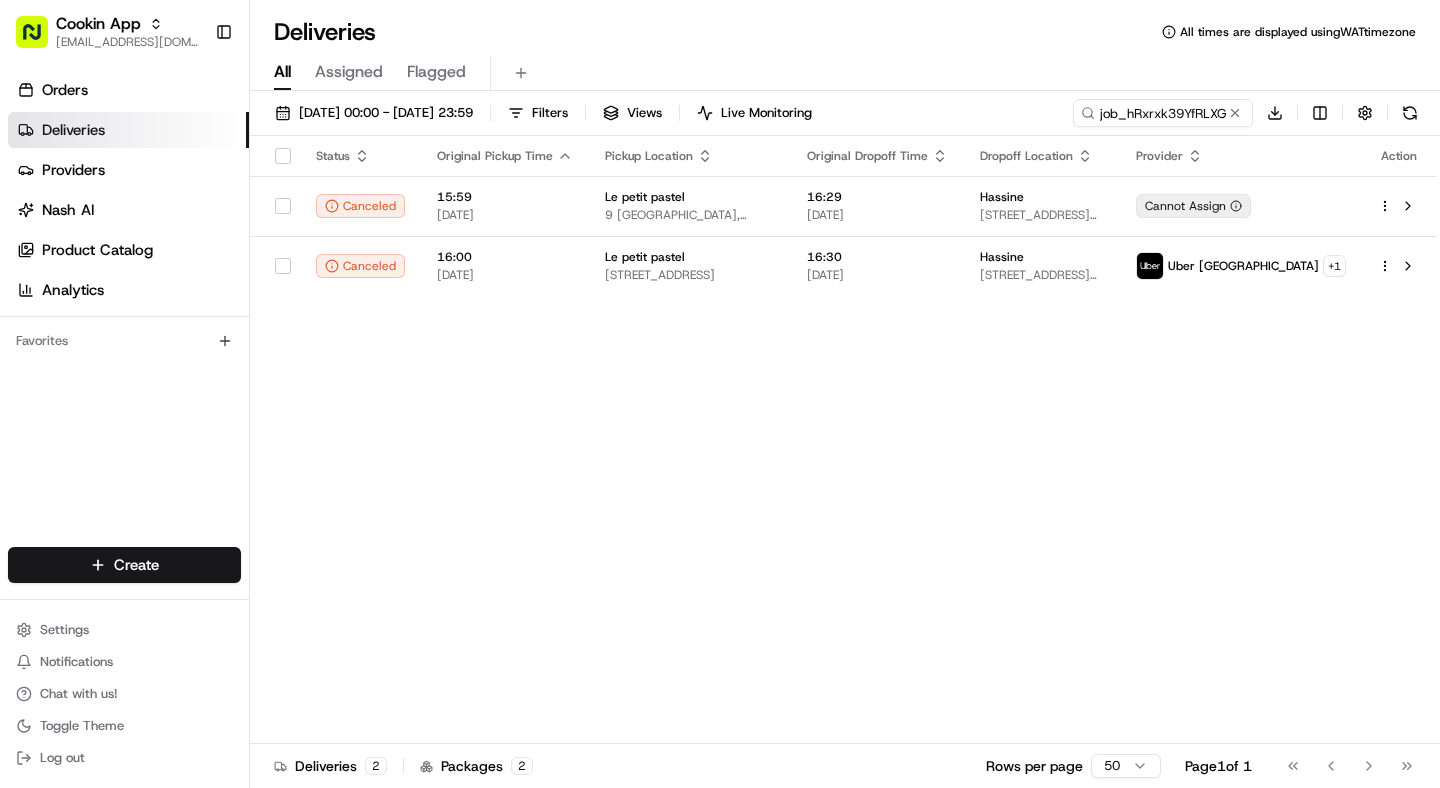 scroll, scrollTop: 0, scrollLeft: 0, axis: both 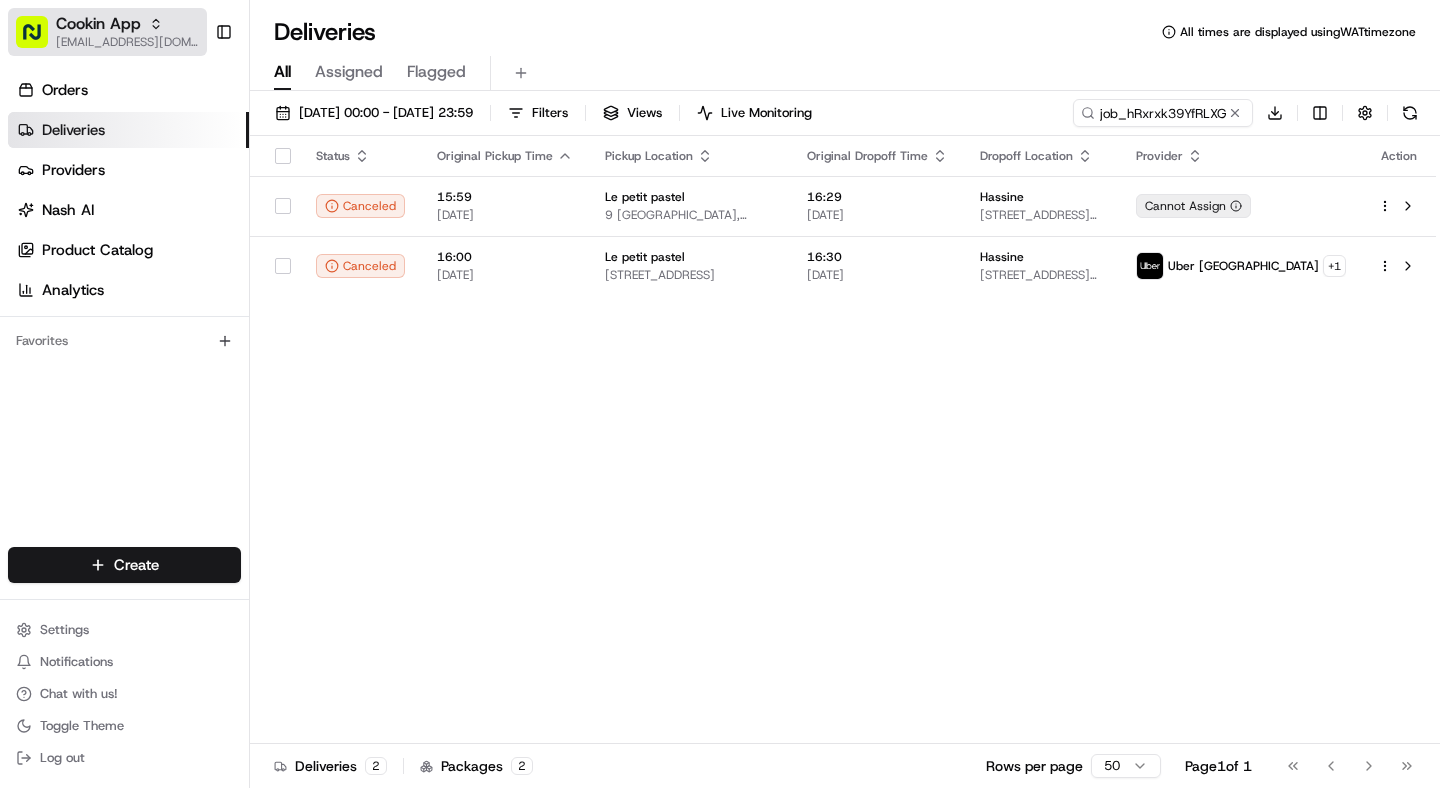 click on "Cookin App" at bounding box center (98, 24) 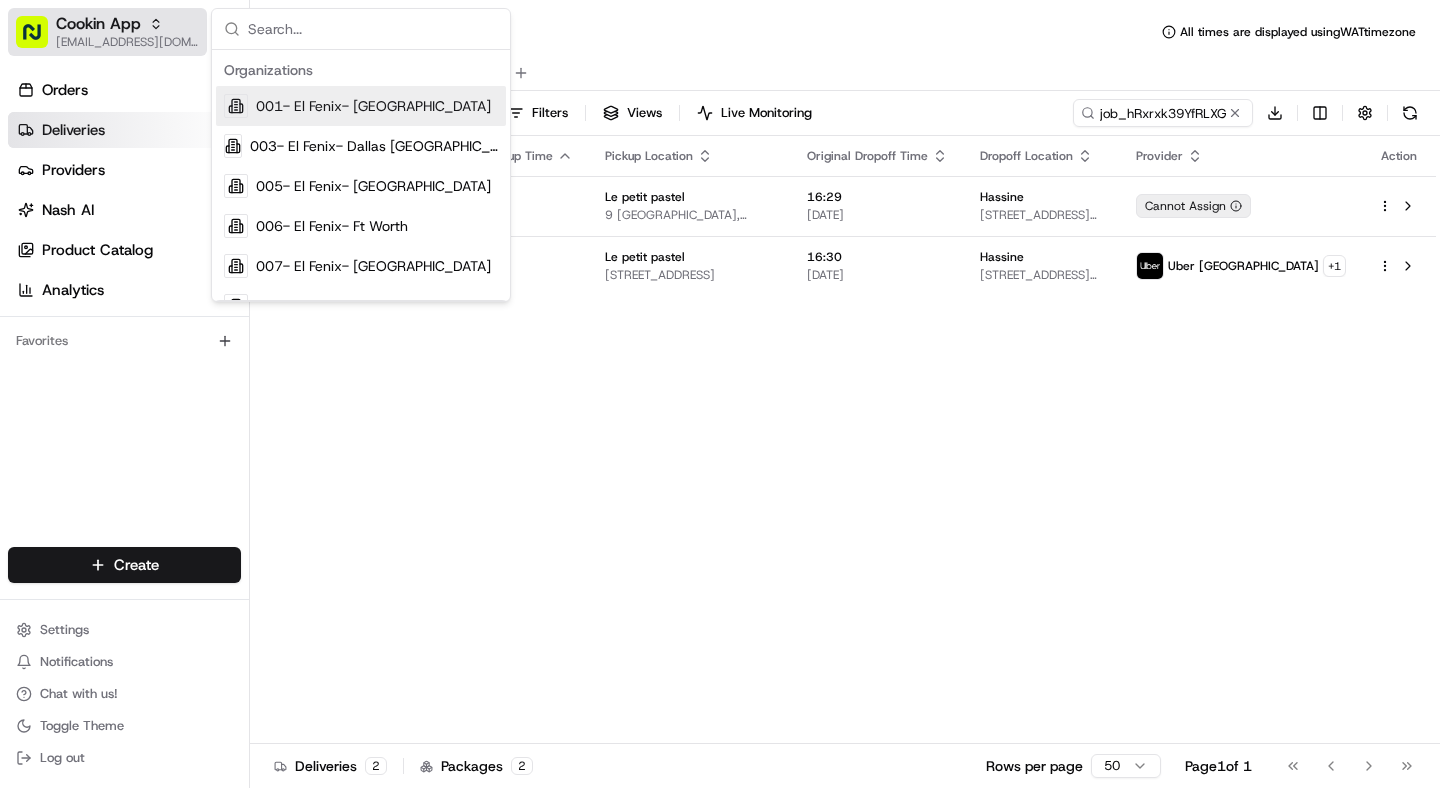 type on "a" 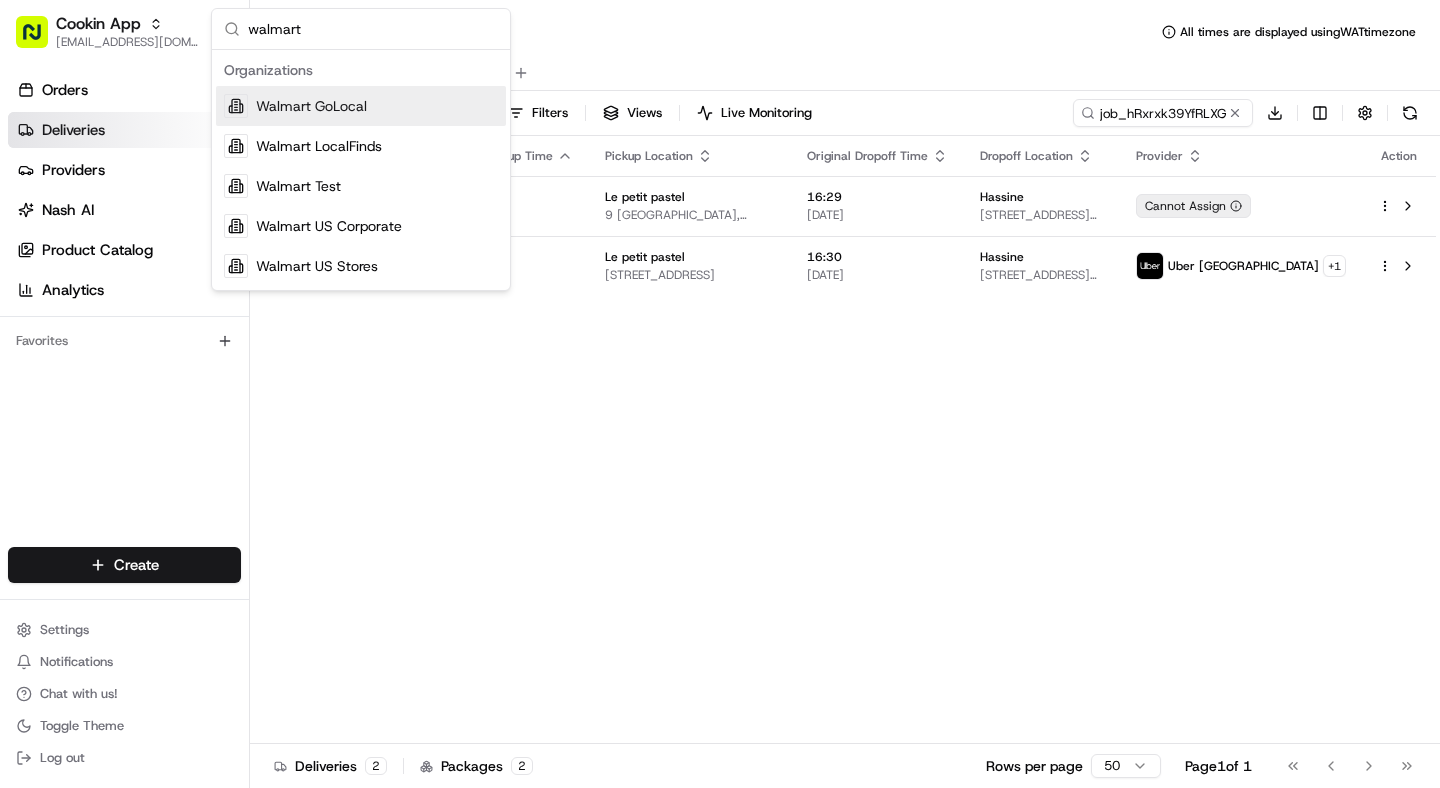 type on "walmart" 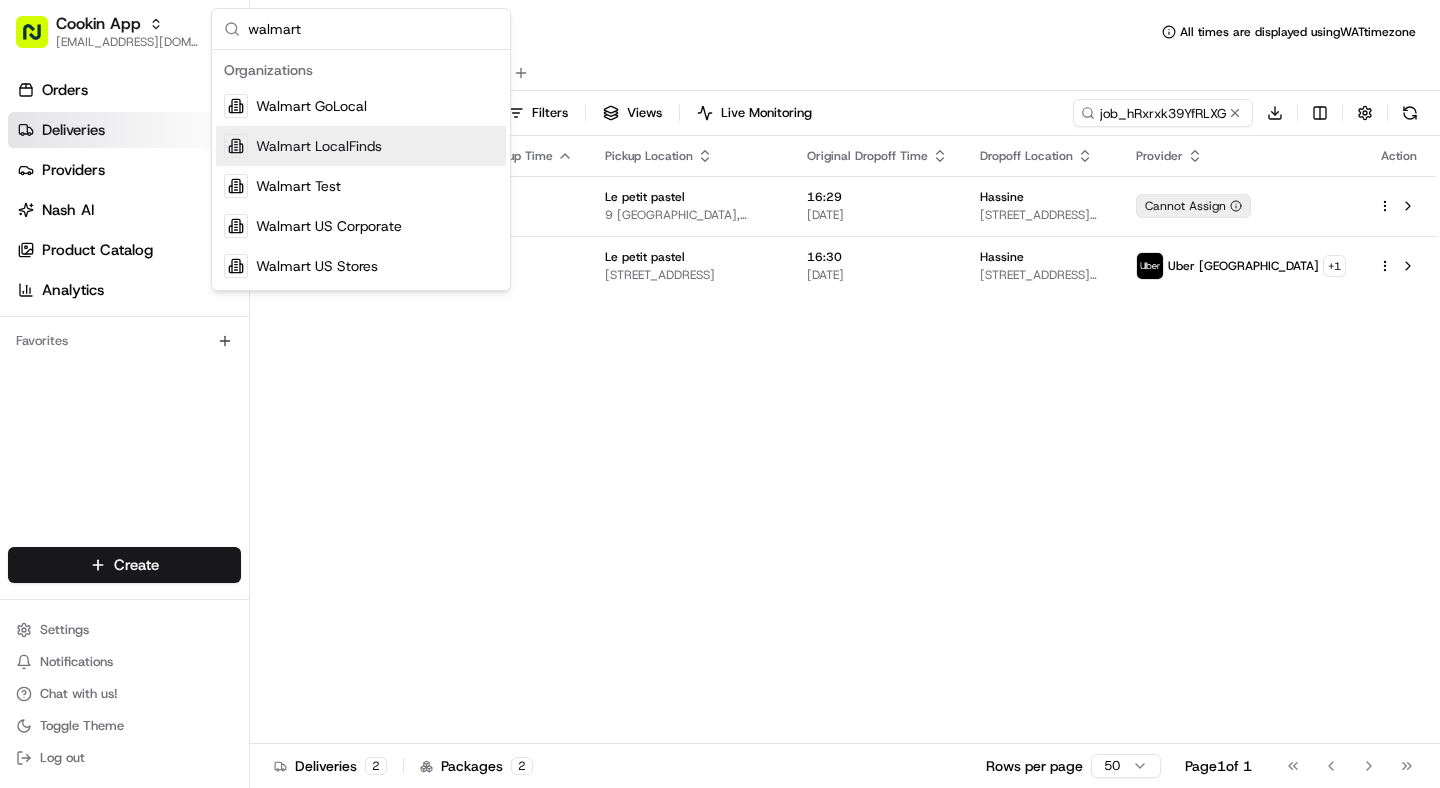 click on "Walmart LocalFinds" at bounding box center [319, 146] 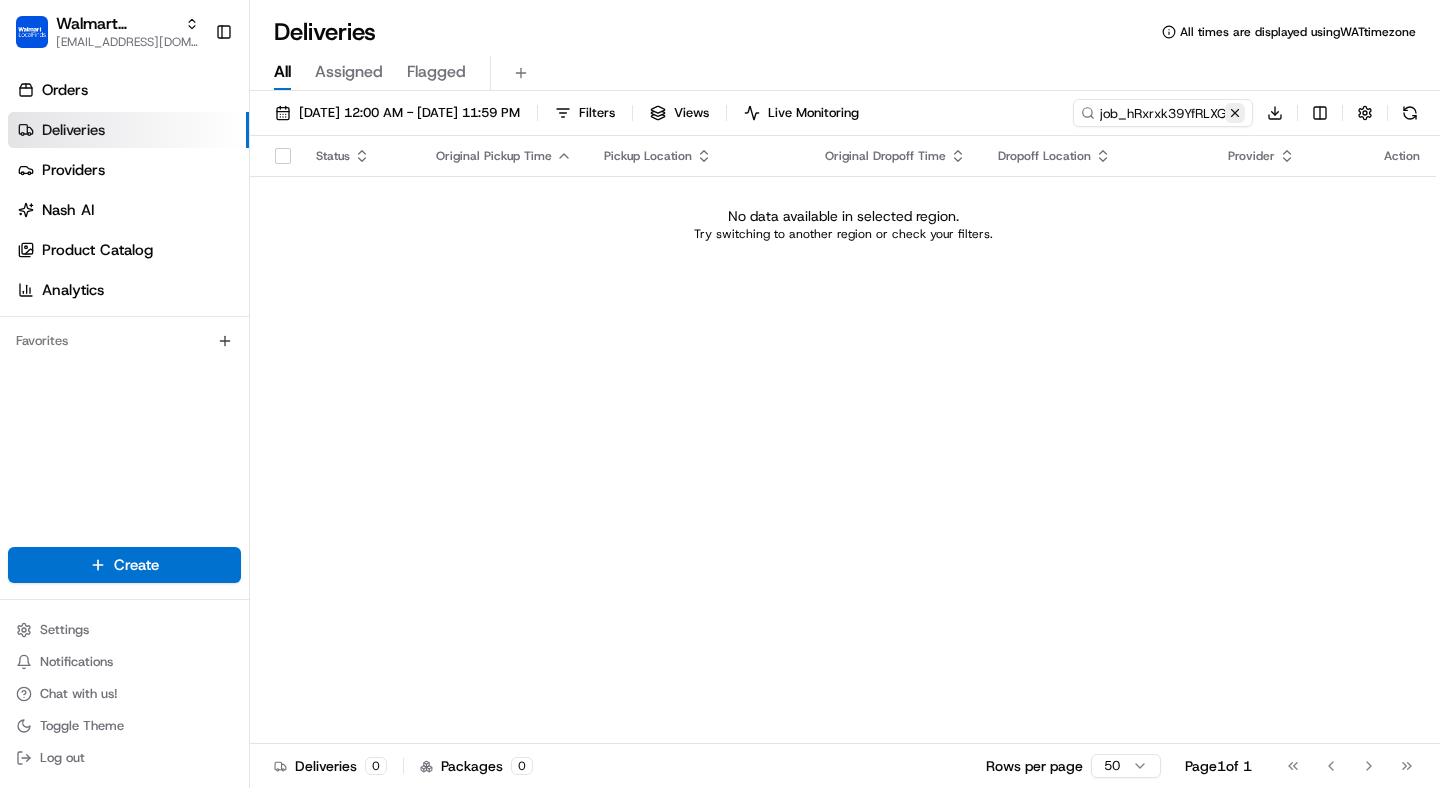 click at bounding box center [1235, 113] 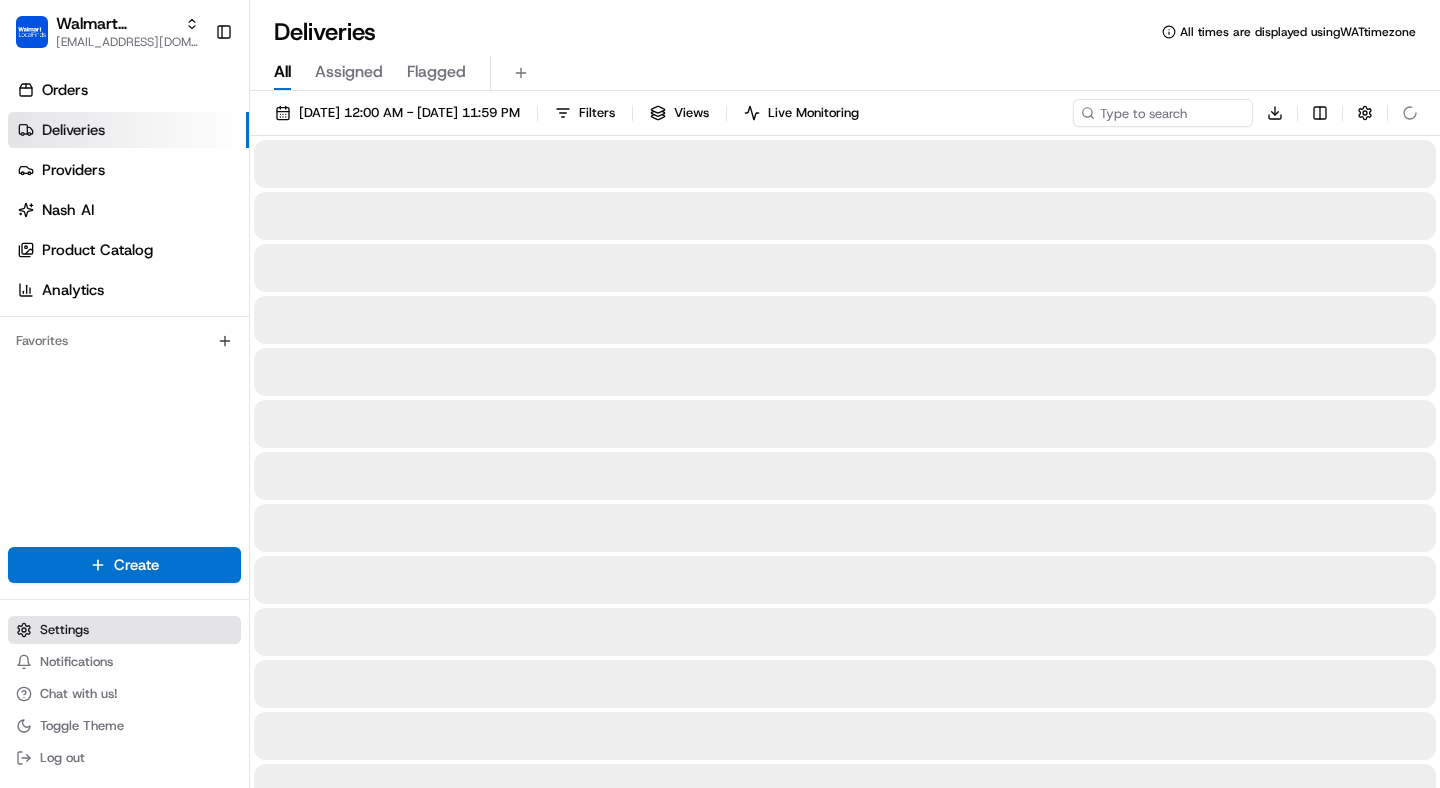 click on "Settings" at bounding box center [64, 630] 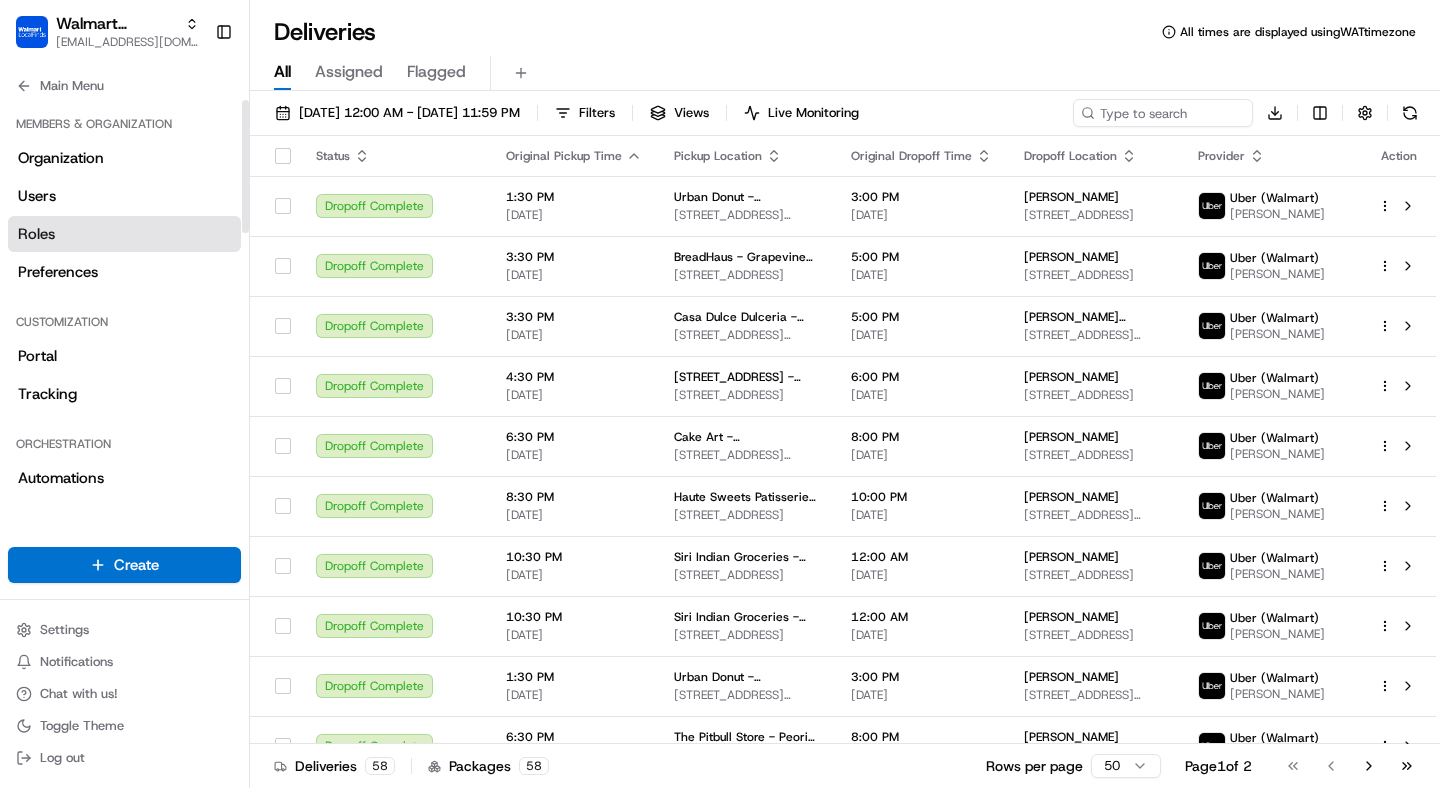 scroll, scrollTop: 740, scrollLeft: 0, axis: vertical 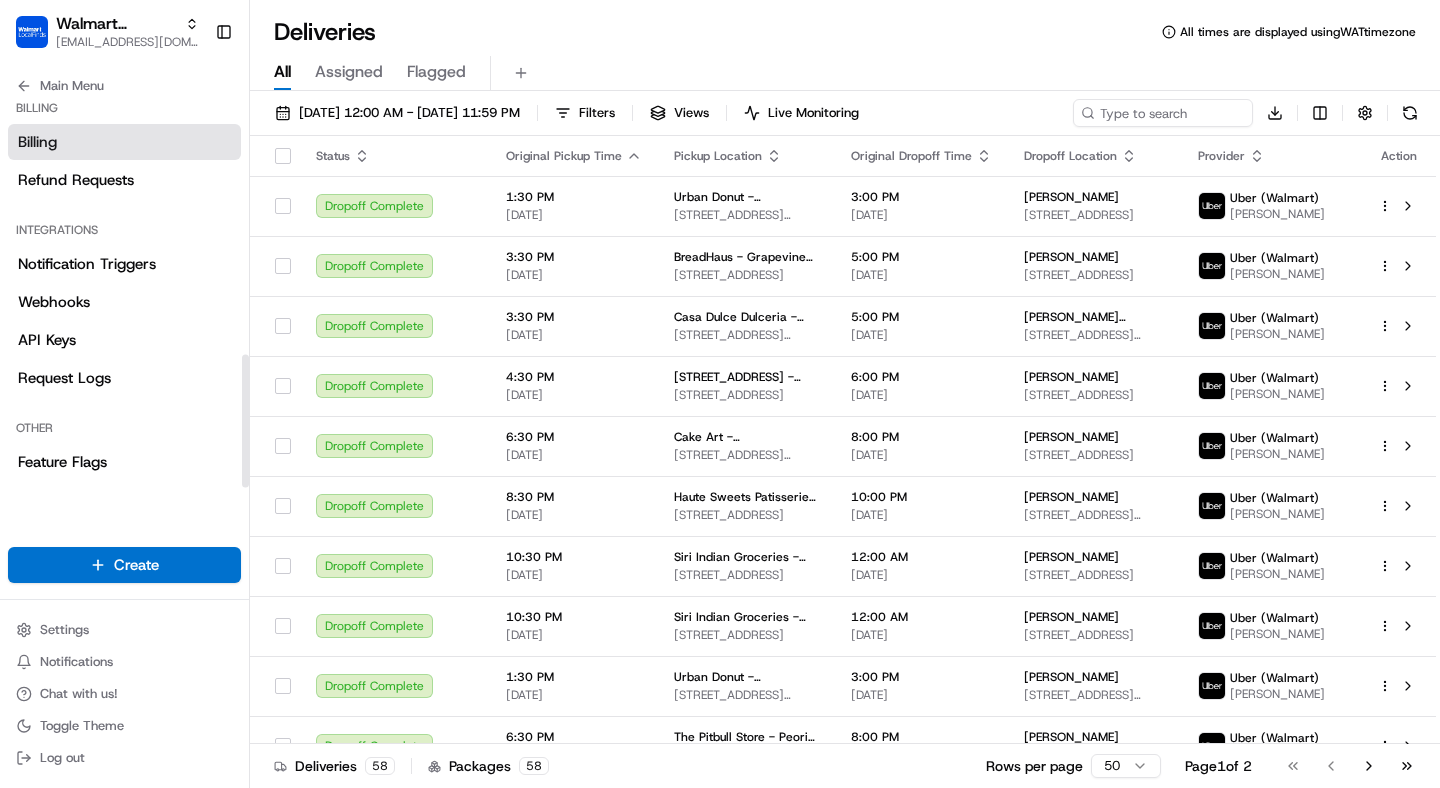 click on "Billing" at bounding box center [37, 142] 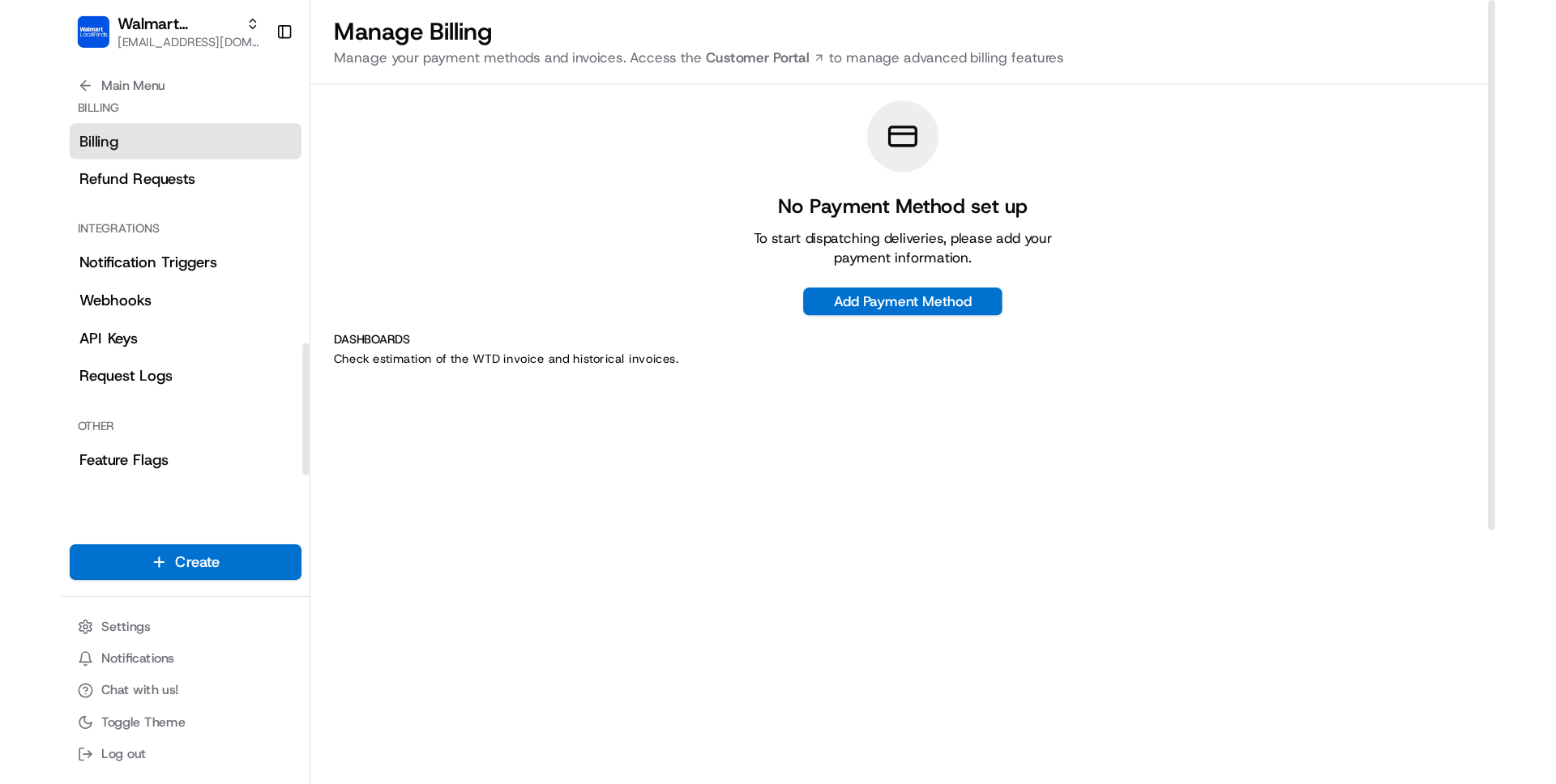 scroll, scrollTop: 0, scrollLeft: 0, axis: both 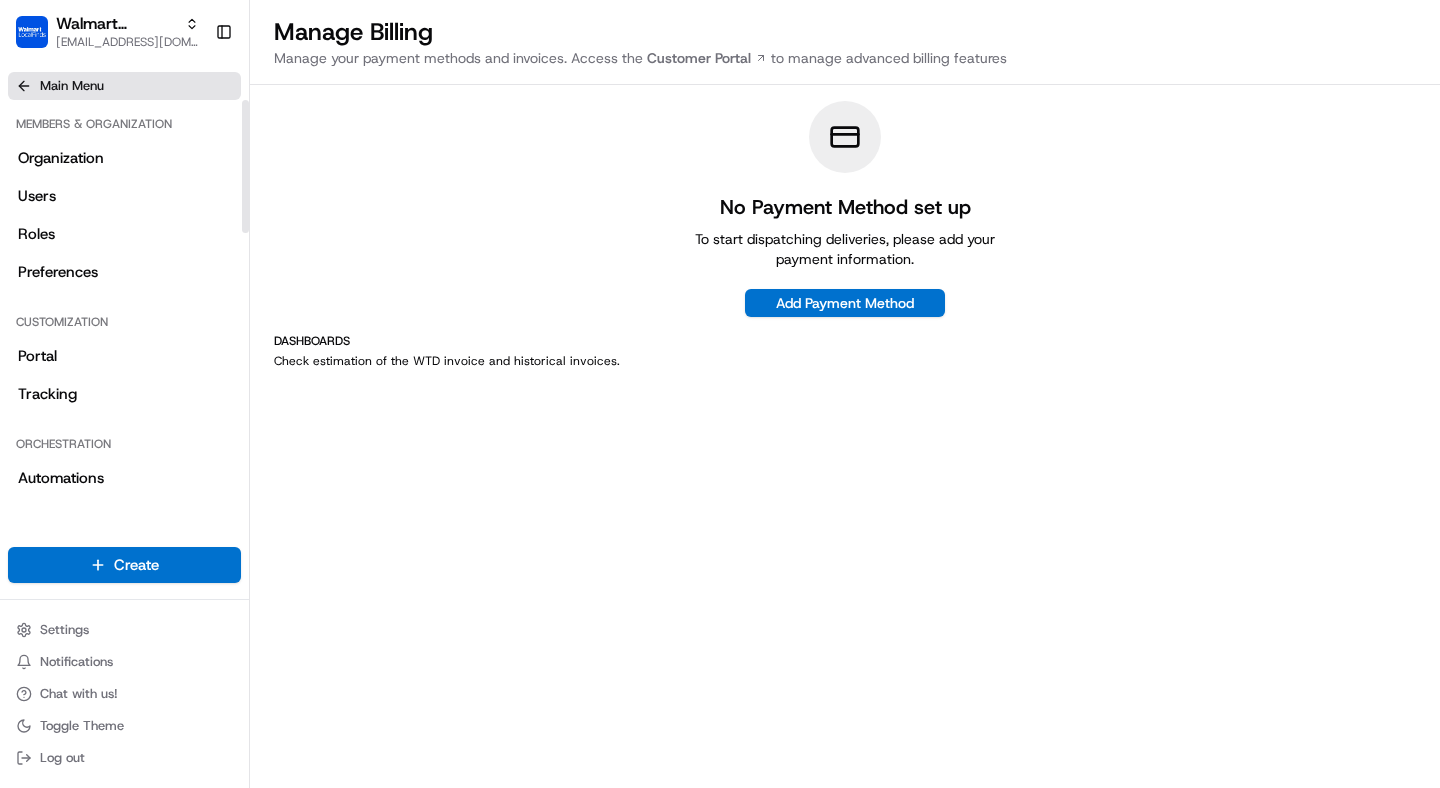 click on "Main Menu" at bounding box center (72, 86) 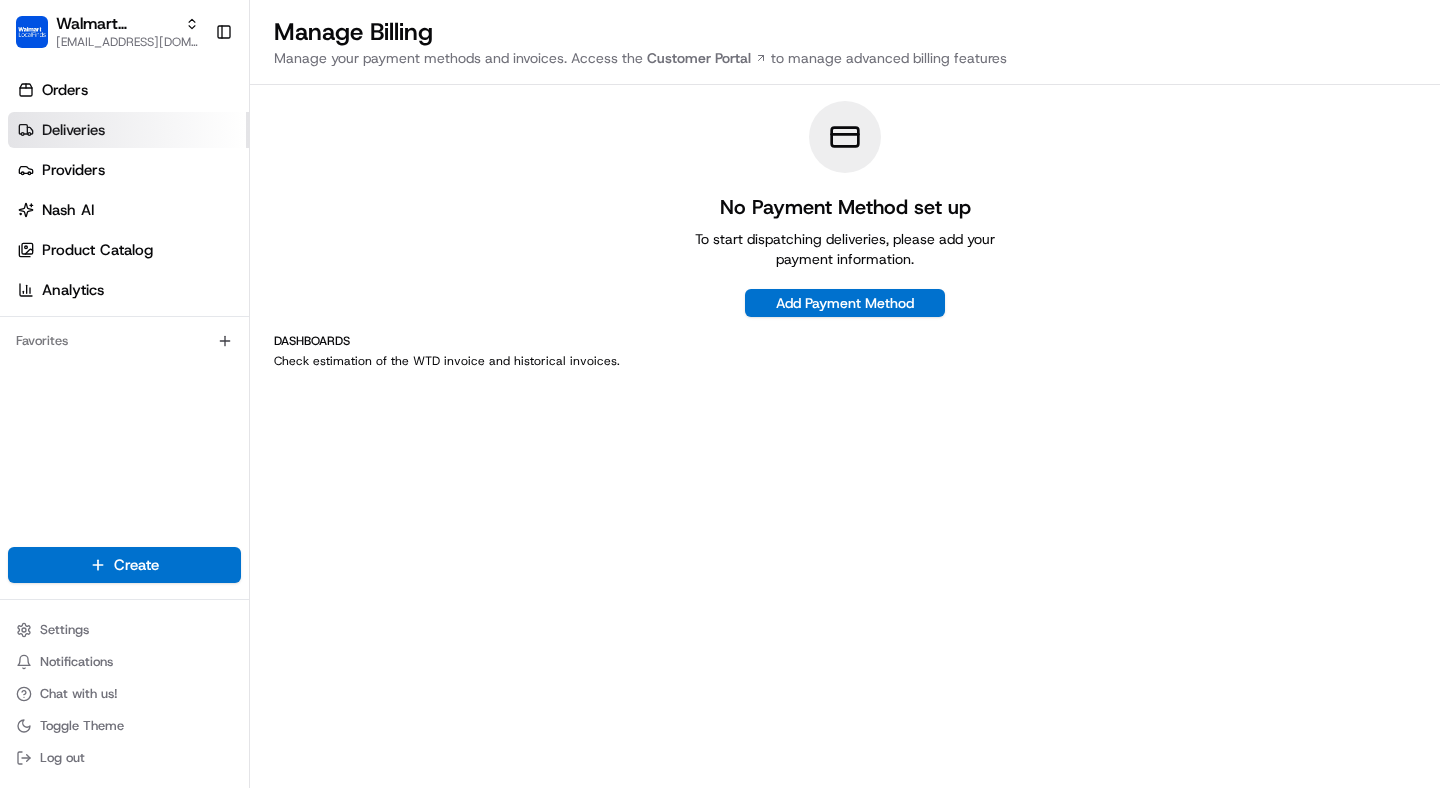 click on "Deliveries" at bounding box center (73, 130) 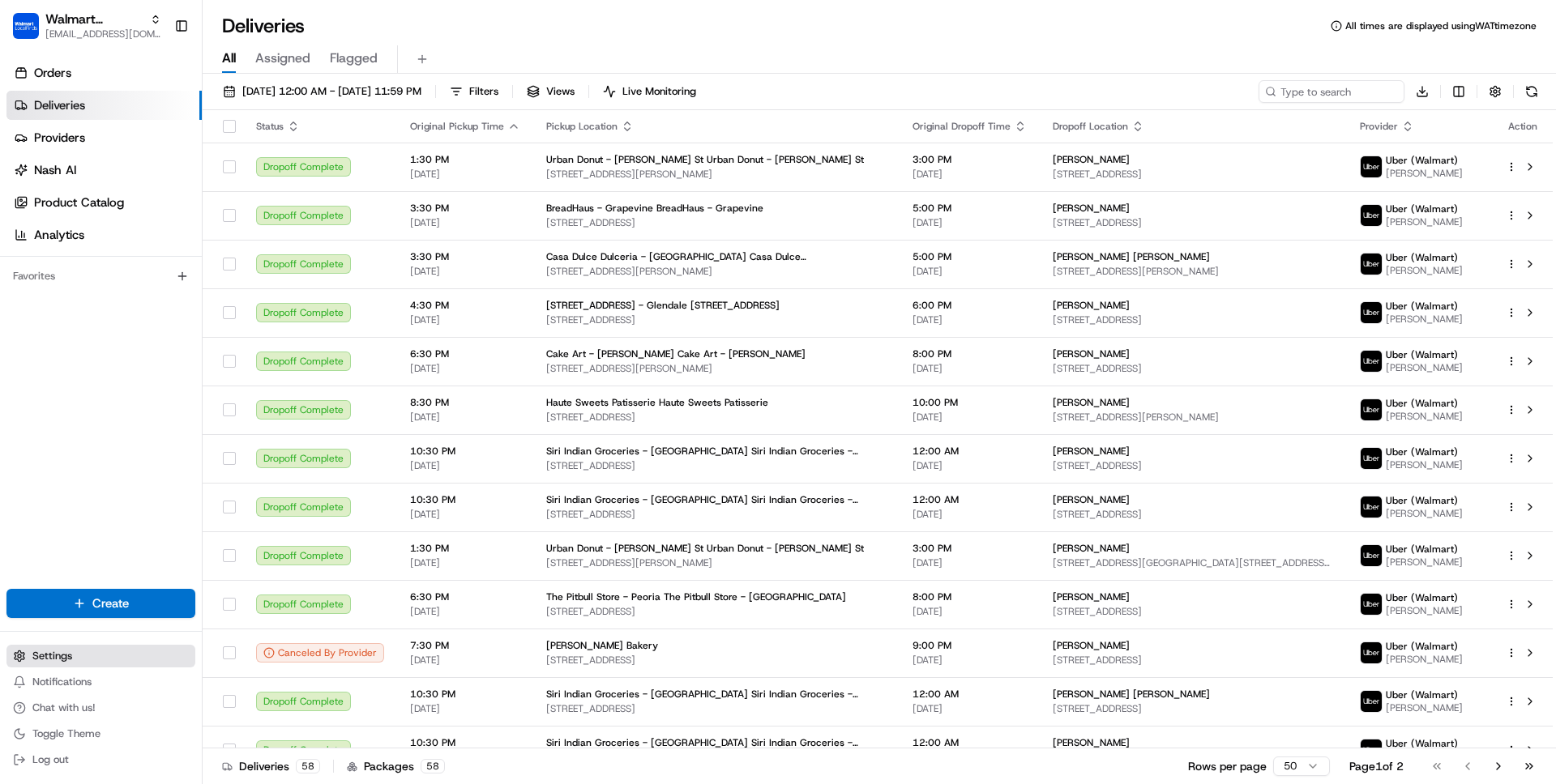 click on "Settings" at bounding box center (52, 656) 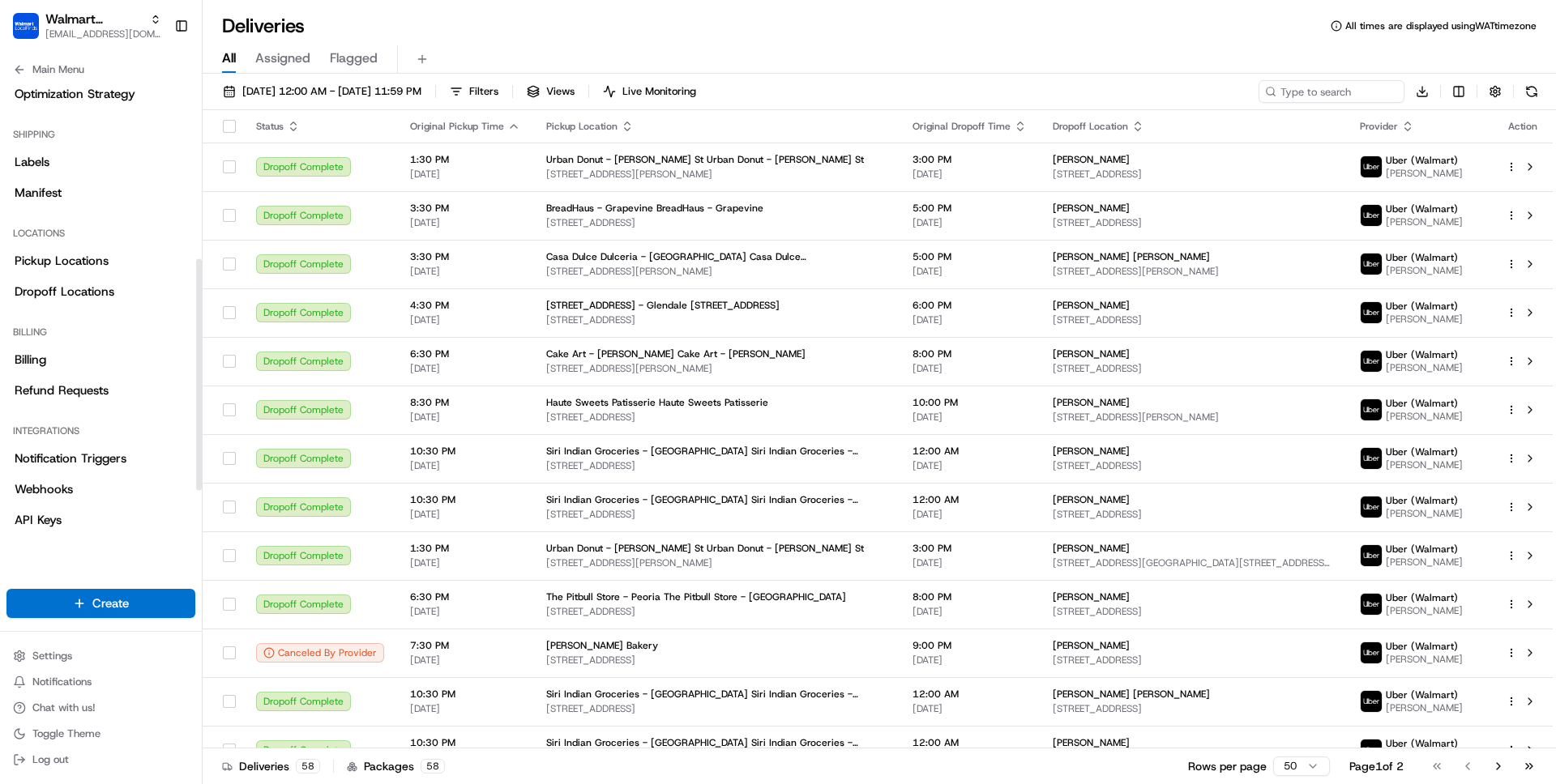 scroll, scrollTop: 353, scrollLeft: 0, axis: vertical 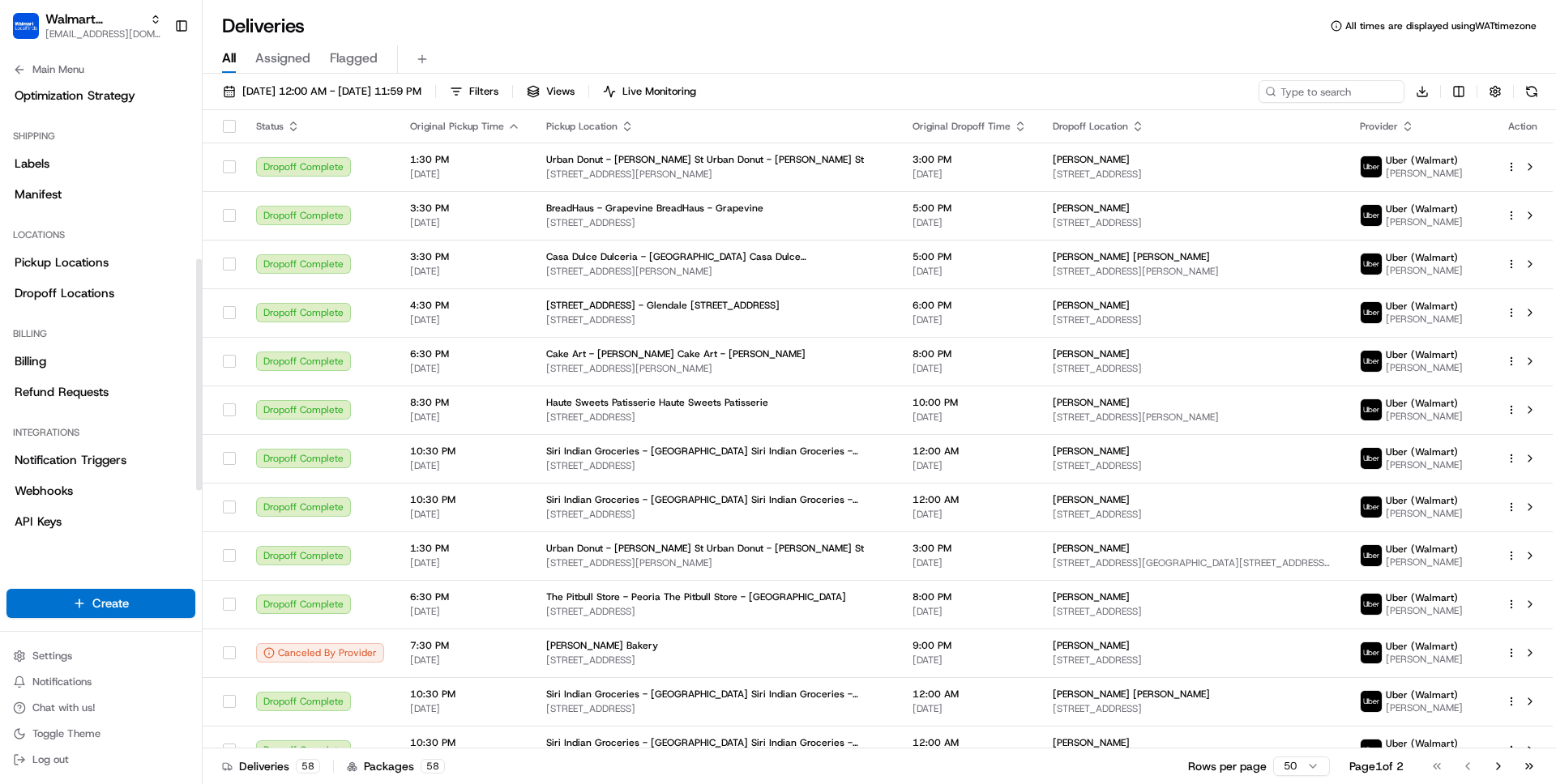 click on "Integrations" at bounding box center [100, 432] 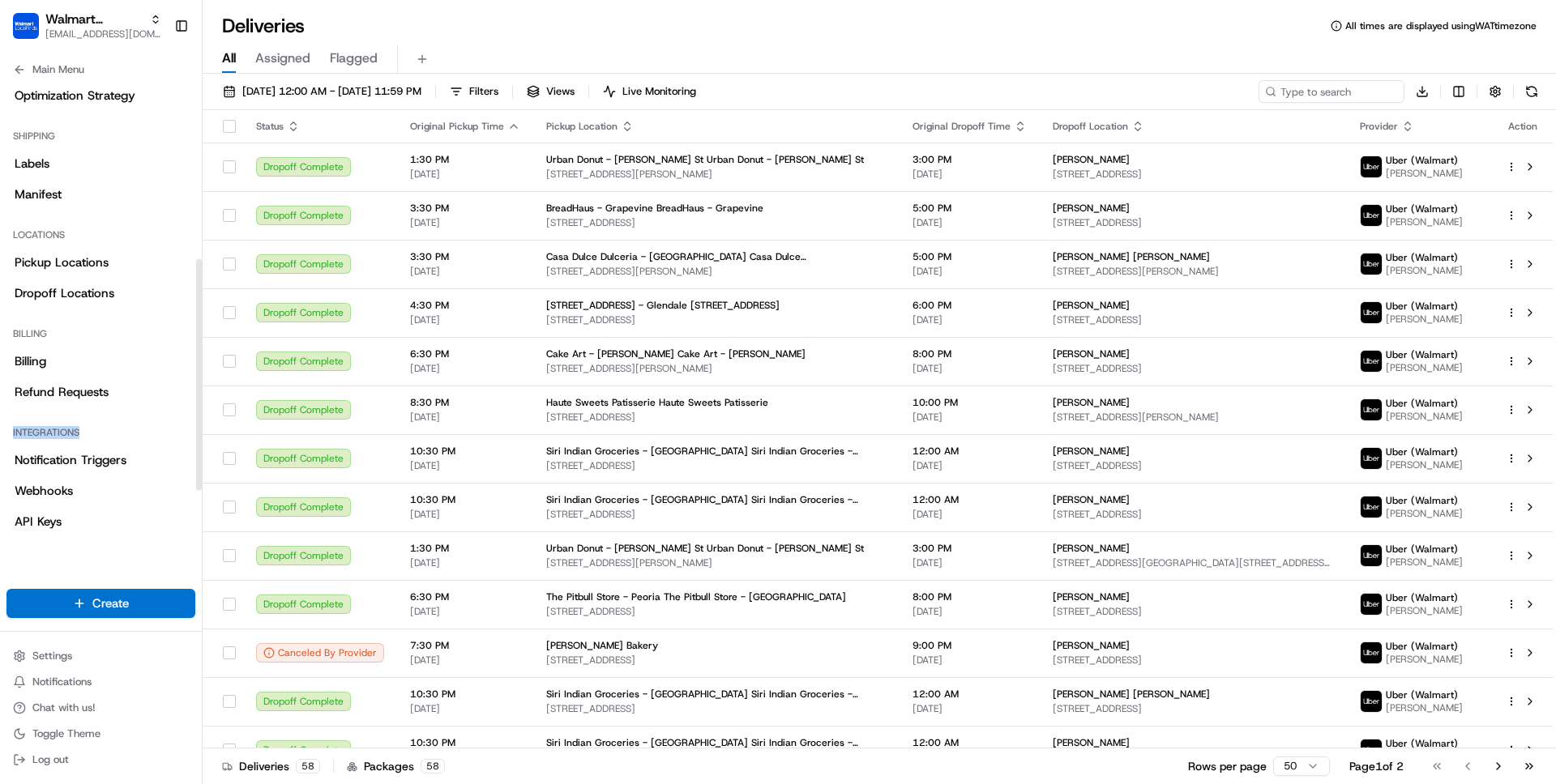 click on "Integrations" at bounding box center (100, 432) 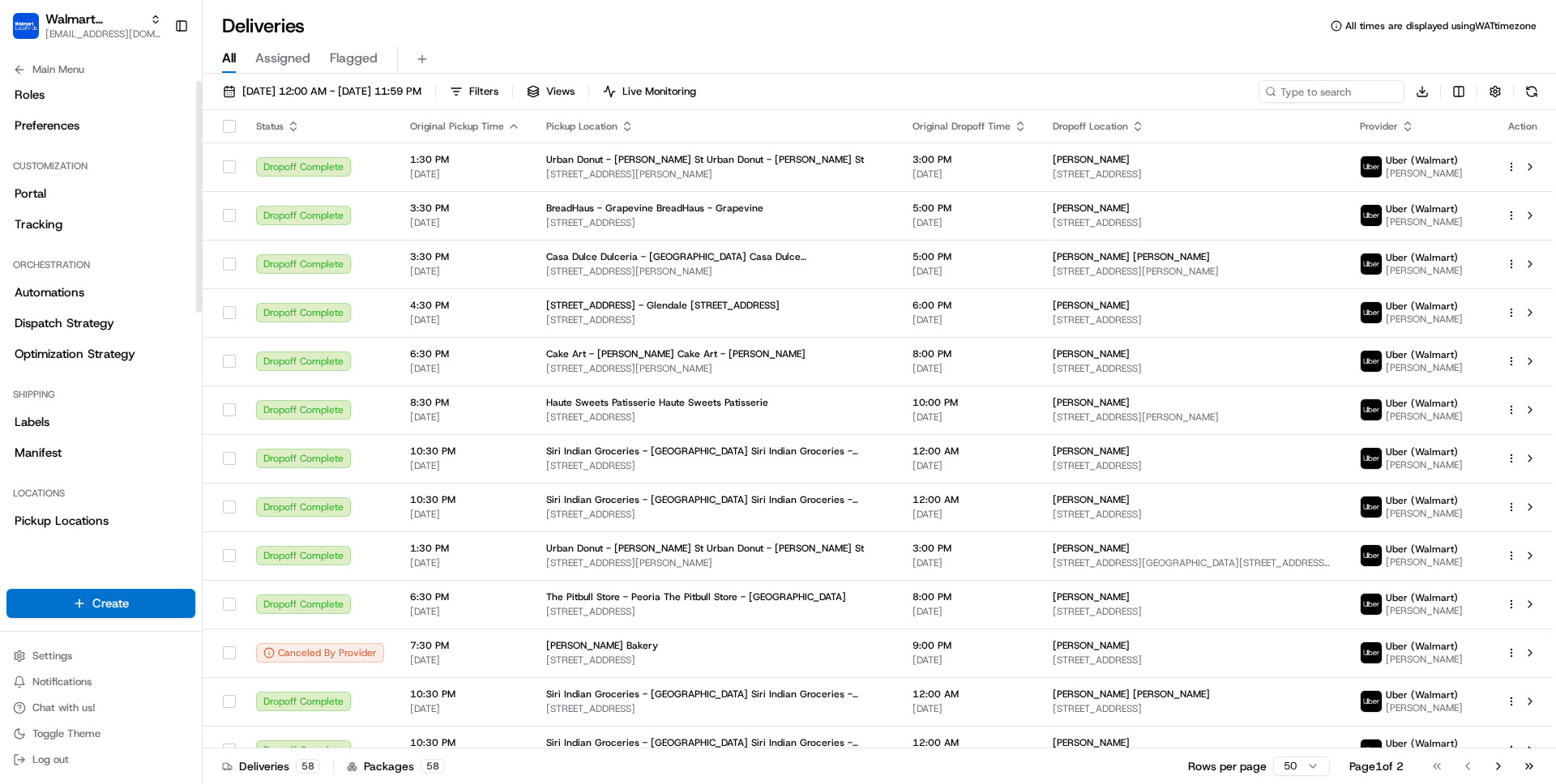 scroll, scrollTop: 0, scrollLeft: 0, axis: both 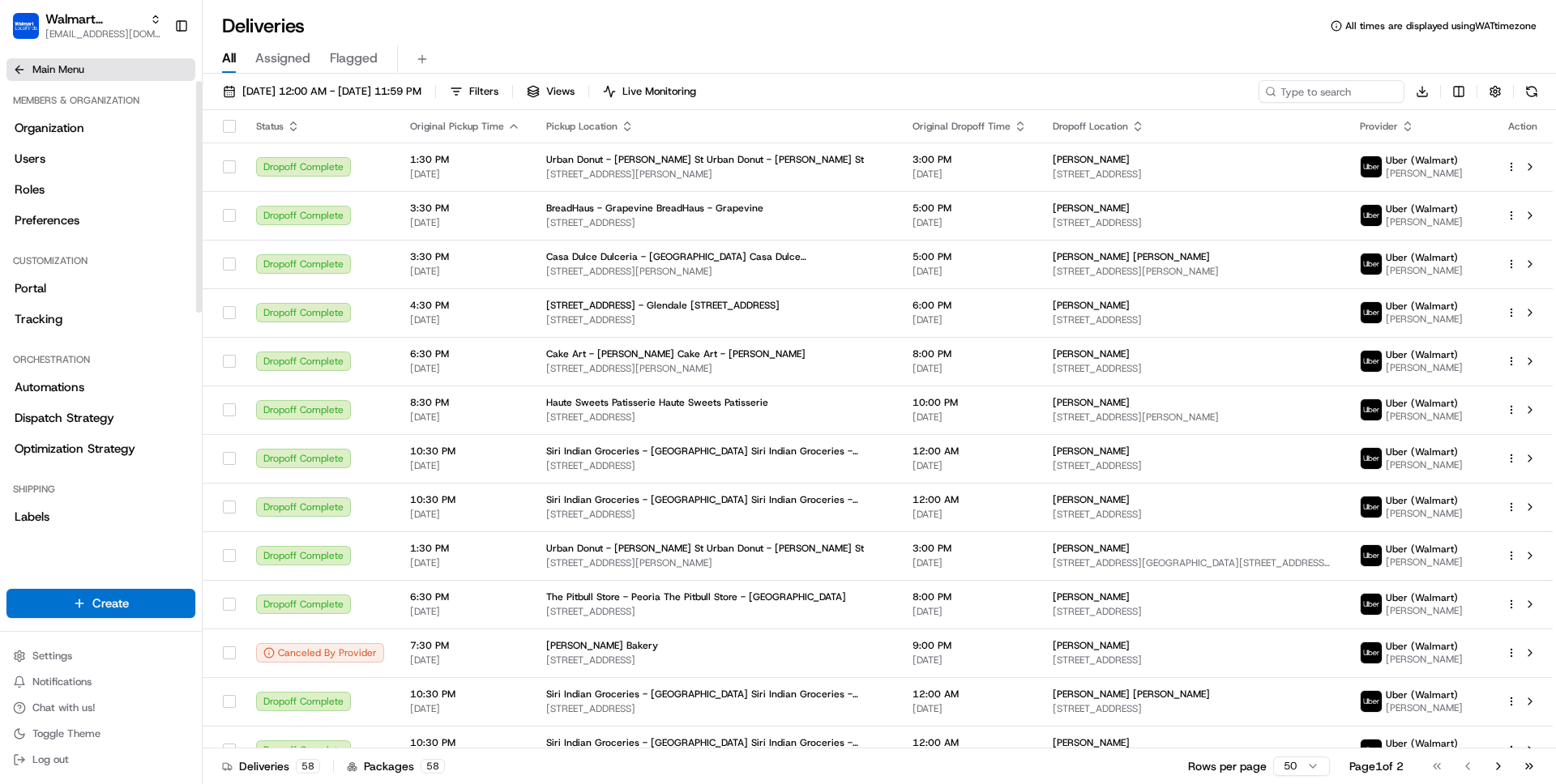 click on "Main Menu" at bounding box center [58, 70] 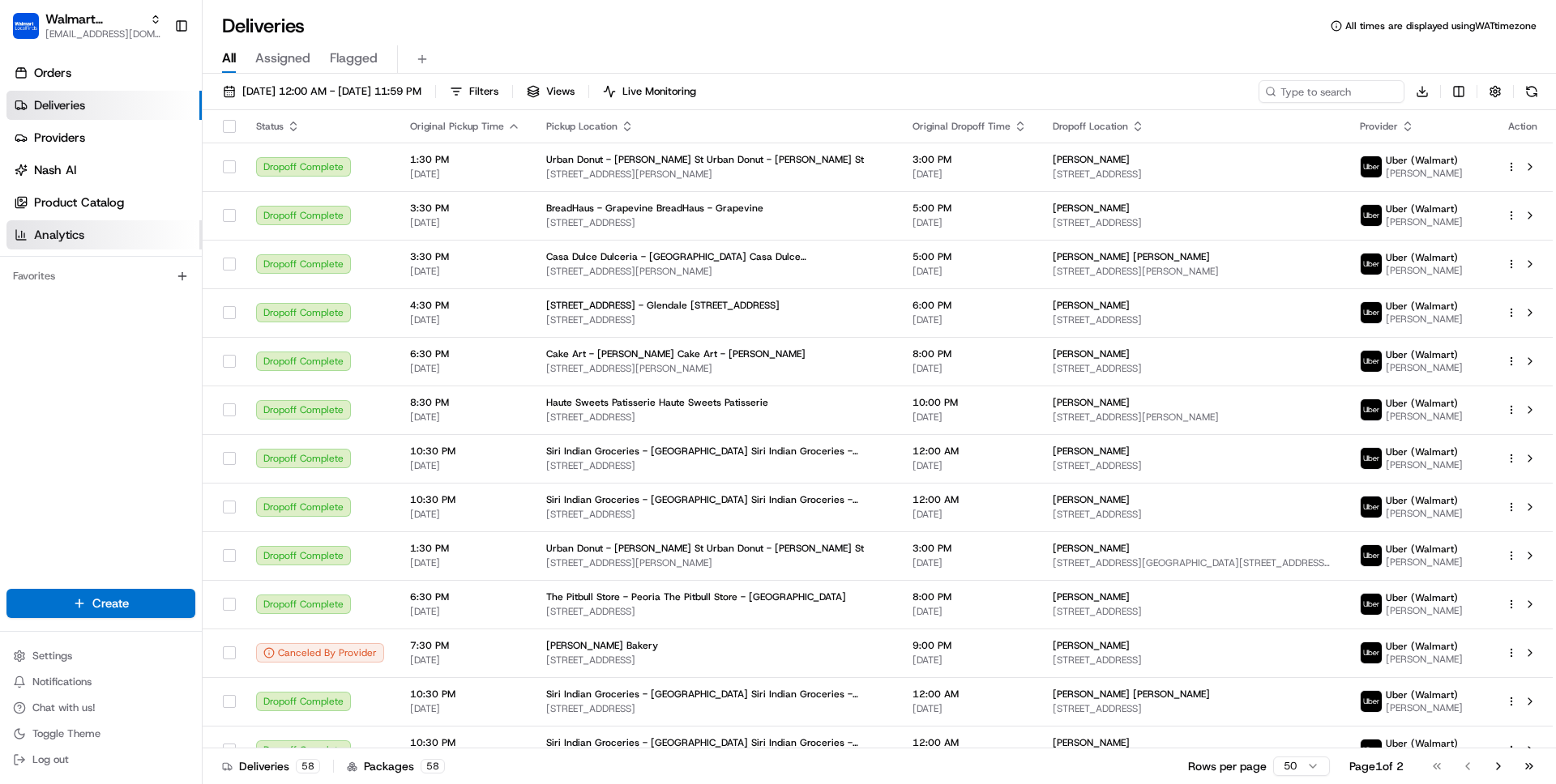 click on "Analytics" at bounding box center (59, 235) 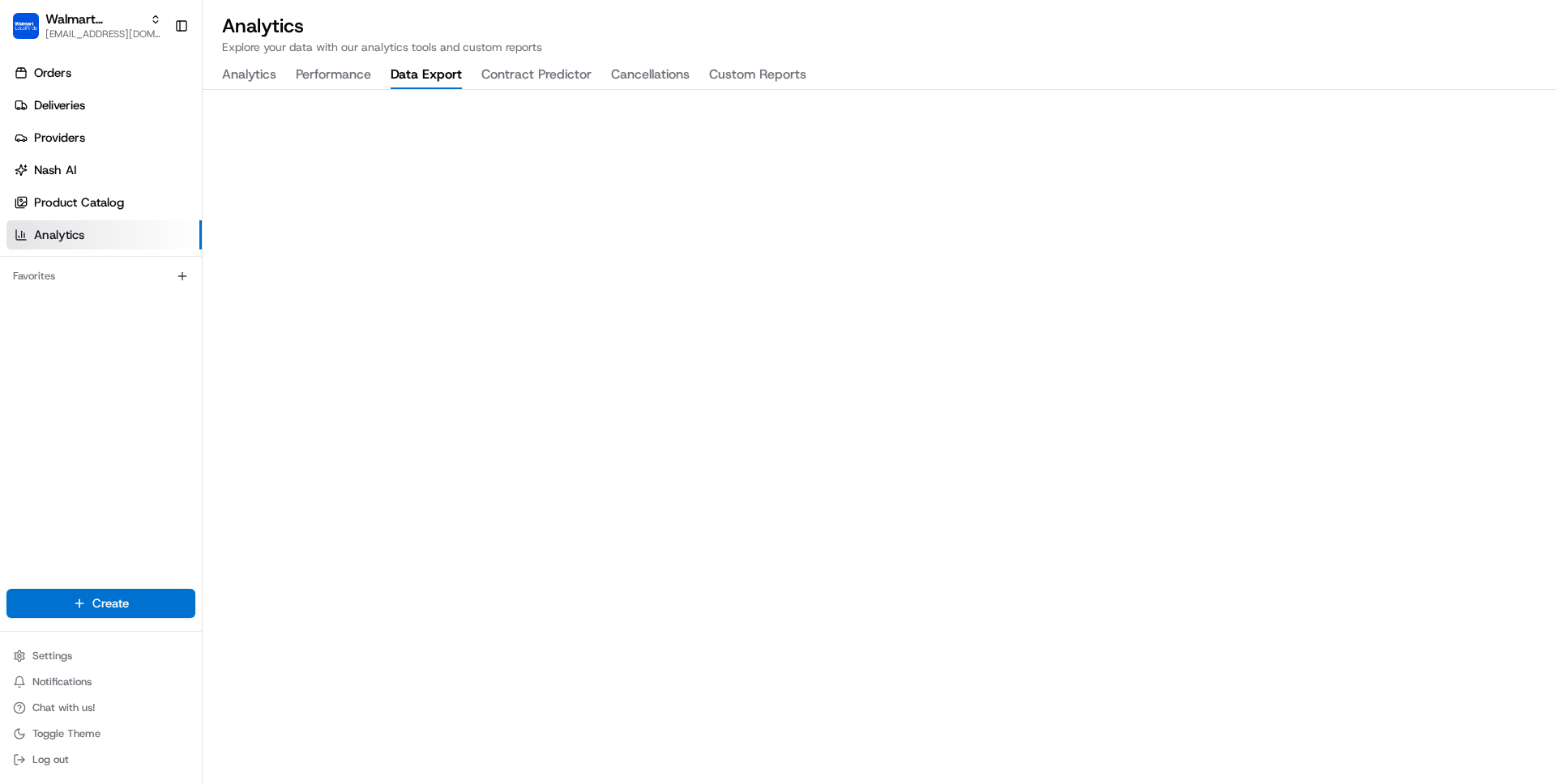 click on "Data Export" at bounding box center (426, 75) 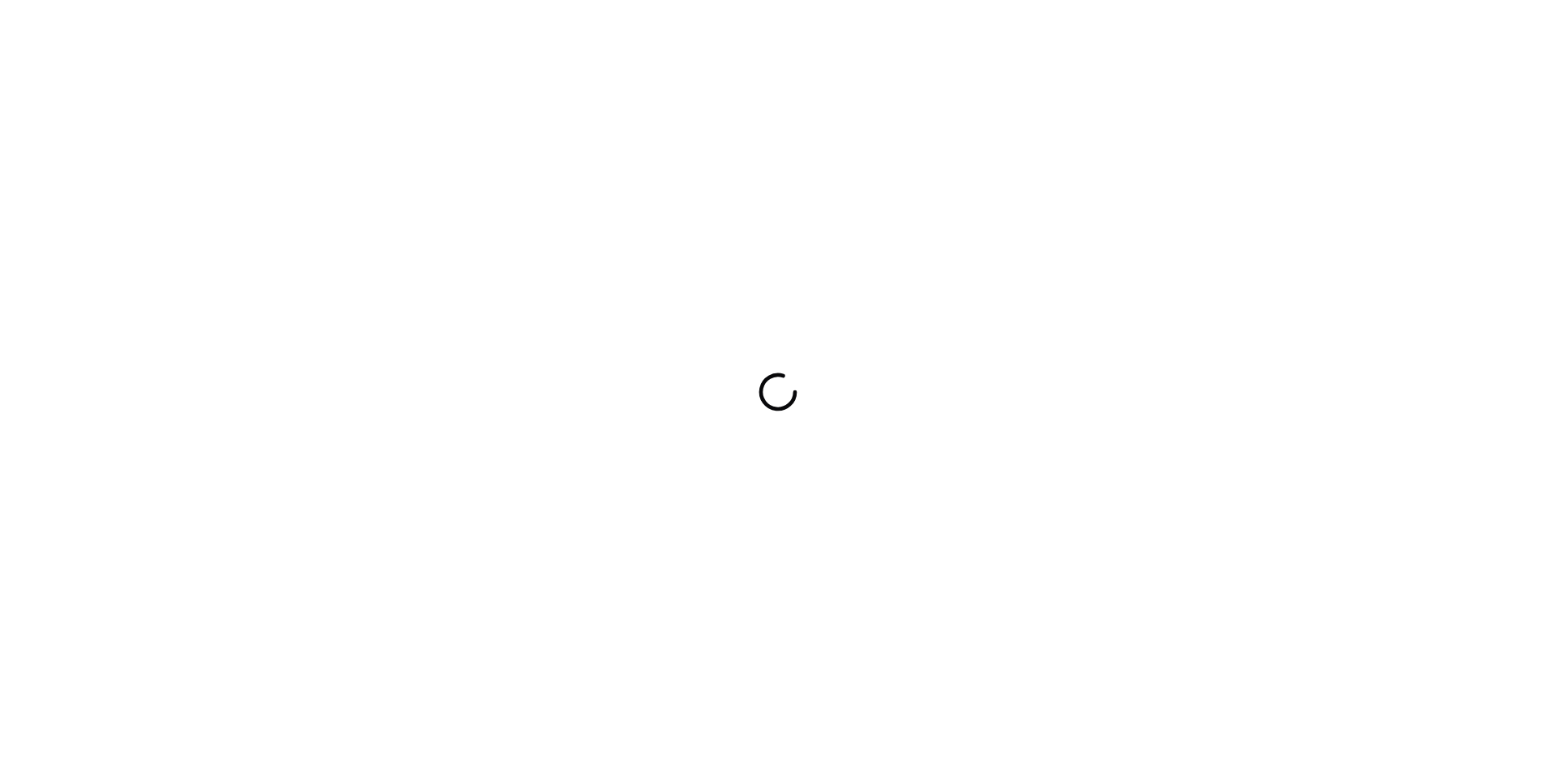 scroll, scrollTop: 0, scrollLeft: 0, axis: both 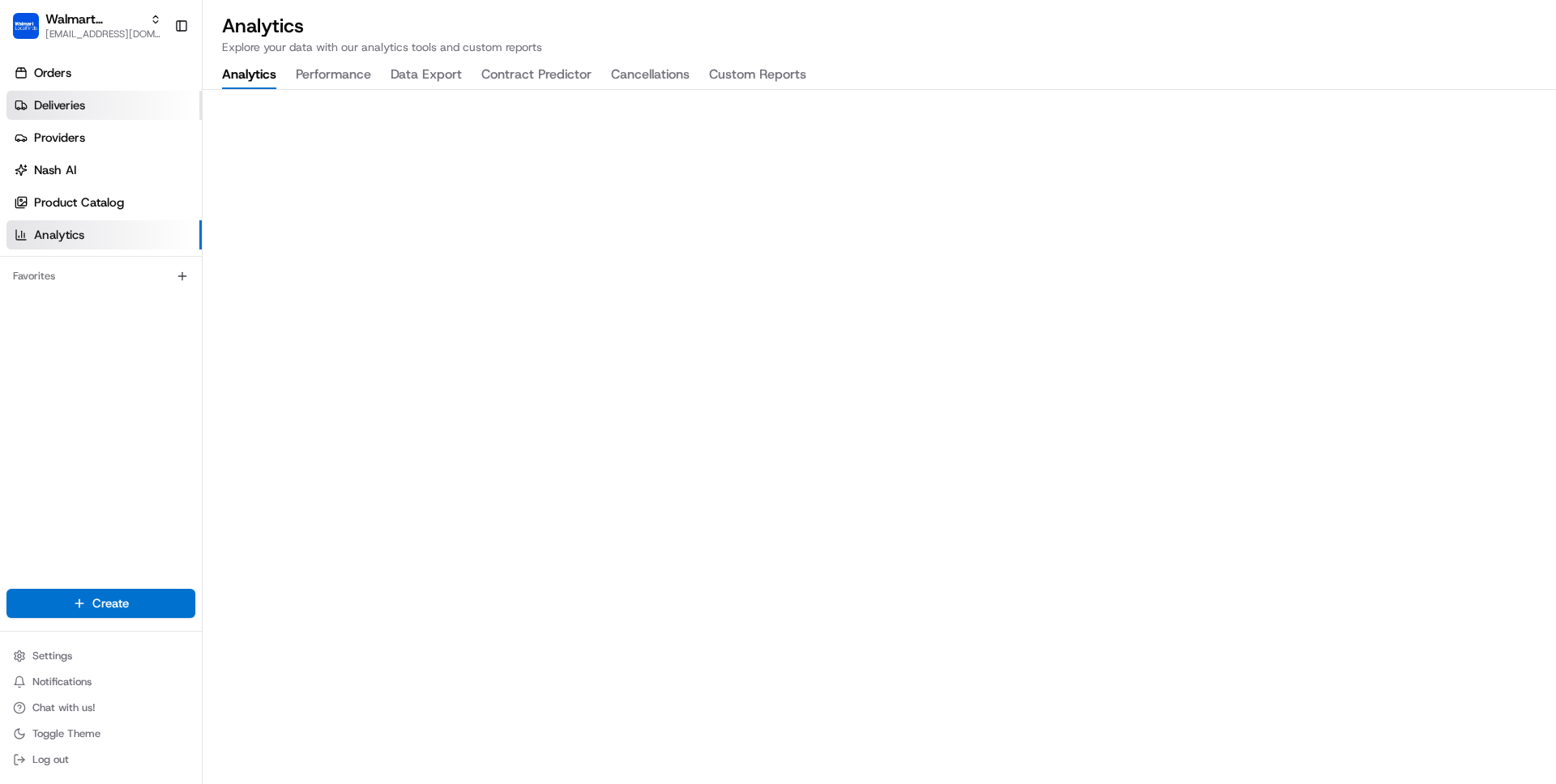 click on "Deliveries" at bounding box center [59, 105] 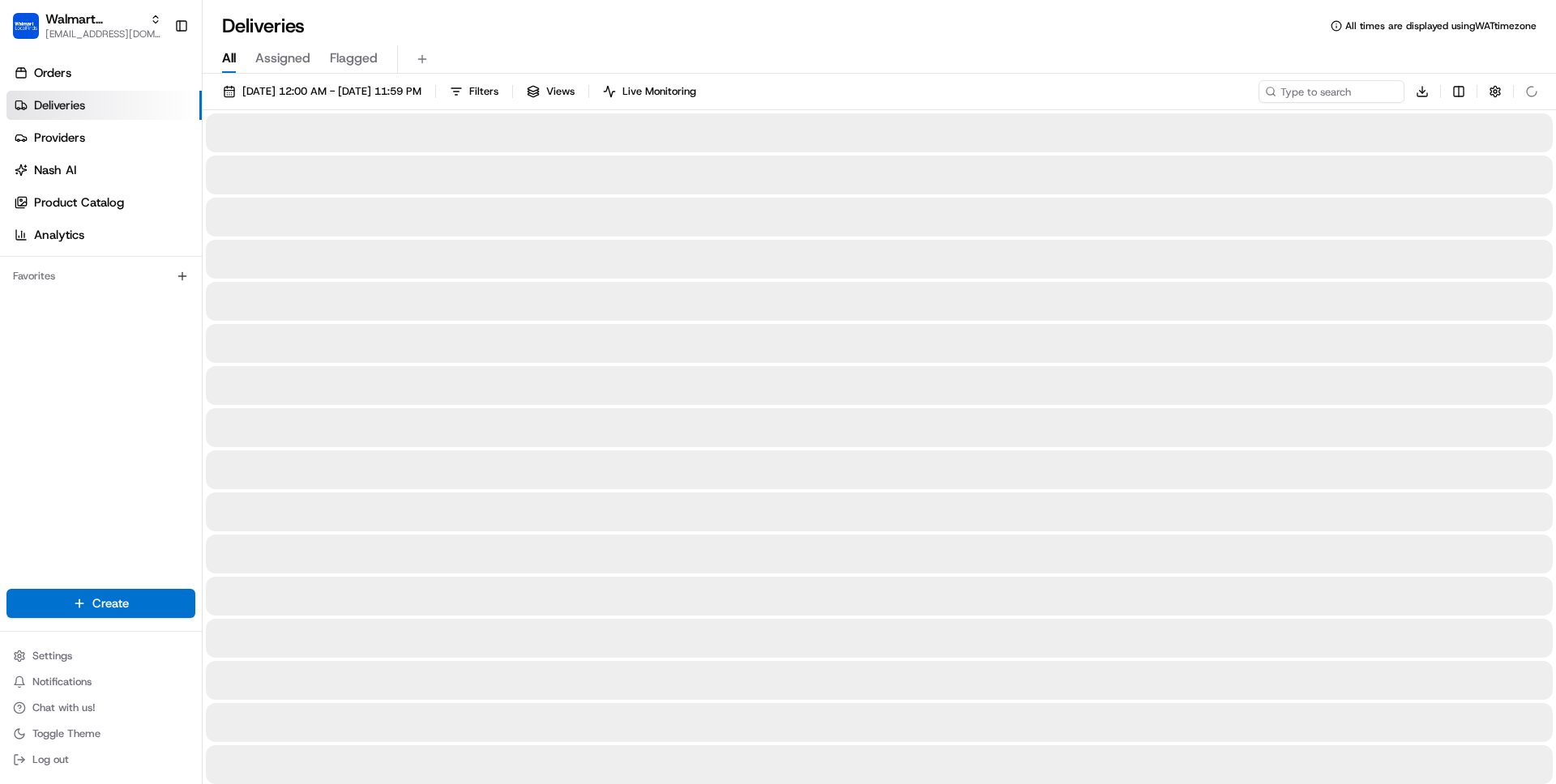 scroll, scrollTop: 0, scrollLeft: 0, axis: both 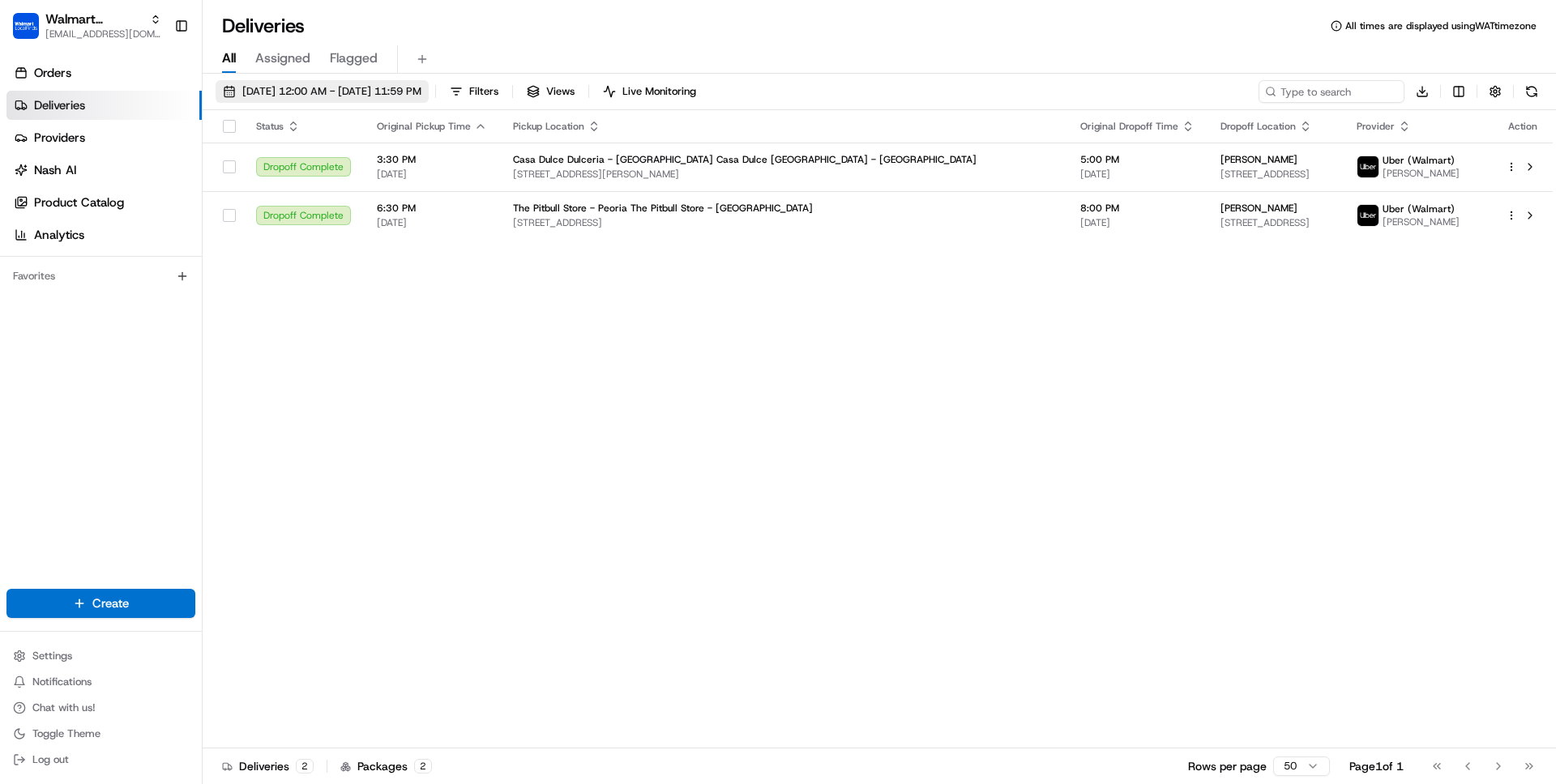 click on "[DATE] 12:00 AM - [DATE] 11:59 PM" at bounding box center [331, 92] 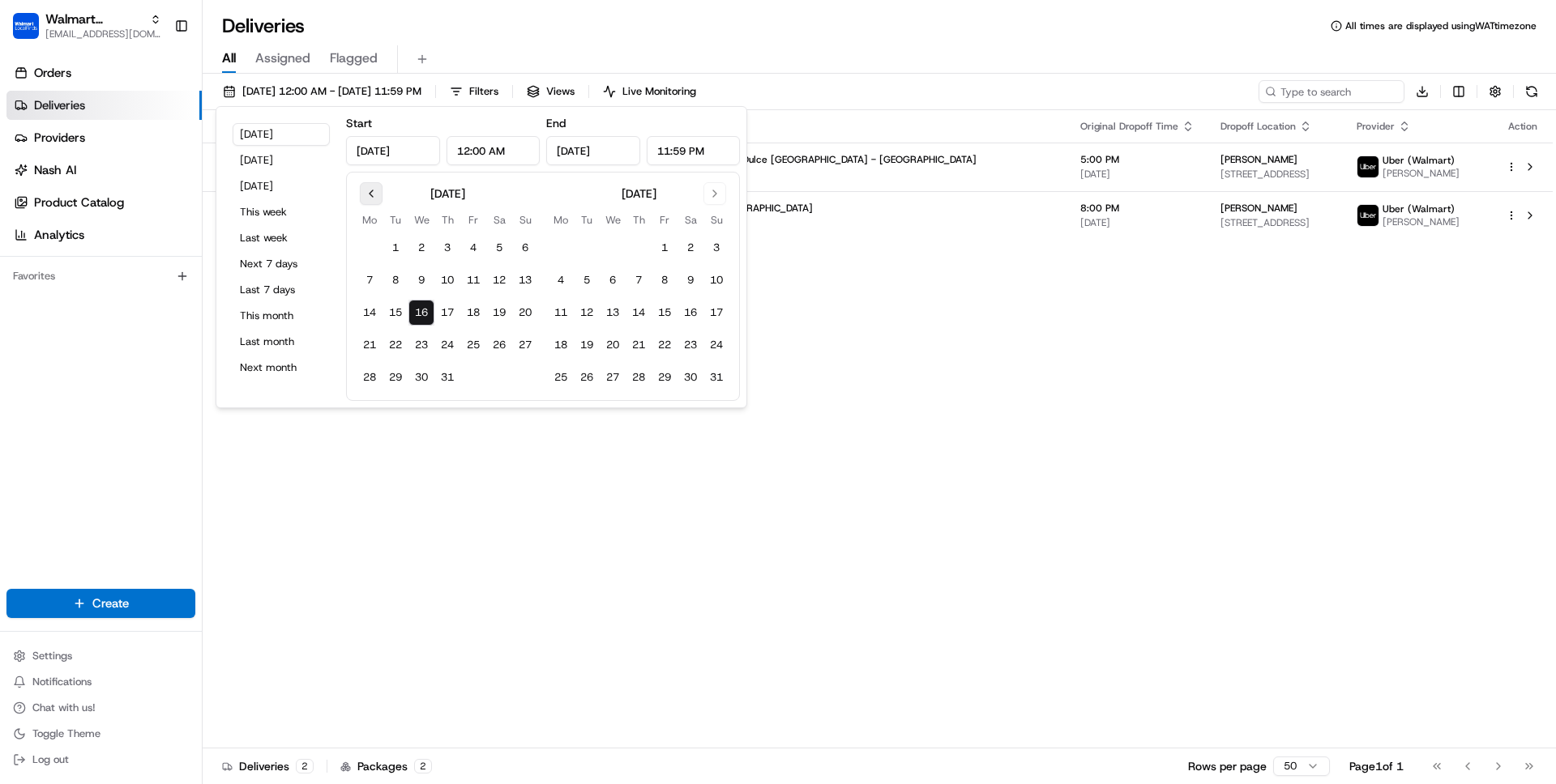 click at bounding box center (371, 194) 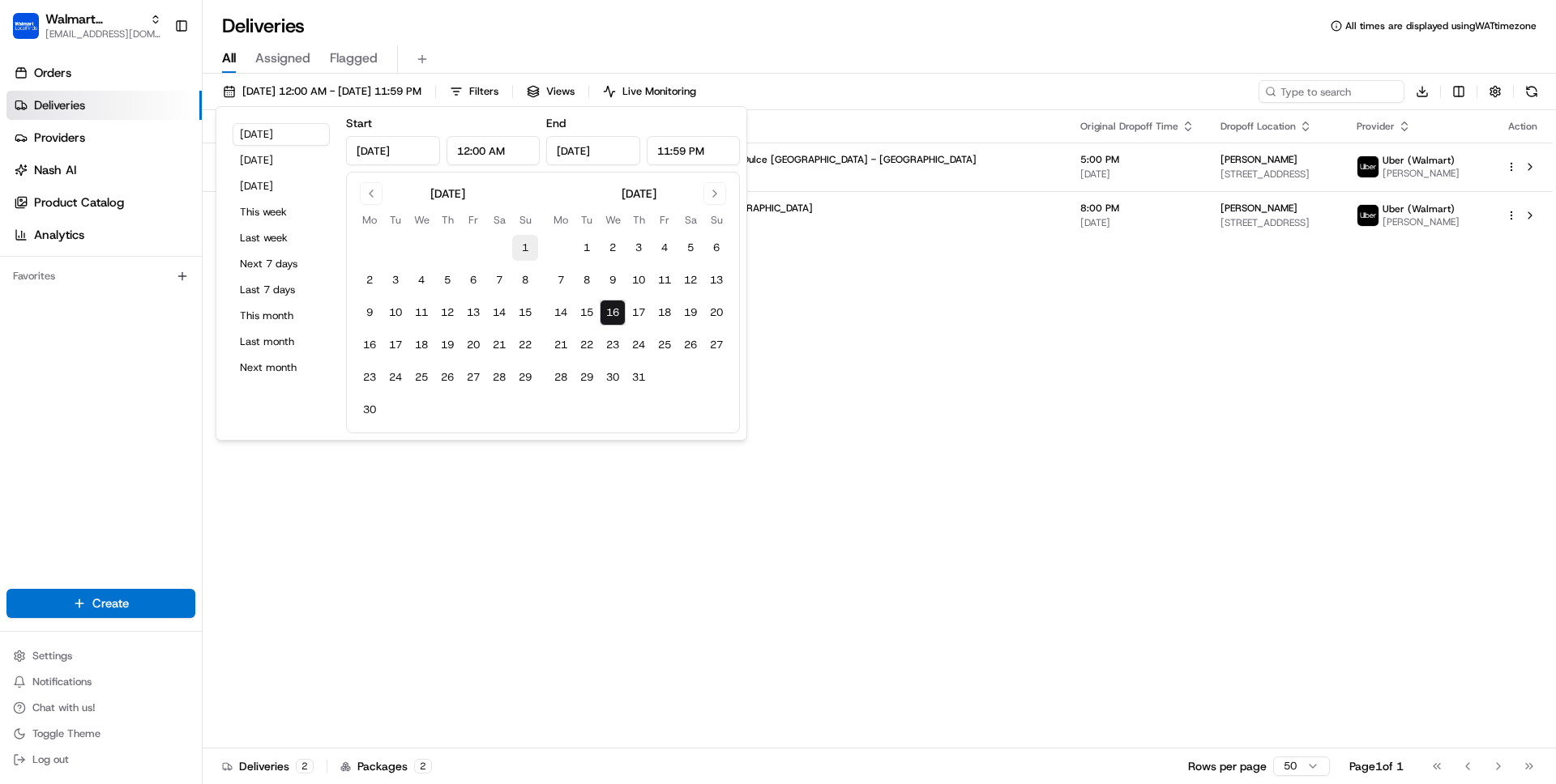 click on "1" at bounding box center (525, 248) 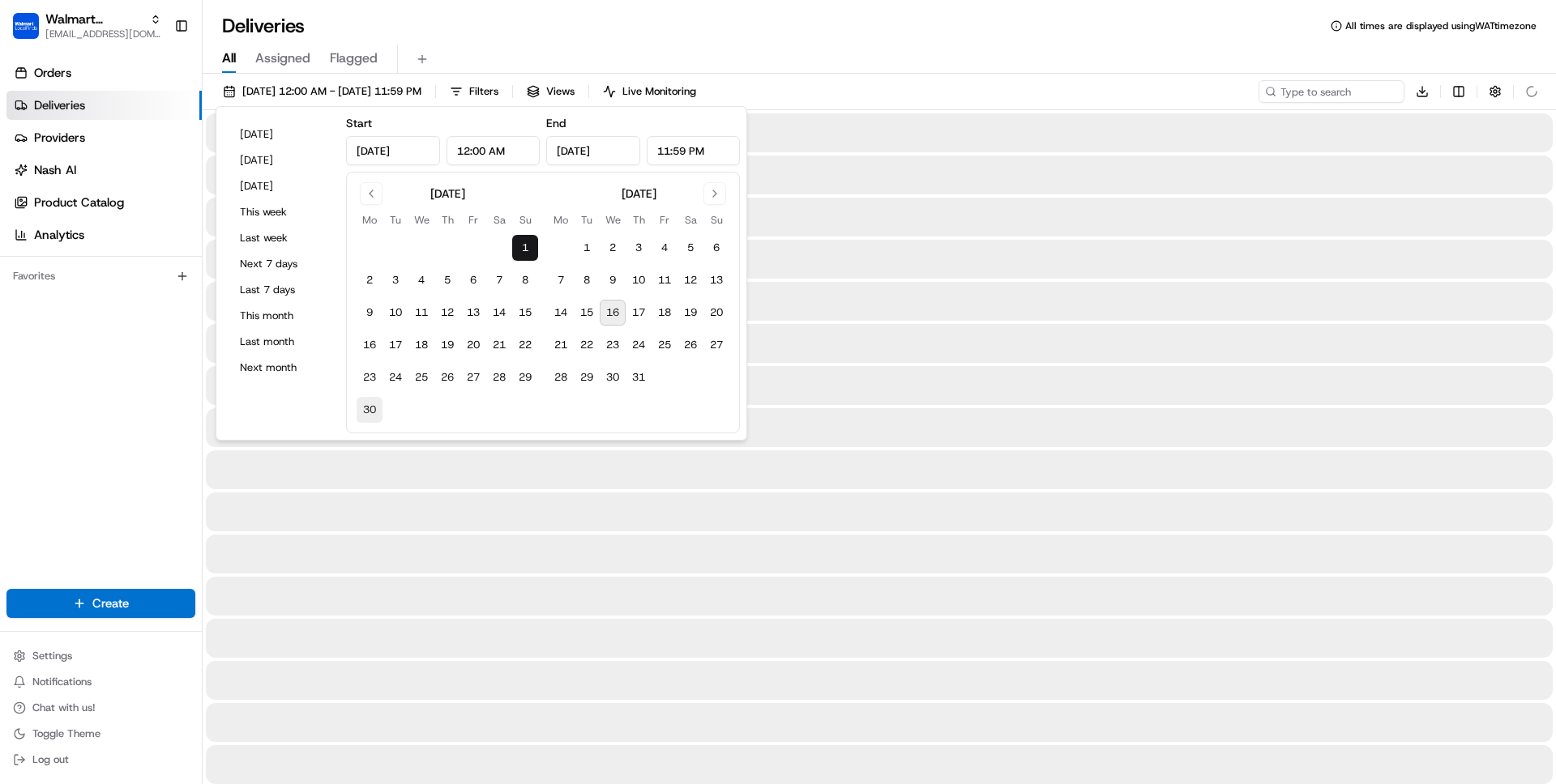 click on "30" at bounding box center (370, 410) 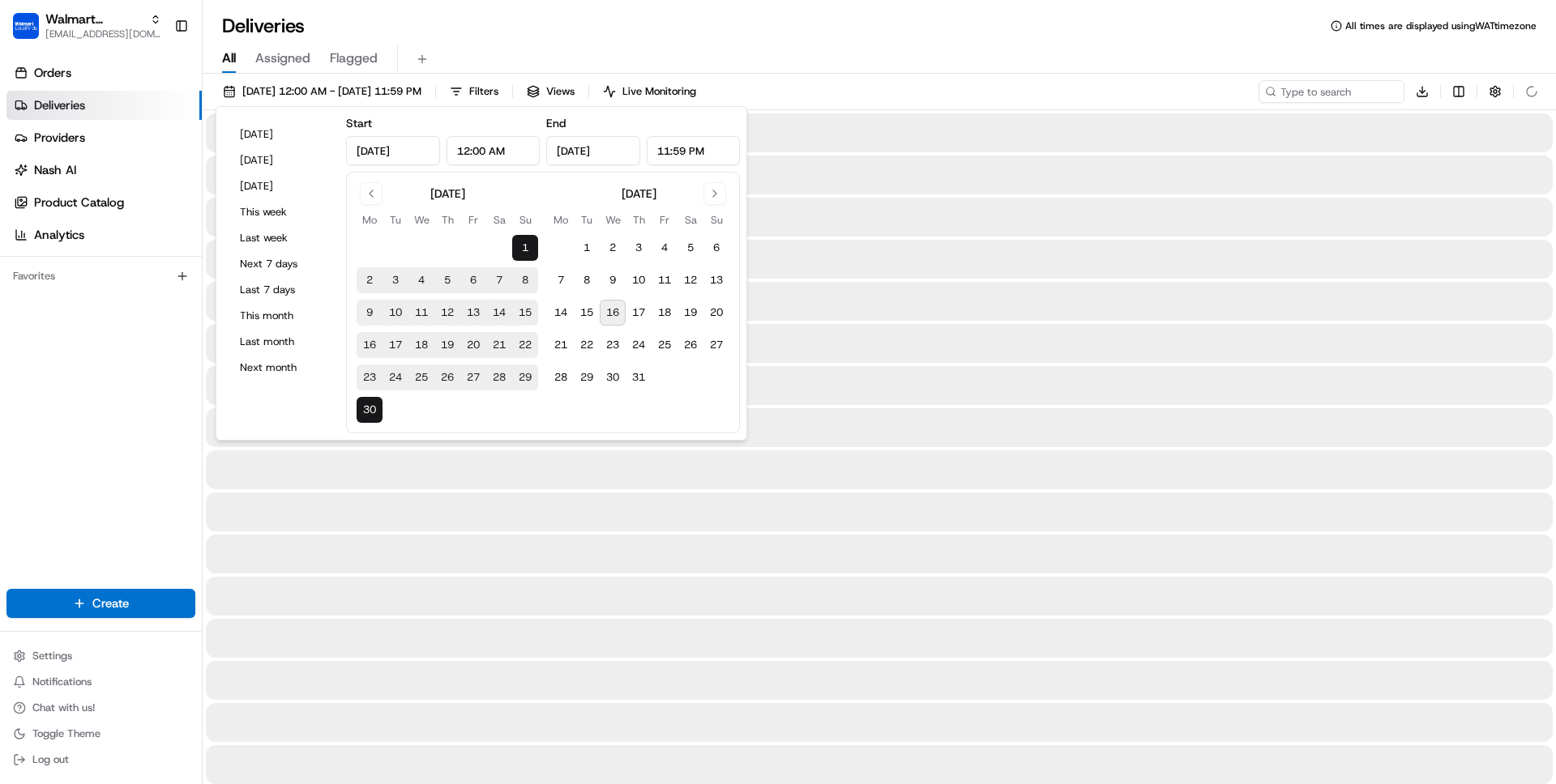 click on "All Assigned Flagged" at bounding box center (879, 59) 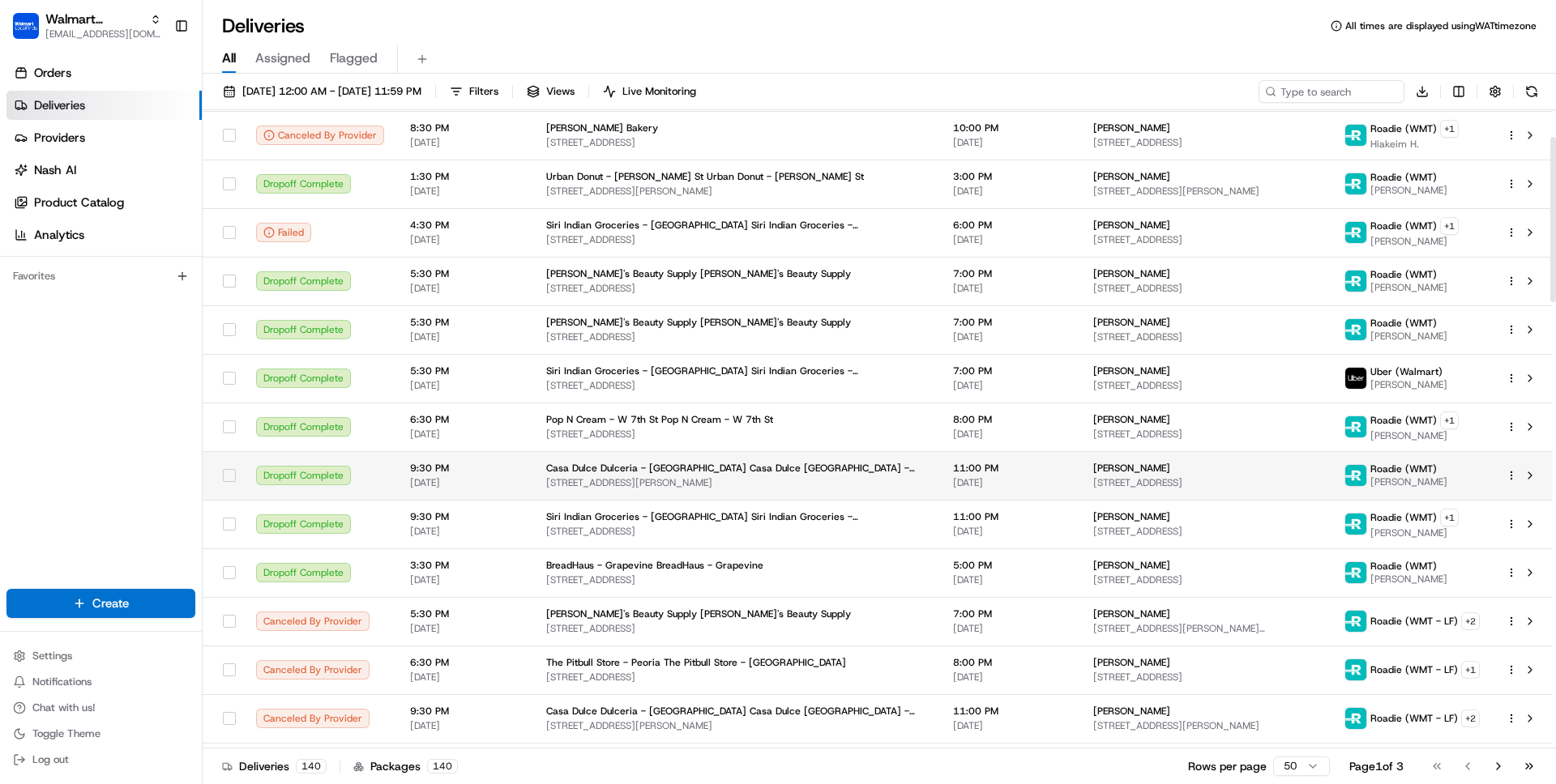scroll, scrollTop: 0, scrollLeft: 0, axis: both 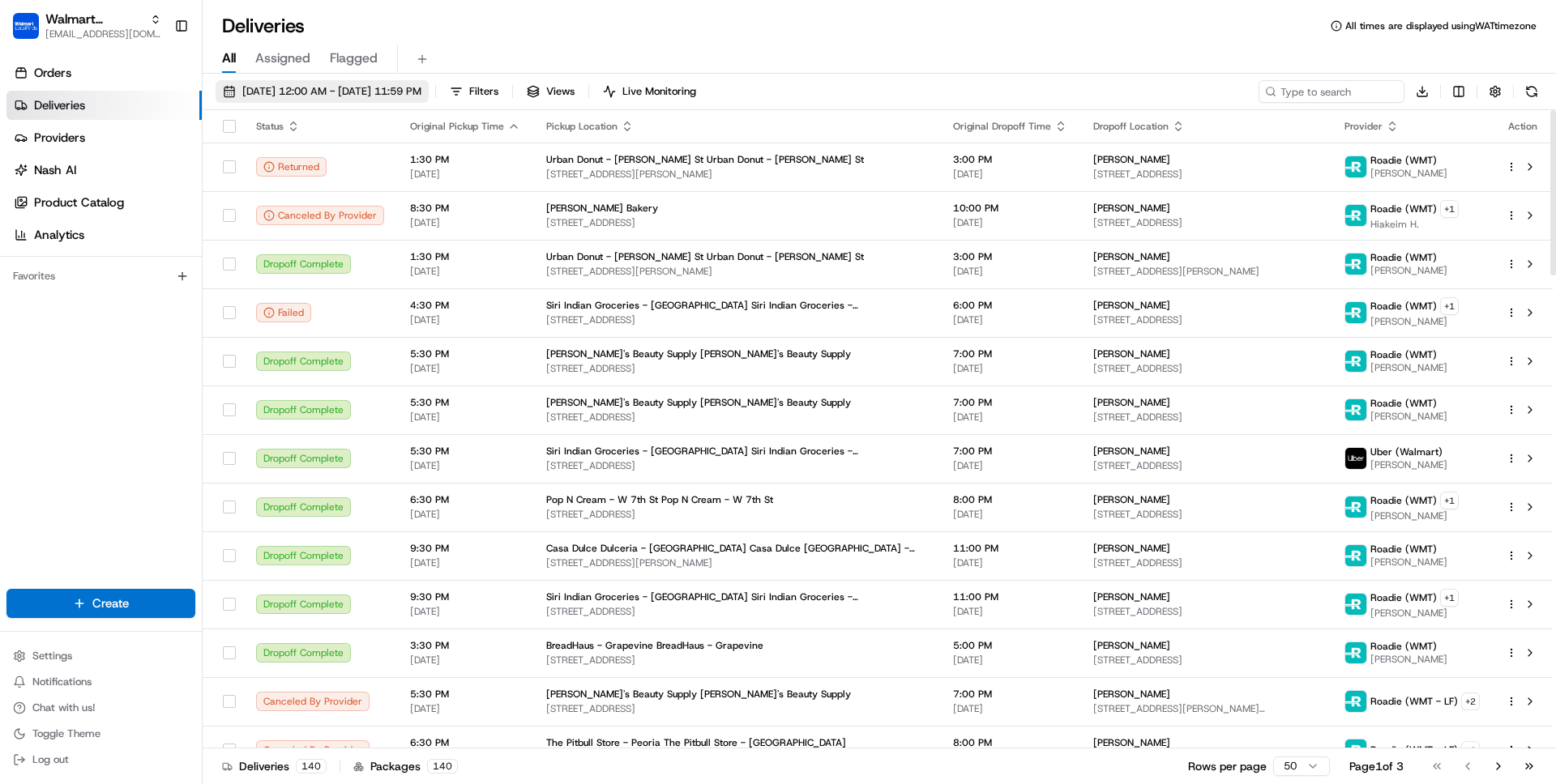 click on "06/01/2025 12:00 AM - 06/30/2025 11:59 PM" at bounding box center (331, 92) 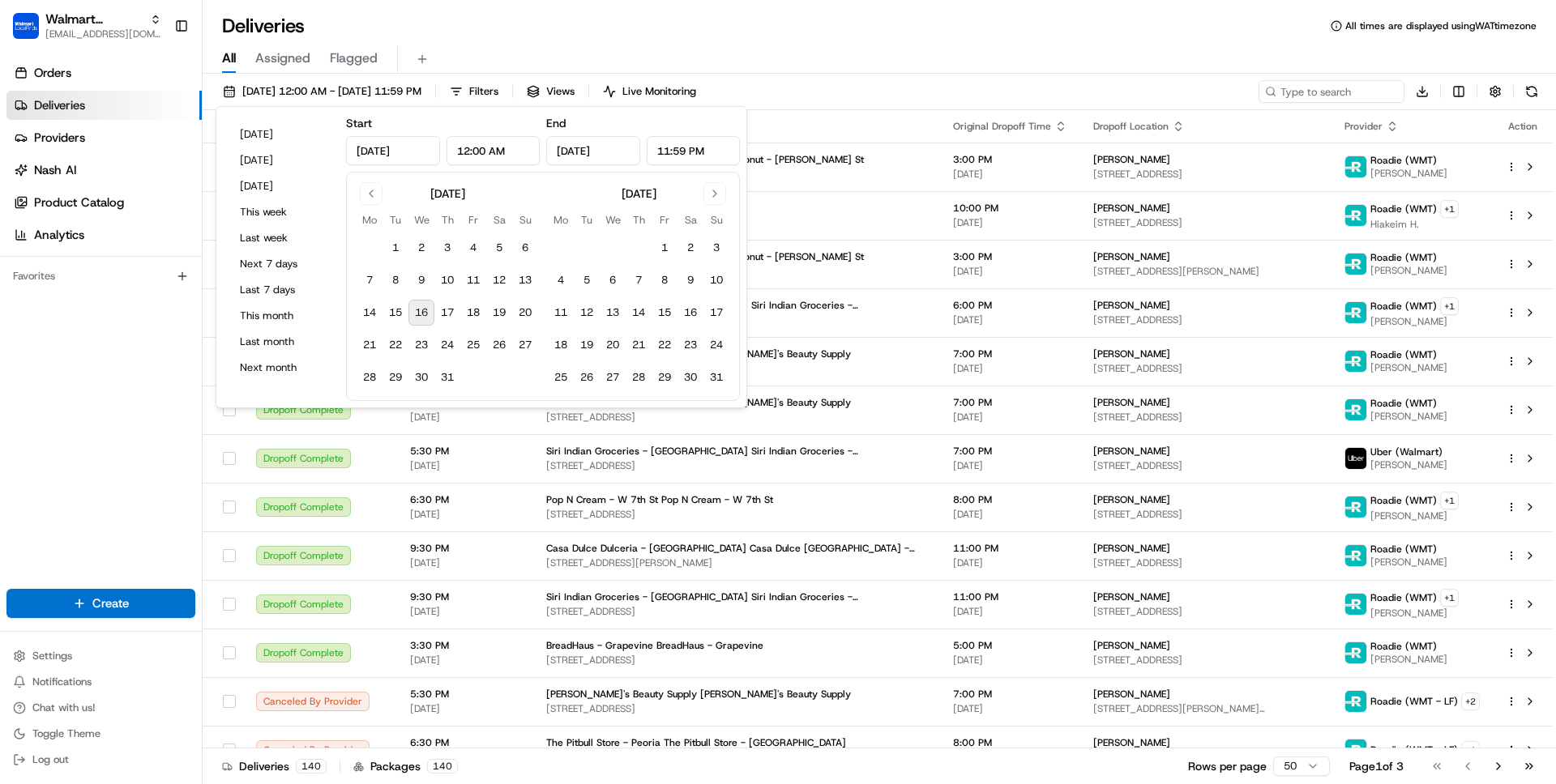 click on "16" at bounding box center [421, 313] 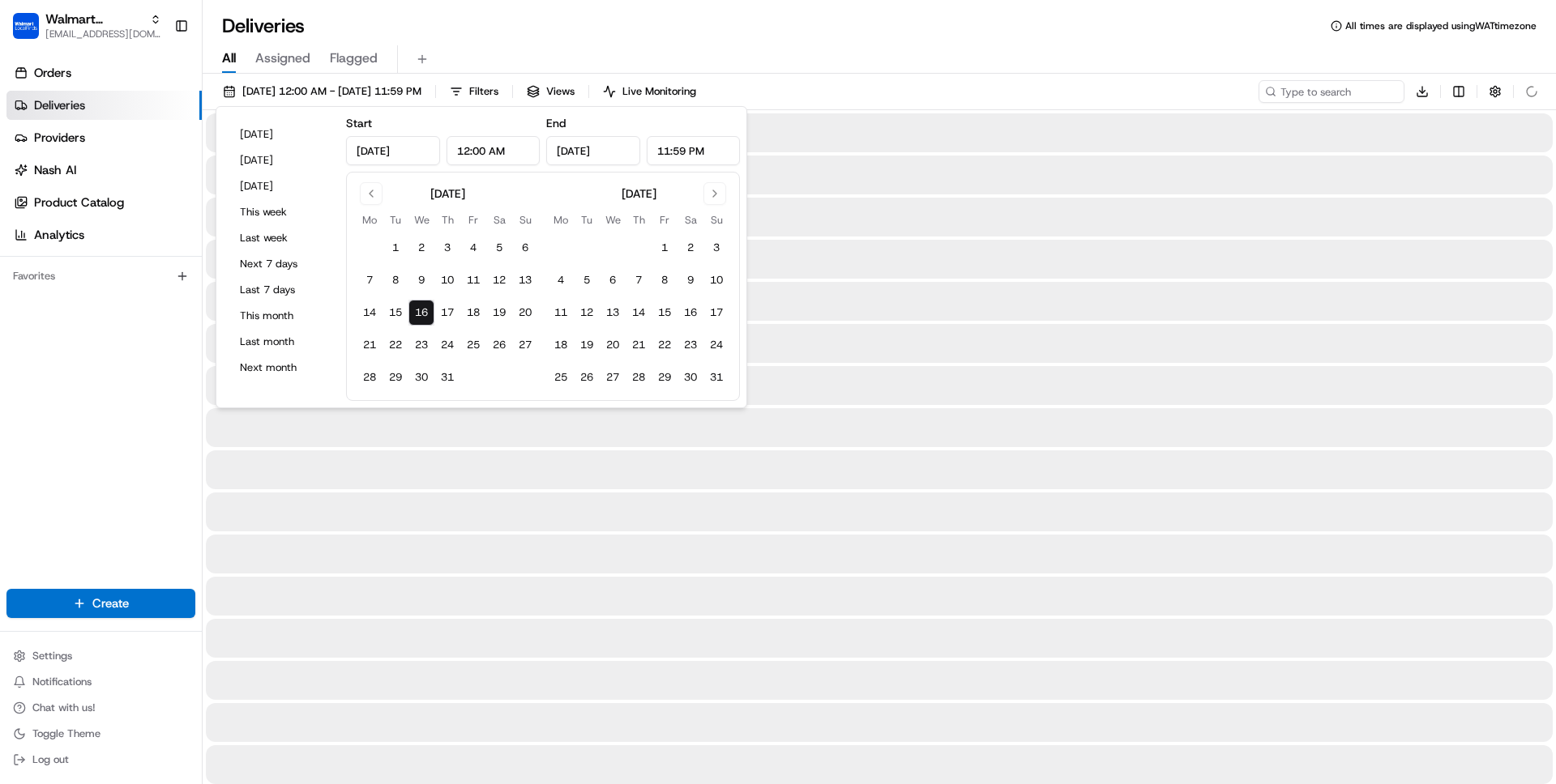 click on "All Assigned Flagged" at bounding box center [879, 59] 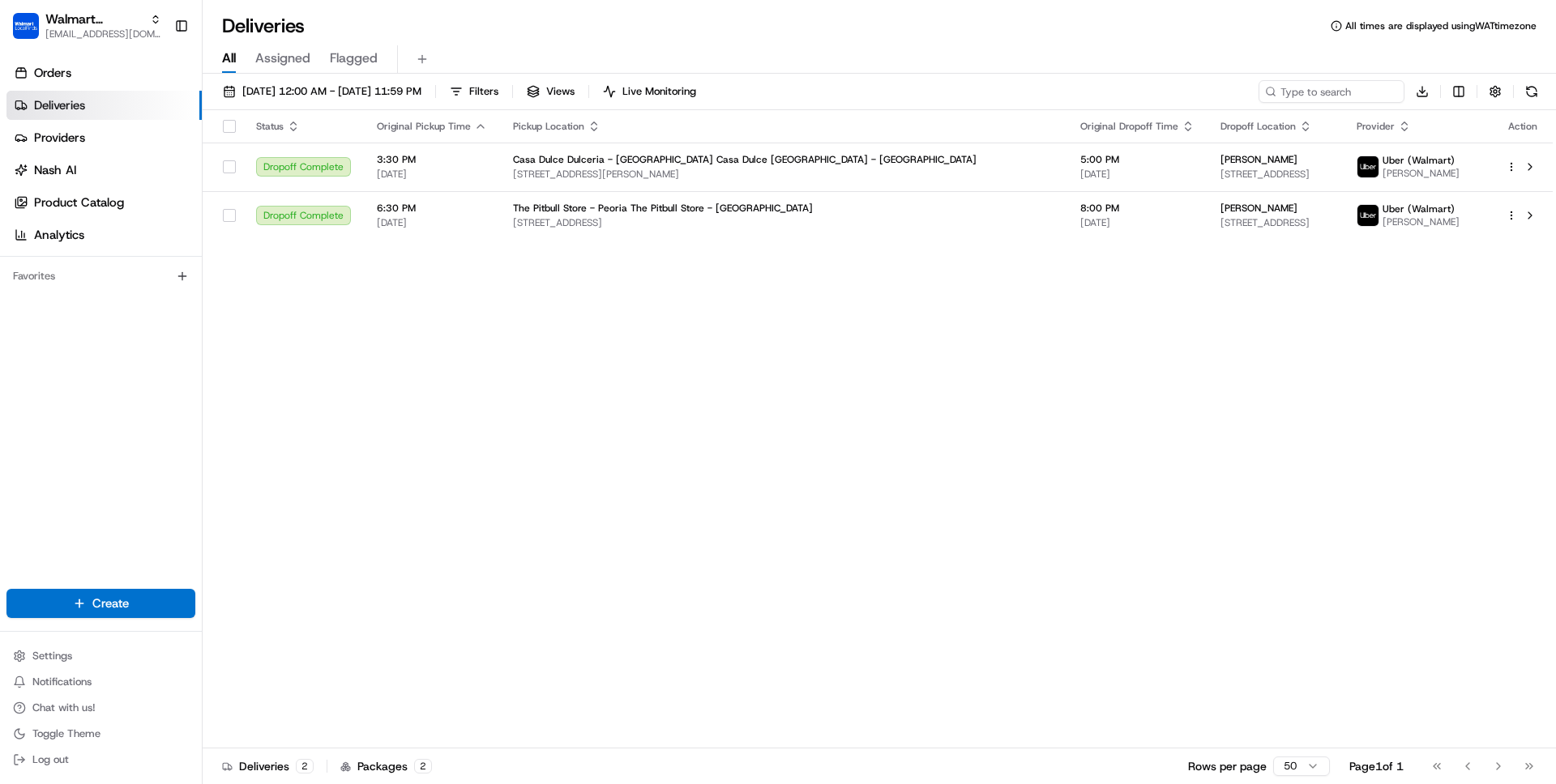 click on "Status Original Pickup Time Pickup Location Original Dropoff Time Dropoff Location Provider Action Dropoff Complete 3:30 PM 07/16/2025 Casa Dulce Dulceria - San Antonio Casa Dulce Dulceria - San Antonio 6953 San Pedro Ave, San Antonio, TX, 78216, US 5:00 PM 07/16/2025 SHANE WERCHAN 1305 N Olive St, San Antonio, TX, 78202, US Uber (Walmart) CESAR V. Dropoff Complete 6:30 PM 07/16/2025 The Pitbull Store - Peoria The Pitbull Store - Peoria 8525 Grand Ave, Peoria, AZ, 85345, US 8:00 PM 07/16/2025 michele phillips 15021 W Elko Dr, Surprise, AZ, 85374, US Uber (Walmart) ZONIA B." at bounding box center (878, 429) 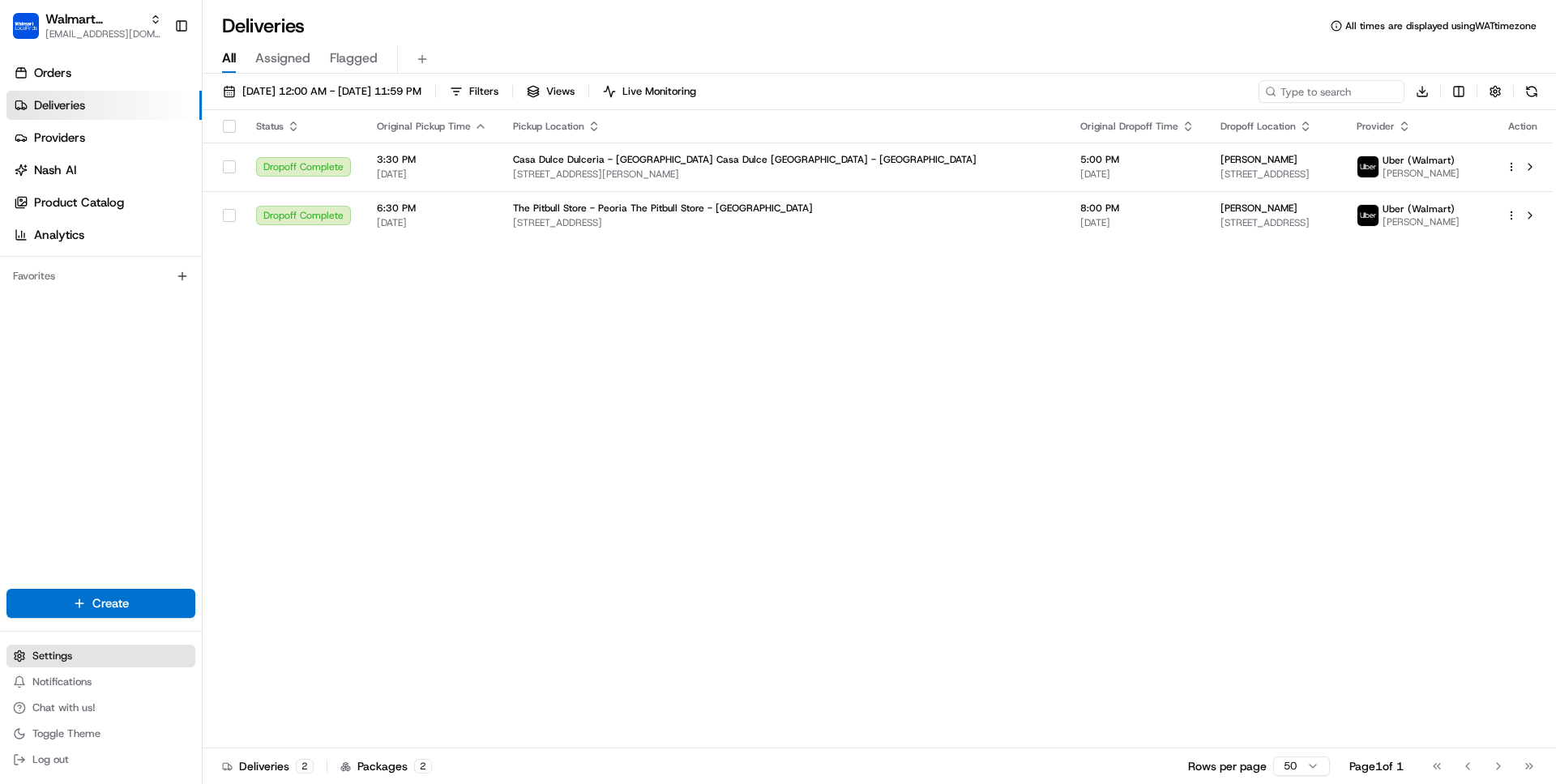 click on "Settings" at bounding box center (52, 656) 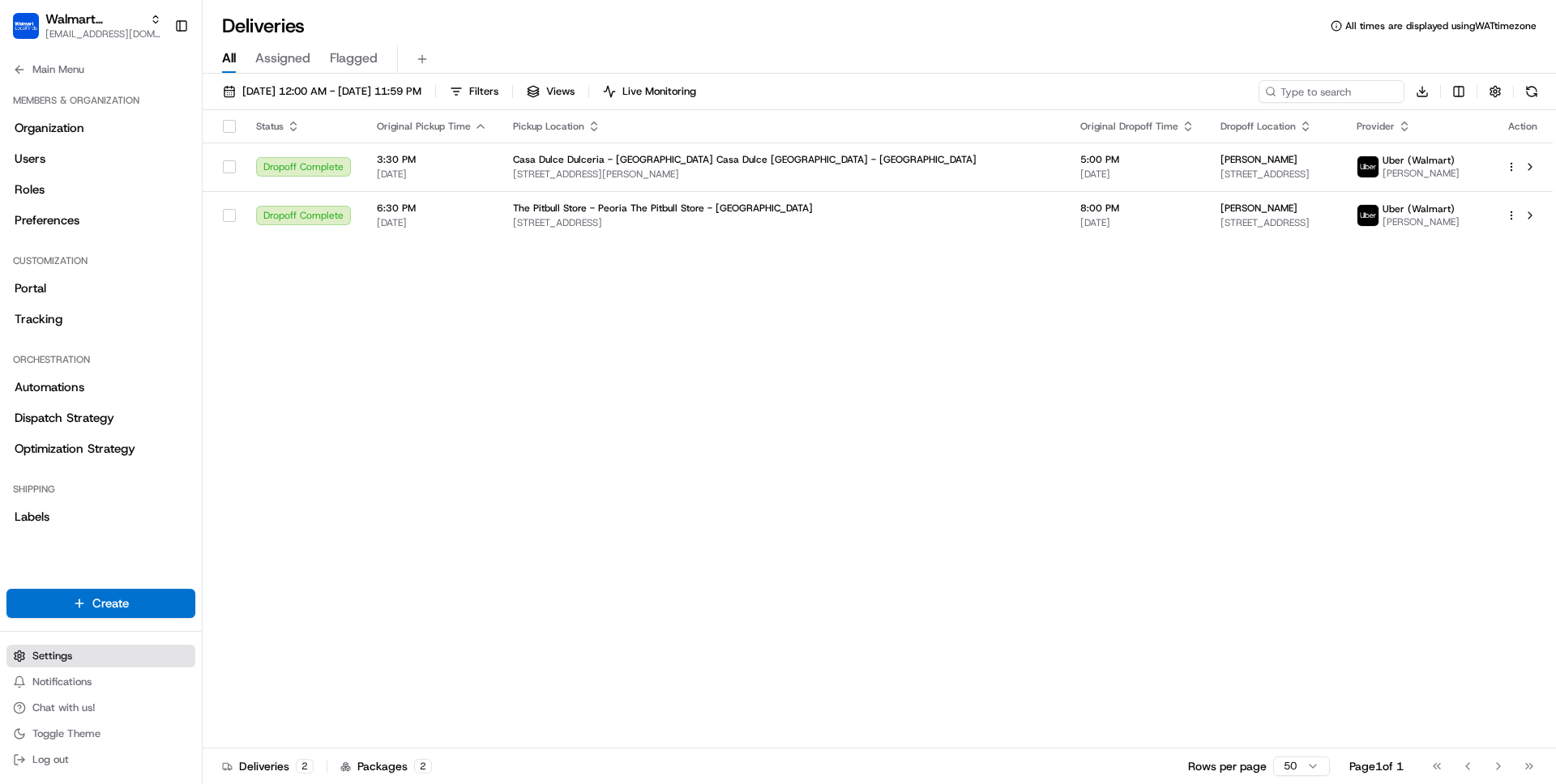 click on "Settings" at bounding box center (52, 656) 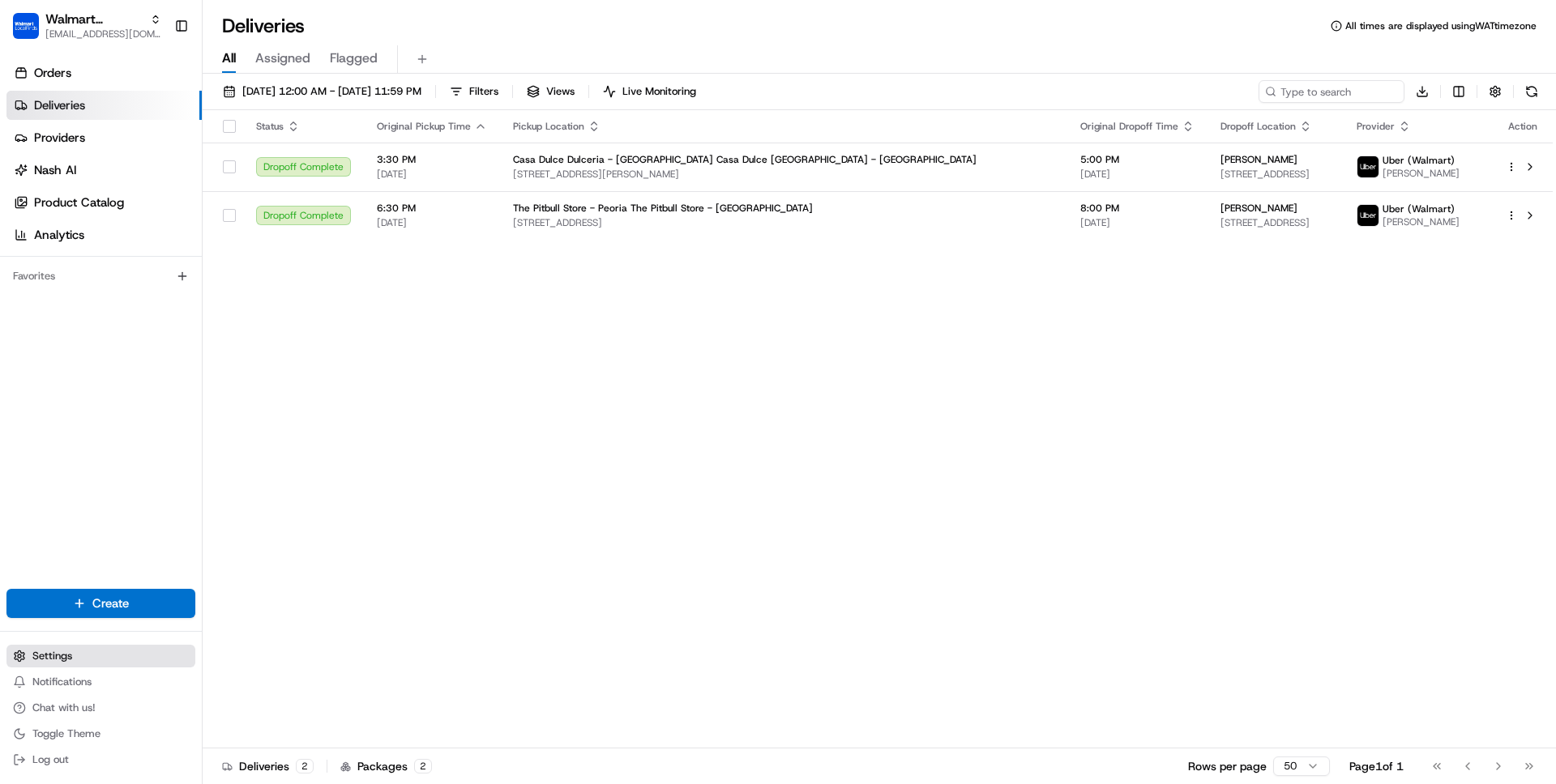 click on "Settings" at bounding box center (100, 656) 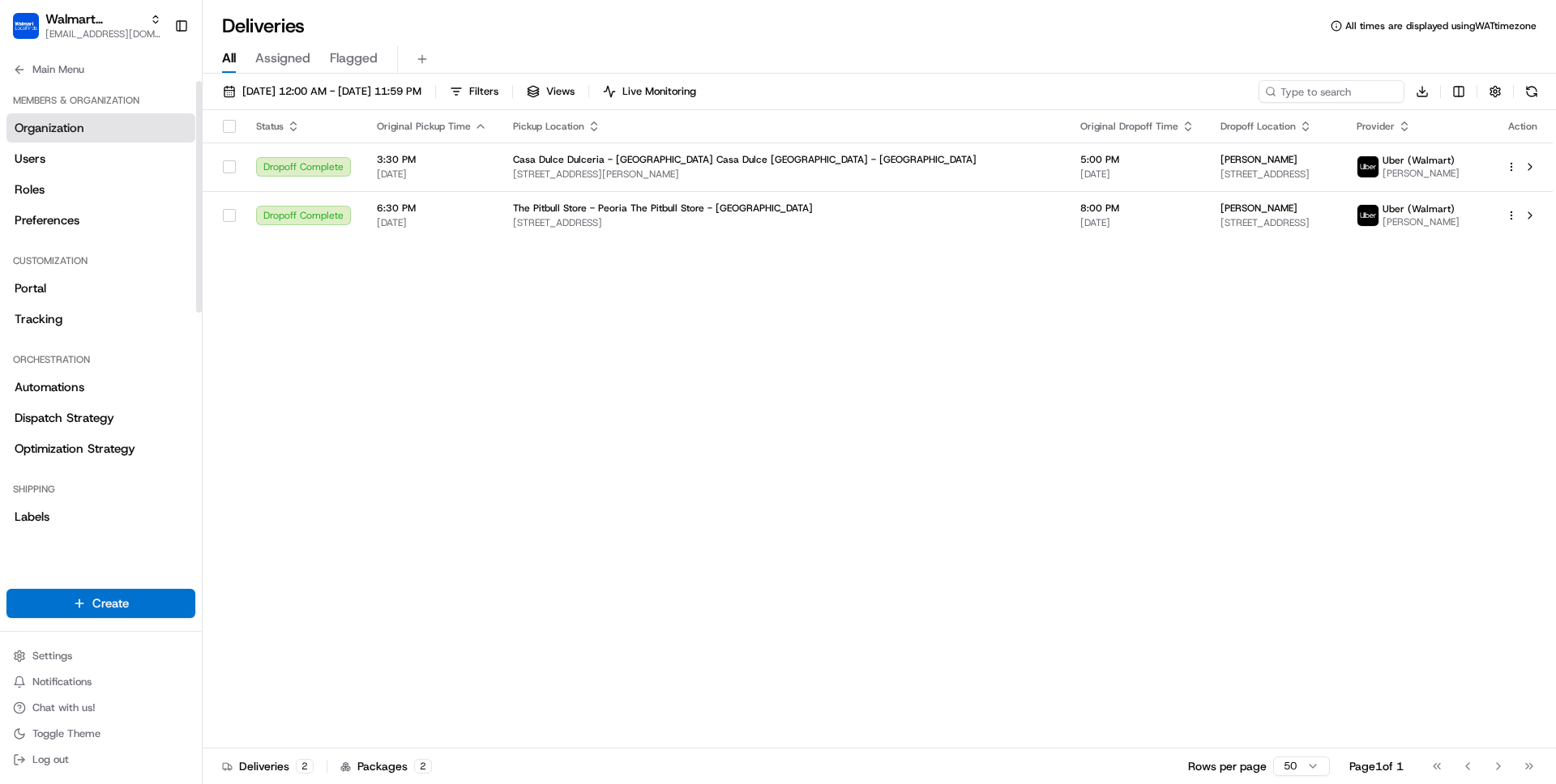 click on "Organization" at bounding box center (100, 128) 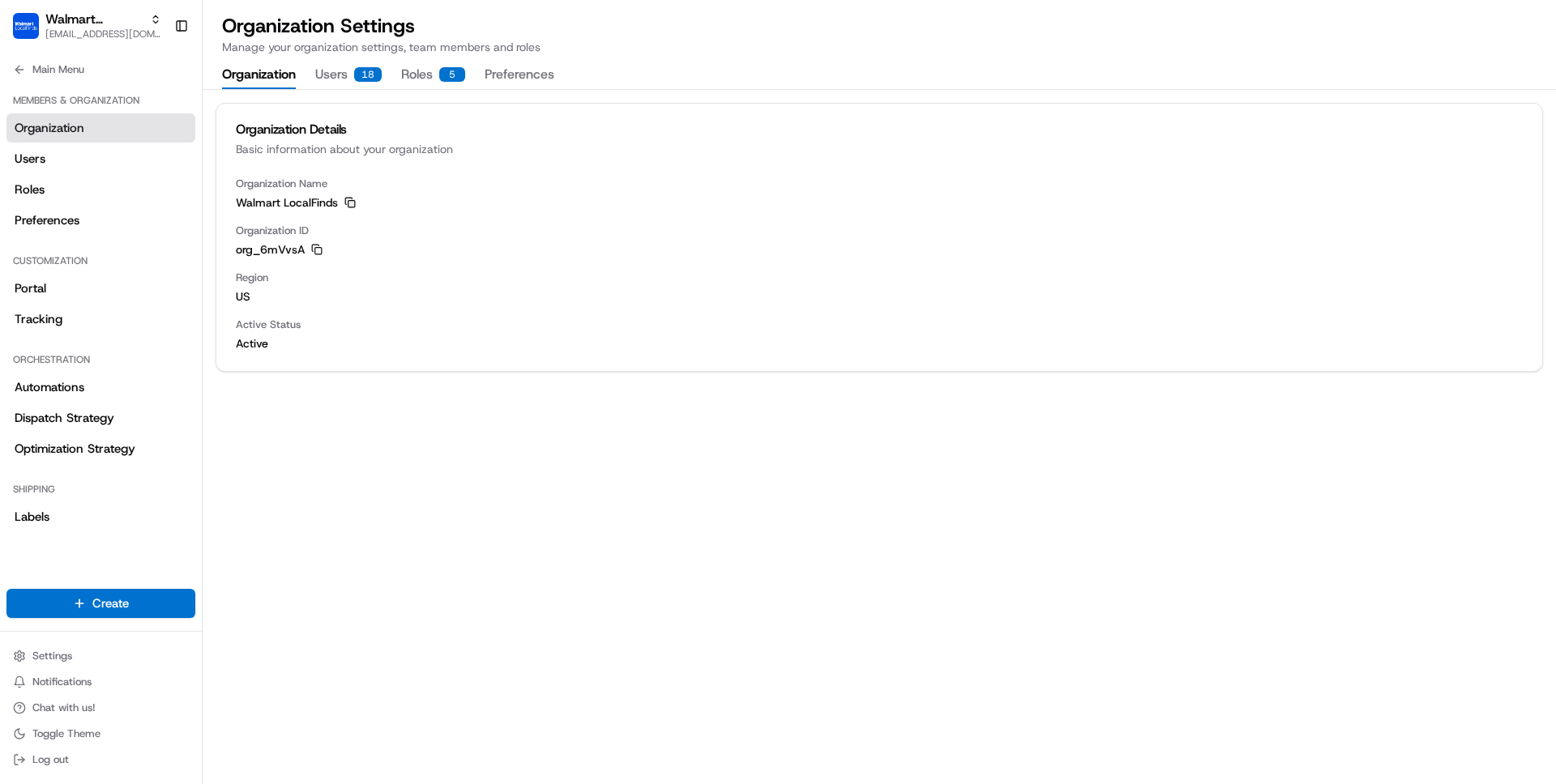 click 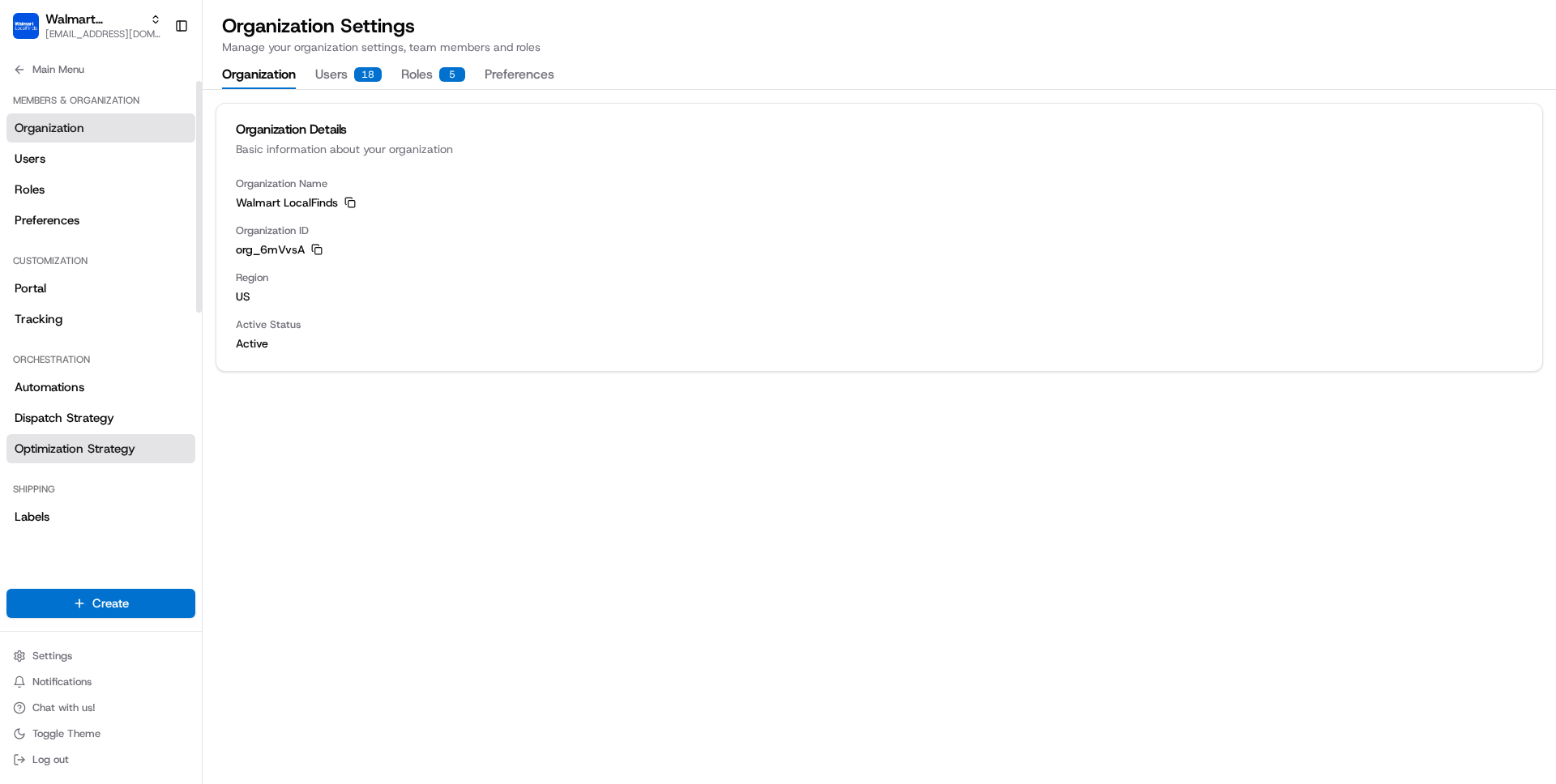 scroll, scrollTop: 454, scrollLeft: 0, axis: vertical 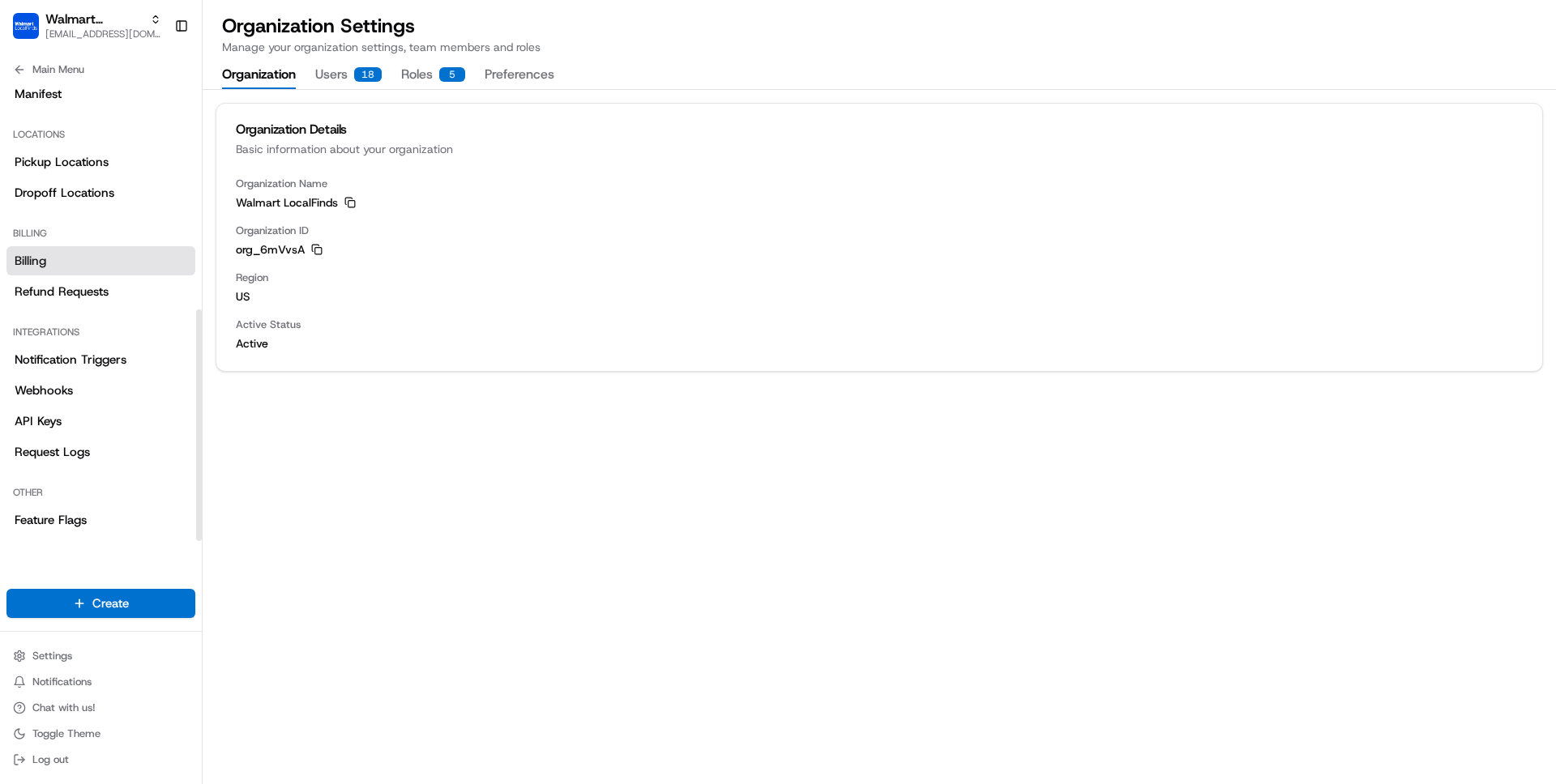 click on "Billing" at bounding box center [100, 261] 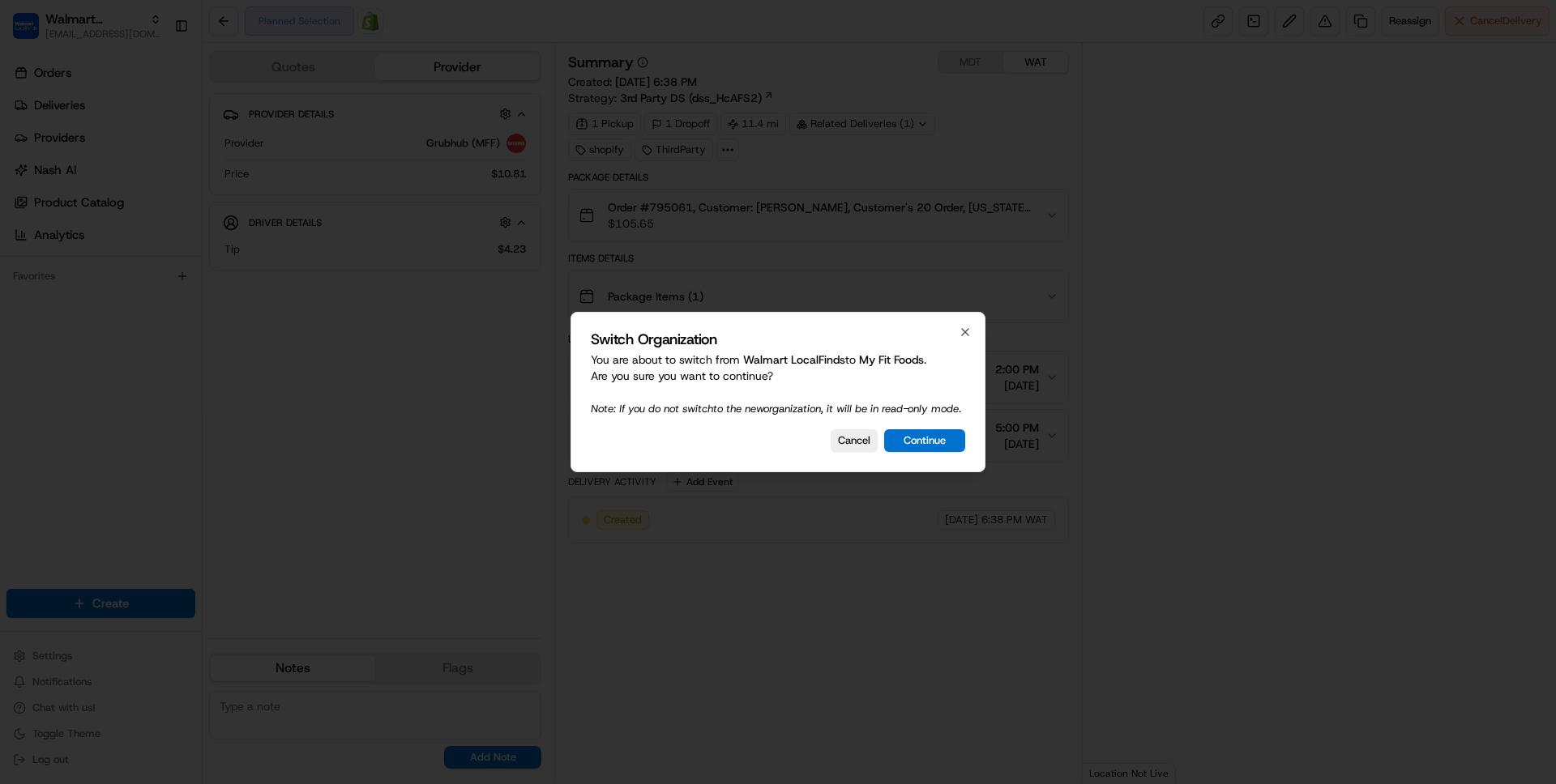 scroll, scrollTop: 0, scrollLeft: 0, axis: both 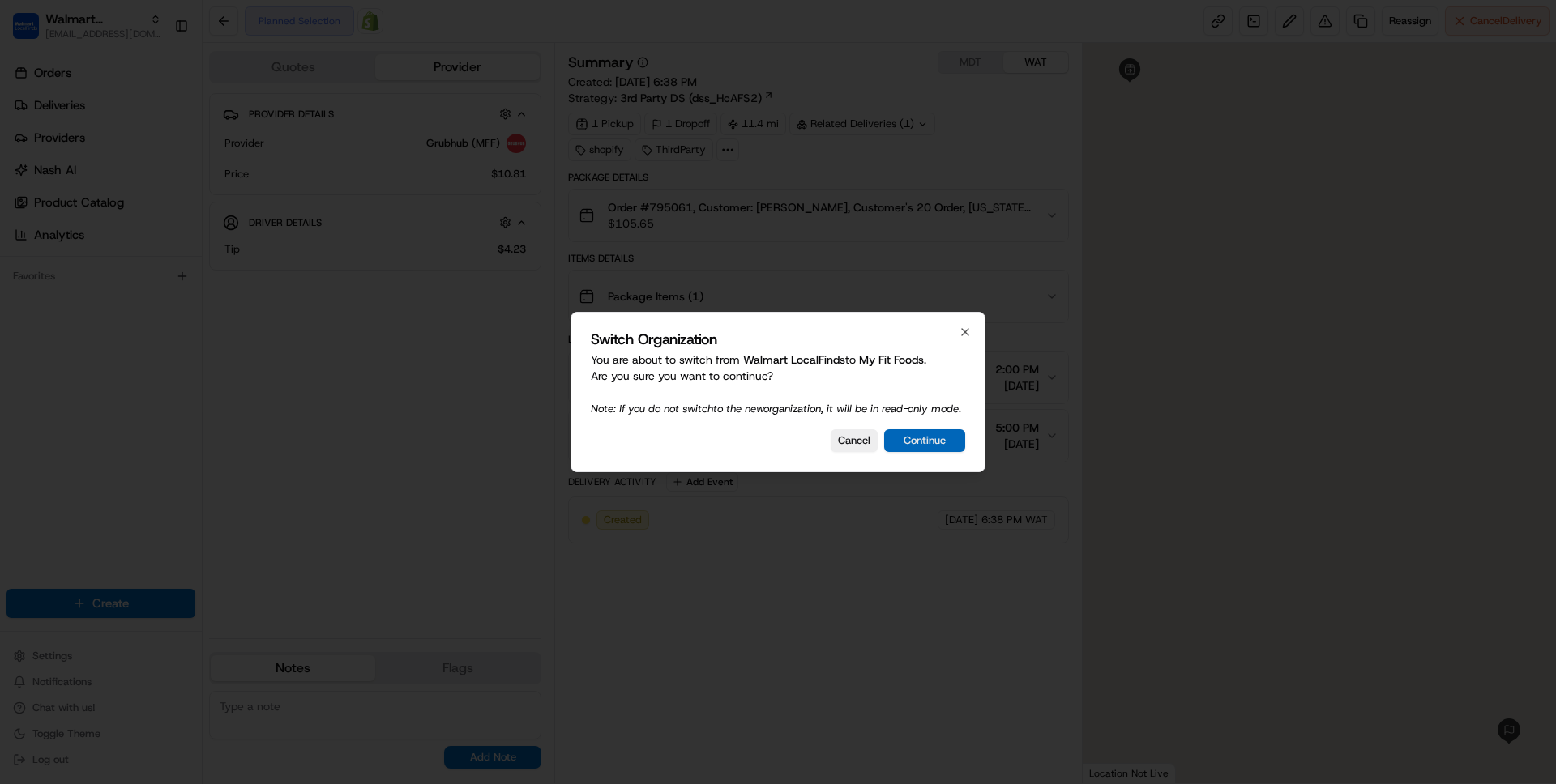 click on "Continue" at bounding box center [925, 441] 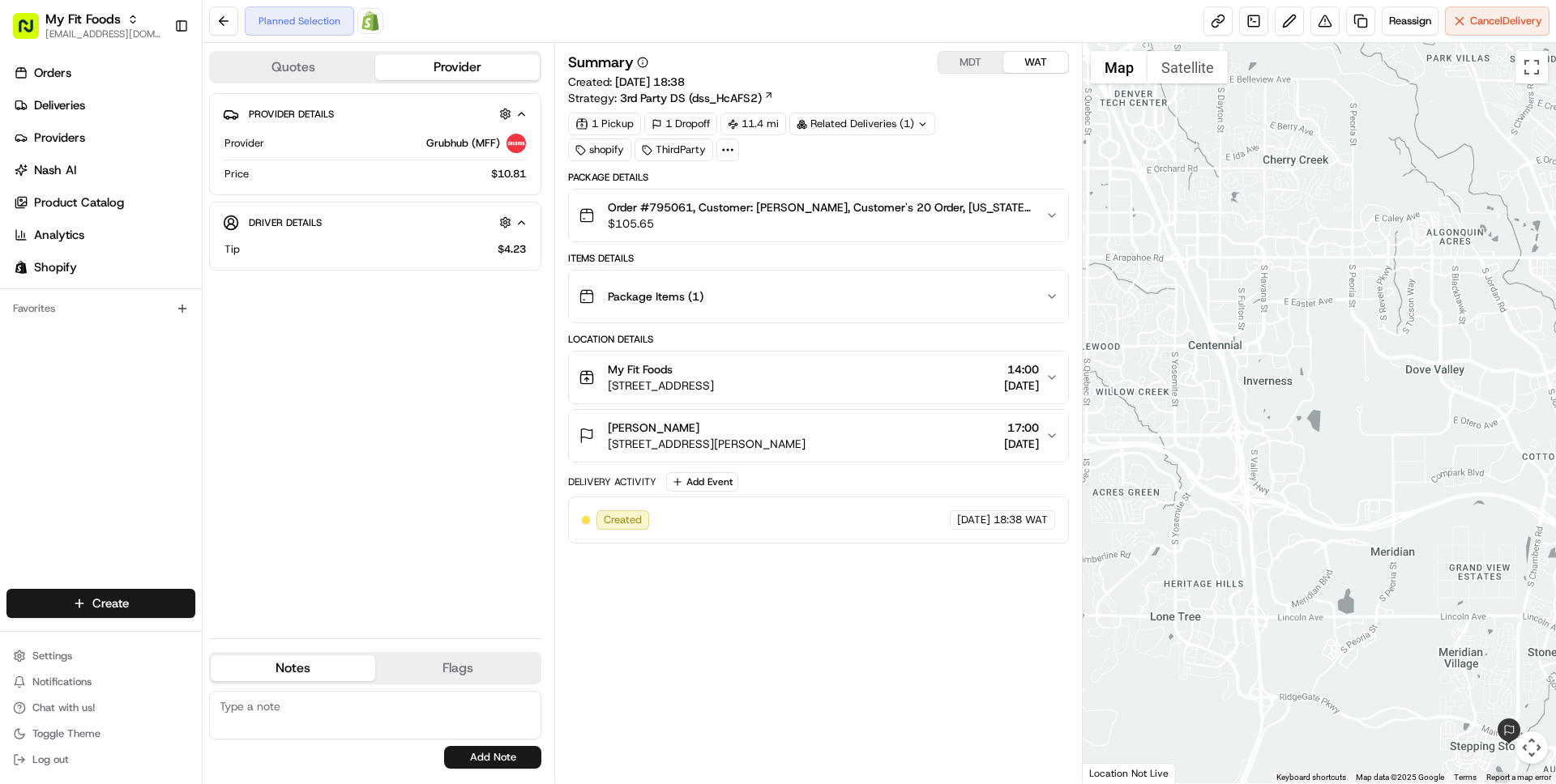 click on "MDT" at bounding box center [971, 62] 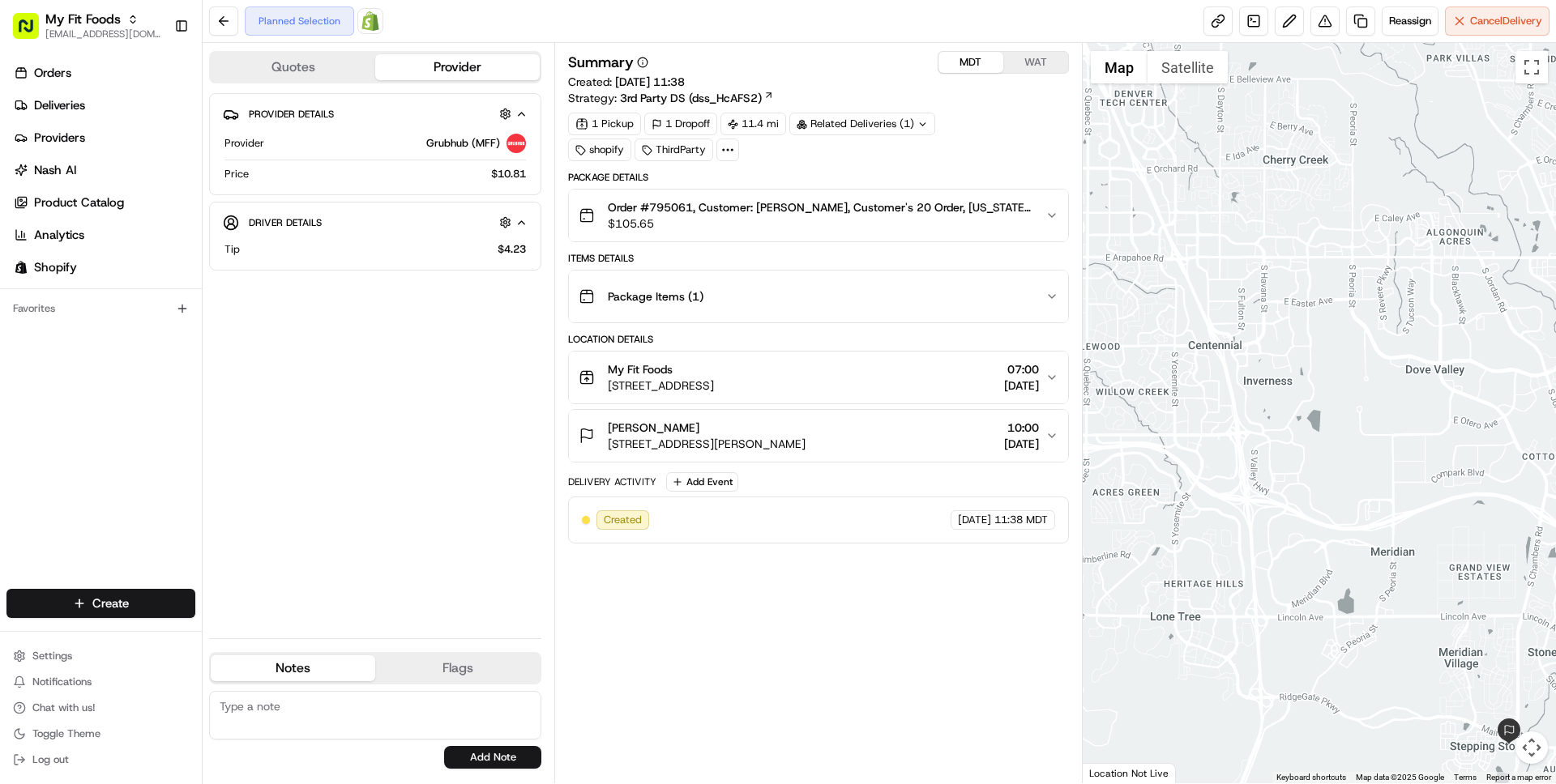 click on "WAT" at bounding box center [1036, 62] 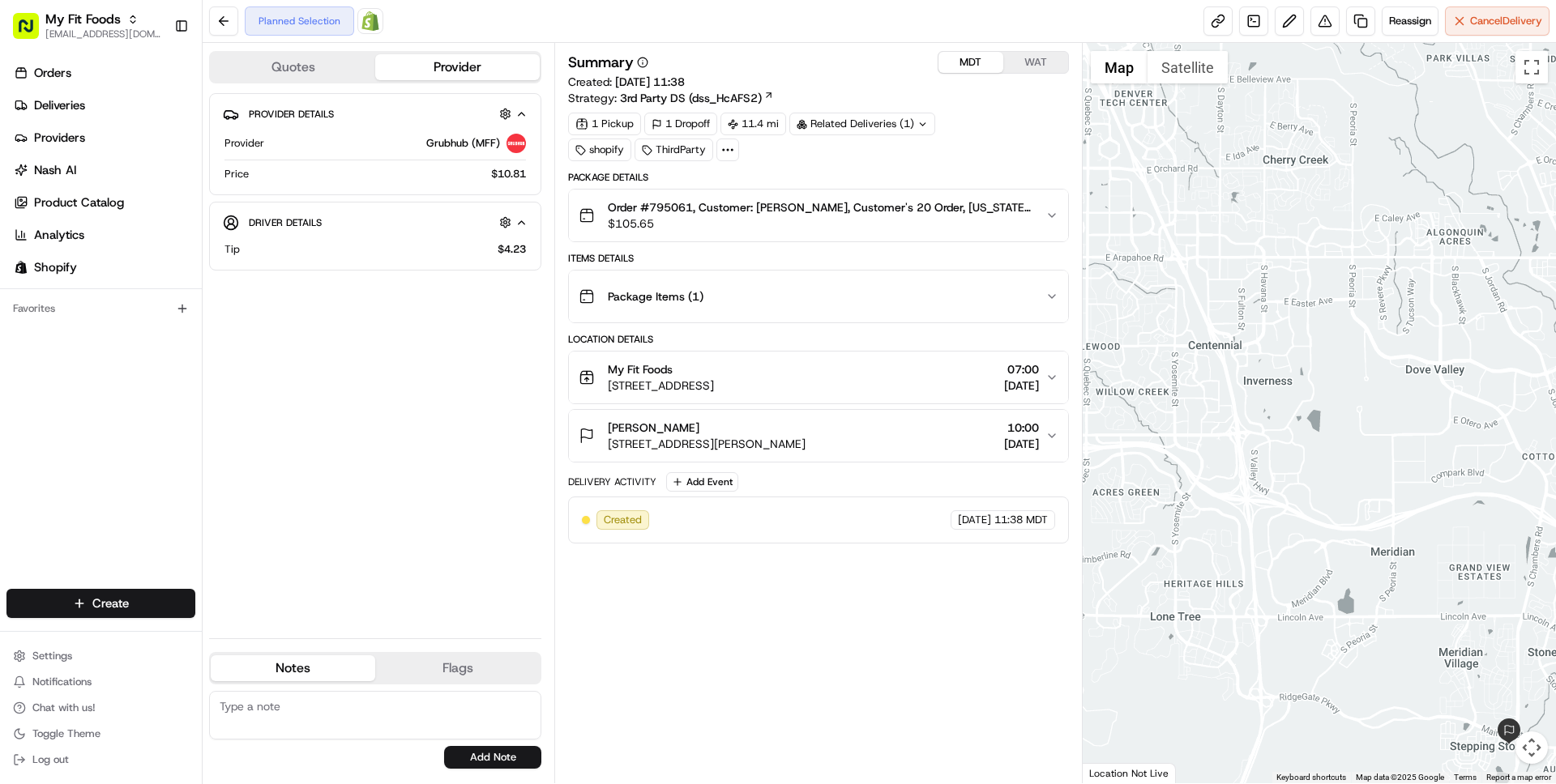 click on "MDT" at bounding box center (971, 62) 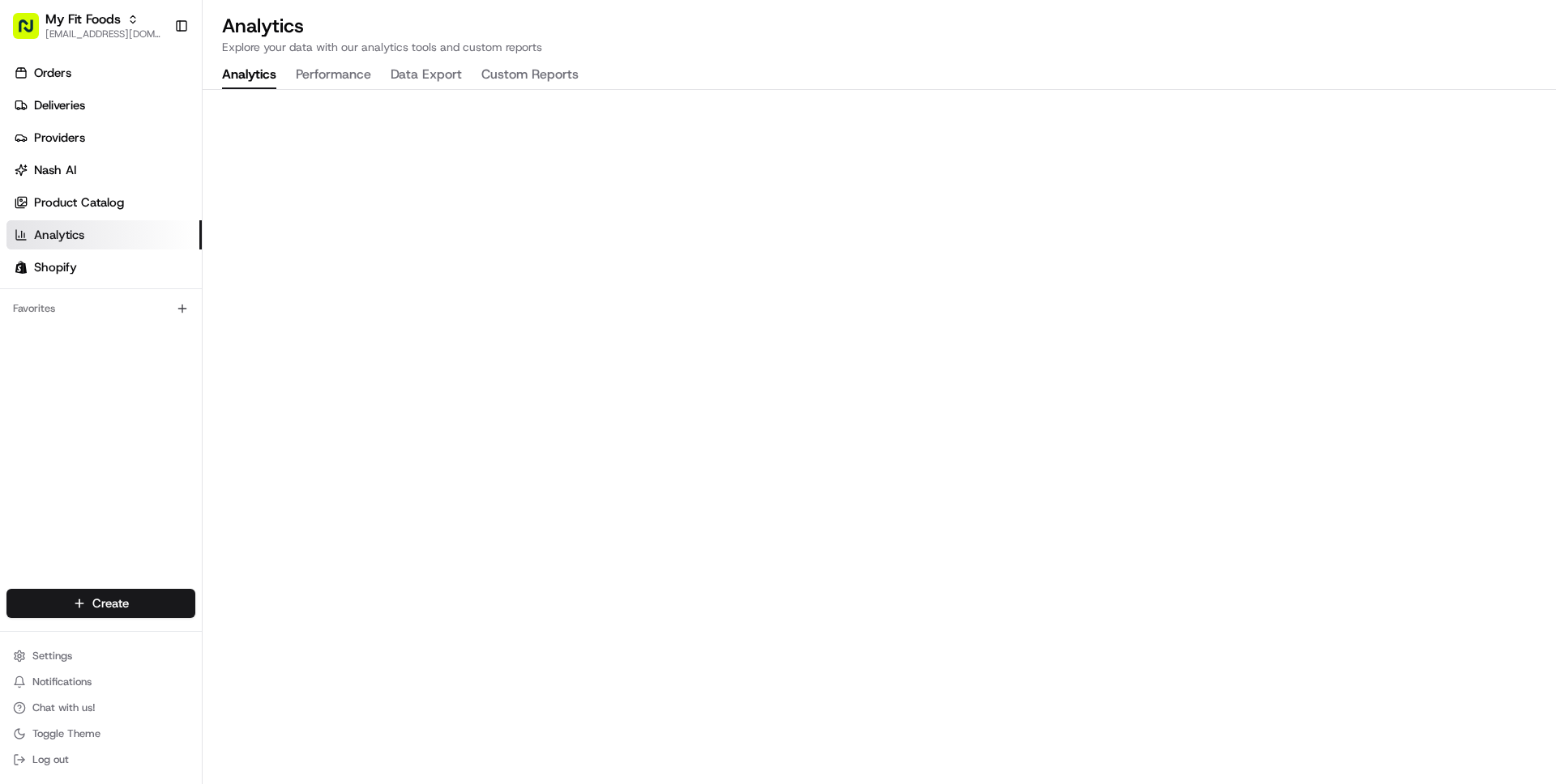 scroll, scrollTop: 0, scrollLeft: 0, axis: both 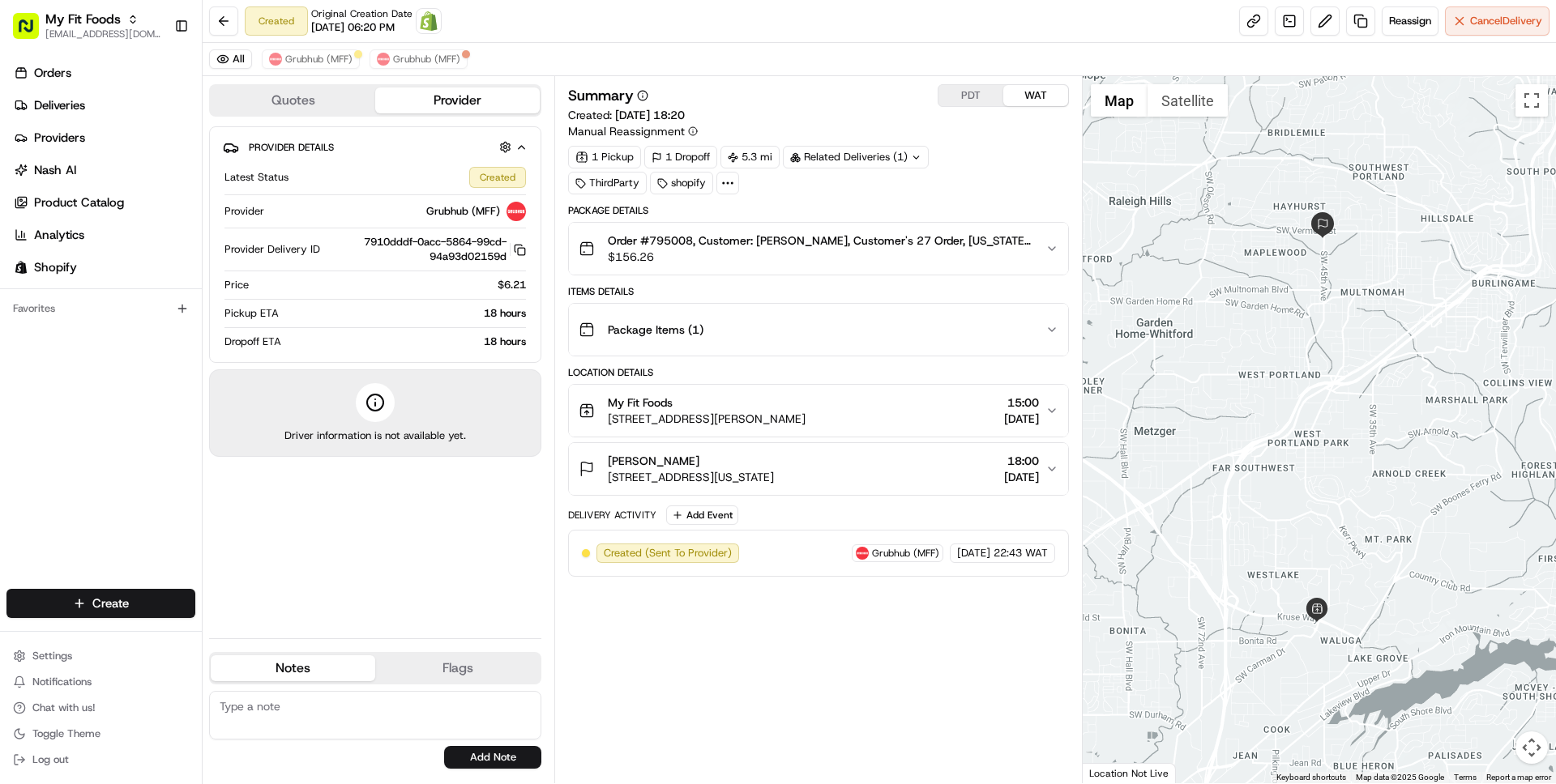 click on "[STREET_ADDRESS][PERSON_NAME]" at bounding box center (707, 419) 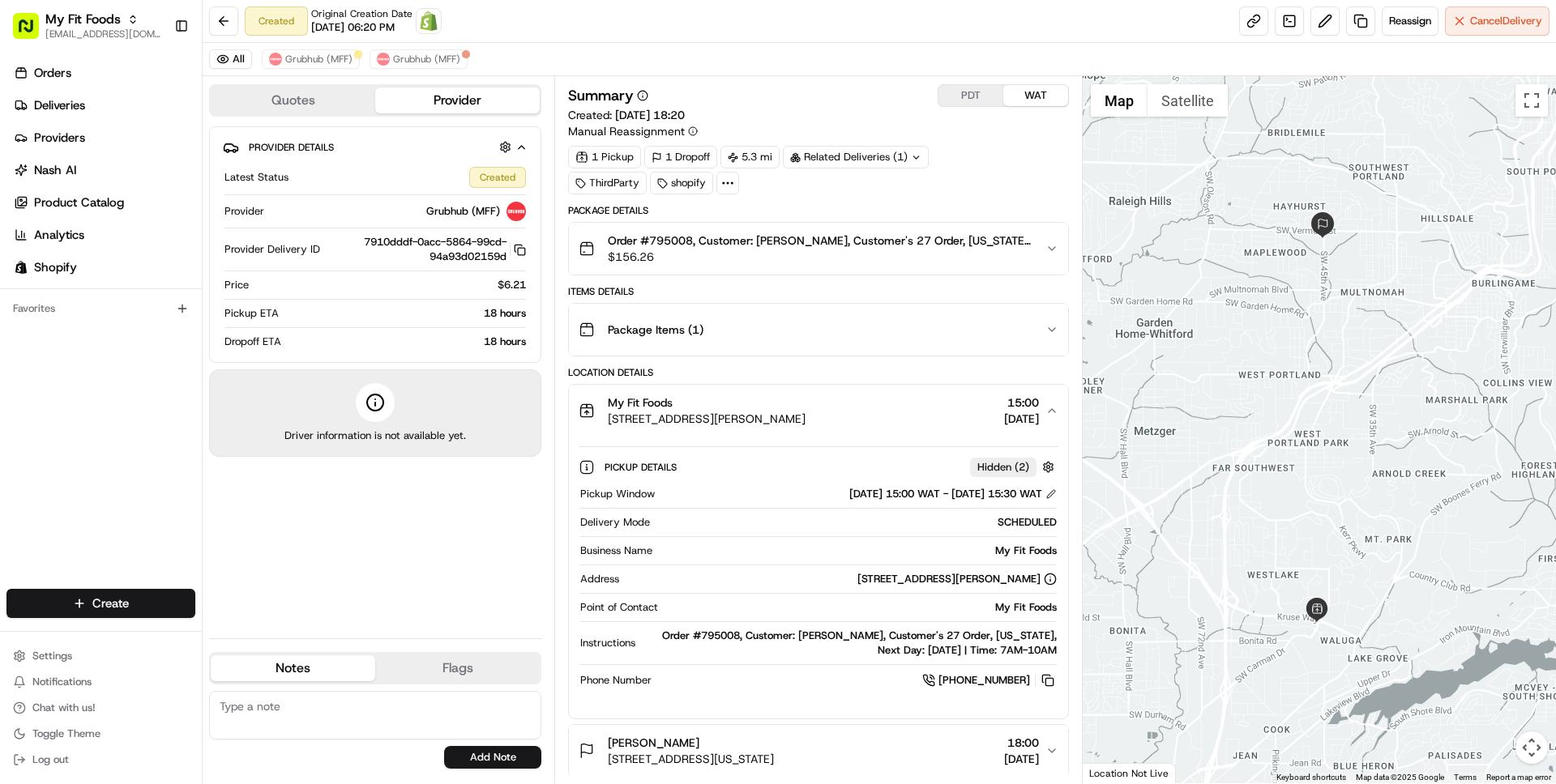 click on "[STREET_ADDRESS][PERSON_NAME]" at bounding box center (707, 419) 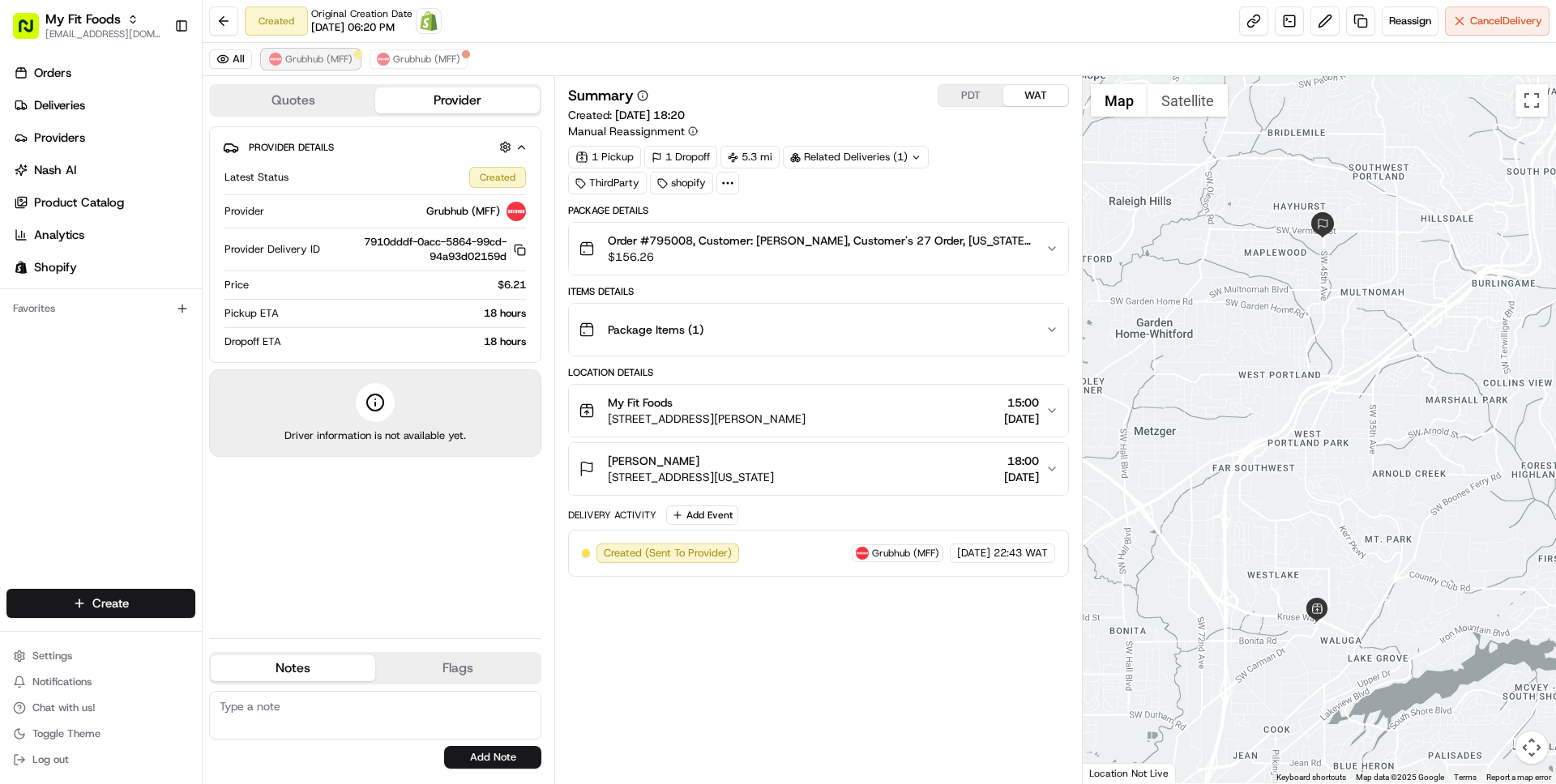 click on "Grubhub (MFF)" at bounding box center [318, 59] 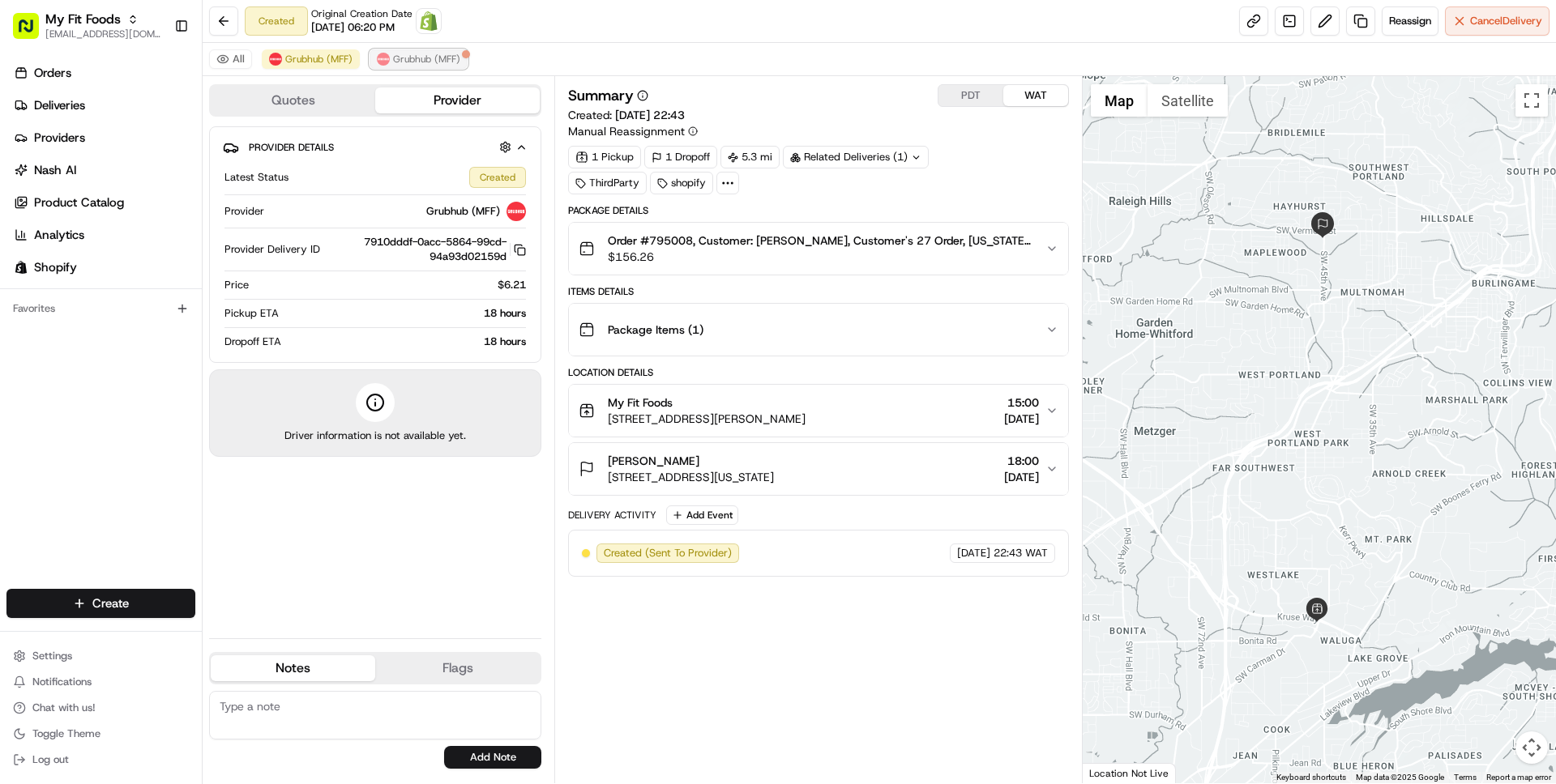 click on "Grubhub (MFF)" at bounding box center (426, 59) 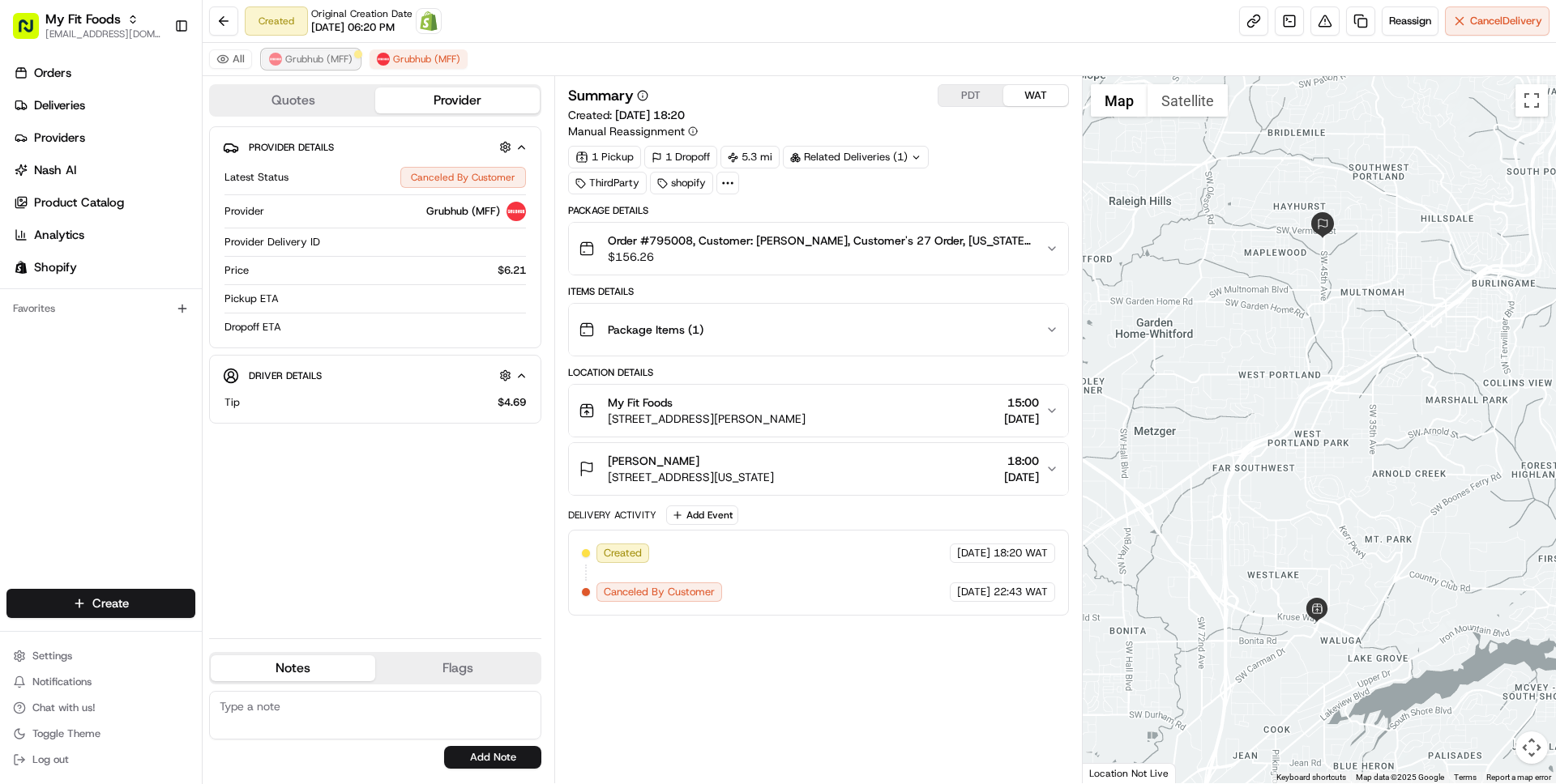 click on "Grubhub (MFF)" at bounding box center (318, 59) 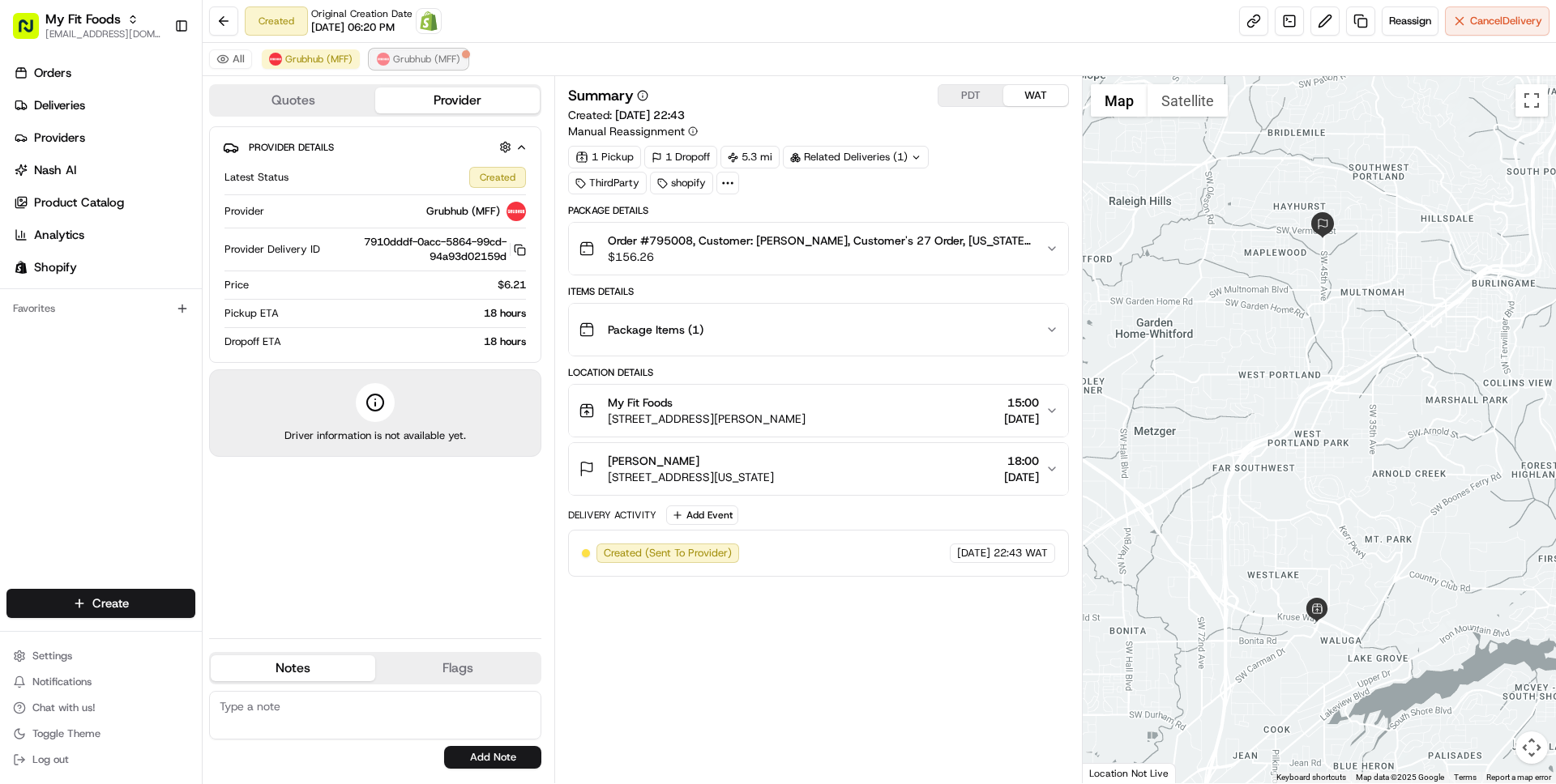 click on "Grubhub (MFF)" at bounding box center (426, 59) 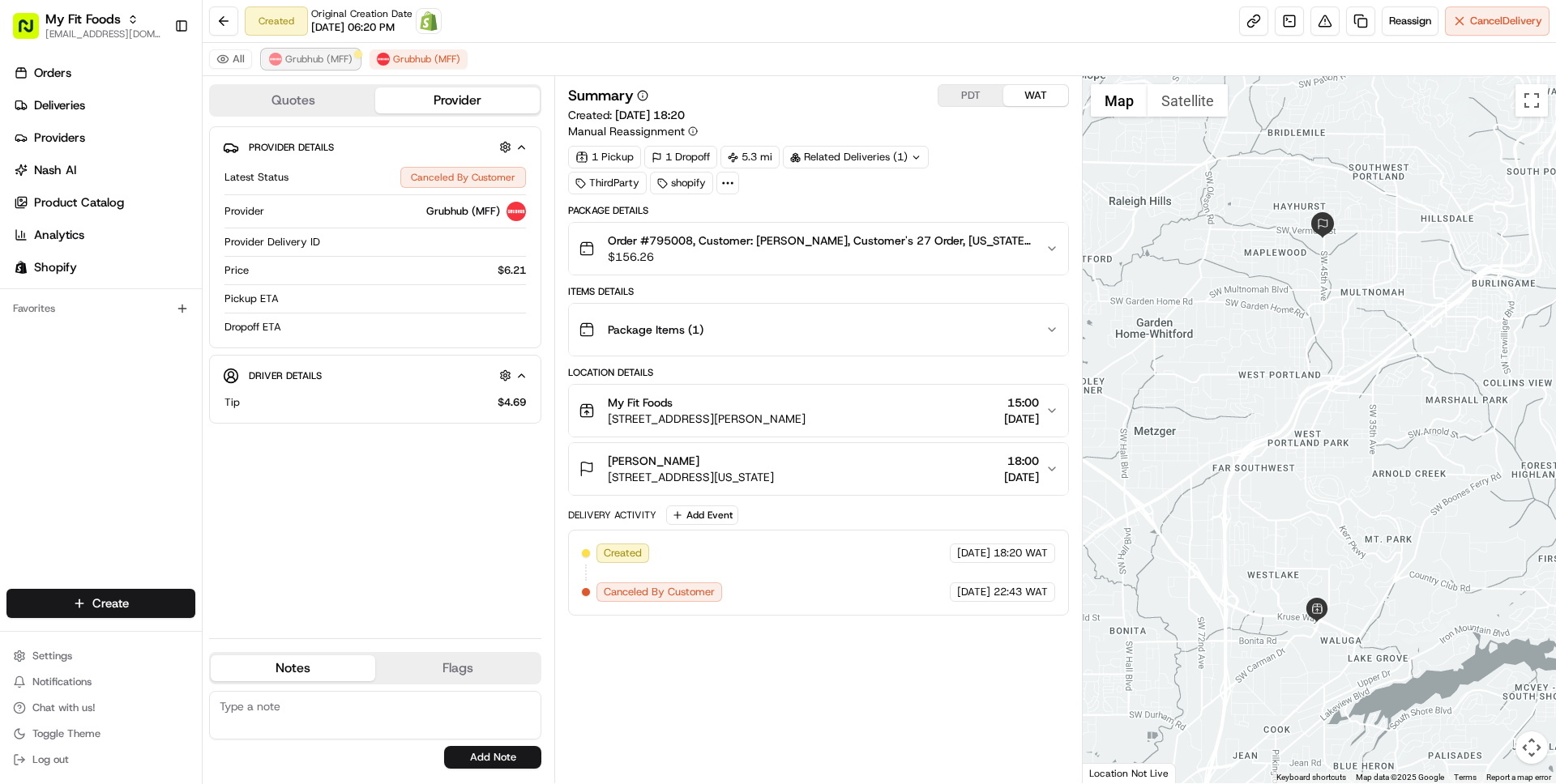 click on "Grubhub (MFF)" at bounding box center (318, 59) 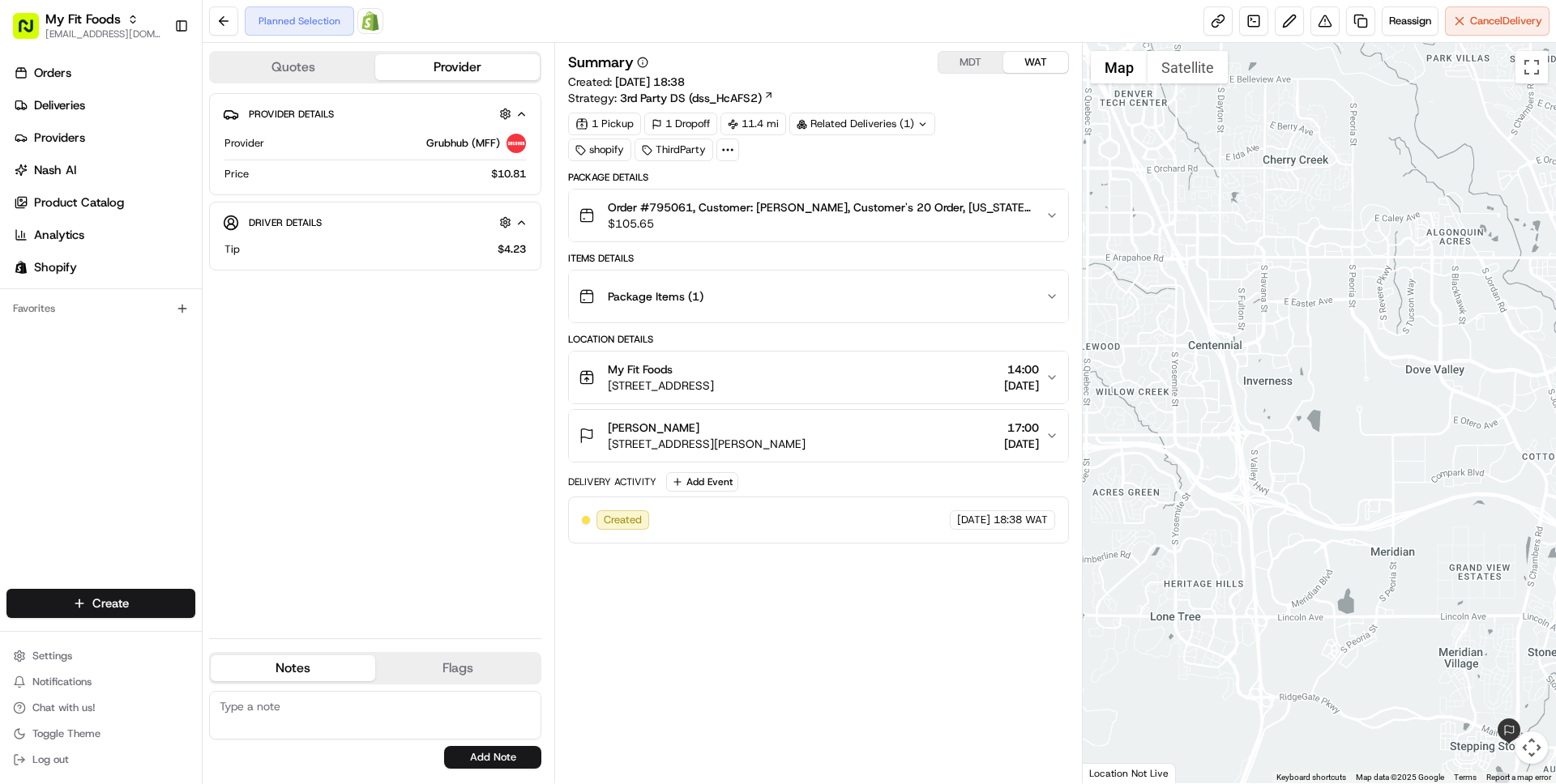 scroll, scrollTop: 0, scrollLeft: 0, axis: both 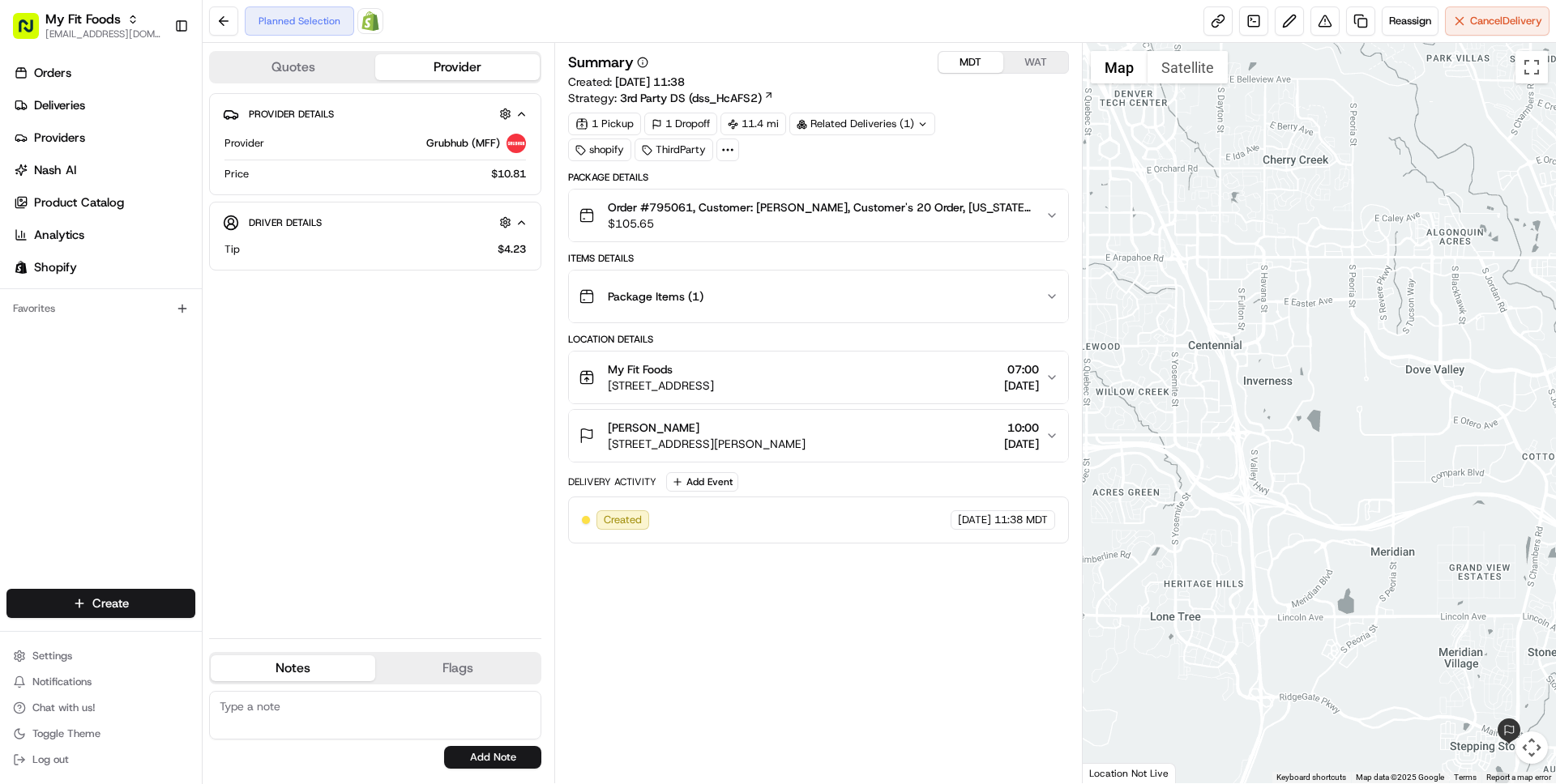 click on "My Fit Foods" at bounding box center (660, 369) 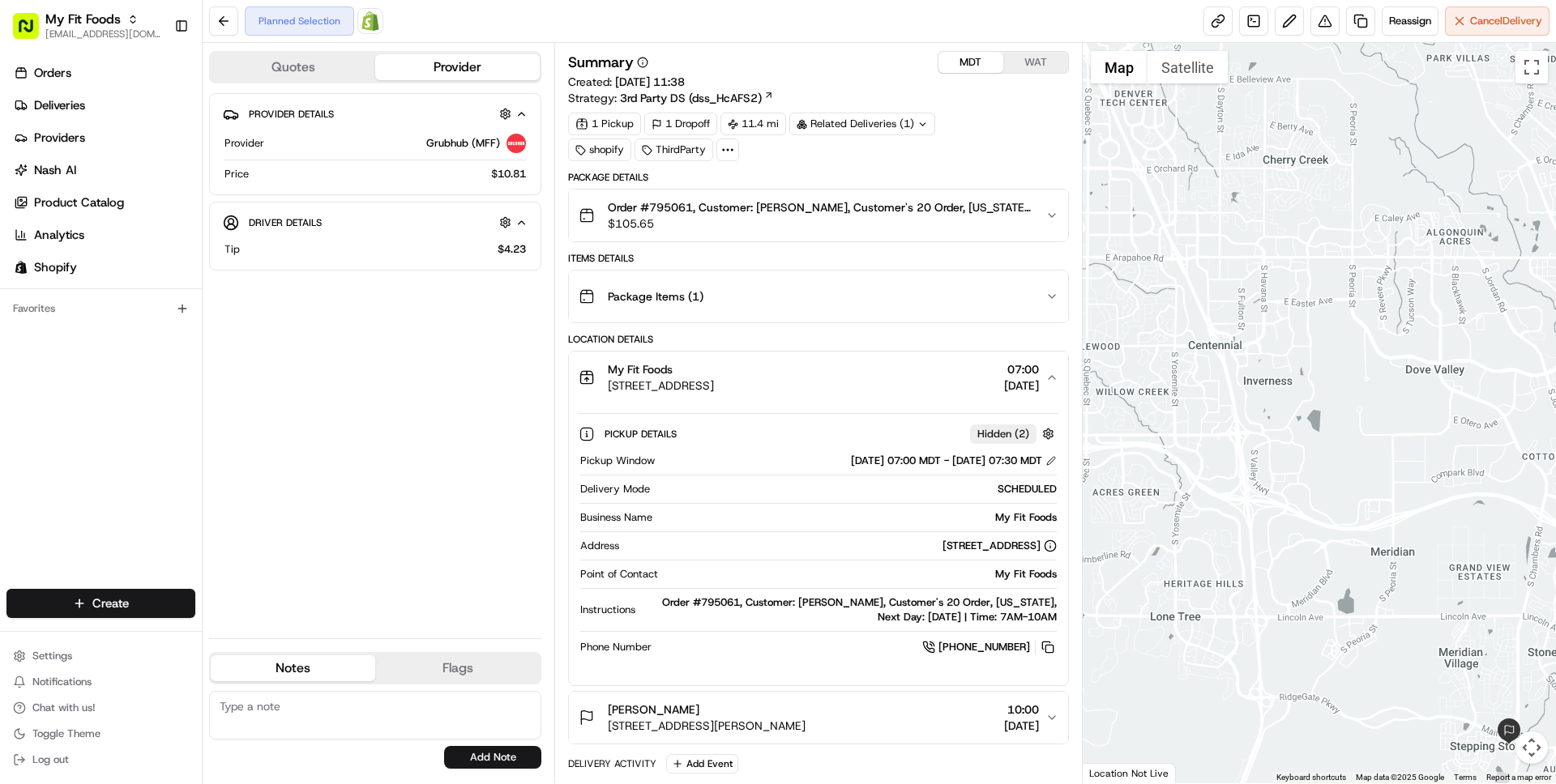 click on "My Fit Foods" at bounding box center (660, 369) 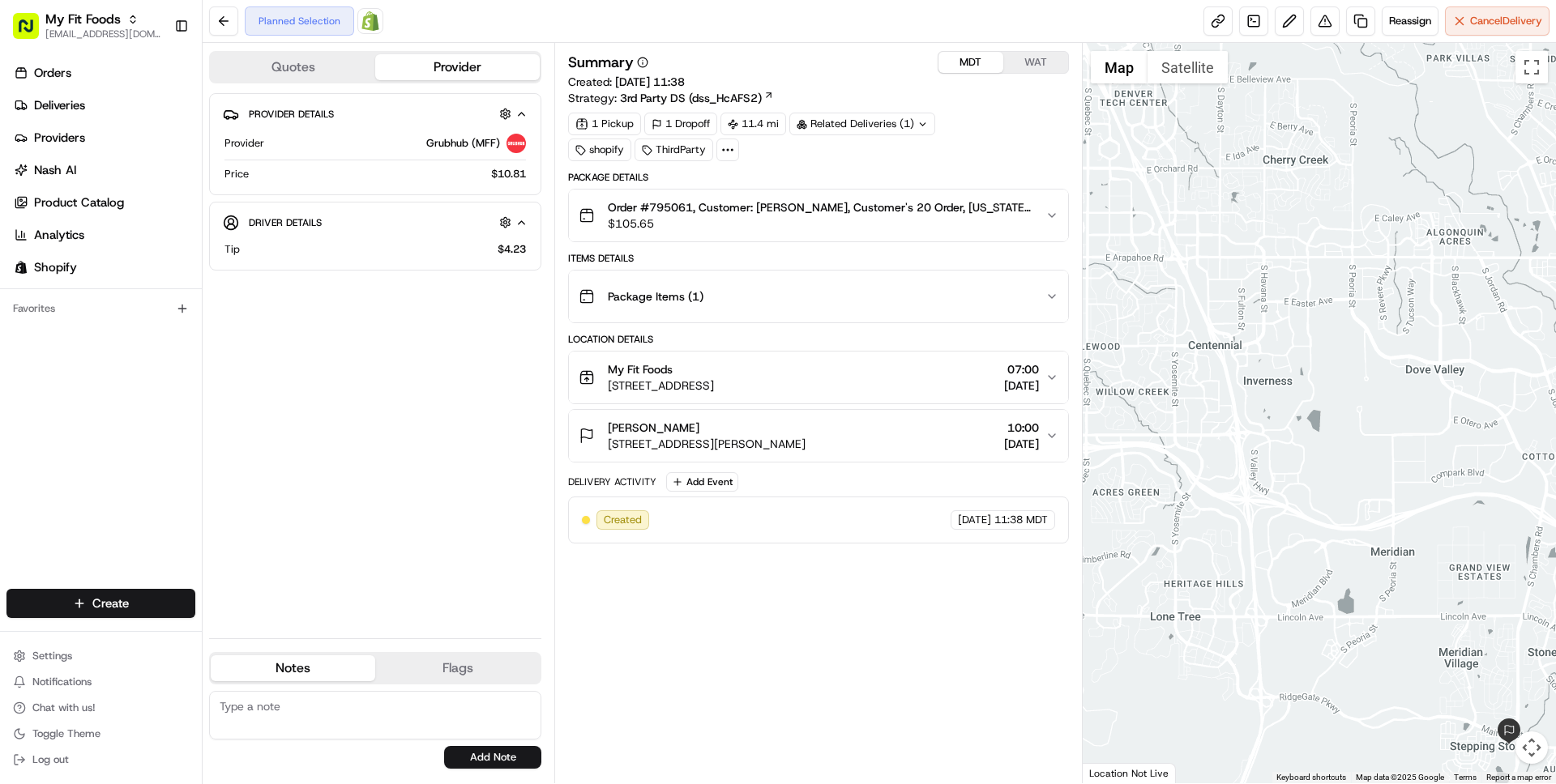 click on "phoenix henning 11096 Shining Star Cir, Parker, CO 80134, USA 10:00 17/07/2025" at bounding box center [811, 436] 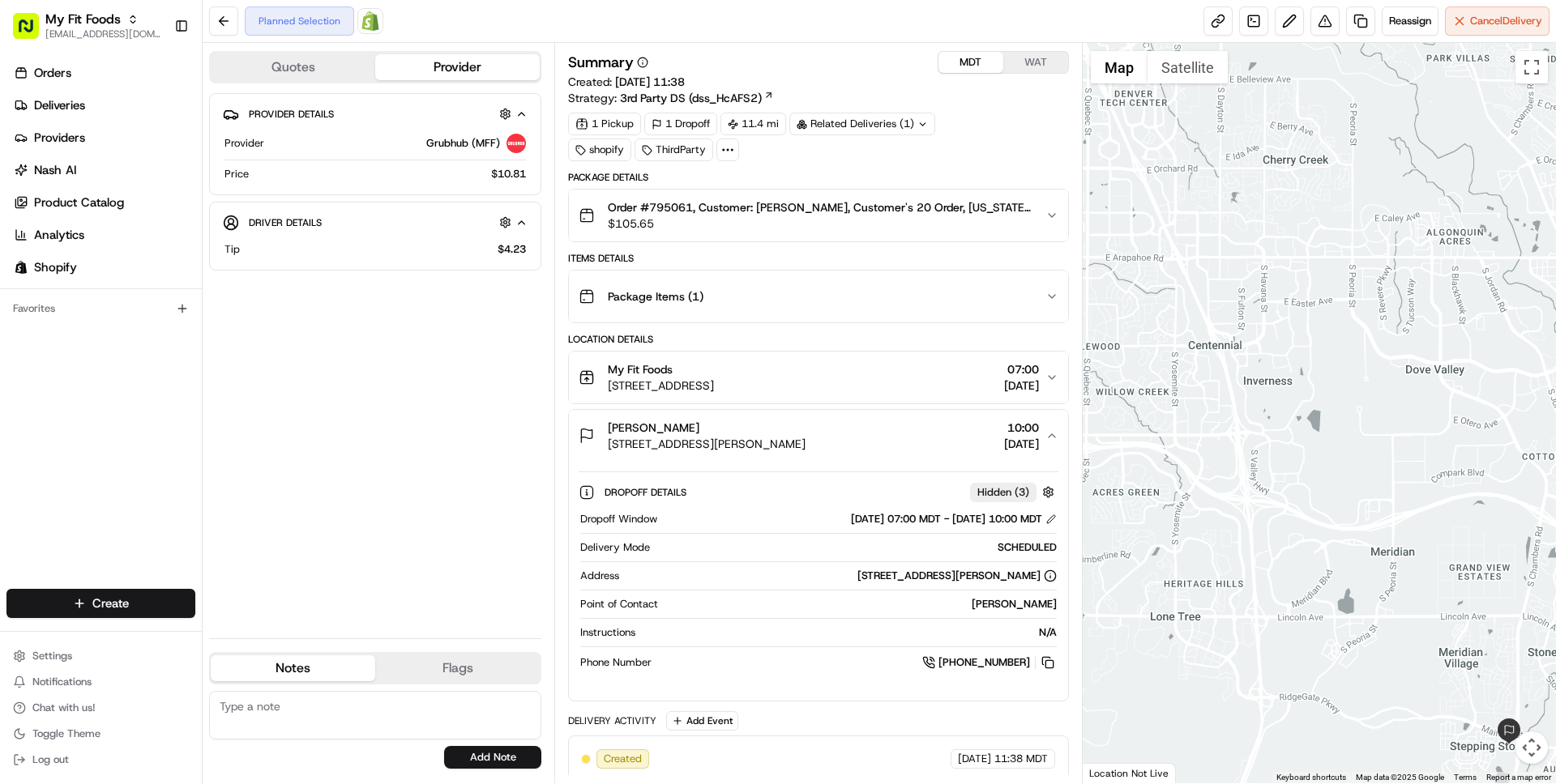 click on "phoenix henning 11096 Shining Star Cir, Parker, CO 80134, USA 10:00 17/07/2025" at bounding box center (811, 436) 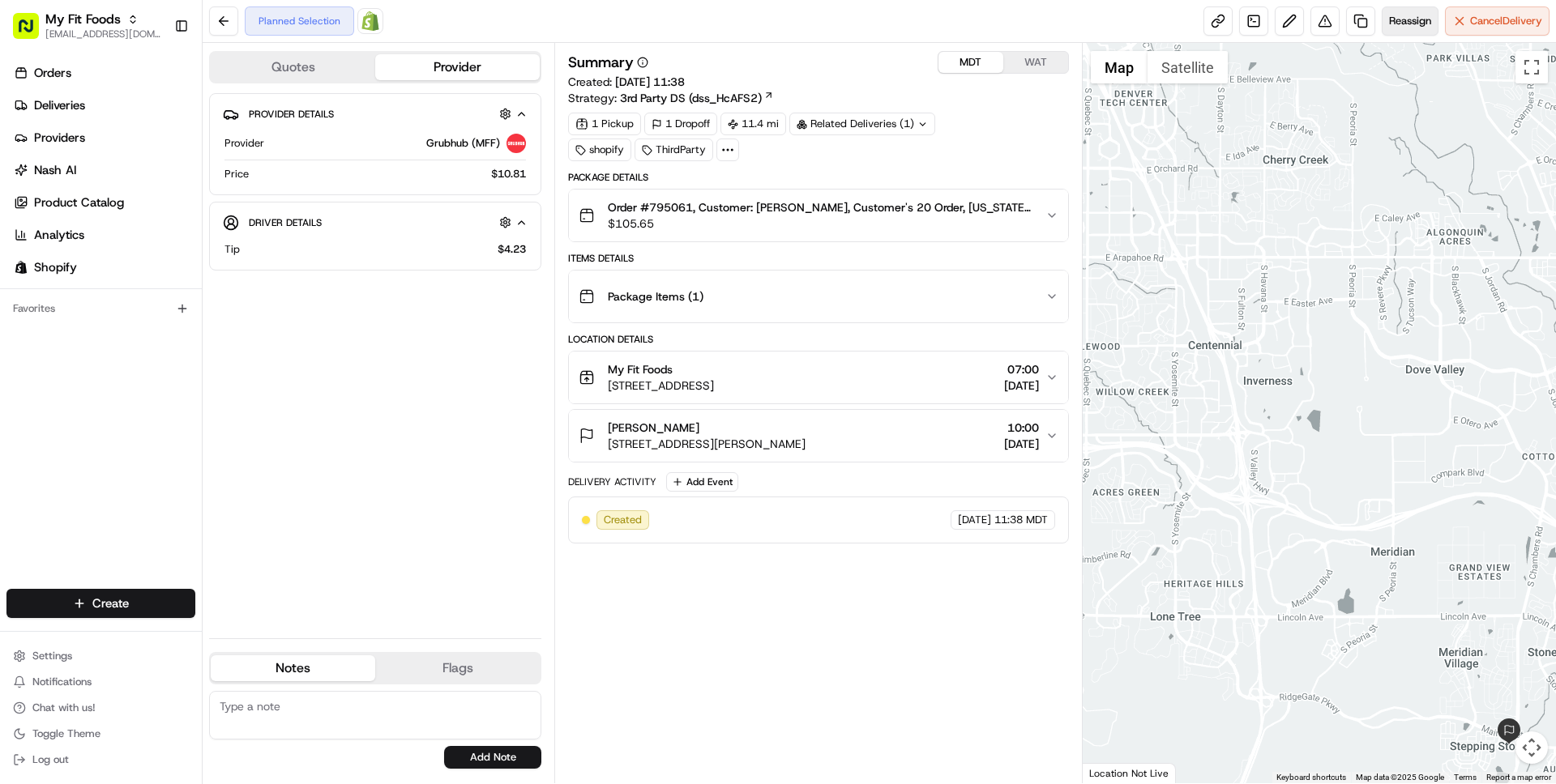 click on "Reassign" at bounding box center (1410, 21) 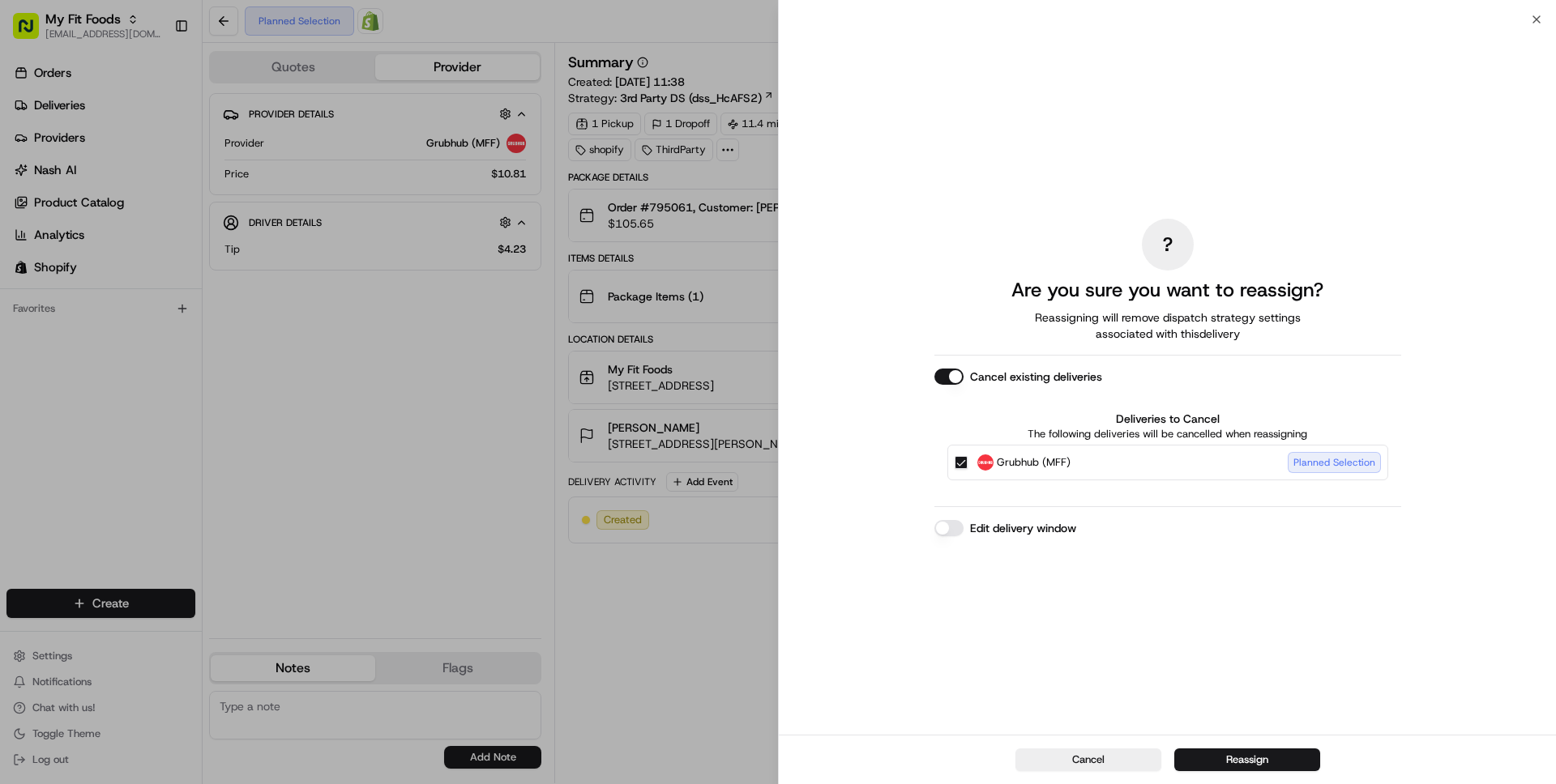 click on "Edit delivery window" at bounding box center (949, 528) 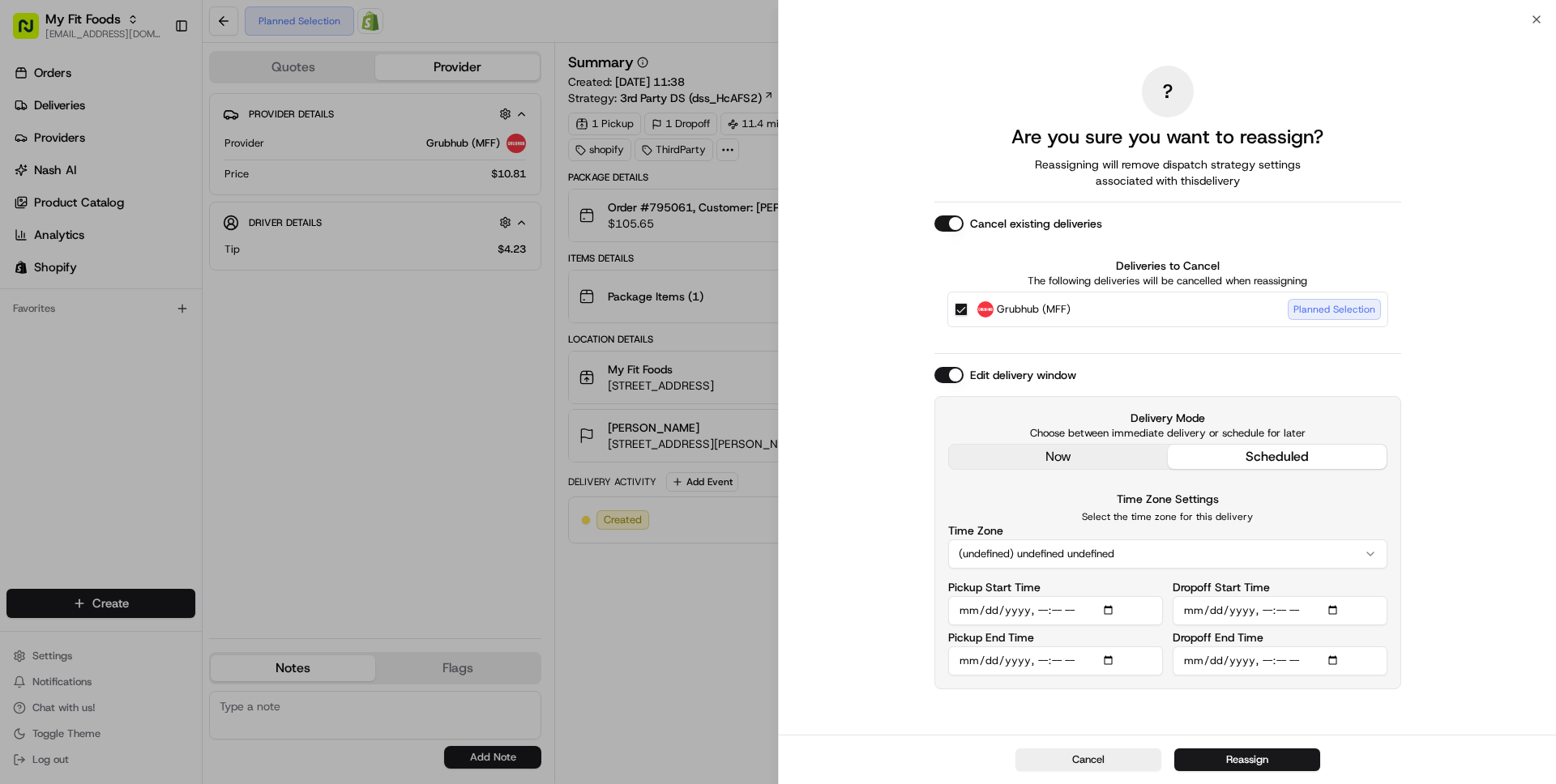 click on "(undefined) undefined undefined" at bounding box center (1168, 554) 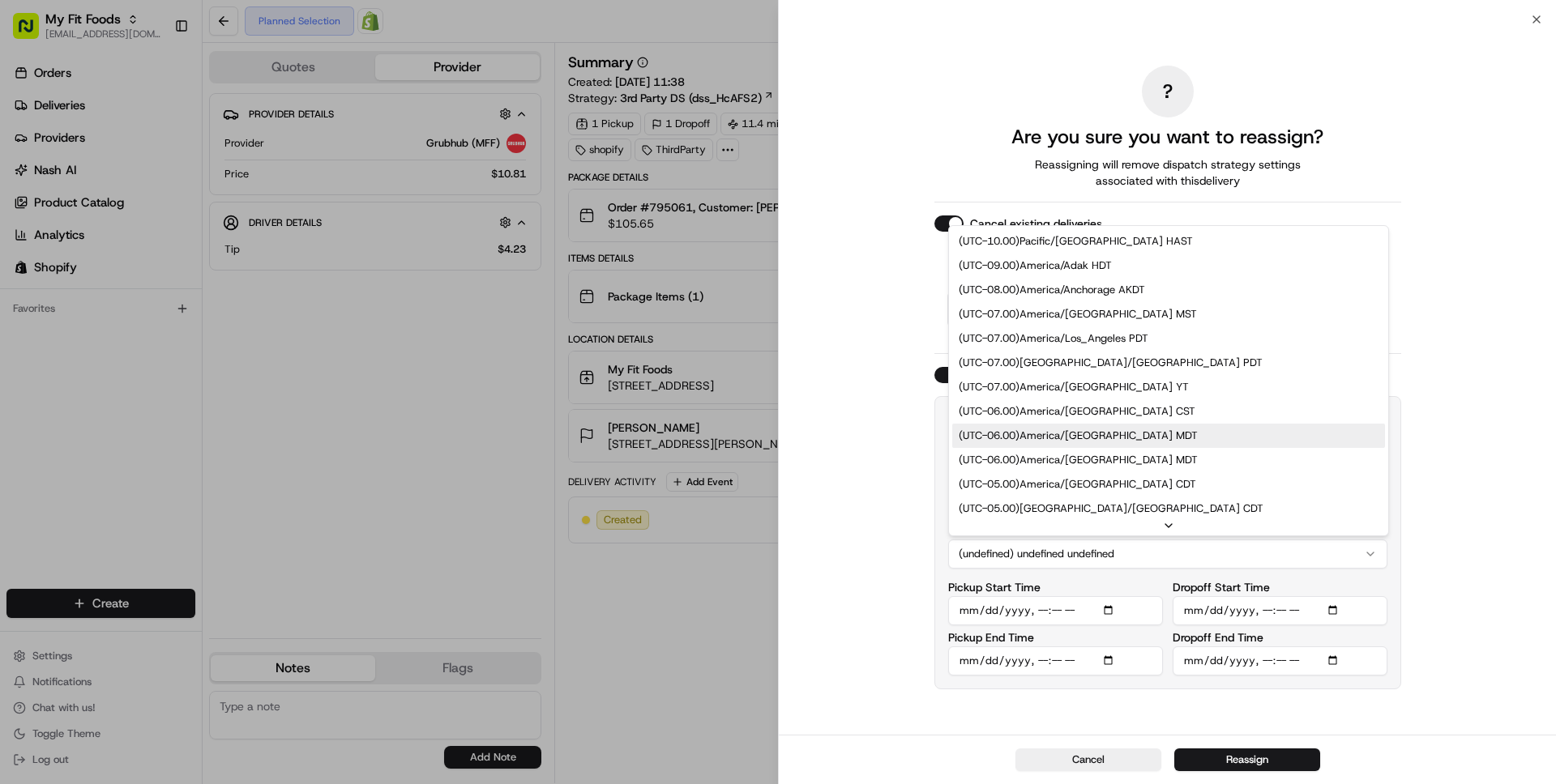 scroll, scrollTop: 28, scrollLeft: 0, axis: vertical 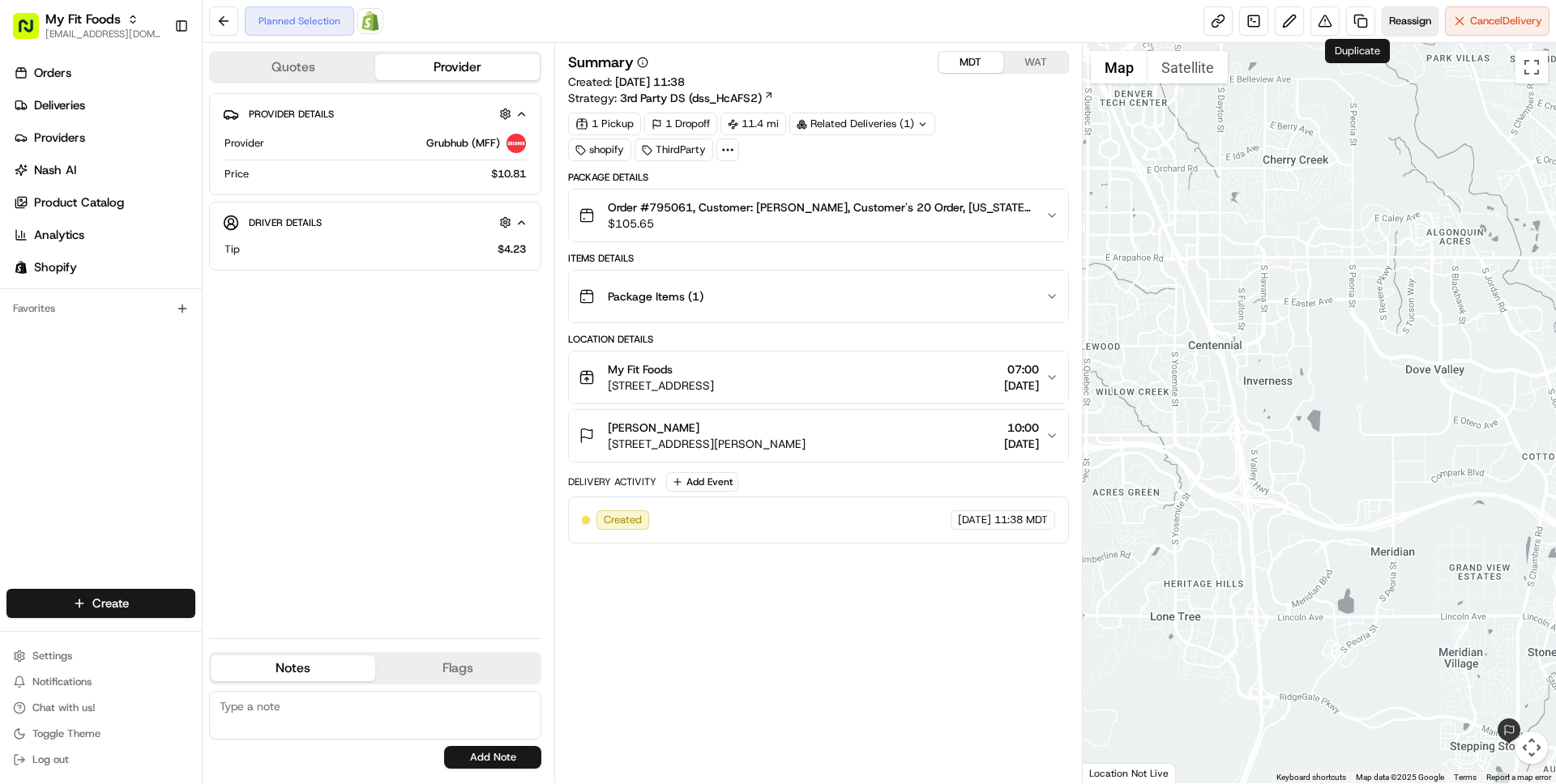 click on "Reassign" at bounding box center [1410, 21] 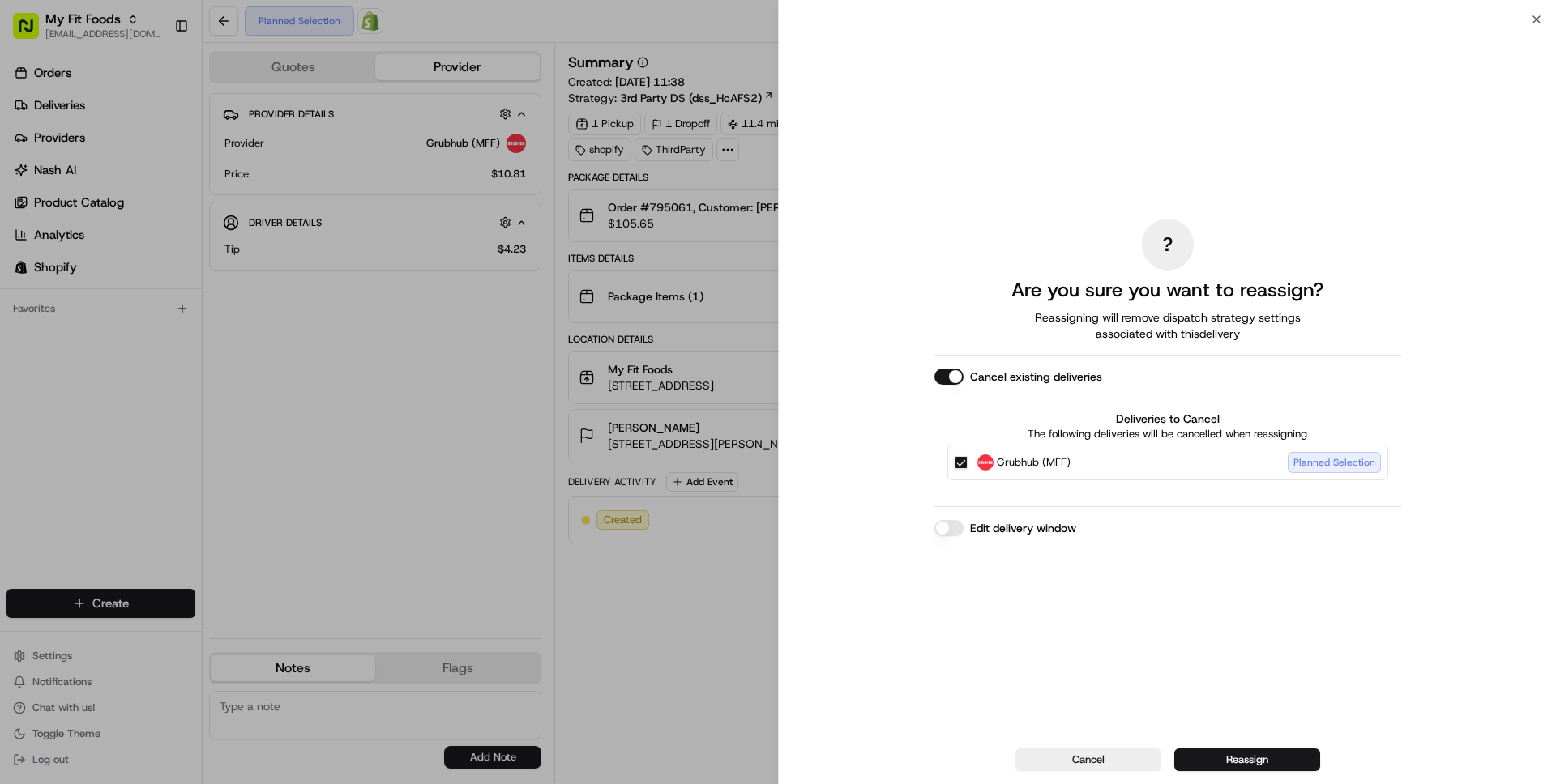 click on "Edit delivery window" at bounding box center (949, 528) 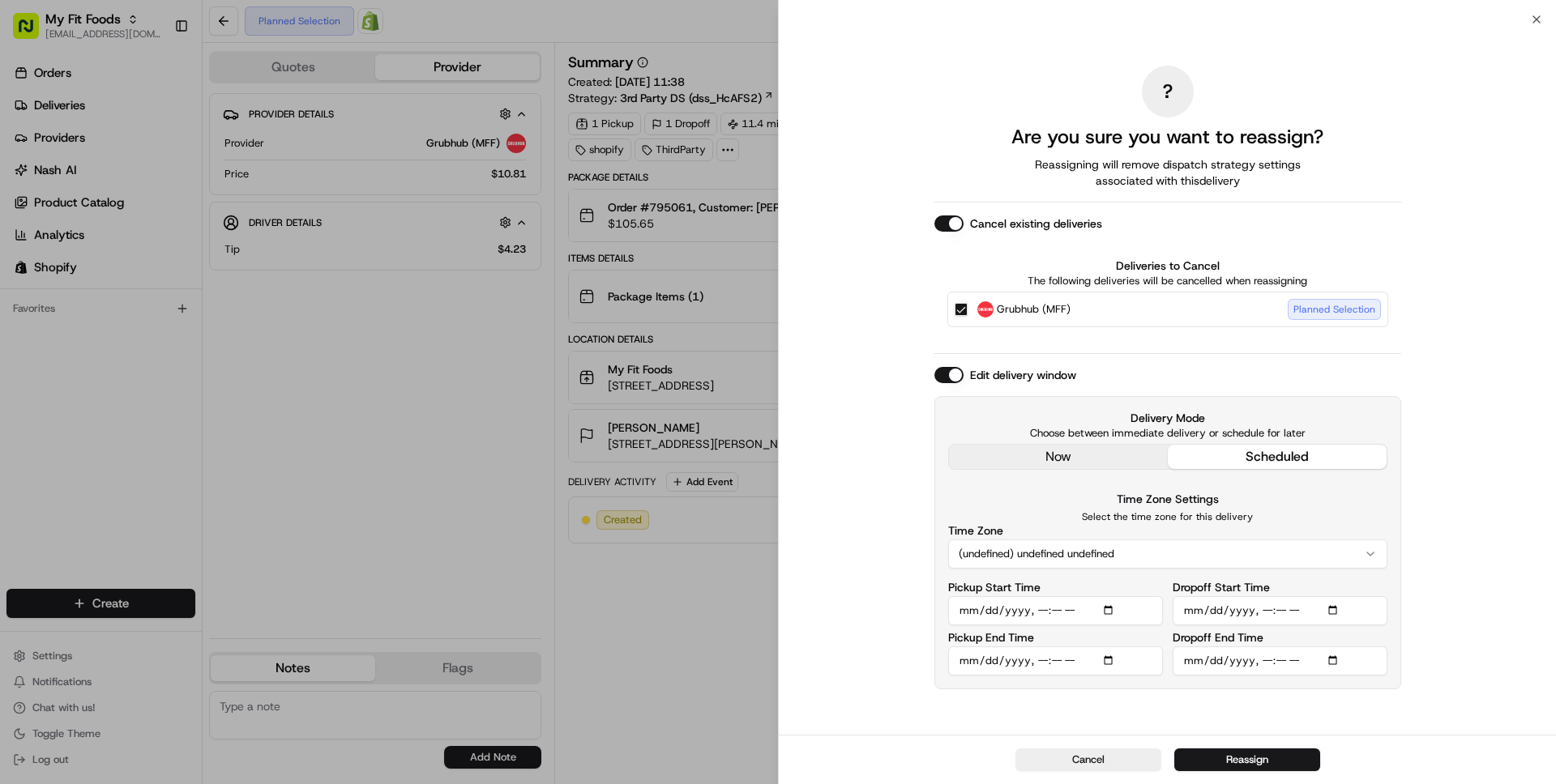 click on "(undefined) undefined undefined" at bounding box center [1168, 554] 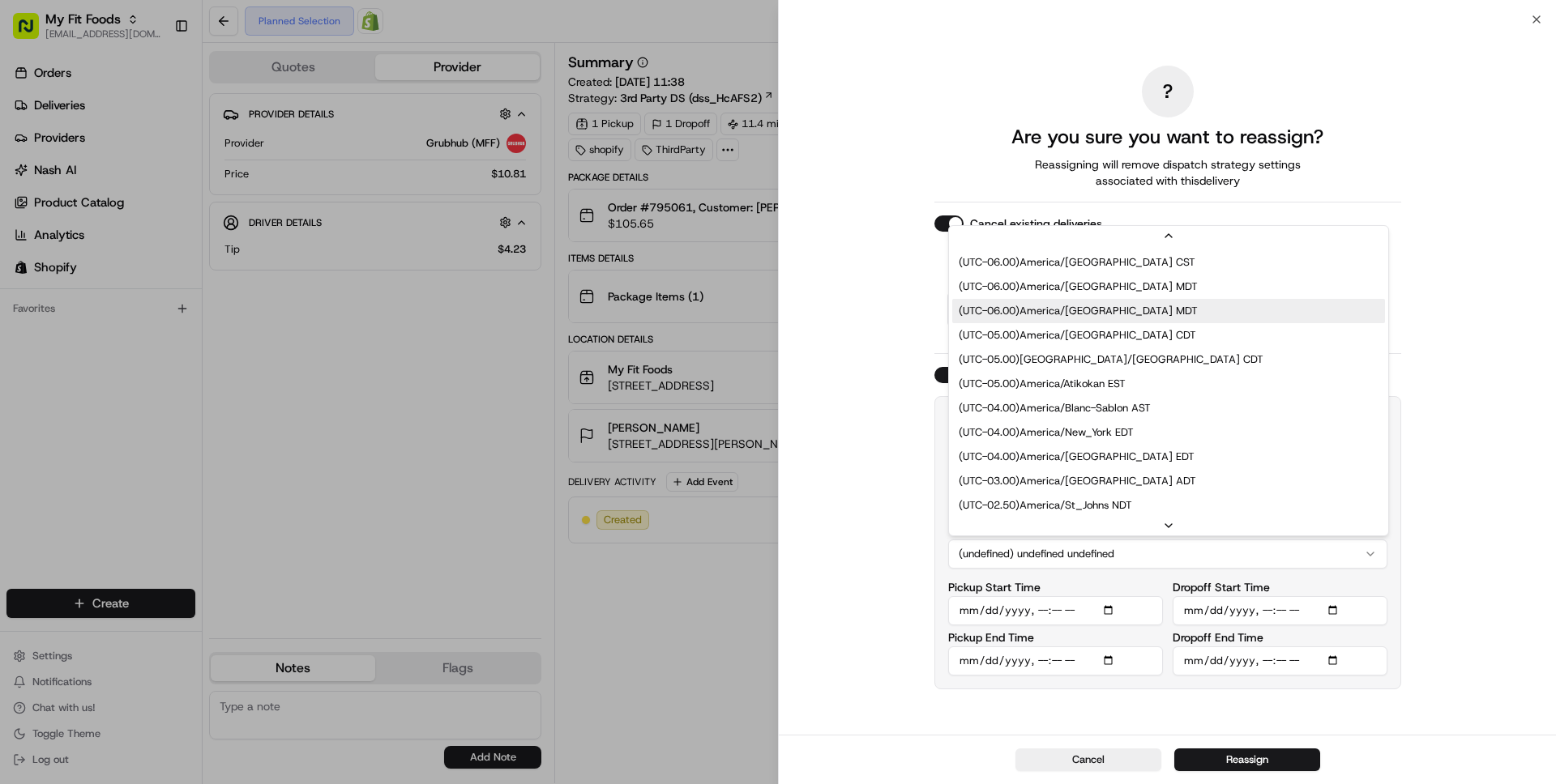 scroll, scrollTop: 0, scrollLeft: 0, axis: both 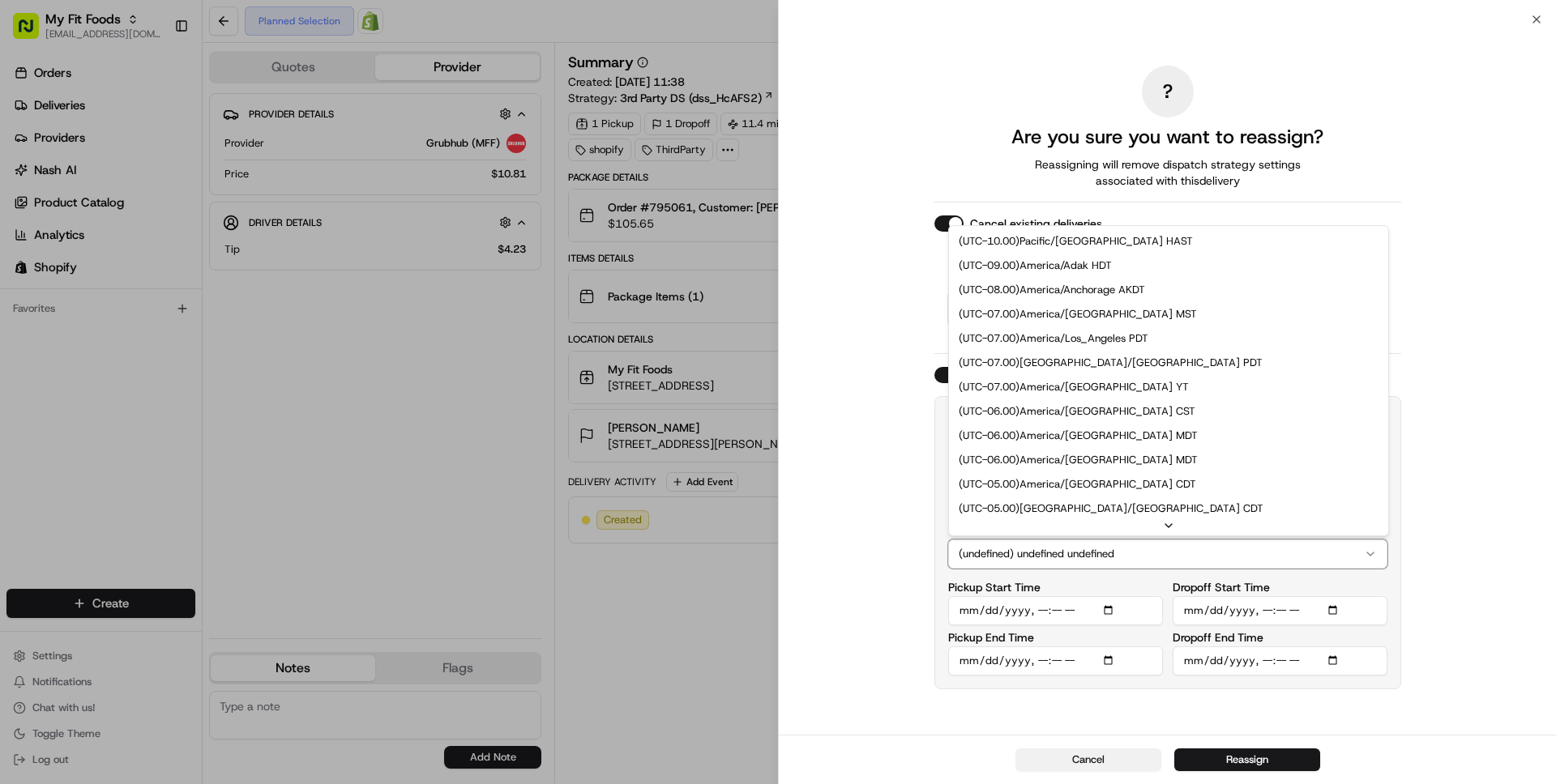 click on "Cancel" at bounding box center (1088, 760) 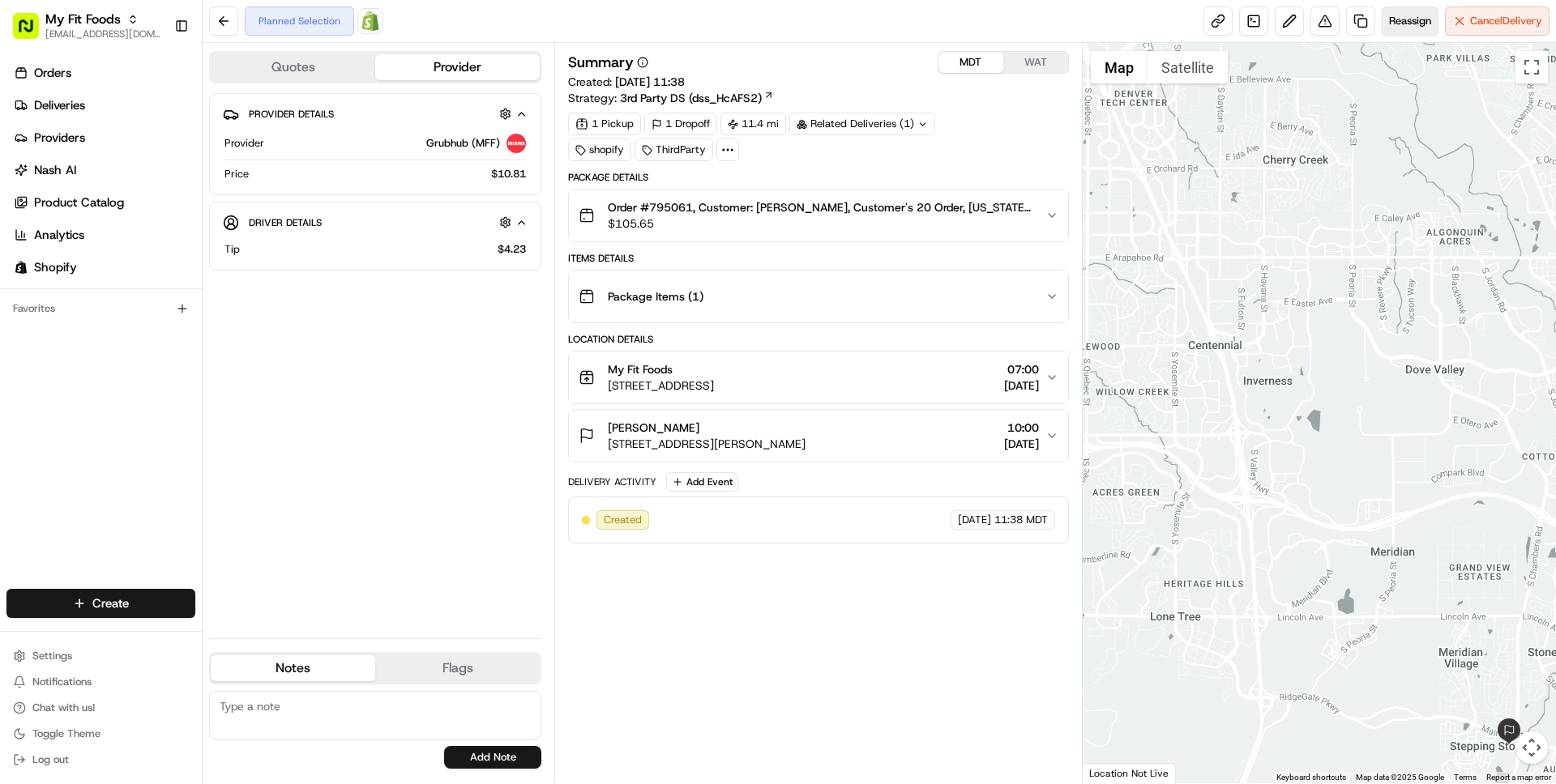 click on "Reassign" at bounding box center (1410, 21) 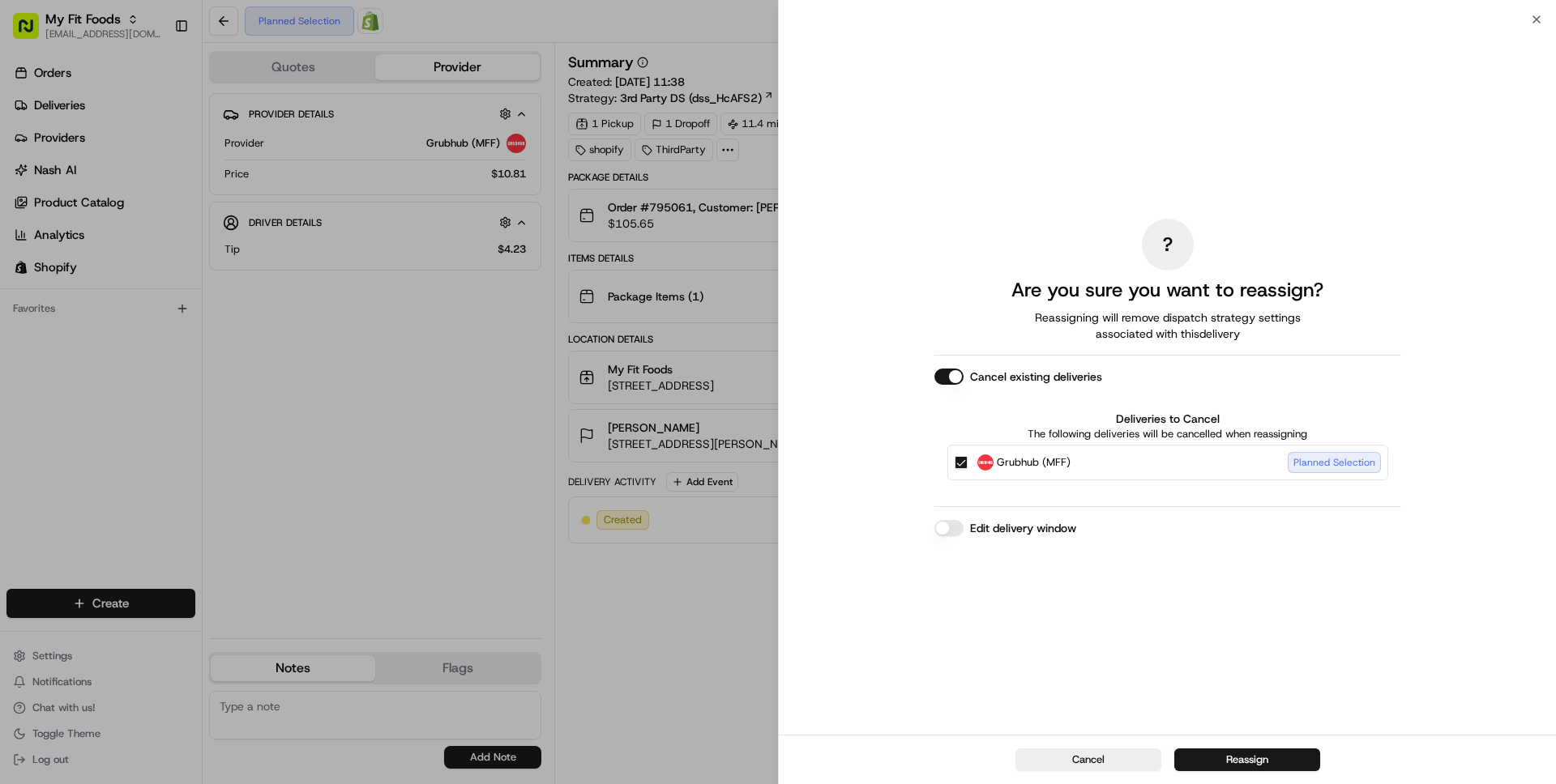 click on "Edit delivery window" at bounding box center [949, 528] 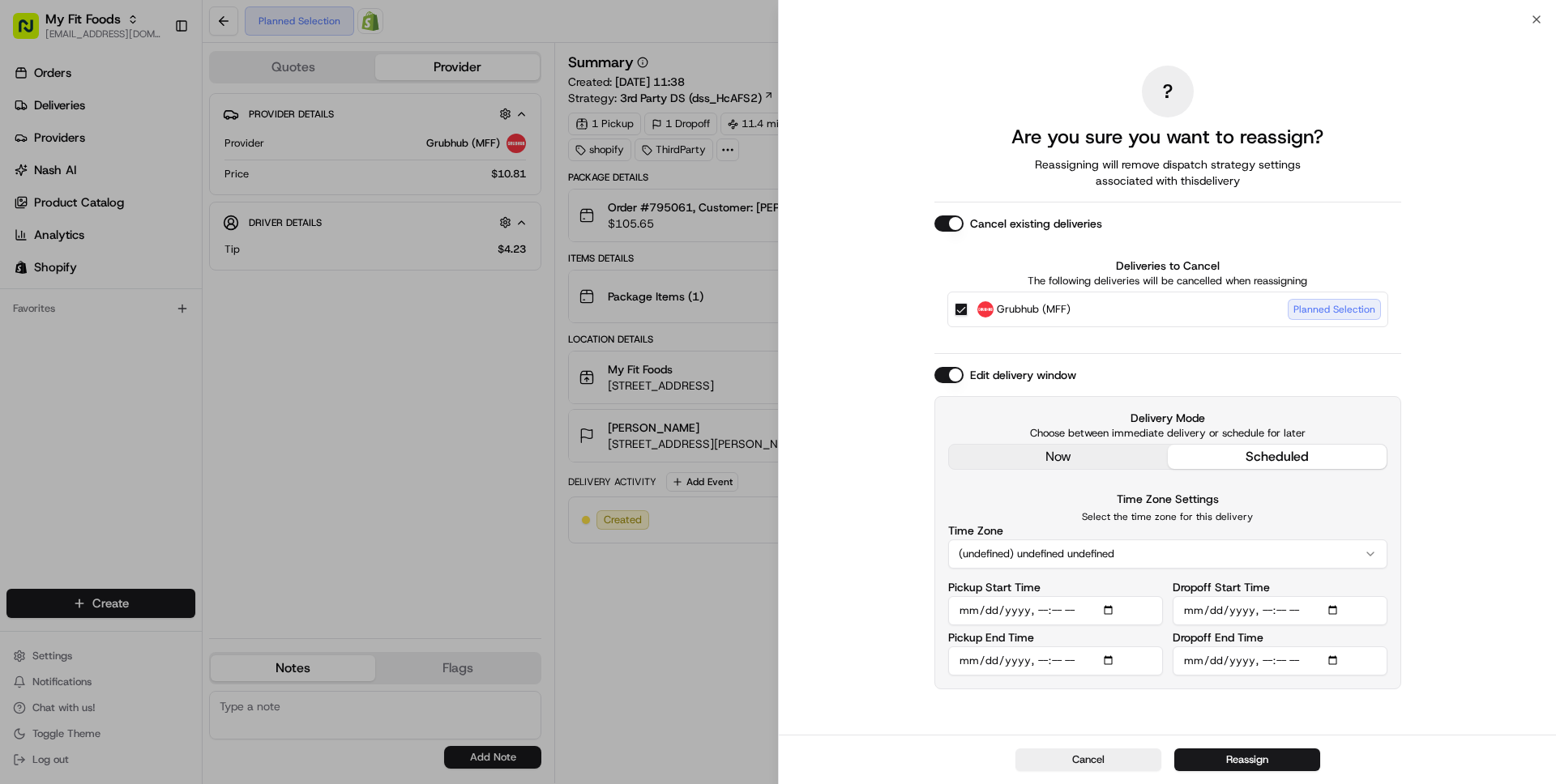 click on "Time Zone Settings Select the time zone for this delivery Time Zone (undefined) undefined undefined Pickup Start Time Pickup End Time Dropoff Start Time Dropoff End Time" at bounding box center [1168, 582] 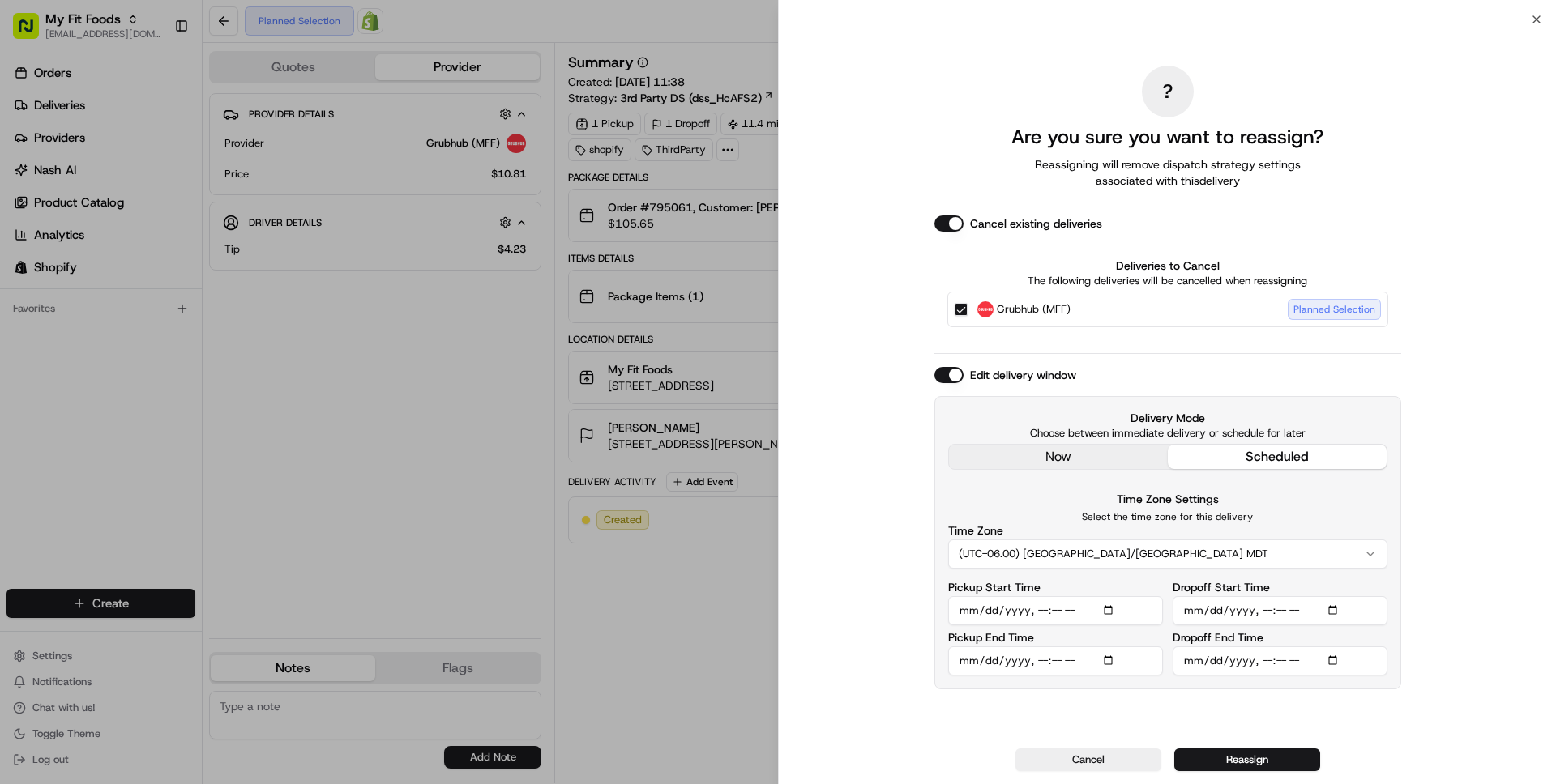 click on "Pickup Start Time" at bounding box center (1055, 611) 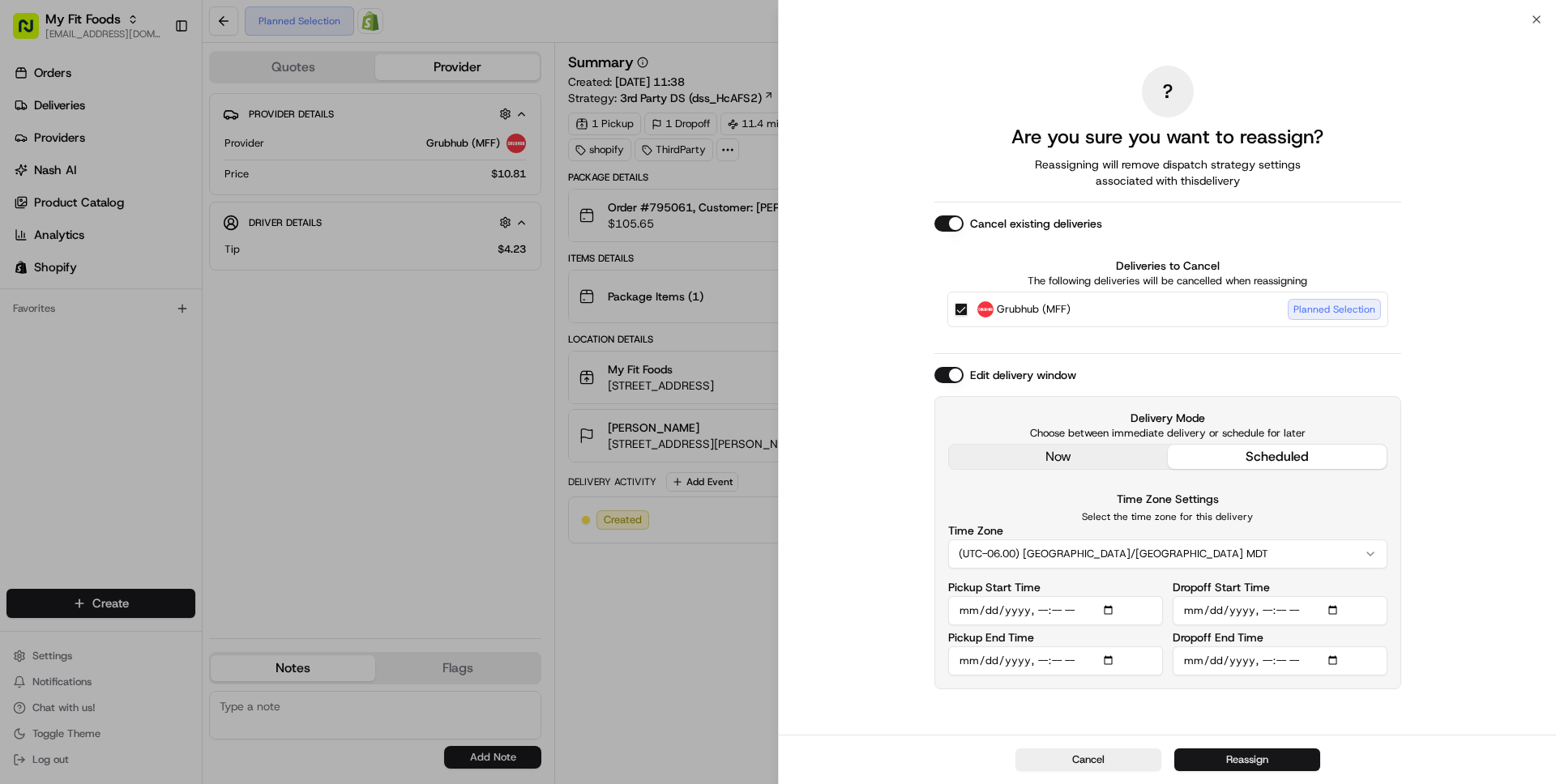 click on "Reassign" at bounding box center [1247, 760] 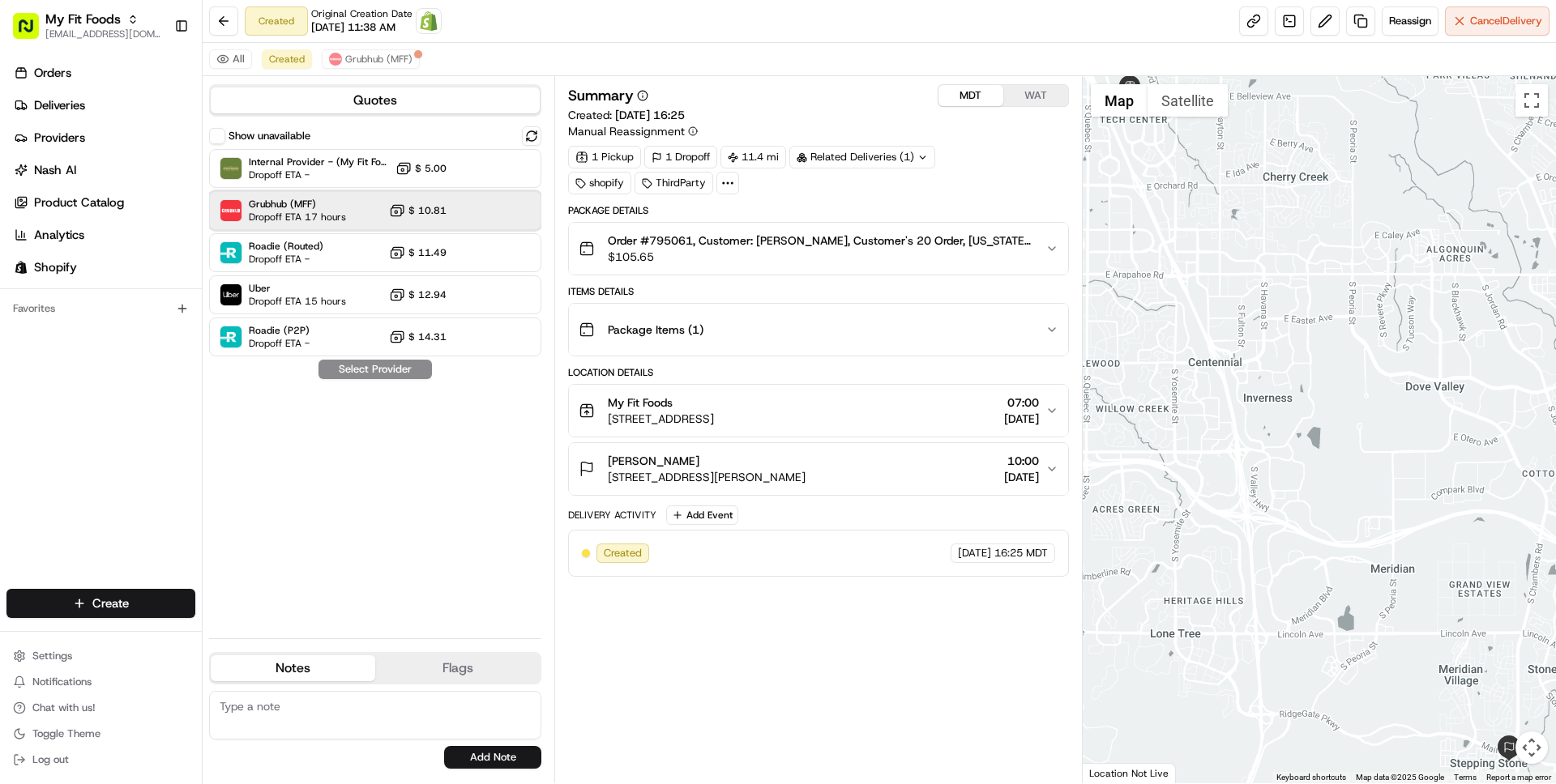 click on "Dropoff ETA   17 hours" at bounding box center [297, 217] 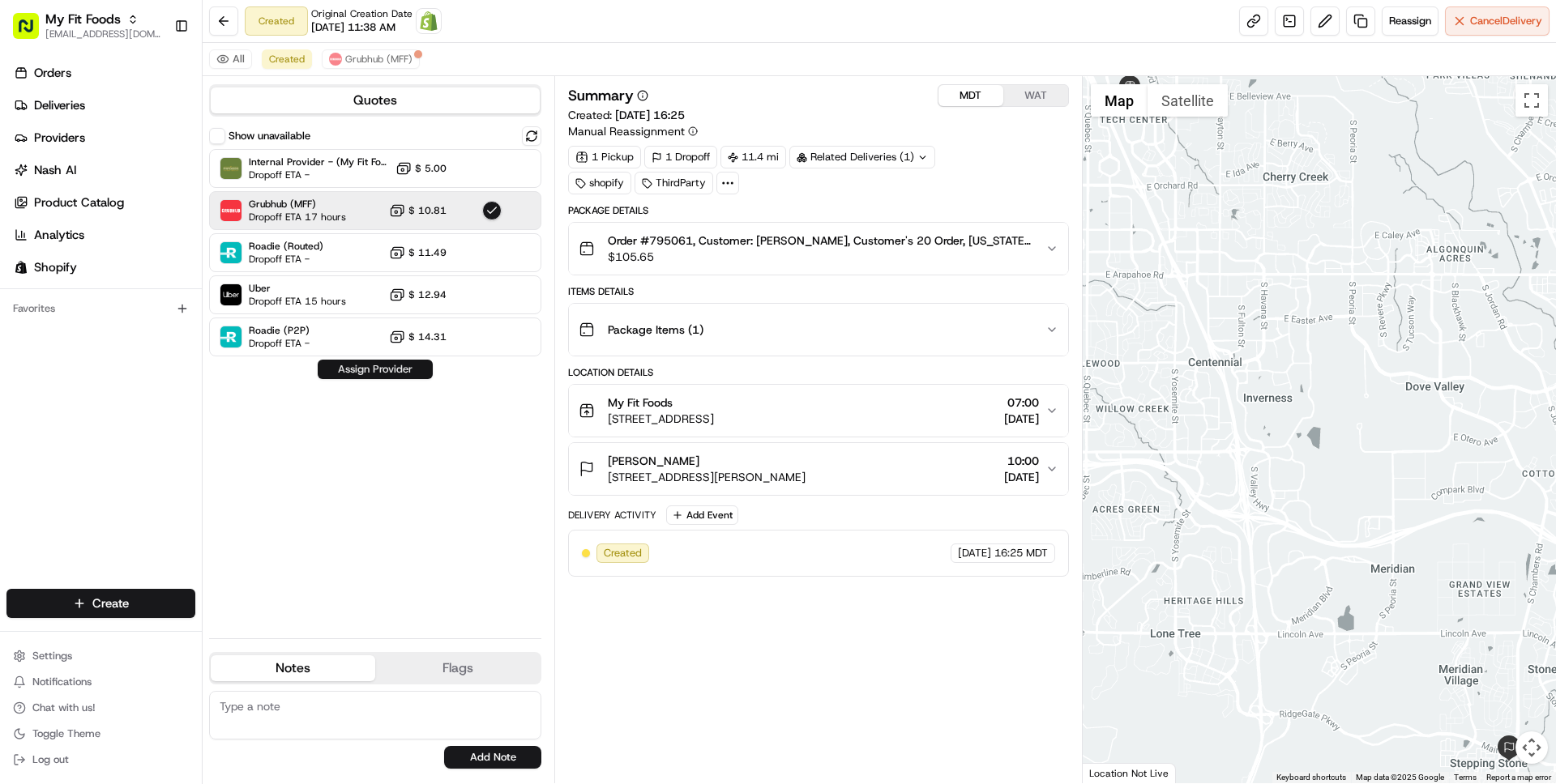 click on "Assign Provider" at bounding box center [375, 369] 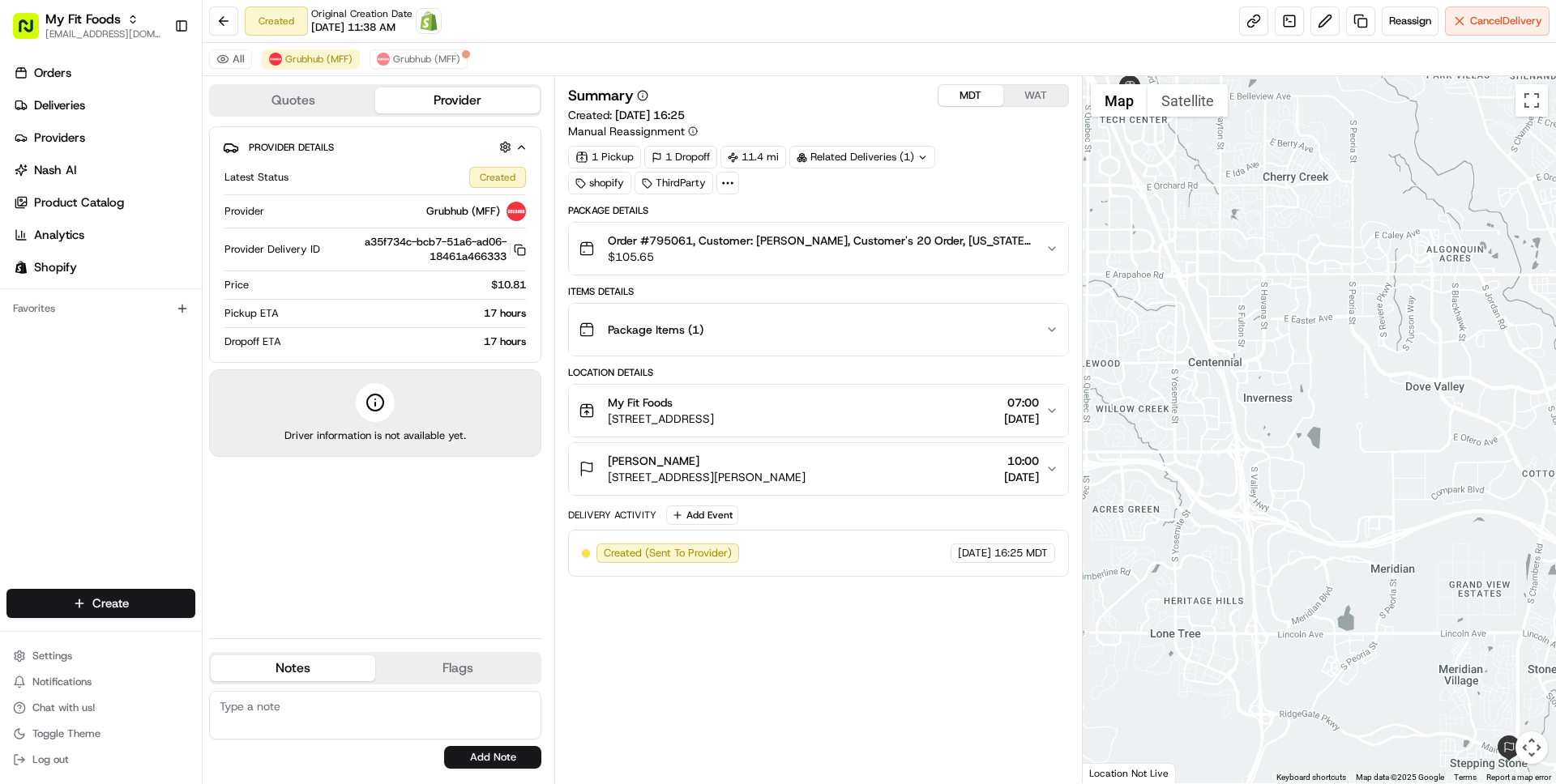 click on "My Fit Foods" at bounding box center [660, 403] 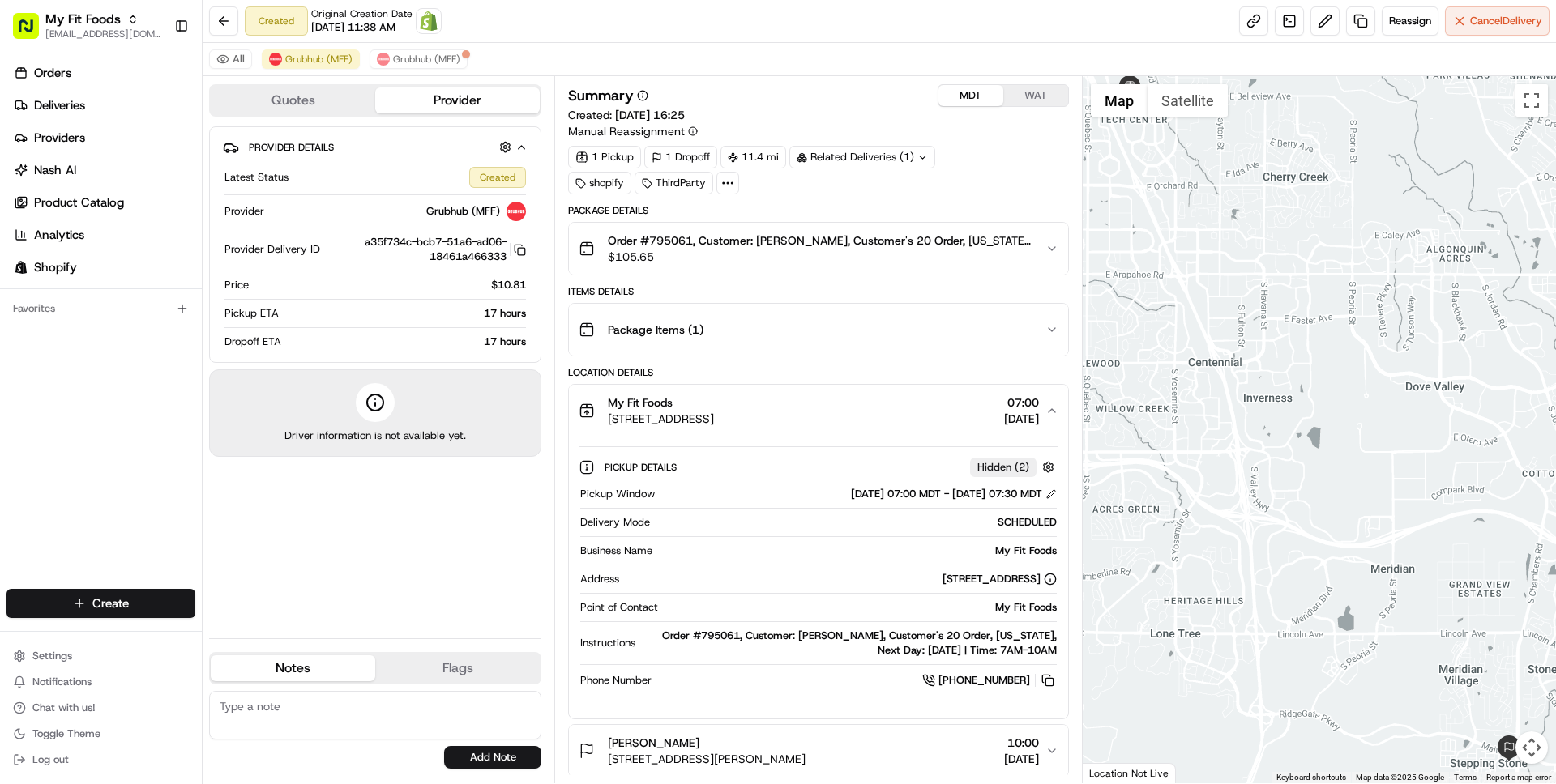 click on "[STREET_ADDRESS]" at bounding box center [660, 419] 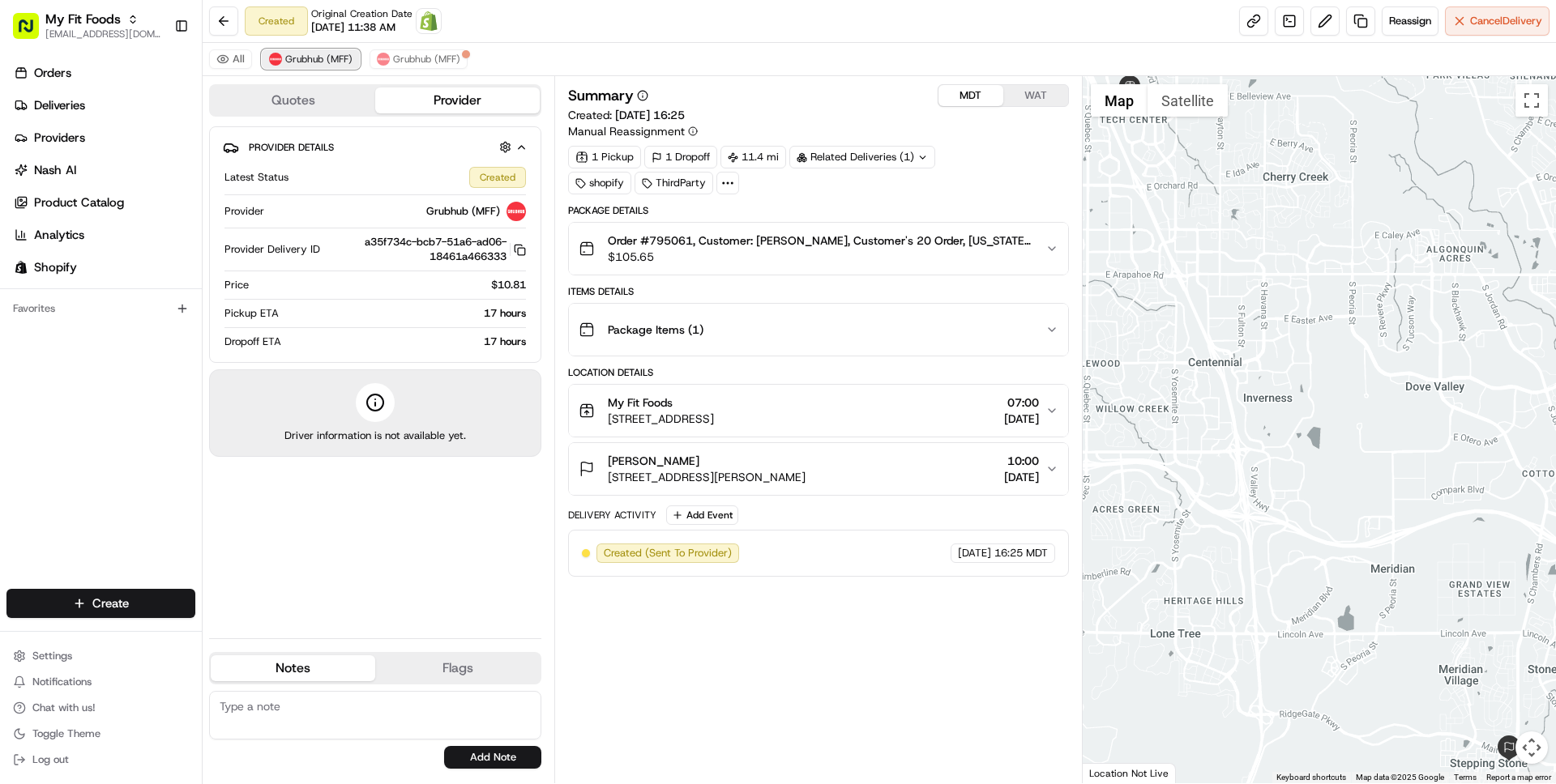 click on "Grubhub (MFF)" at bounding box center (318, 59) 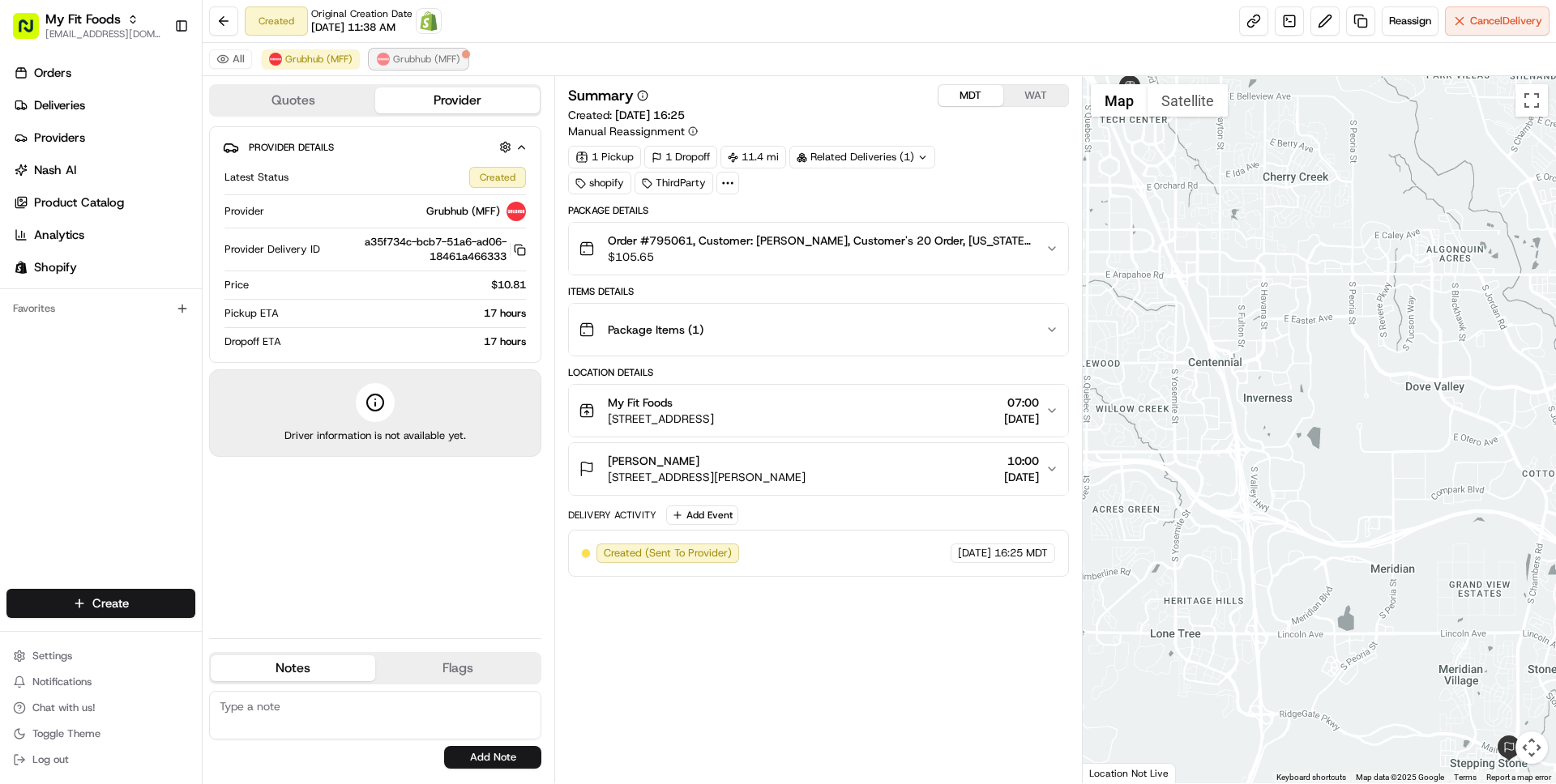 click on "Grubhub (MFF)" at bounding box center [426, 59] 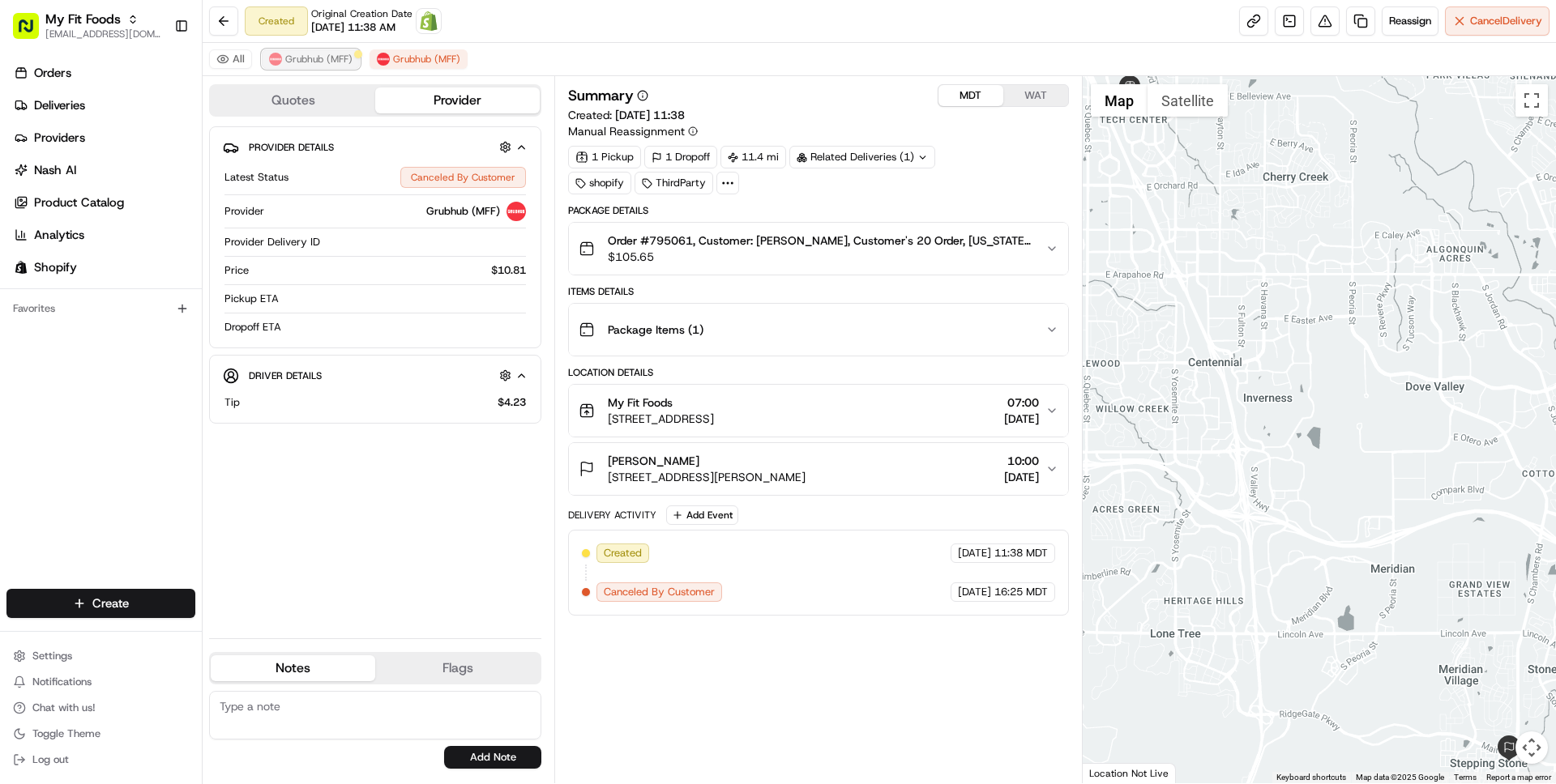 click on "Grubhub (MFF)" at bounding box center [318, 59] 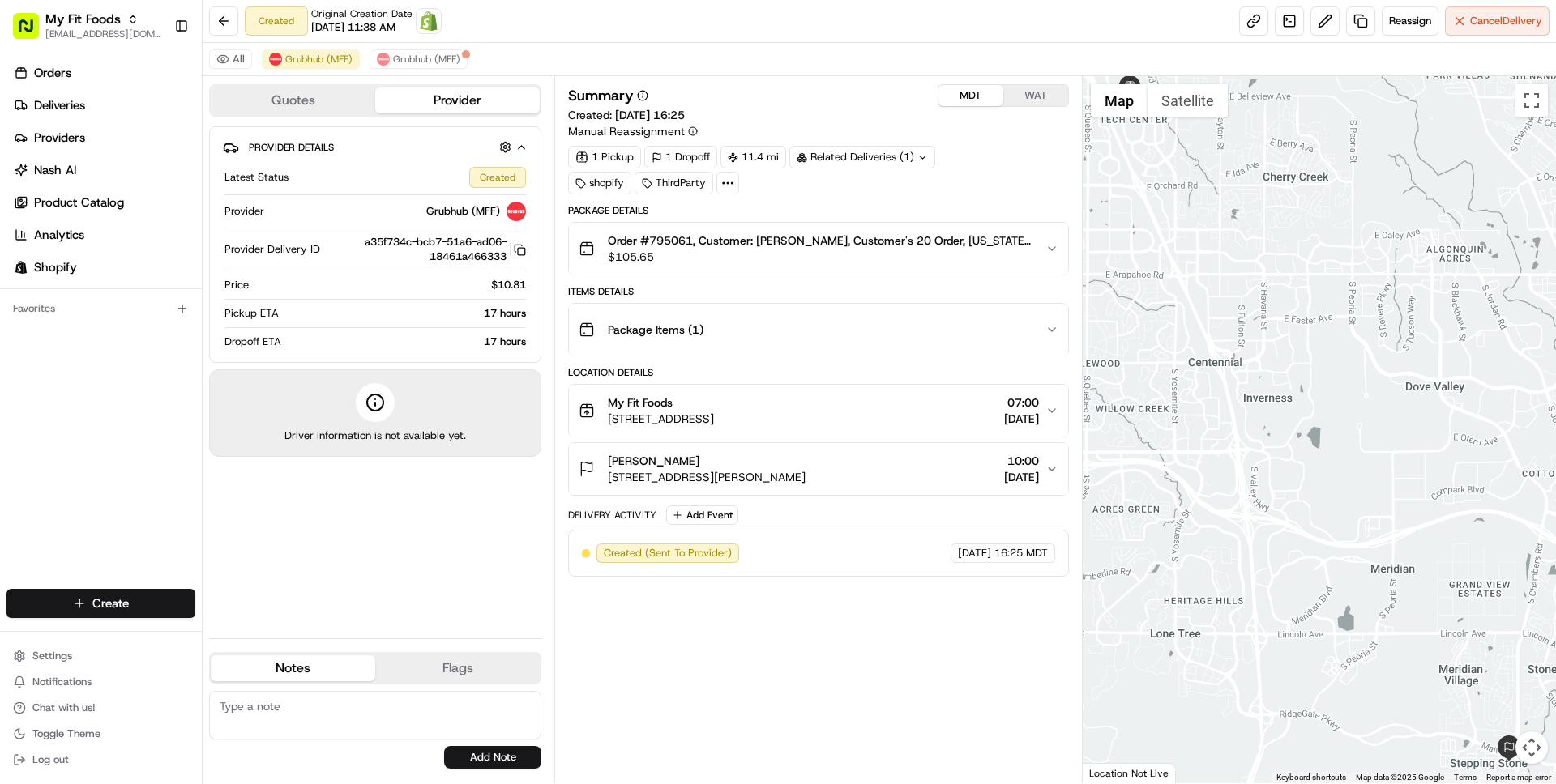 click on "[STREET_ADDRESS]" at bounding box center [660, 419] 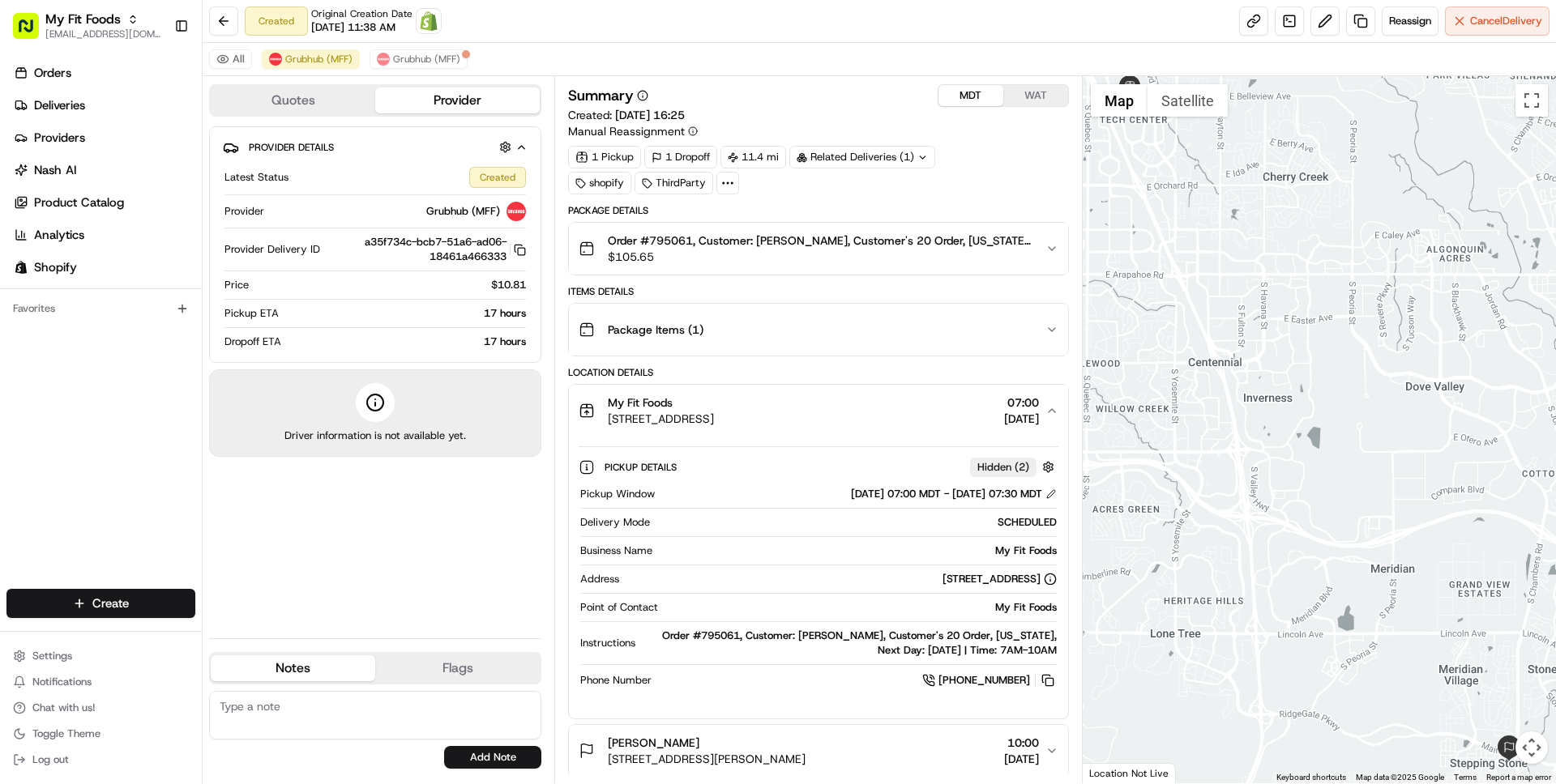 click on "[STREET_ADDRESS]" at bounding box center (660, 419) 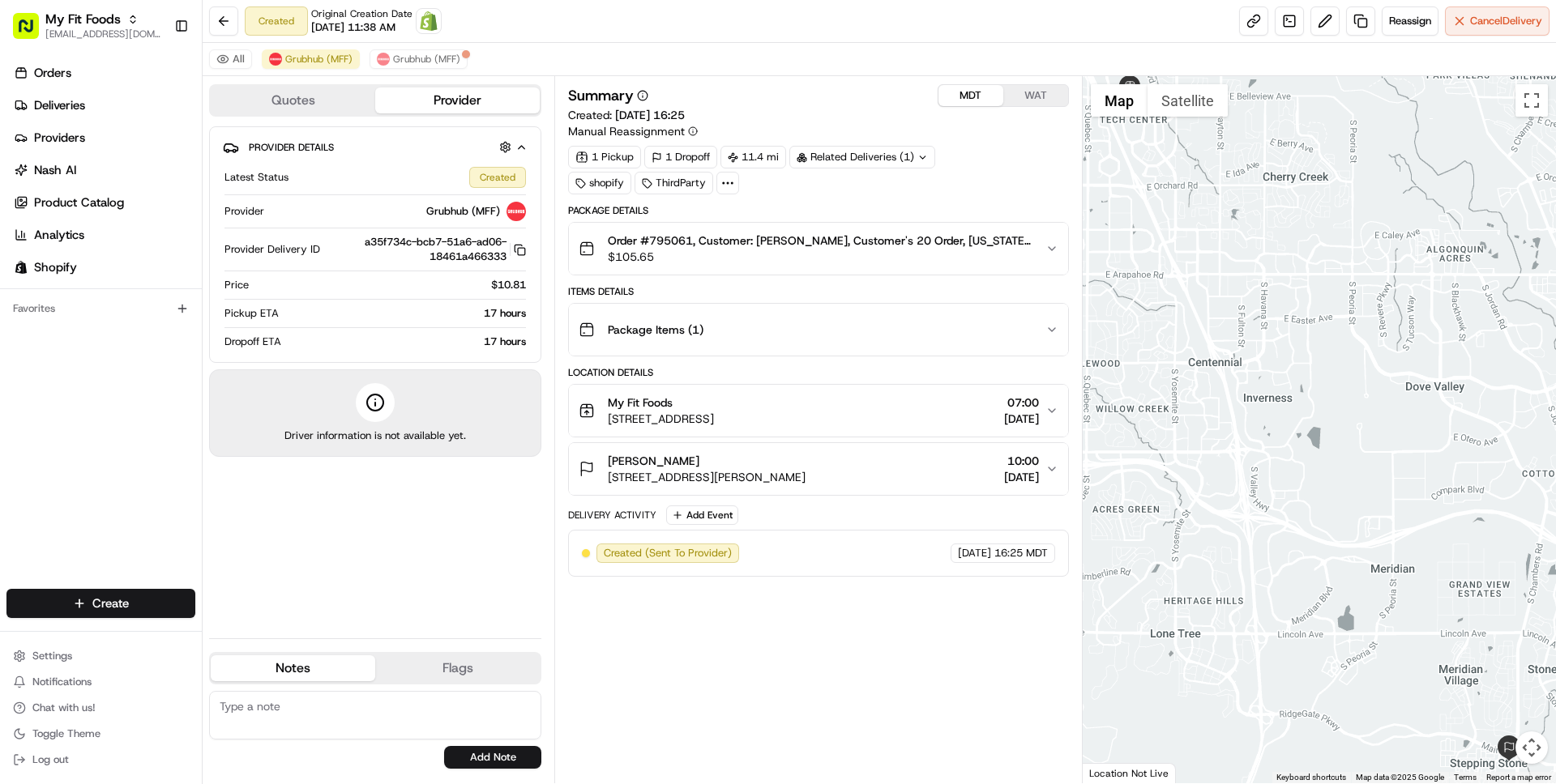 click on "[STREET_ADDRESS]" at bounding box center [660, 419] 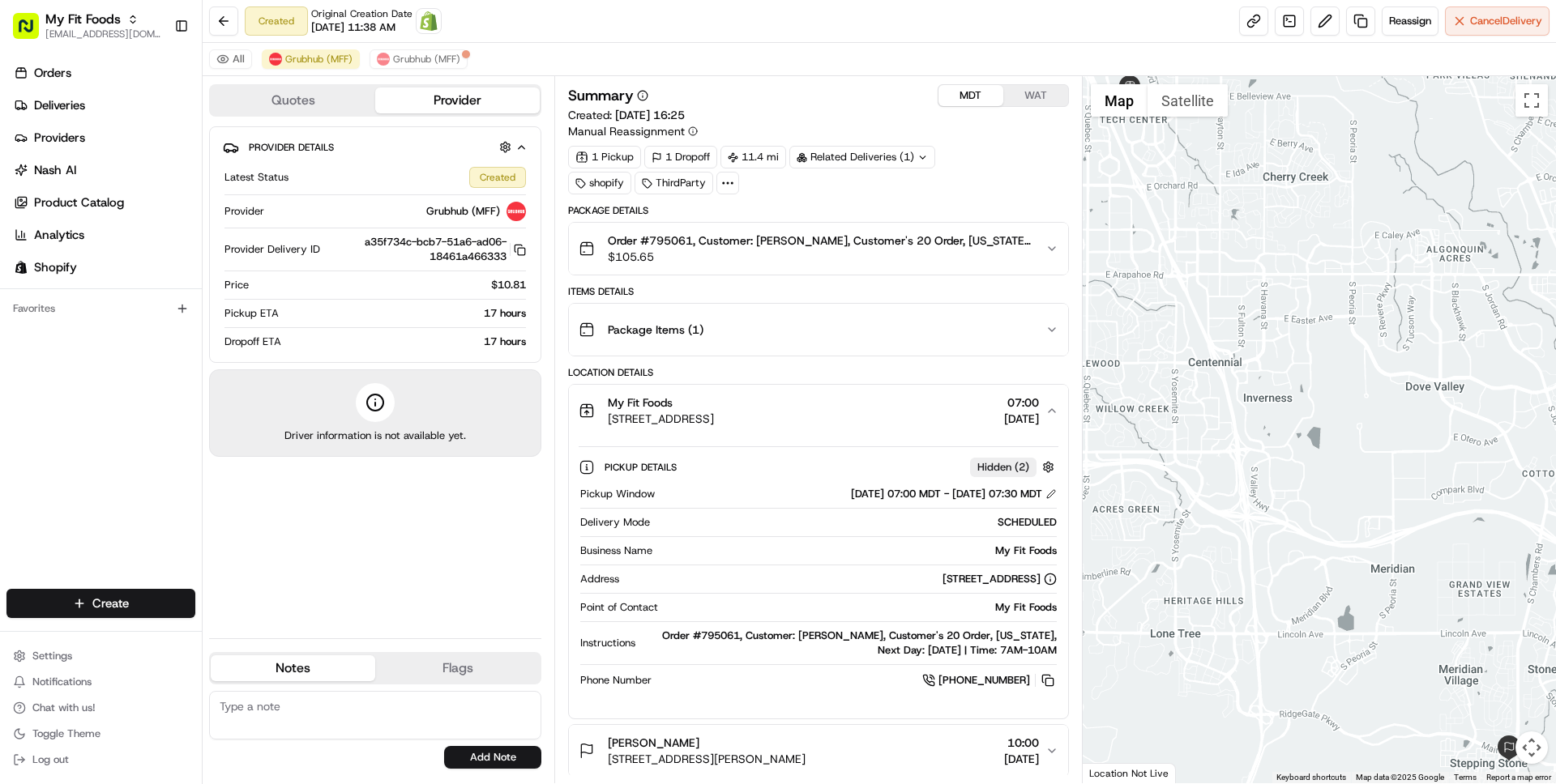 click on "[STREET_ADDRESS]" at bounding box center (660, 419) 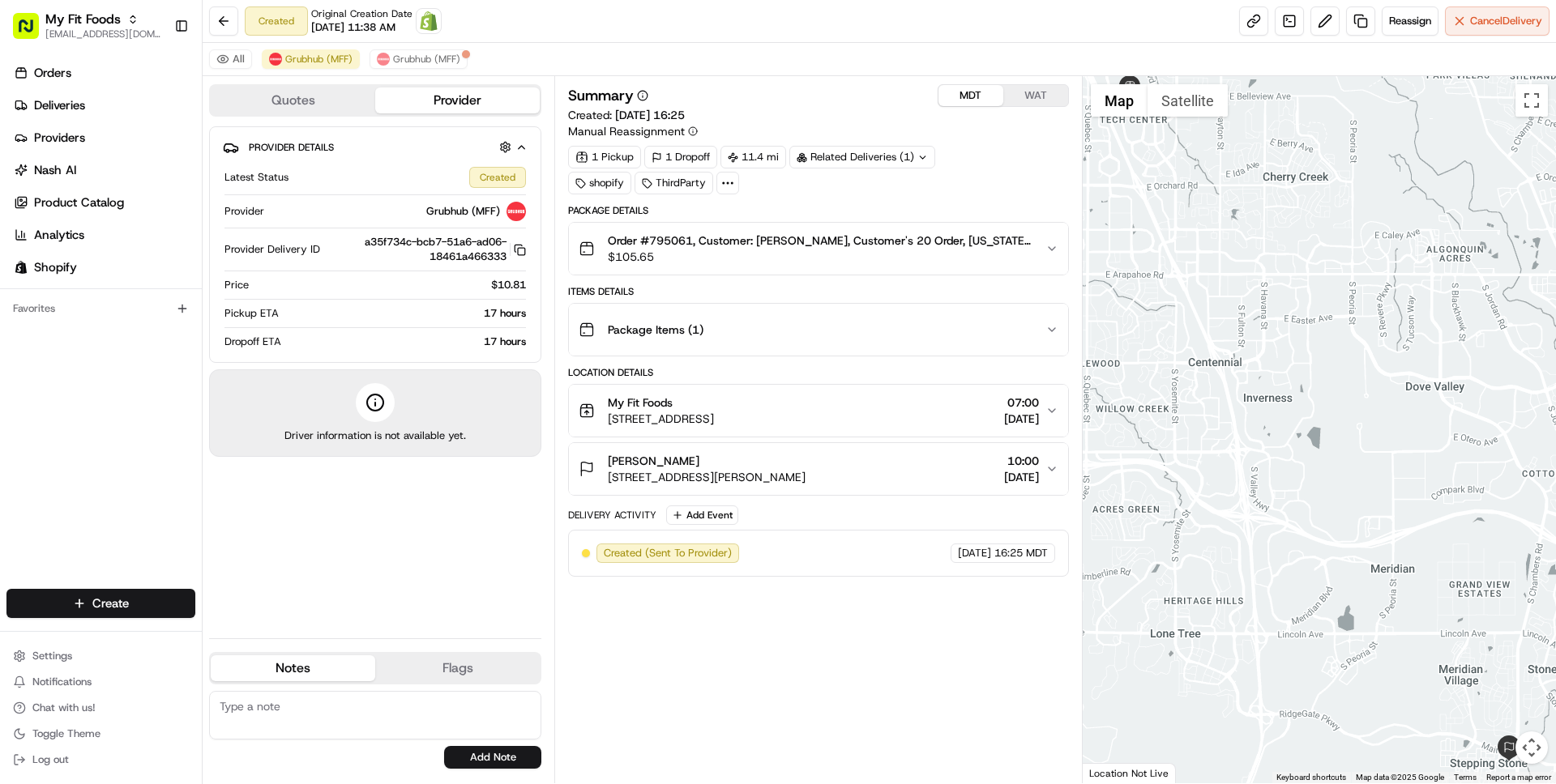click on "phoenix henning 11096 Shining Star Cir, Parker, CO 80134, USA 10:00 17/07/2025" at bounding box center [811, 469] 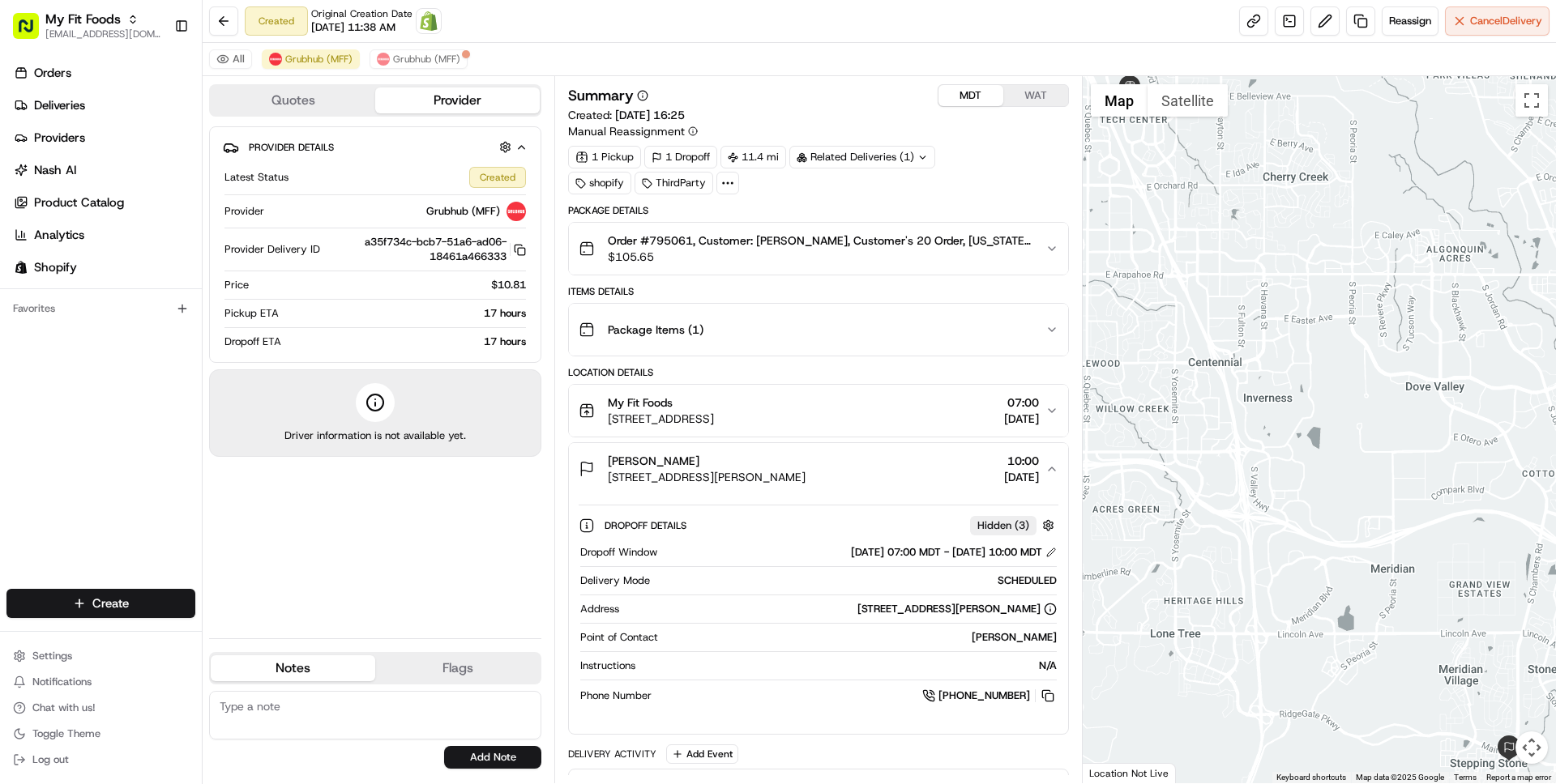 click on "phoenix henning 11096 Shining Star Cir, Parker, CO 80134, USA 10:00 17/07/2025" at bounding box center (811, 469) 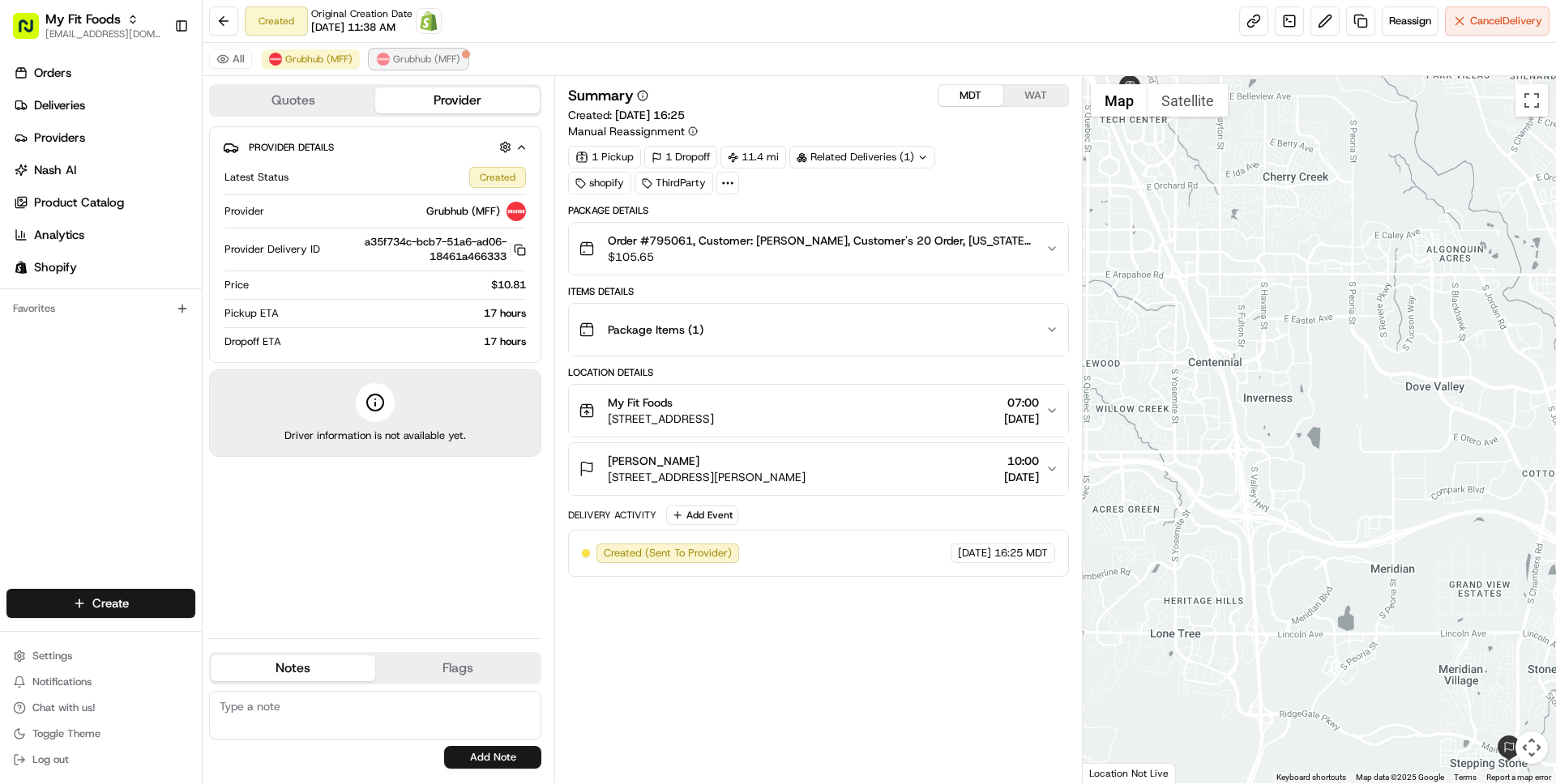 click on "Grubhub (MFF)" at bounding box center [426, 59] 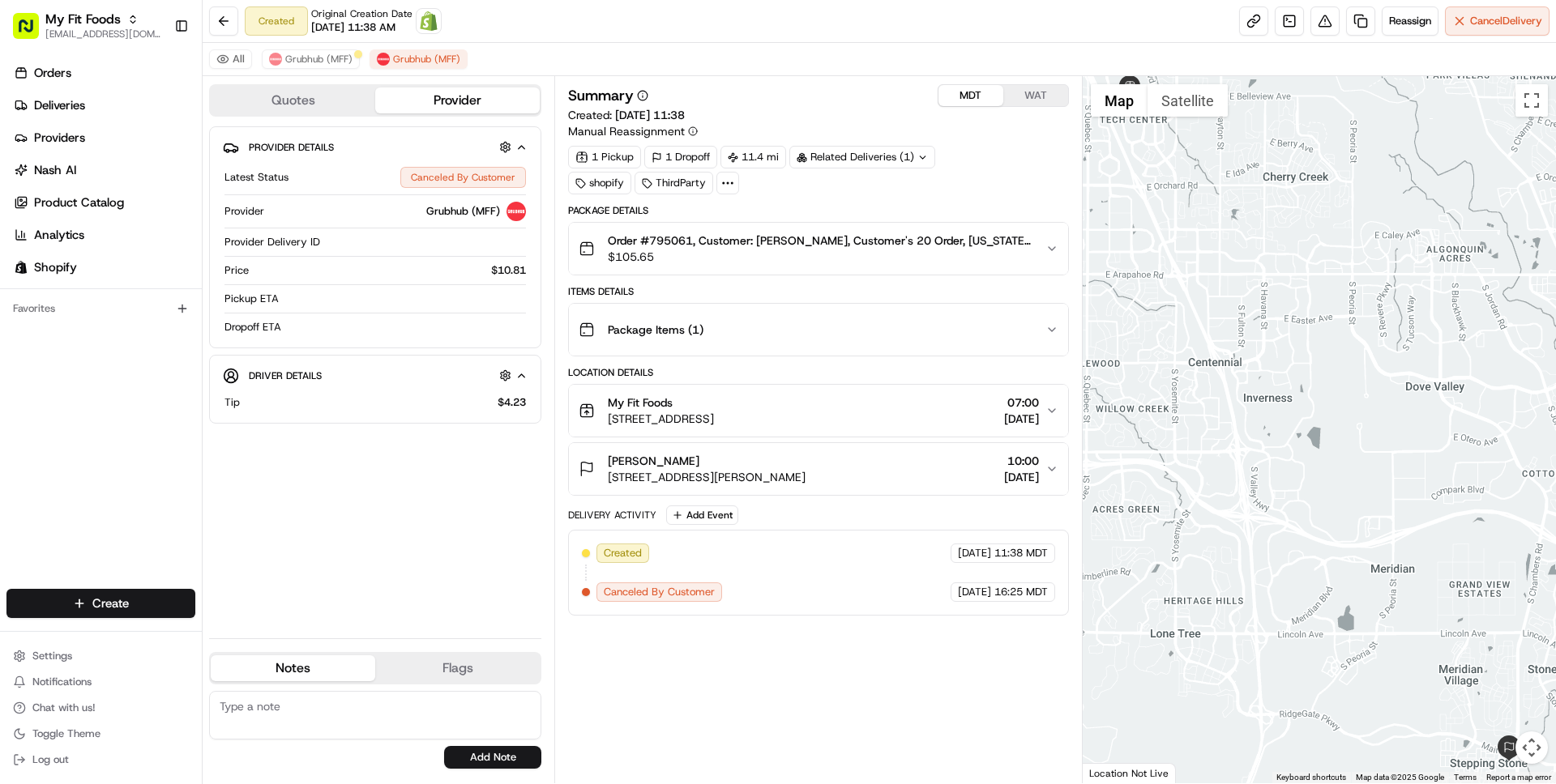 click on "My Fit Foods" at bounding box center (660, 403) 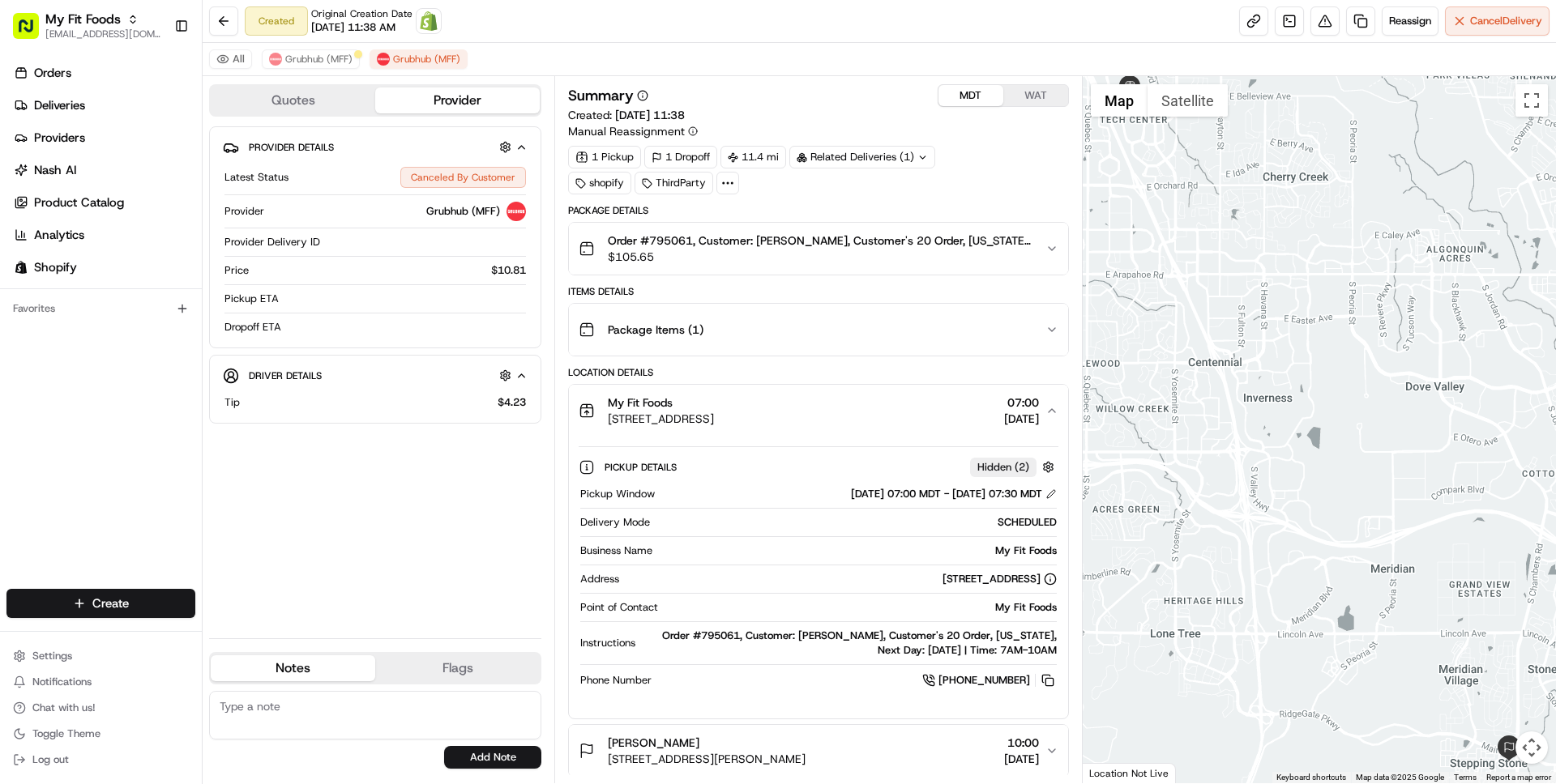 click on "[STREET_ADDRESS]" at bounding box center [660, 419] 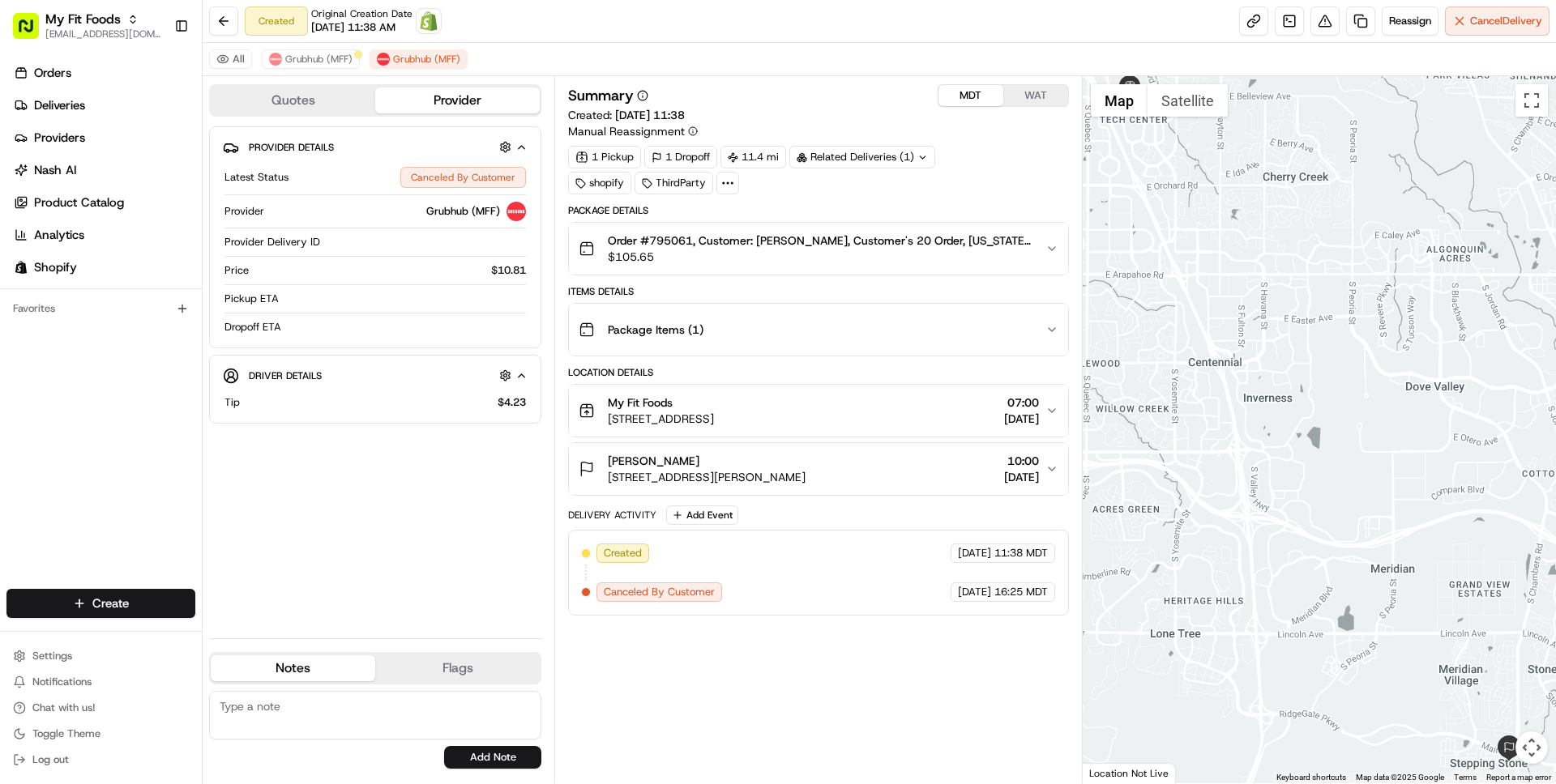 click on "phoenix henning 11096 Shining Star Cir, Parker, CO 80134, USA 10:00 17/07/2025" at bounding box center (811, 469) 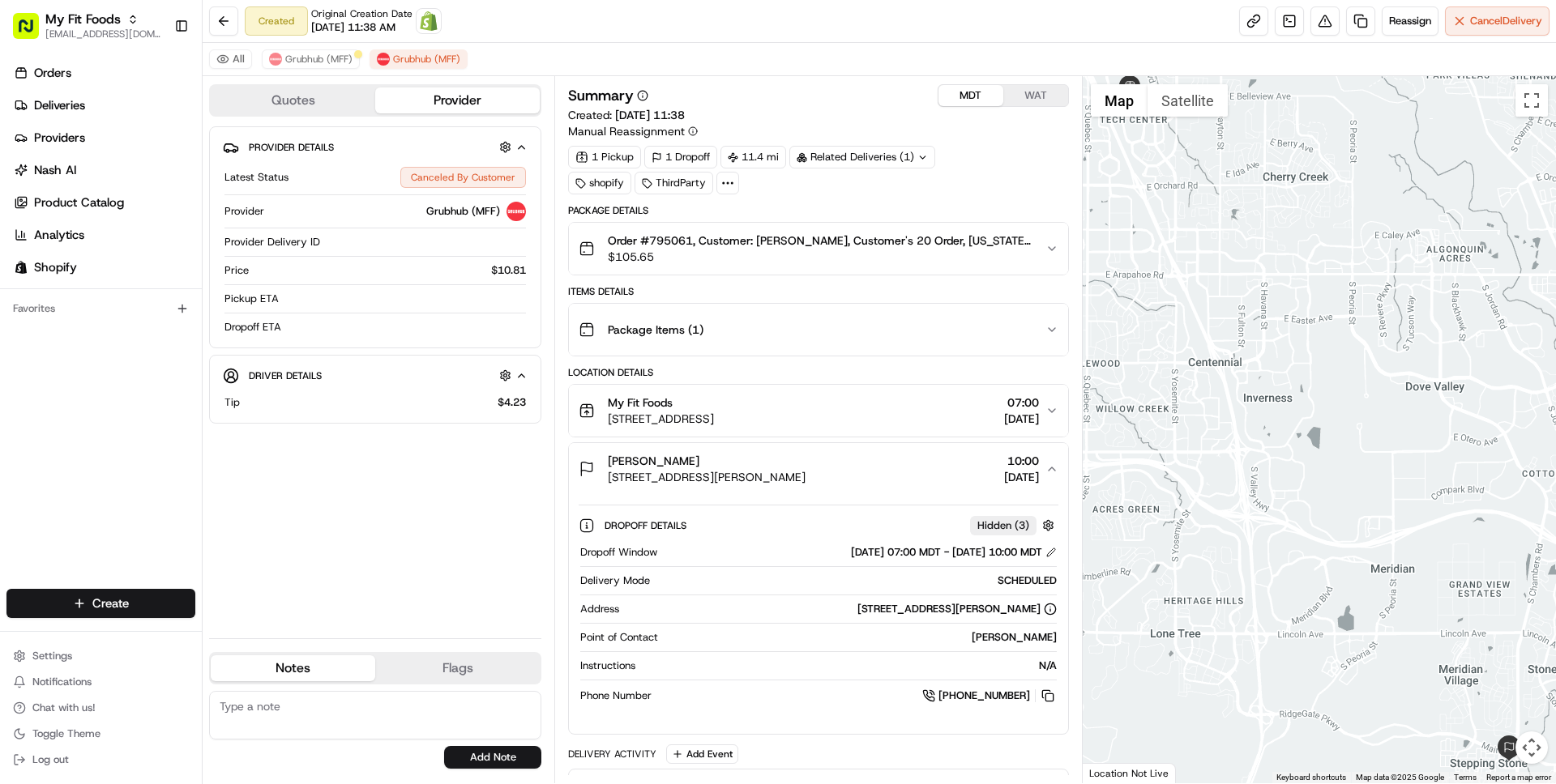 click on "phoenix henning 11096 Shining Star Cir, Parker, CO 80134, USA 10:00 17/07/2025" at bounding box center (811, 469) 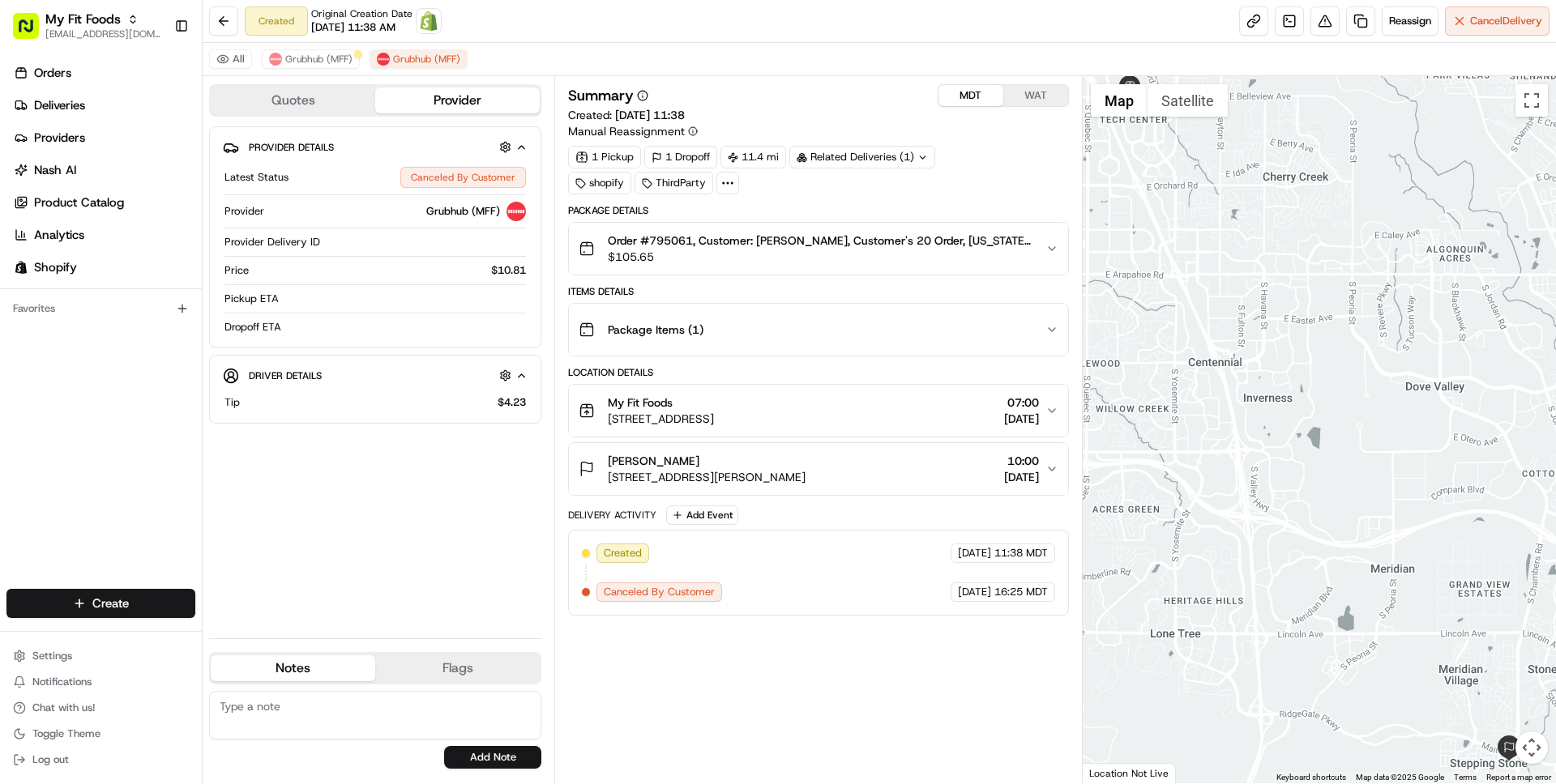 click on "phoenix henning 11096 Shining Star Cir, Parker, CO 80134, USA 10:00 17/07/2025" at bounding box center (811, 469) 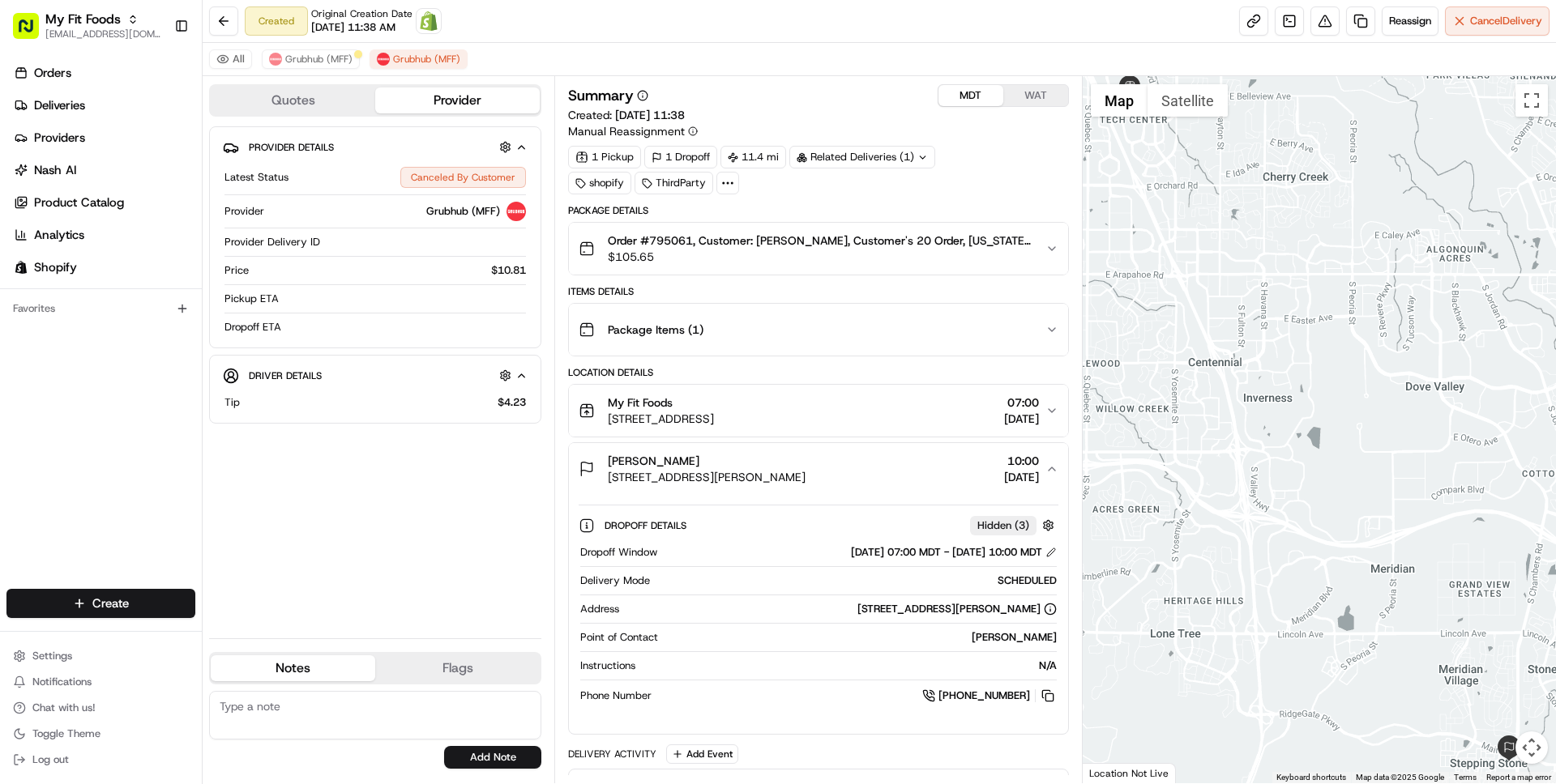 click on "phoenix henning 11096 Shining Star Cir, Parker, CO 80134, USA 10:00 17/07/2025" at bounding box center [811, 469] 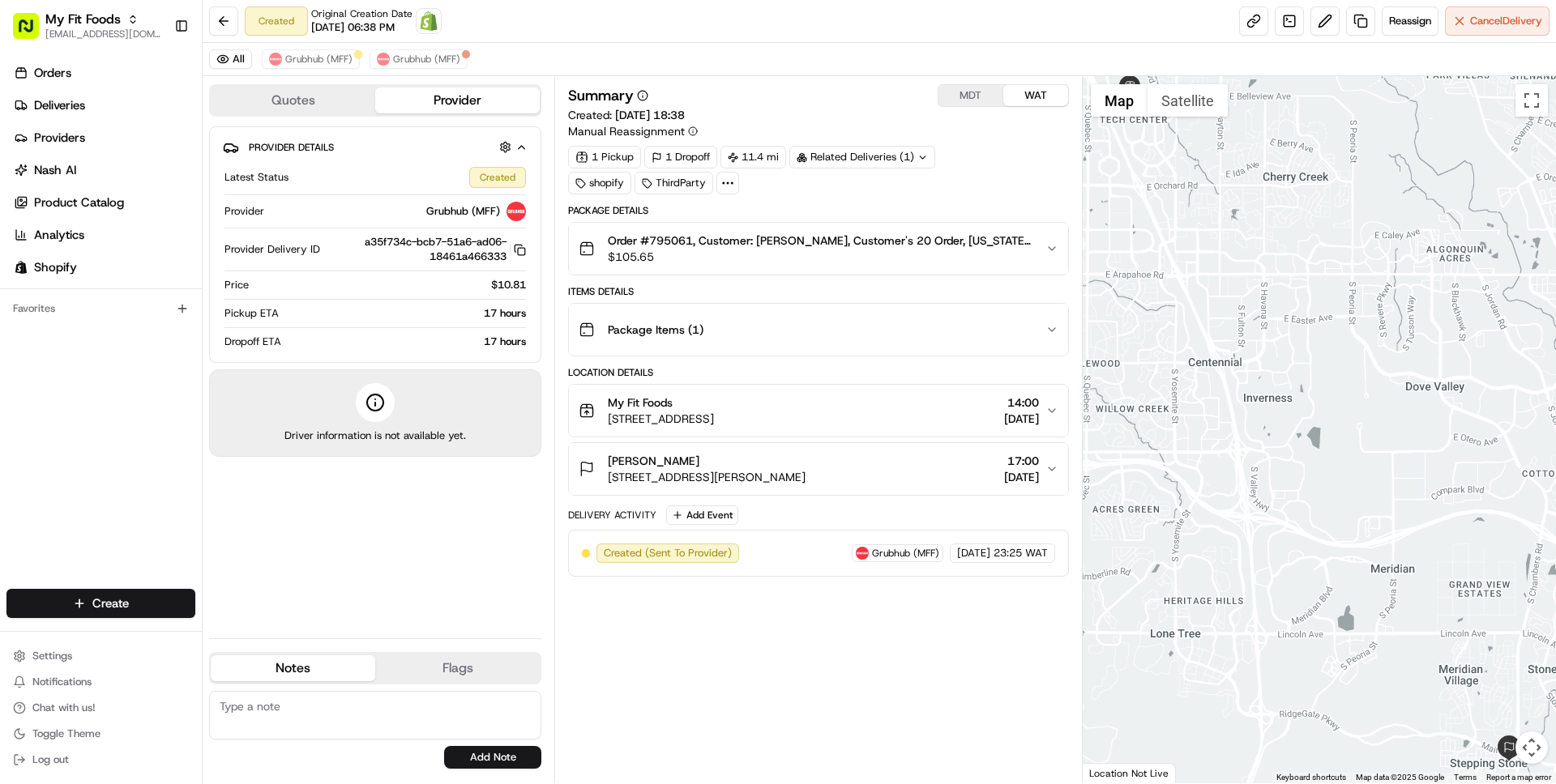 scroll, scrollTop: 0, scrollLeft: 0, axis: both 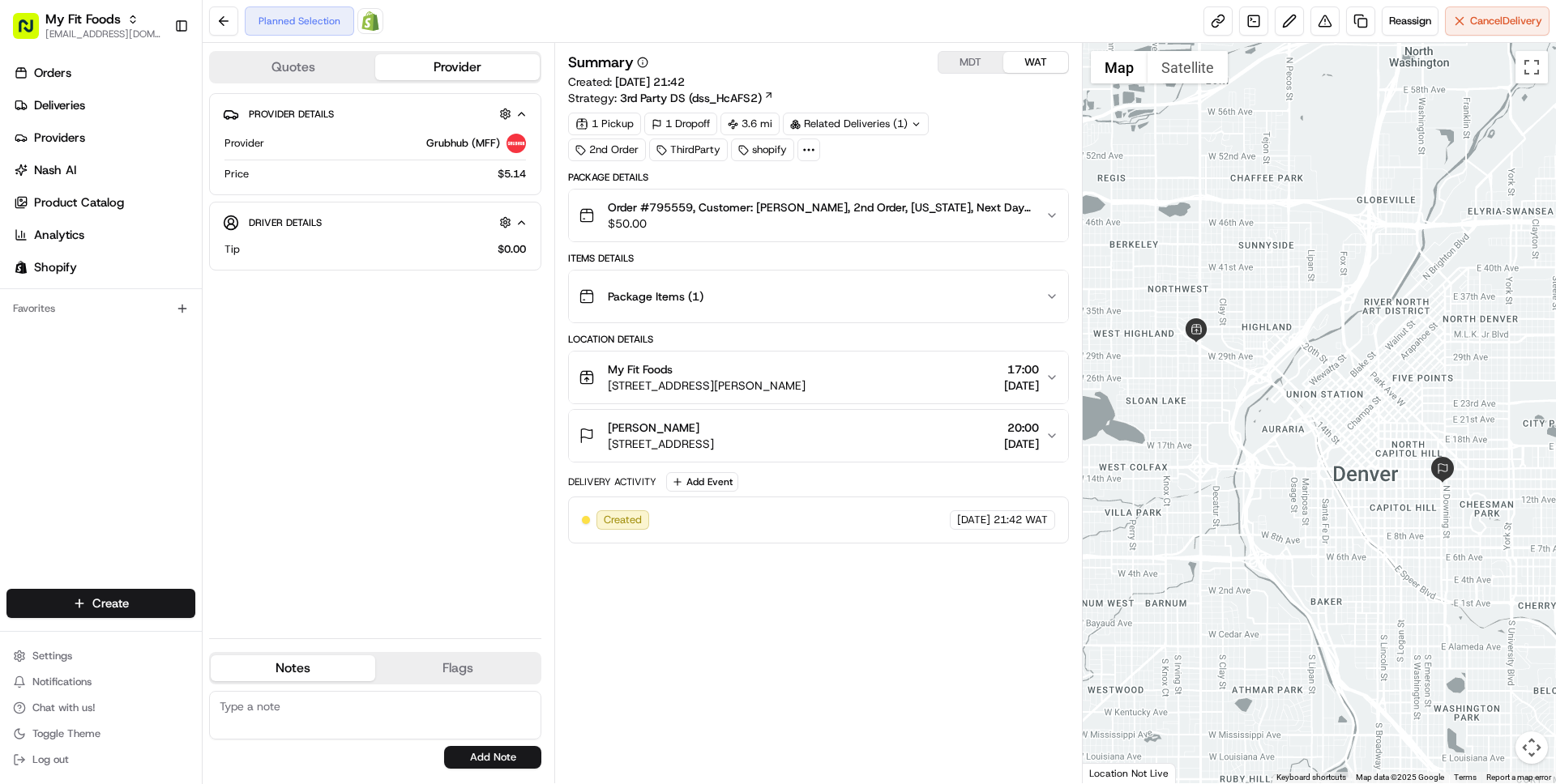 click on "MDT" at bounding box center (971, 62) 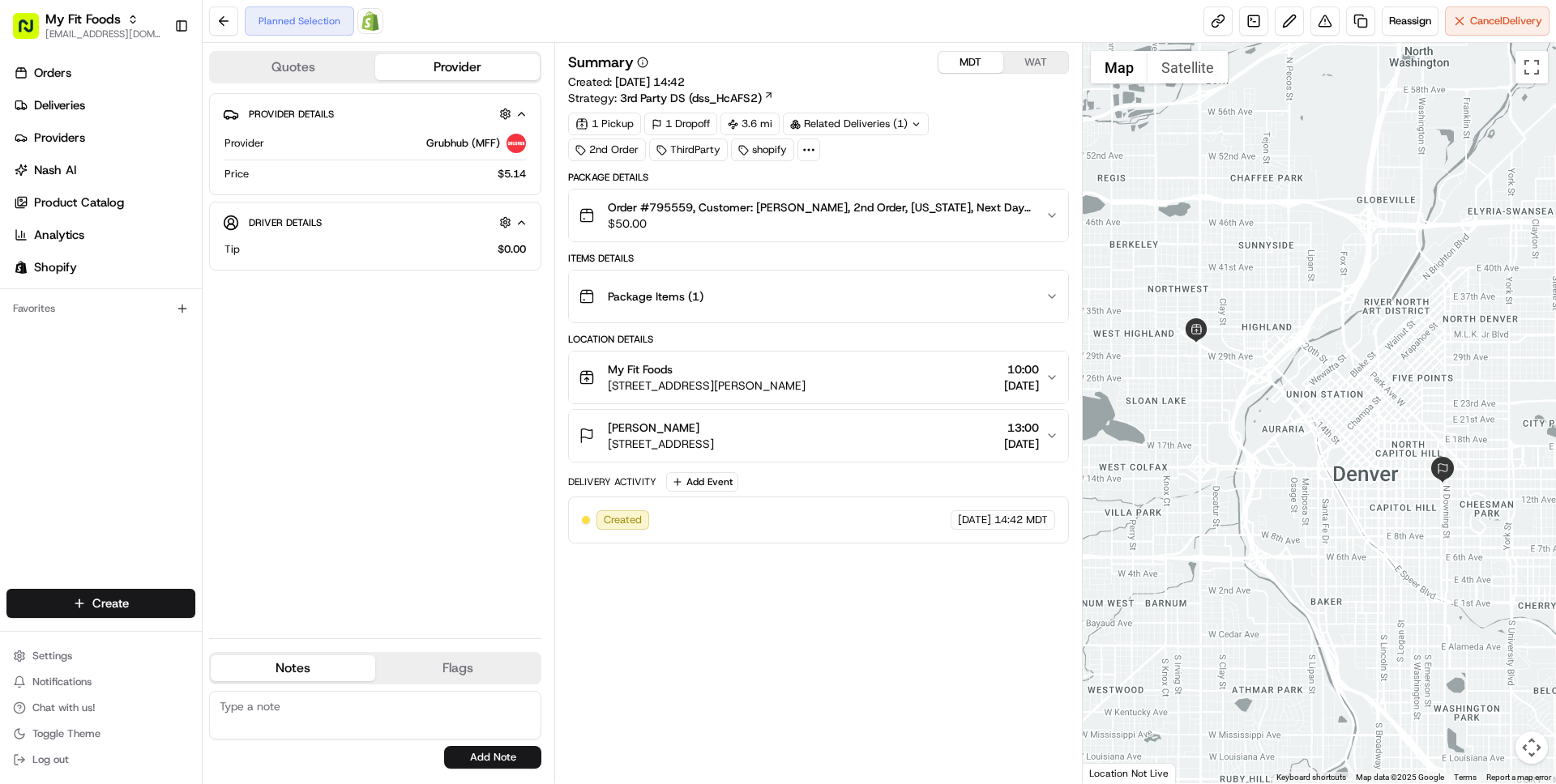 click on "My Fit Foods 3024 N Speer Blvd, Denver, CO 80211, USA 10:00 17/07/2025" at bounding box center [811, 377] 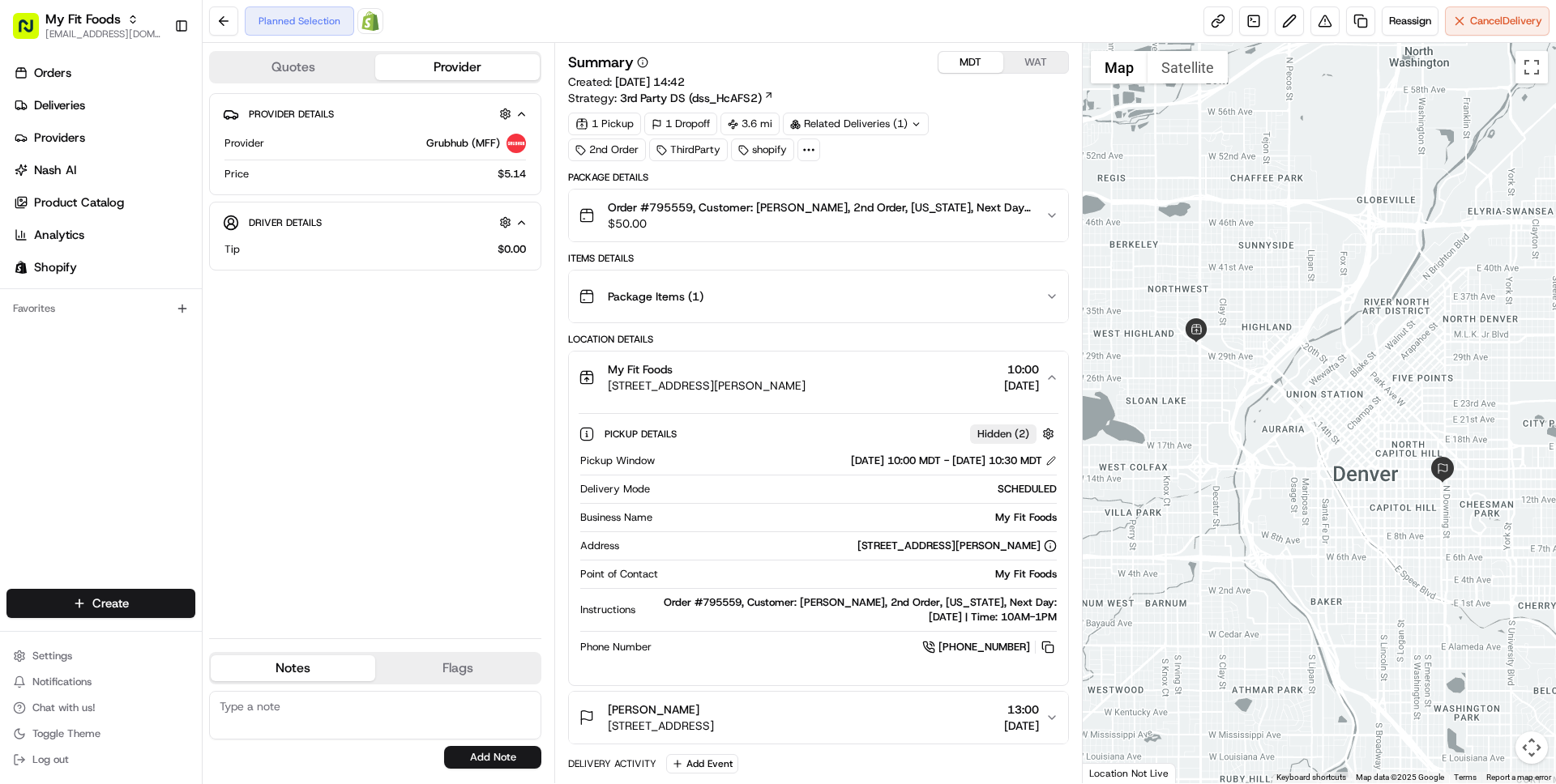 click on "My Fit Foods 3024 N Speer Blvd, Denver, CO 80211, USA 10:00 17/07/2025" at bounding box center [811, 377] 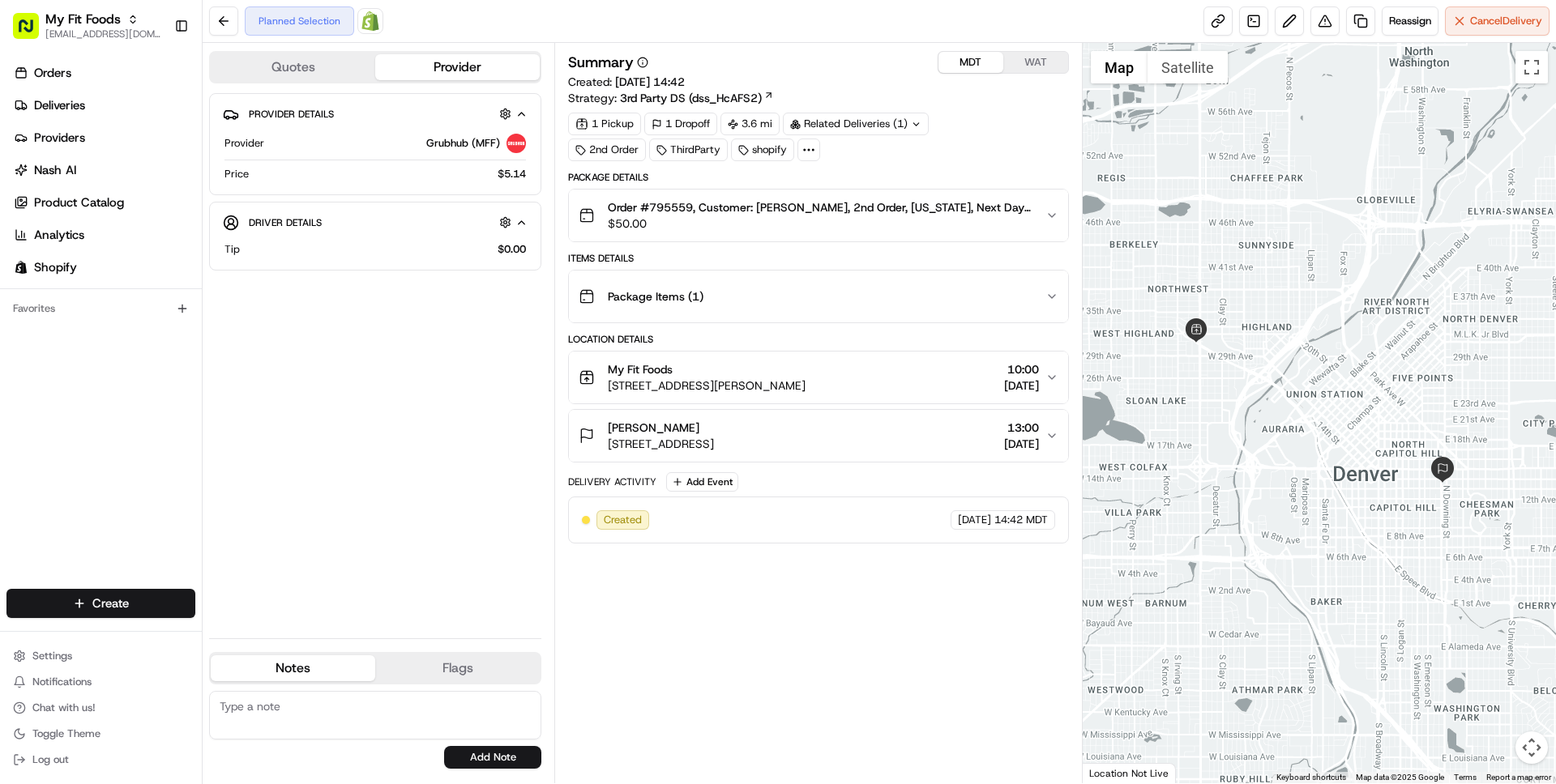 click on "Jessica Oudman 1340 Corona St, Denver, CO 80218, USA 13:00 17/07/2025" at bounding box center (811, 436) 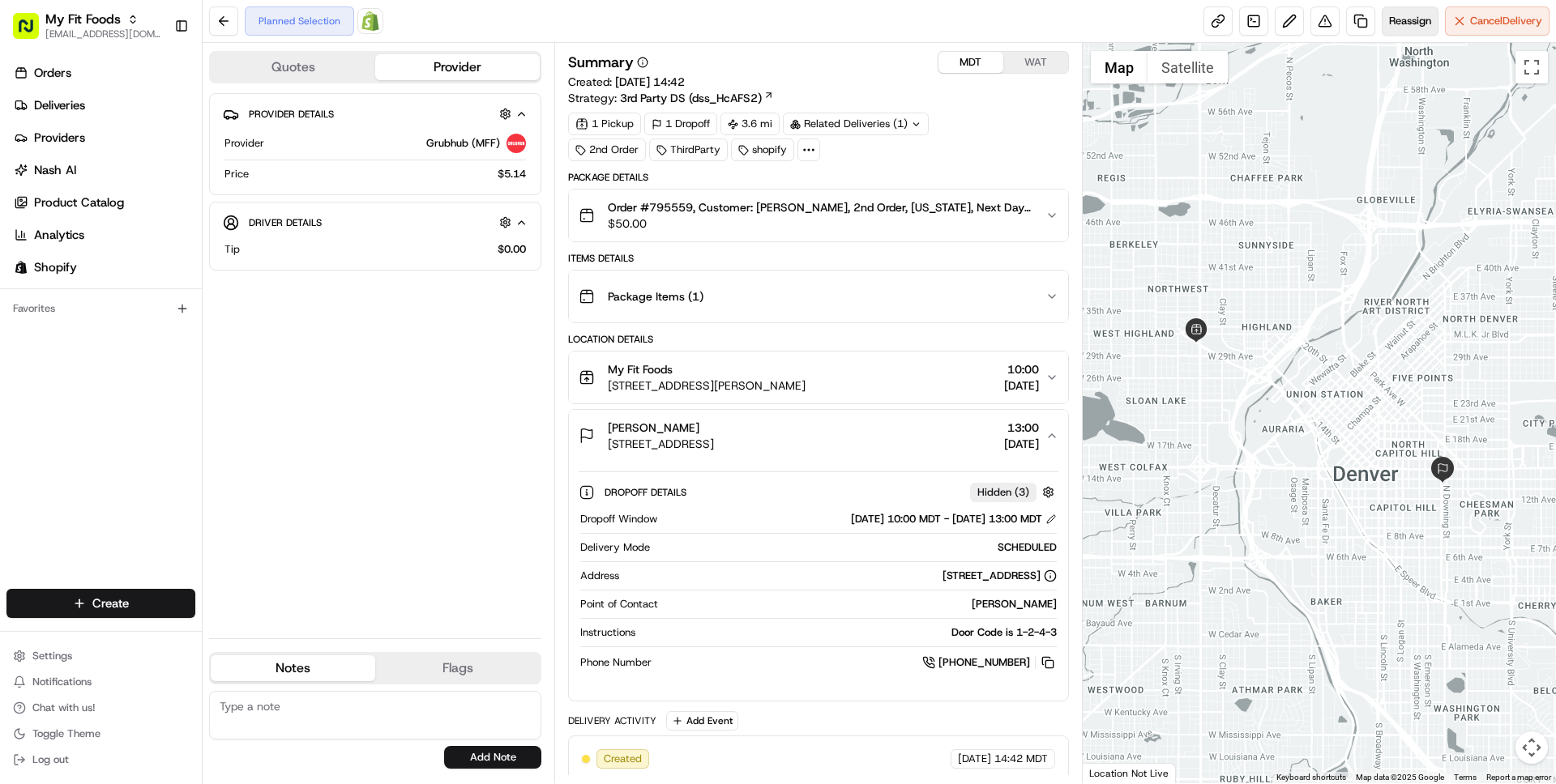 click on "Reassign" at bounding box center [1410, 21] 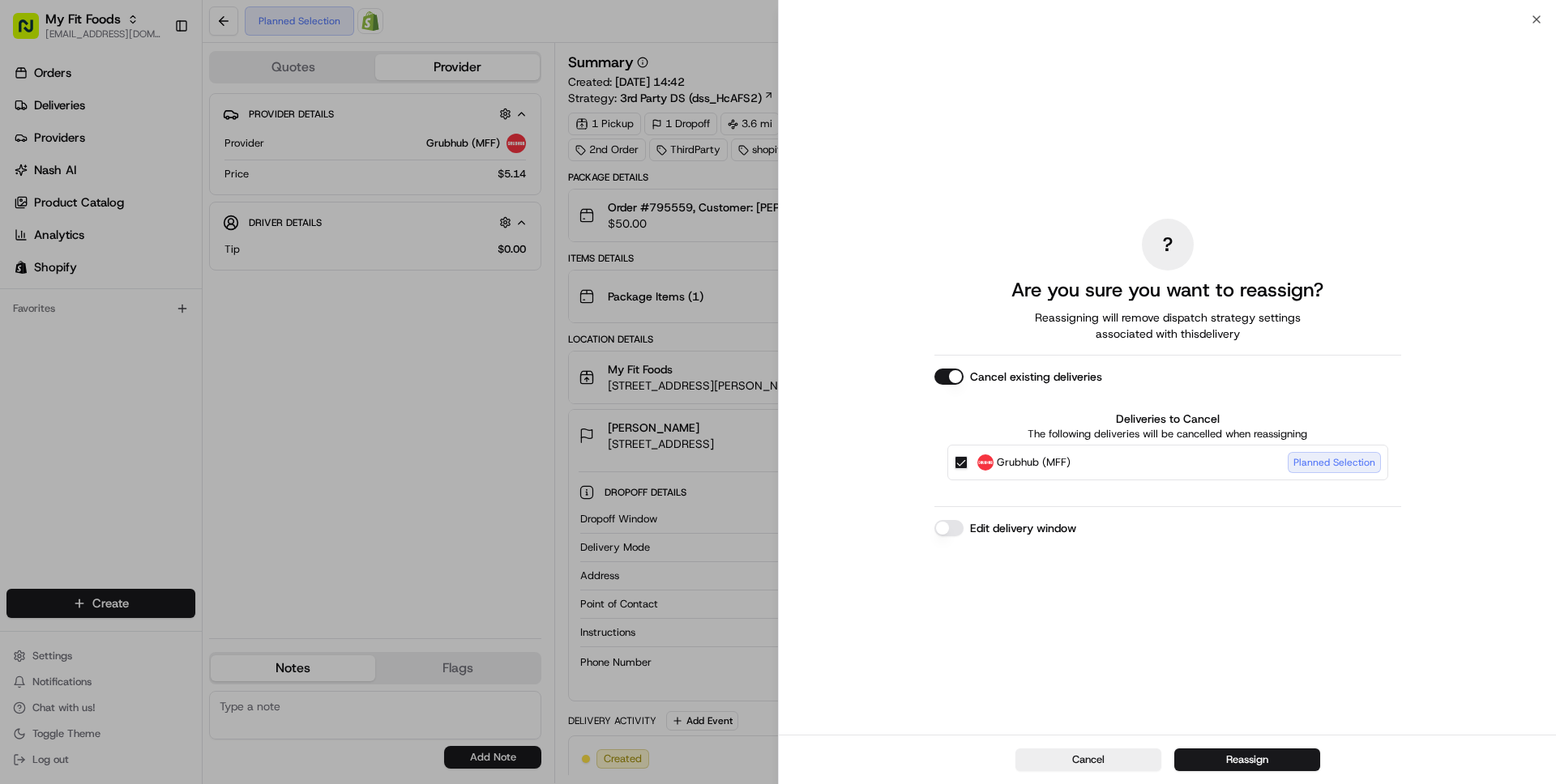 click on "Edit delivery window" at bounding box center (949, 528) 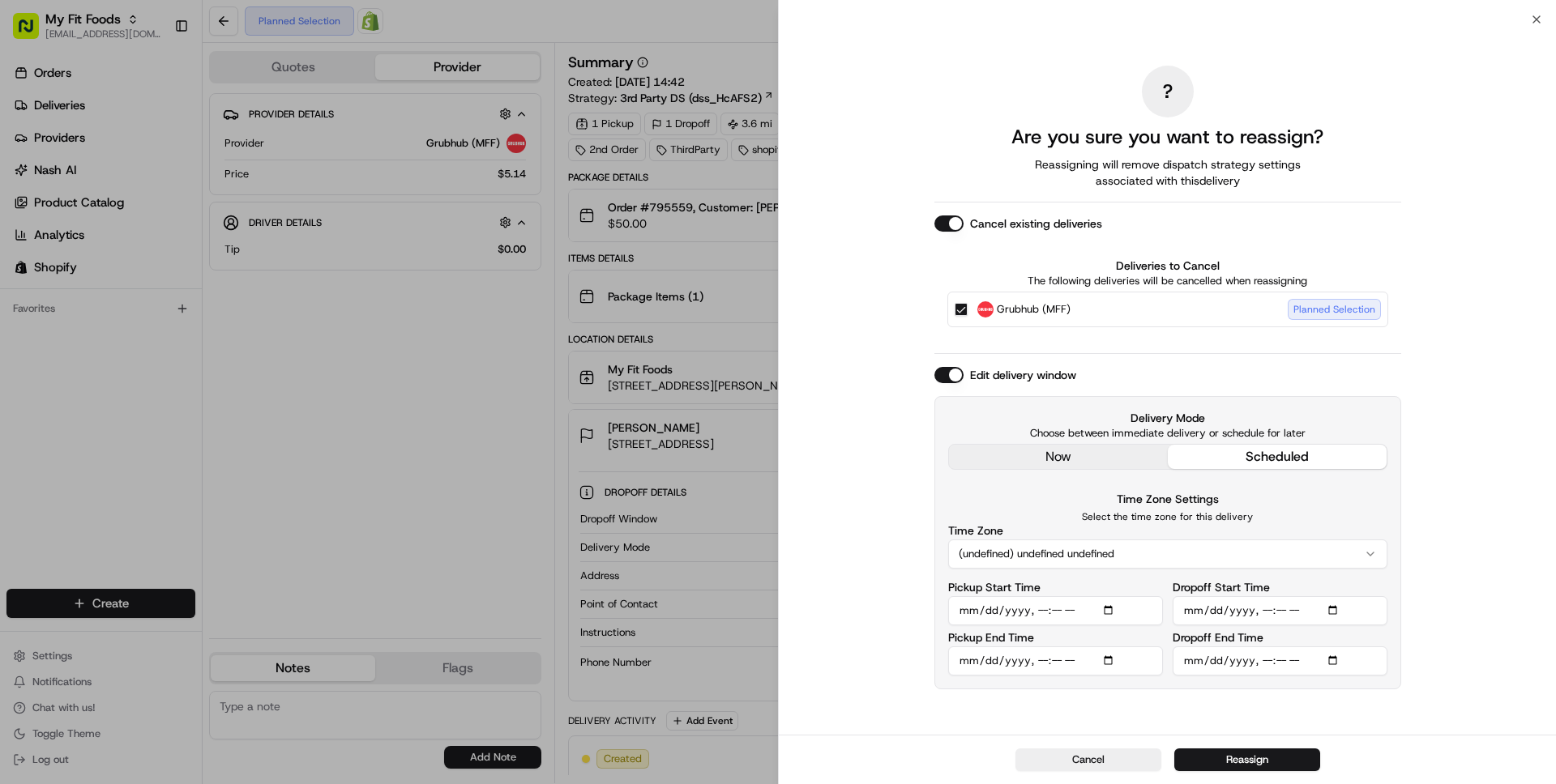 click on "(undefined) undefined undefined" at bounding box center [1168, 554] 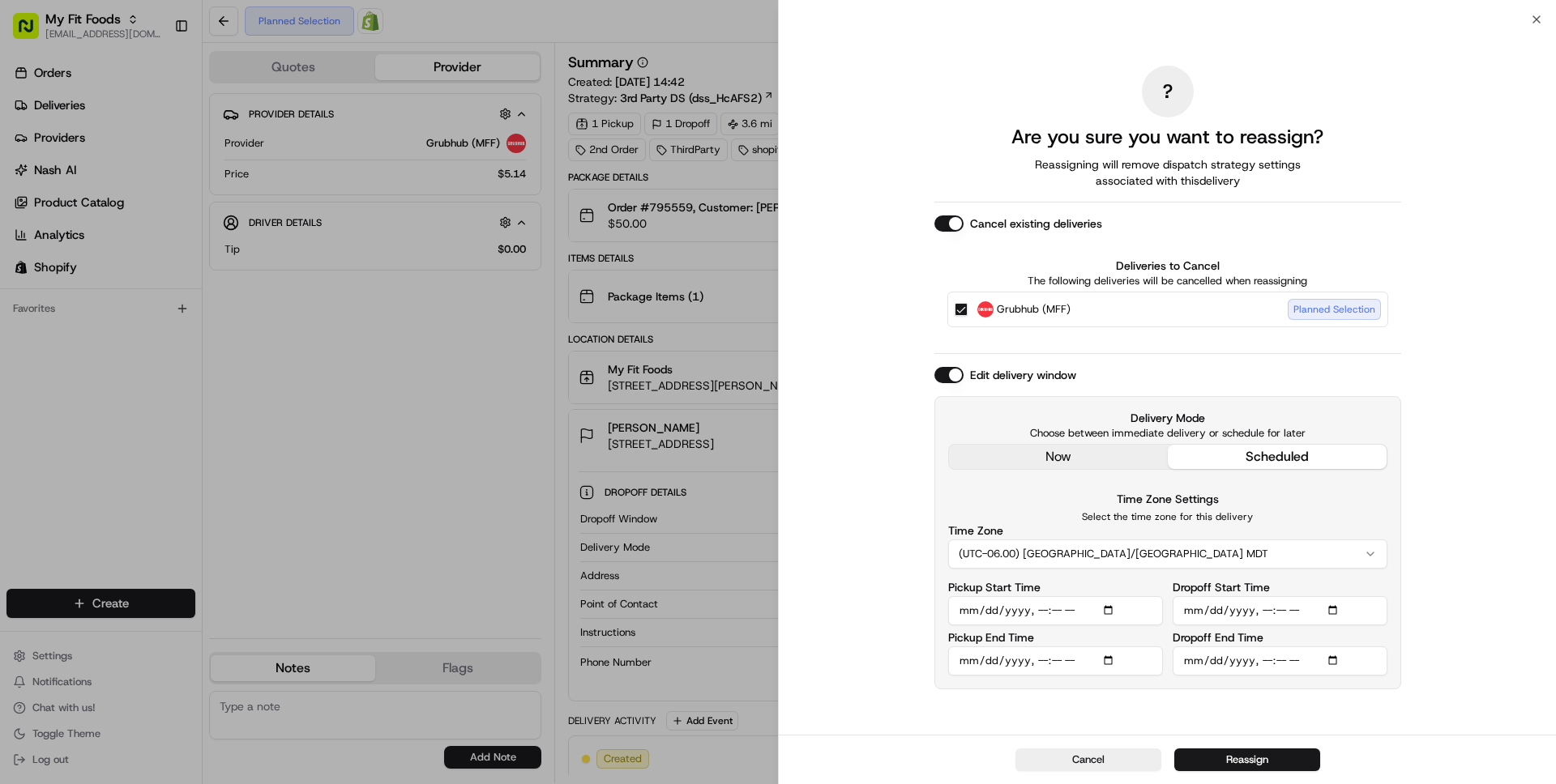 click on "Pickup Start Time" at bounding box center [1055, 611] 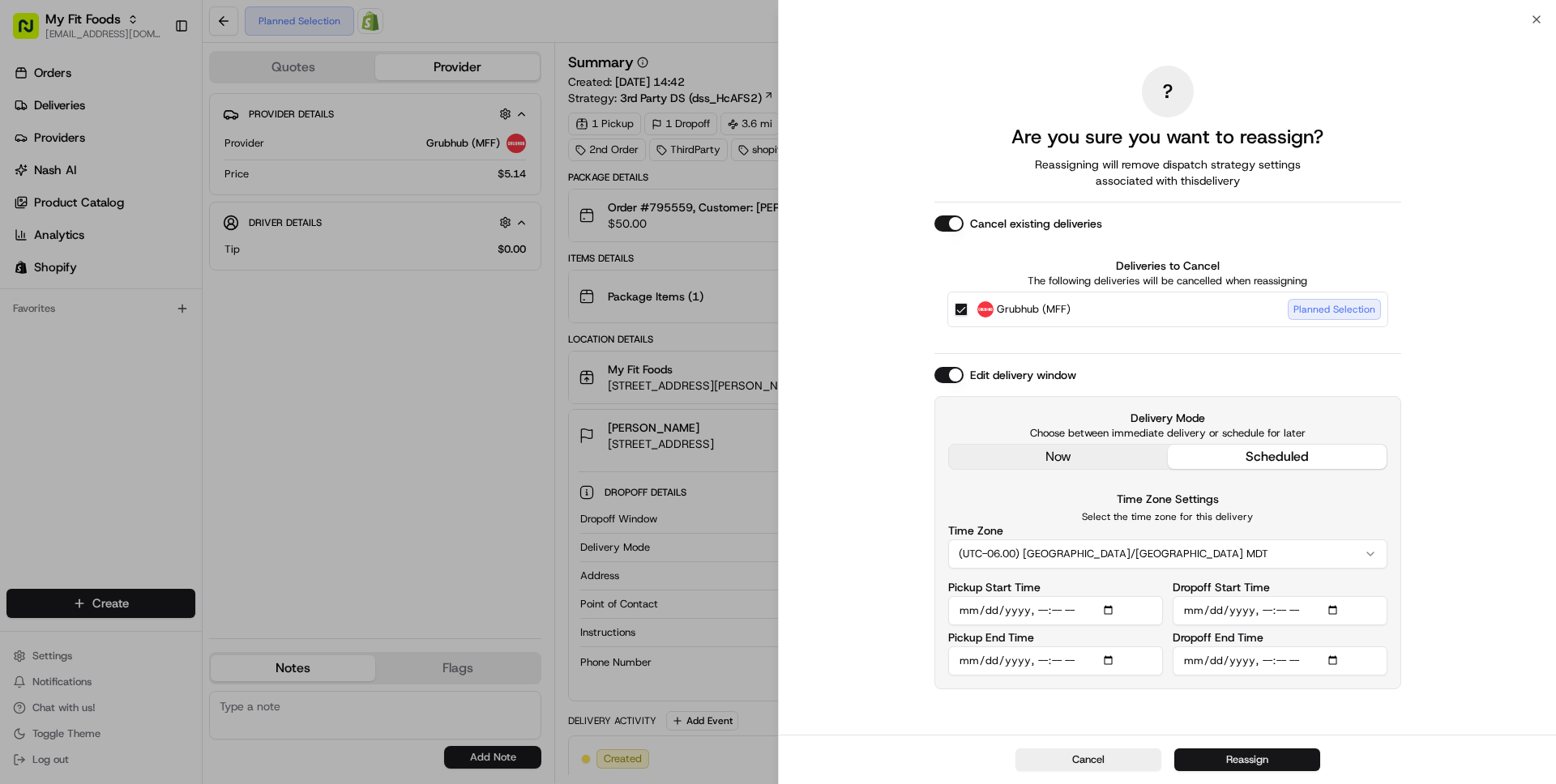 click on "Reassign" at bounding box center [1247, 760] 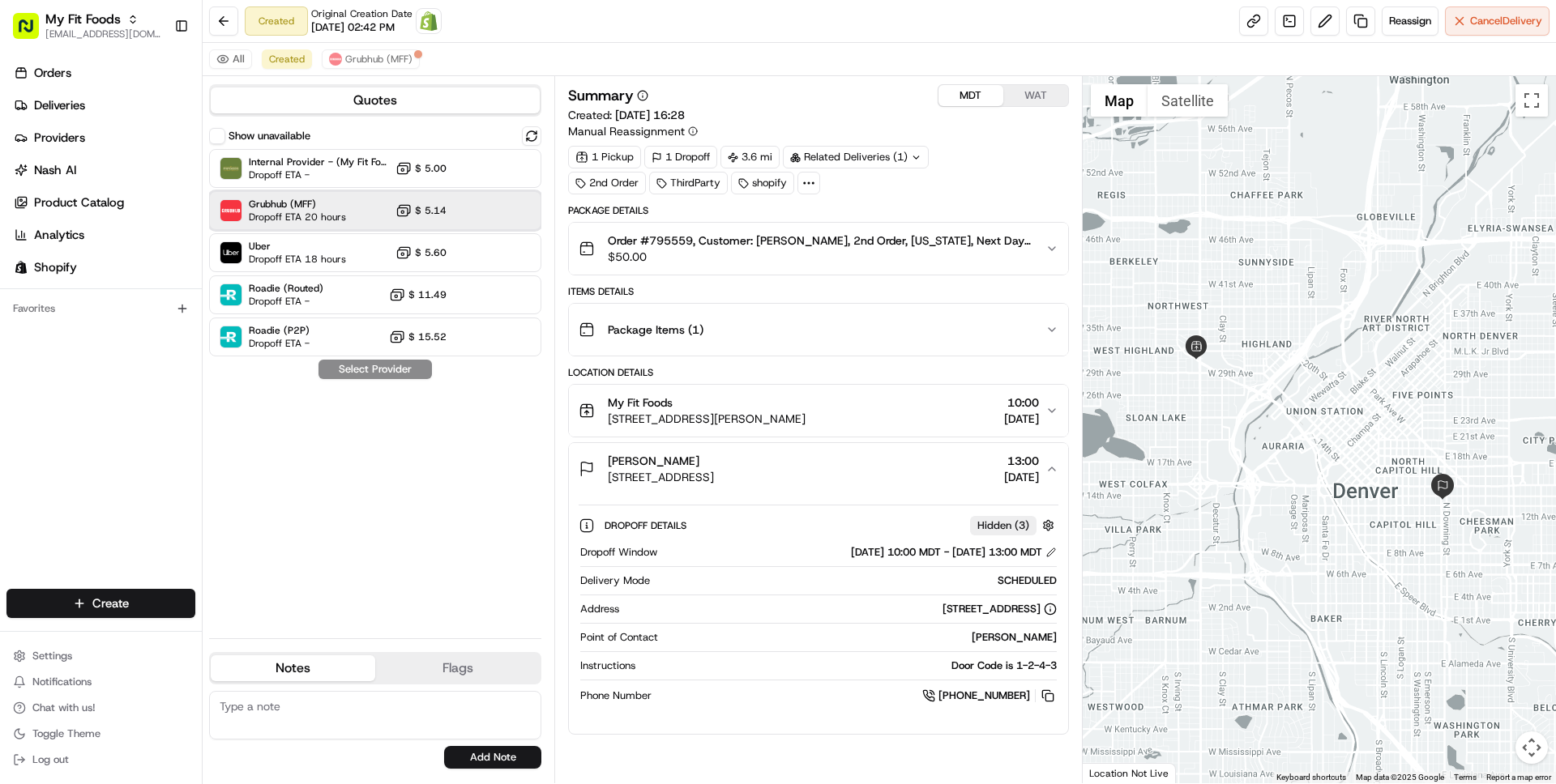 click on "Grubhub (MFF) Dropoff ETA   20 hours $   5.14" at bounding box center [375, 211] 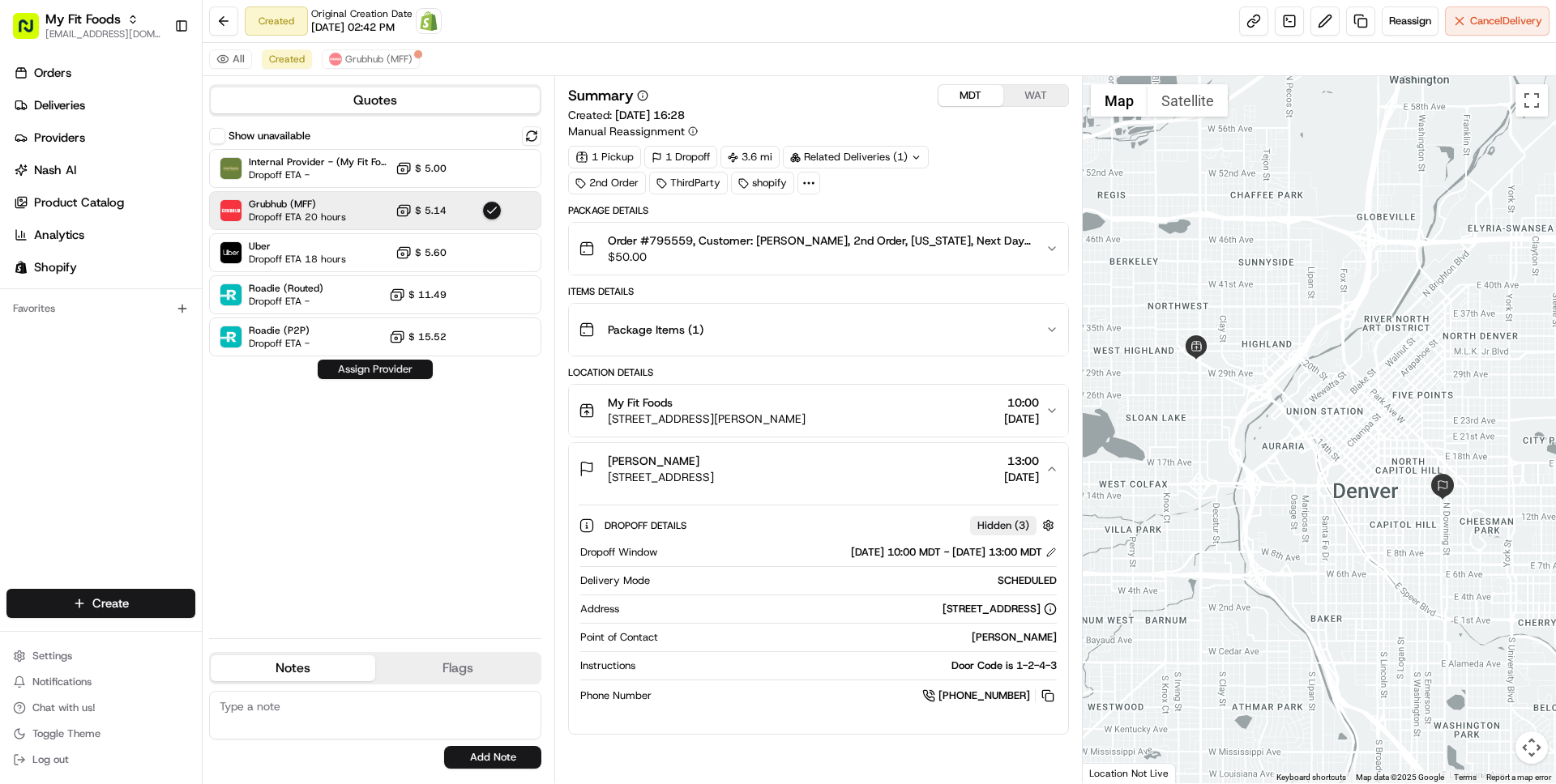 click on "Assign Provider" at bounding box center (375, 369) 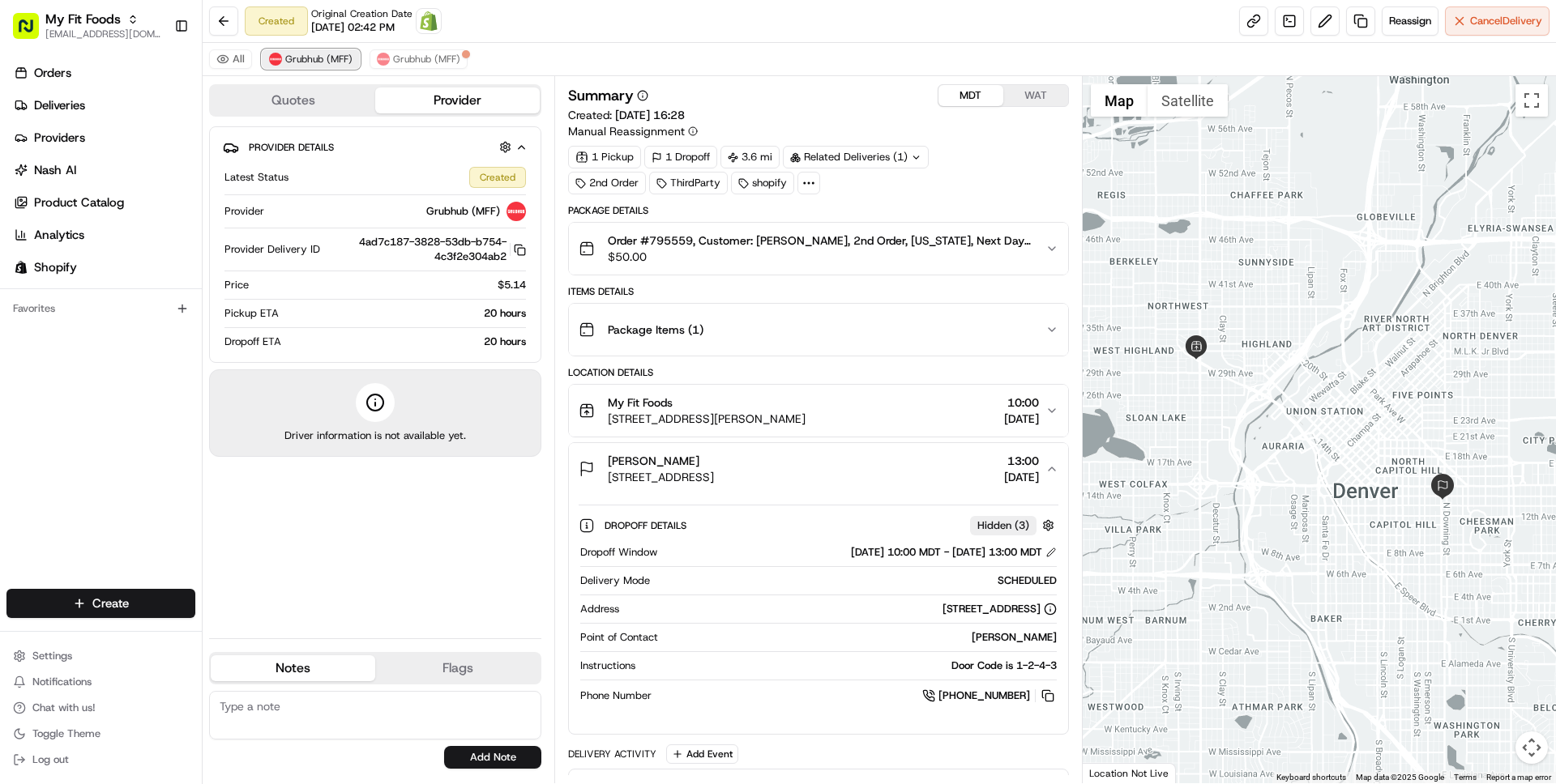 click on "Grubhub (MFF)" at bounding box center (318, 59) 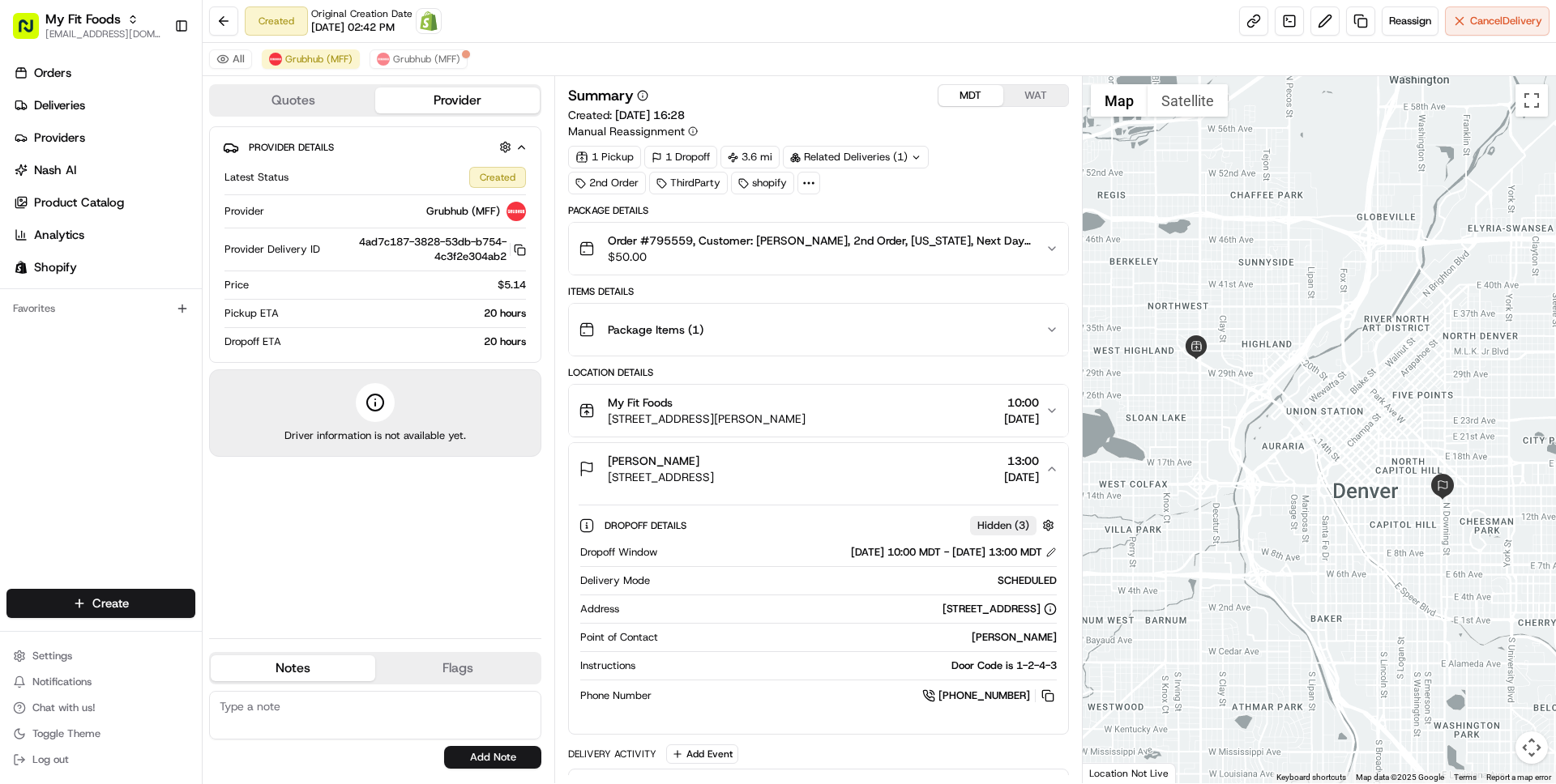click on "My Fit Foods 3024 N Speer Blvd, Denver, CO 80211, USA 10:00 17/07/2025" at bounding box center [811, 411] 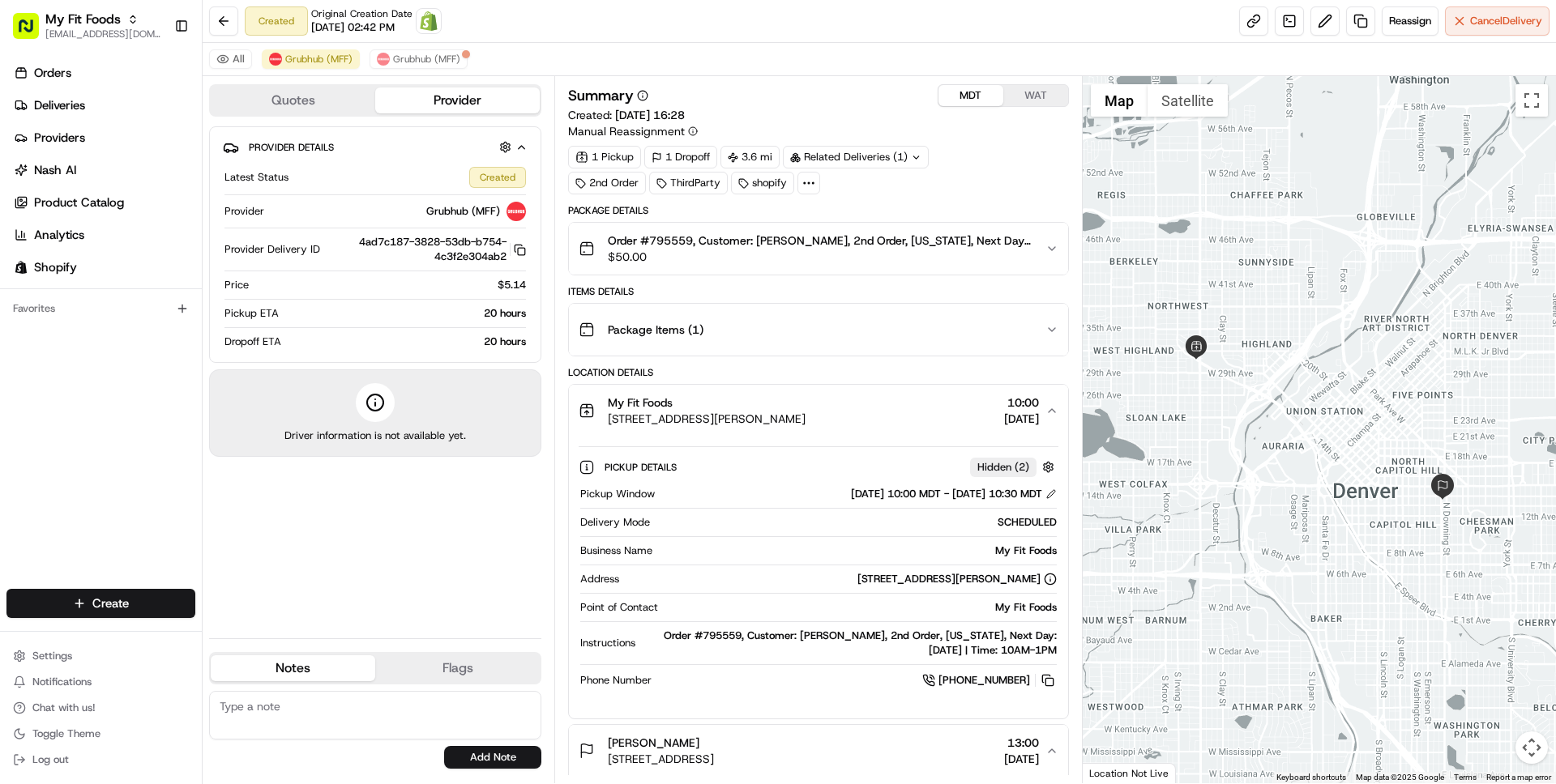 click on "My Fit Foods 3024 N Speer Blvd, Denver, CO 80211, USA 10:00 17/07/2025" at bounding box center (811, 411) 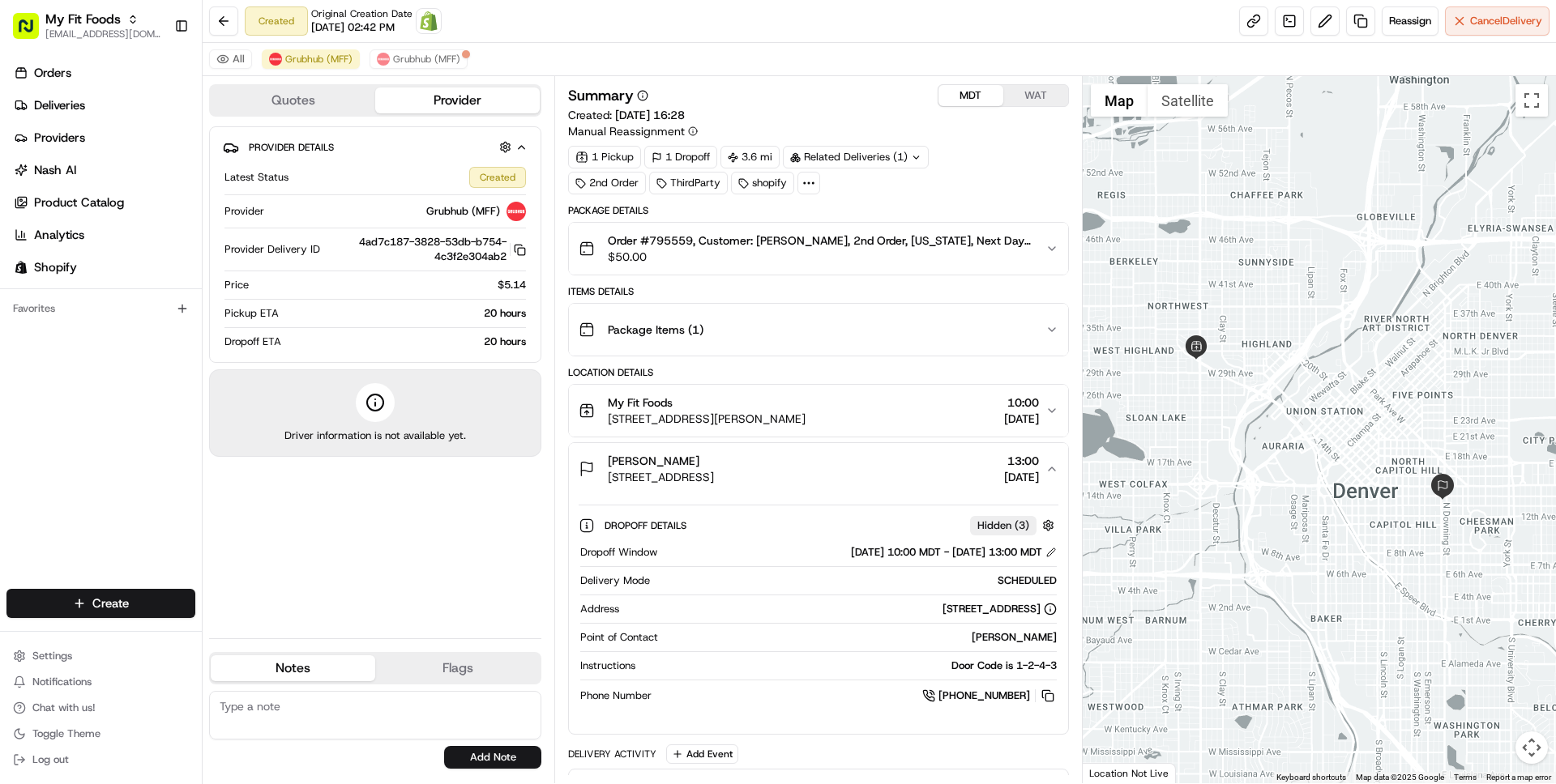 click on "Jessica Oudman 1340 Corona St, Denver, CO 80218, USA 13:00 17/07/2025" at bounding box center [811, 469] 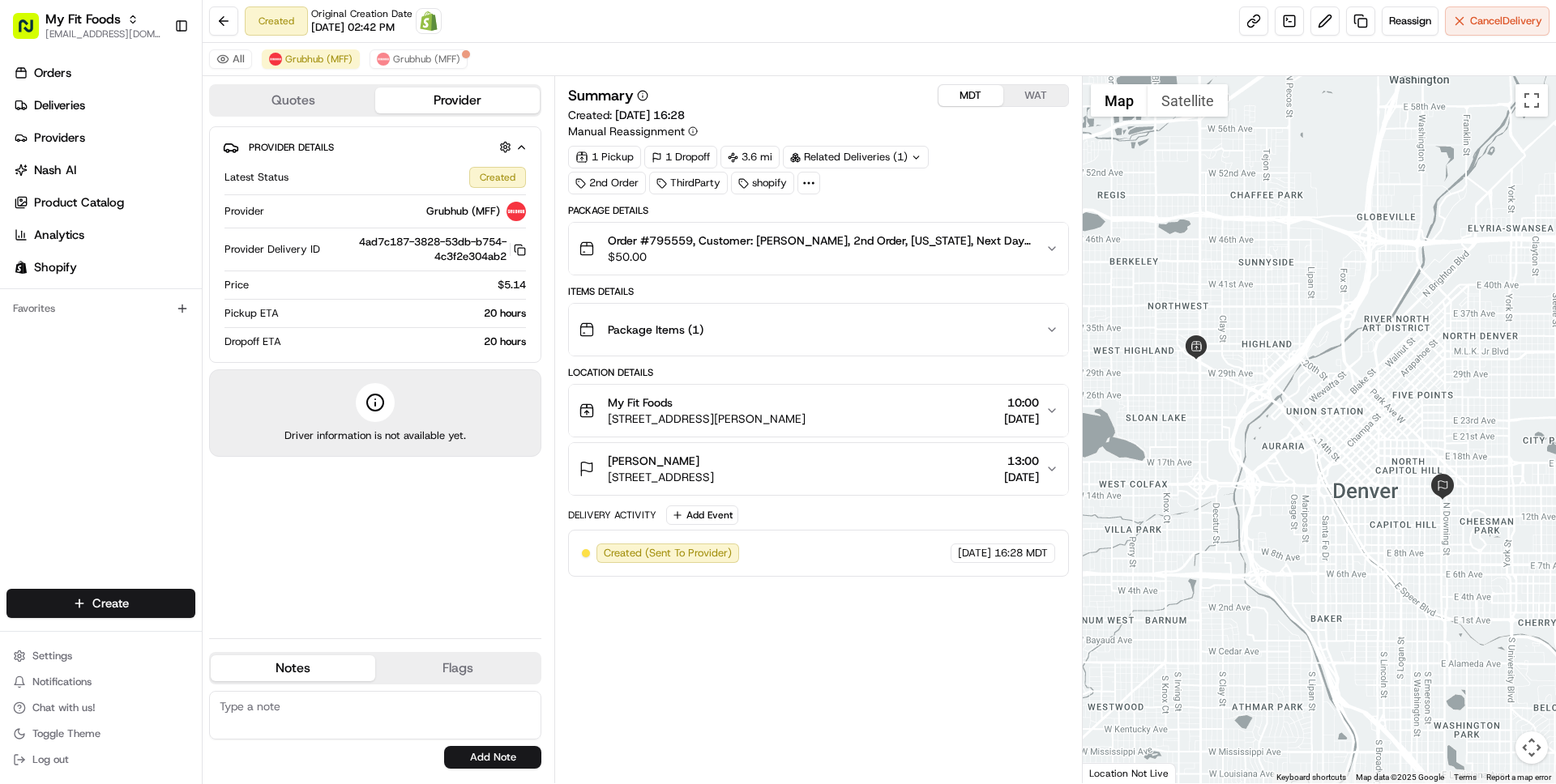 click on "Jessica Oudman 1340 Corona St, Denver, CO 80218, USA 13:00 17/07/2025" at bounding box center (811, 469) 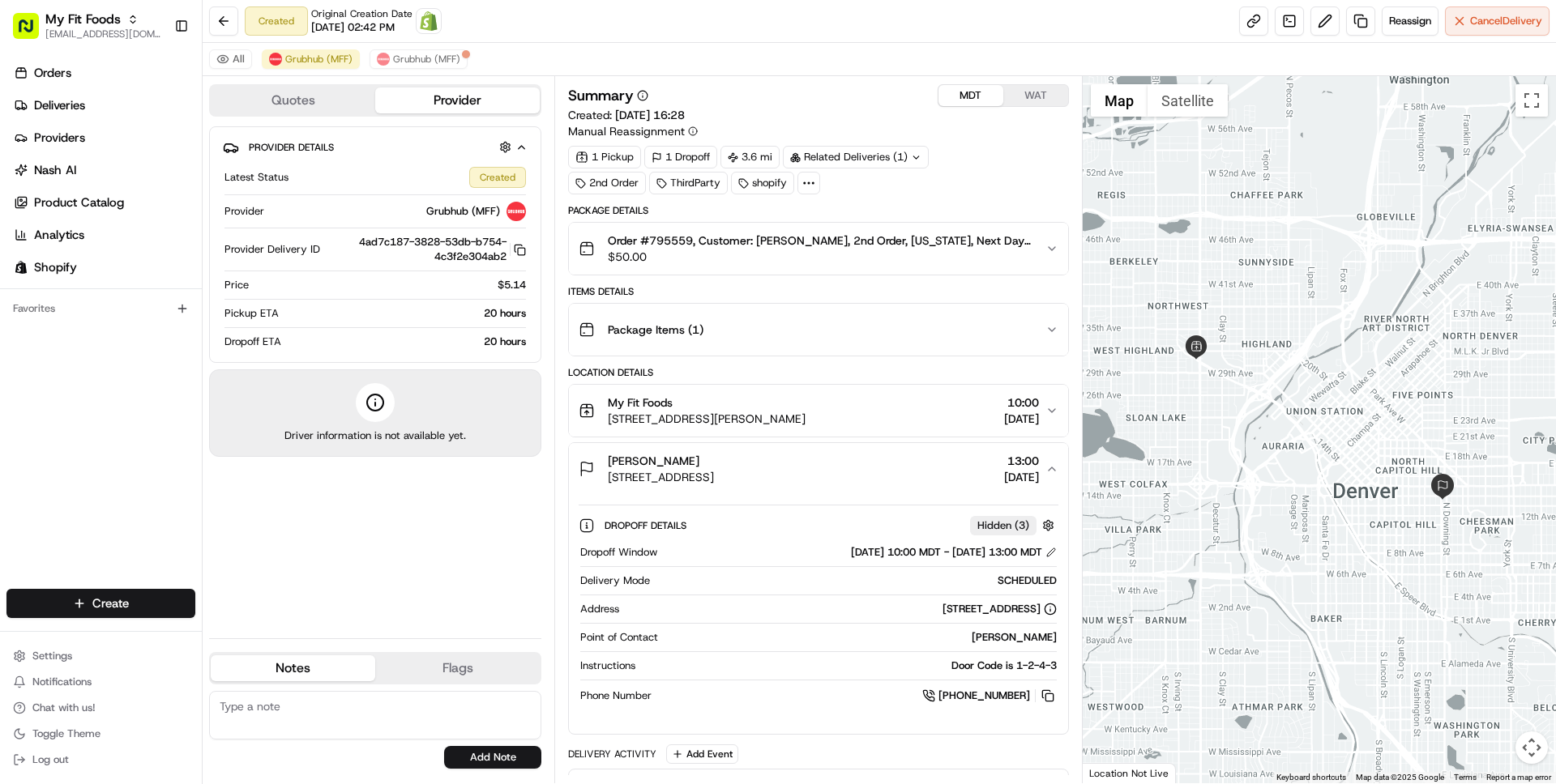 click on "Jessica Oudman 1340 Corona St, Denver, CO 80218, USA 13:00 17/07/2025" at bounding box center [811, 469] 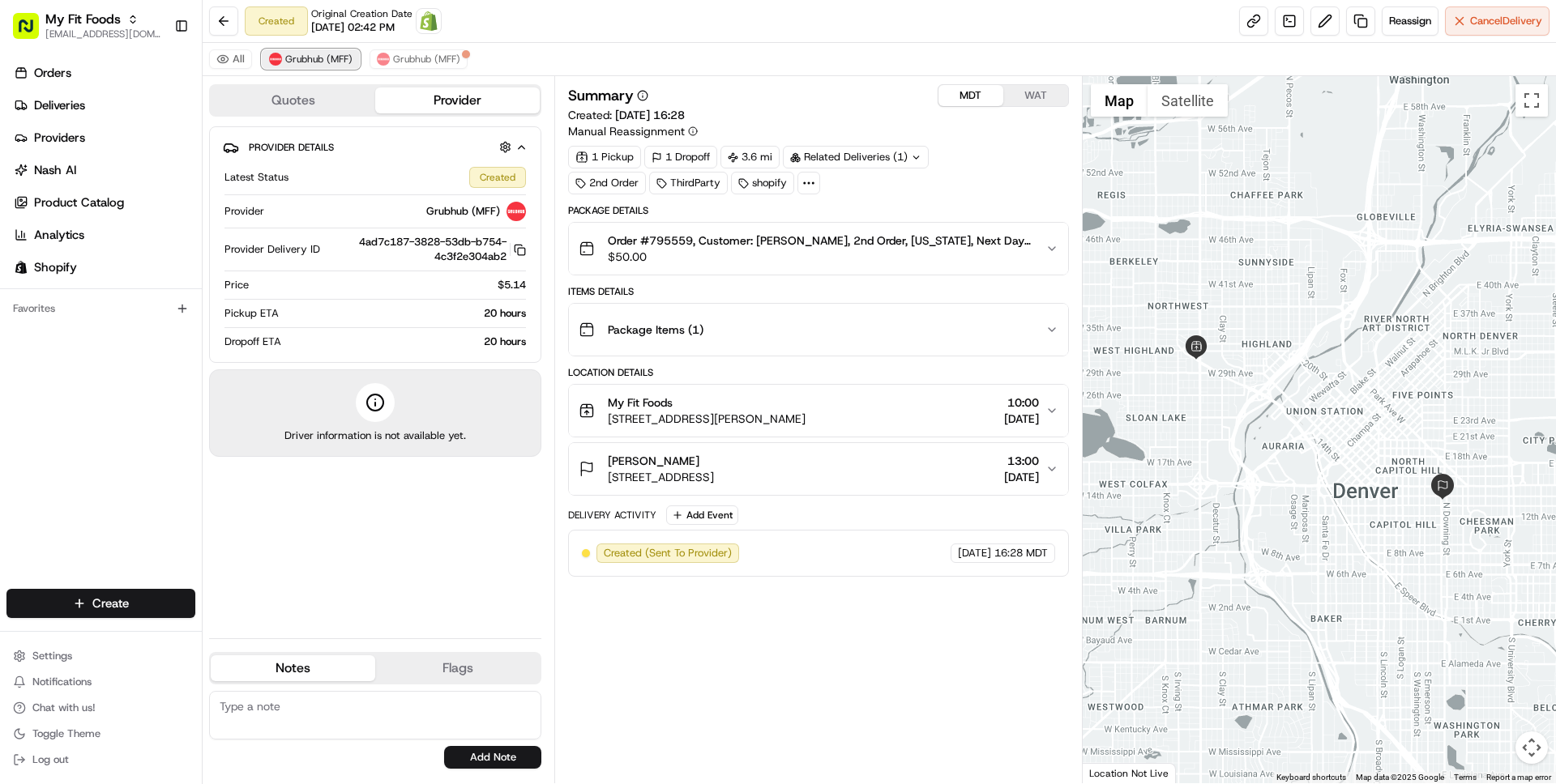 click on "Grubhub (MFF)" at bounding box center [310, 59] 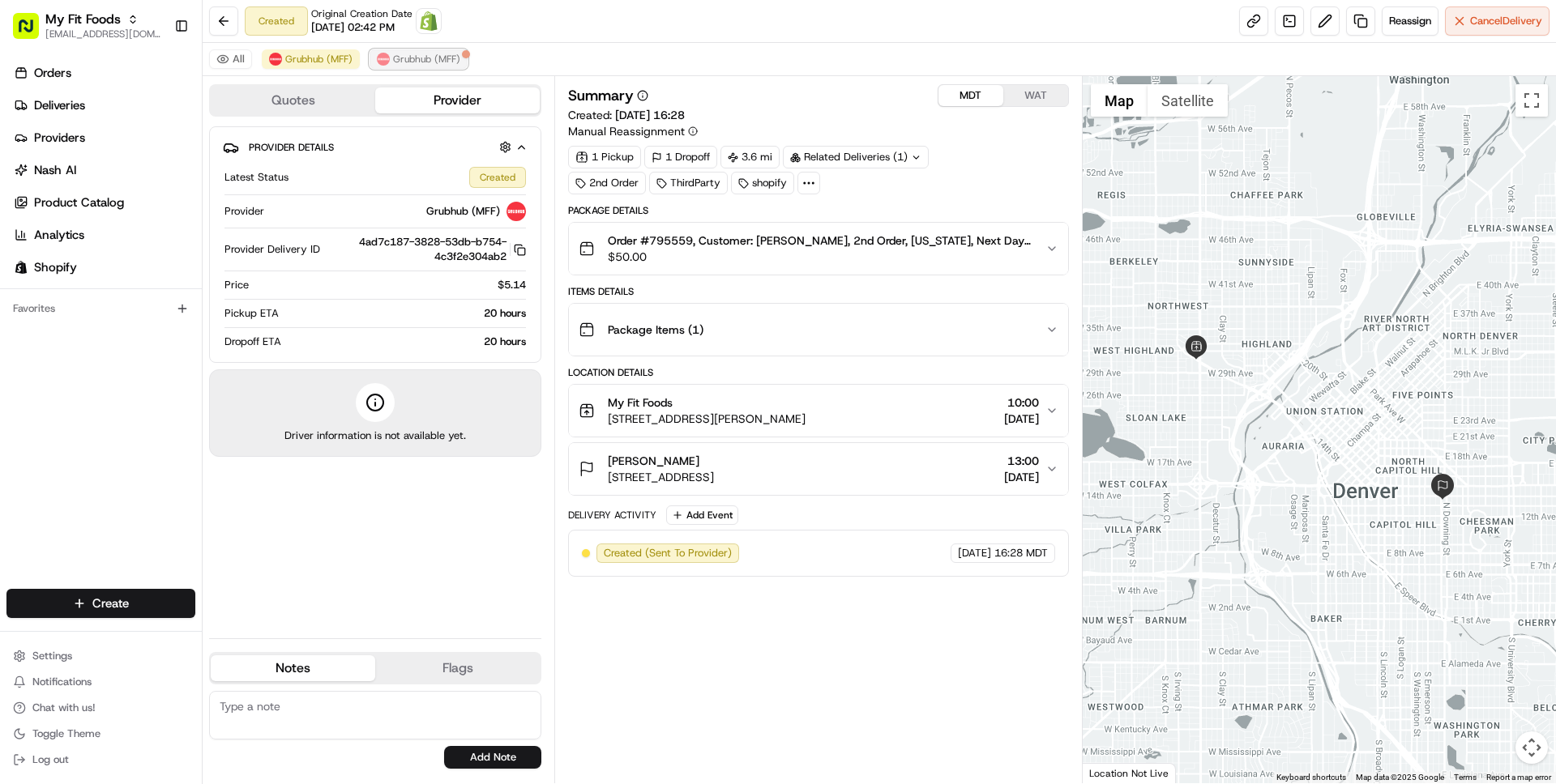 click on "Grubhub (MFF)" at bounding box center [426, 59] 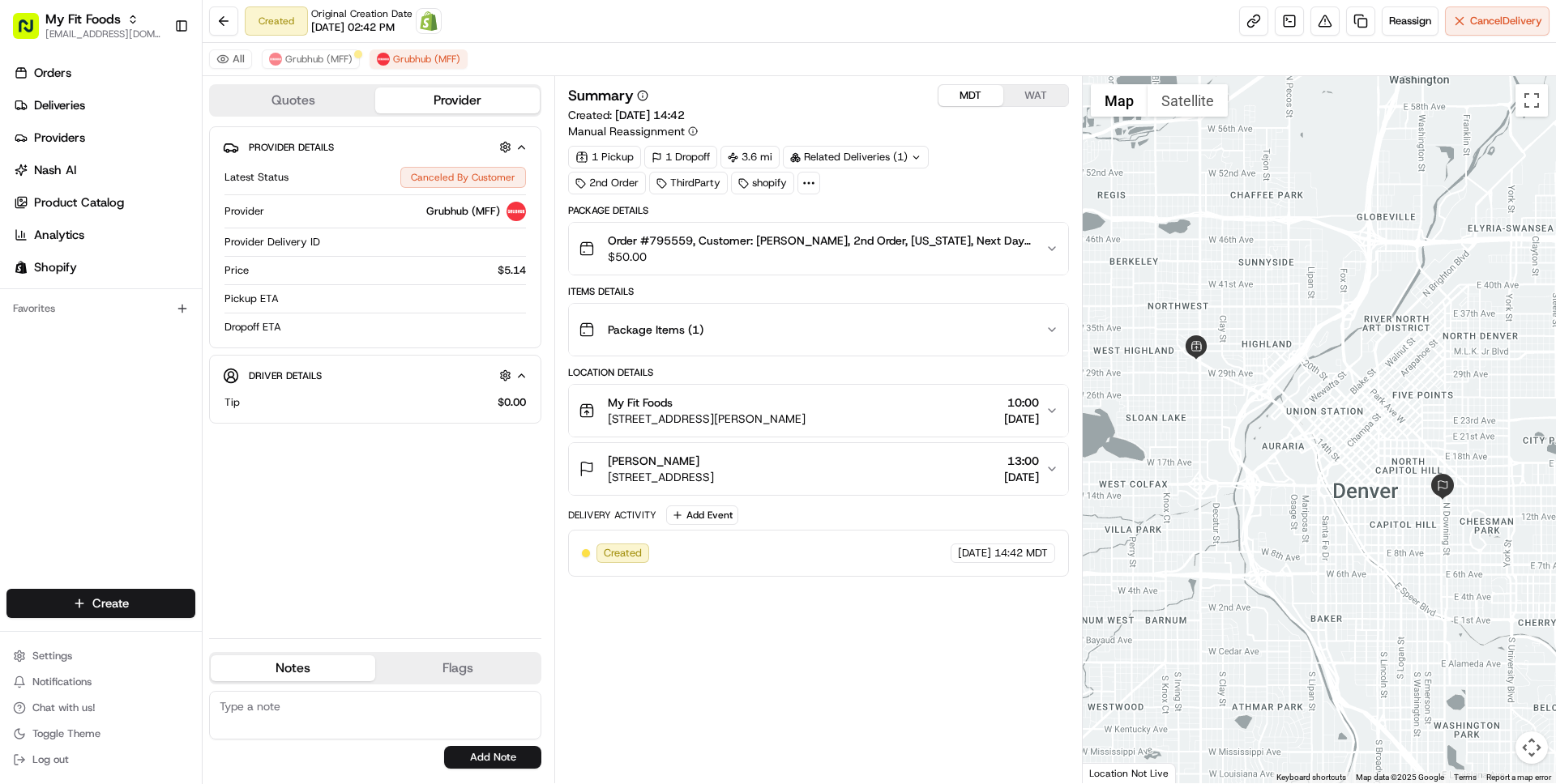 click on "3024 N Speer Blvd, Denver, CO 80211, USA" at bounding box center [707, 419] 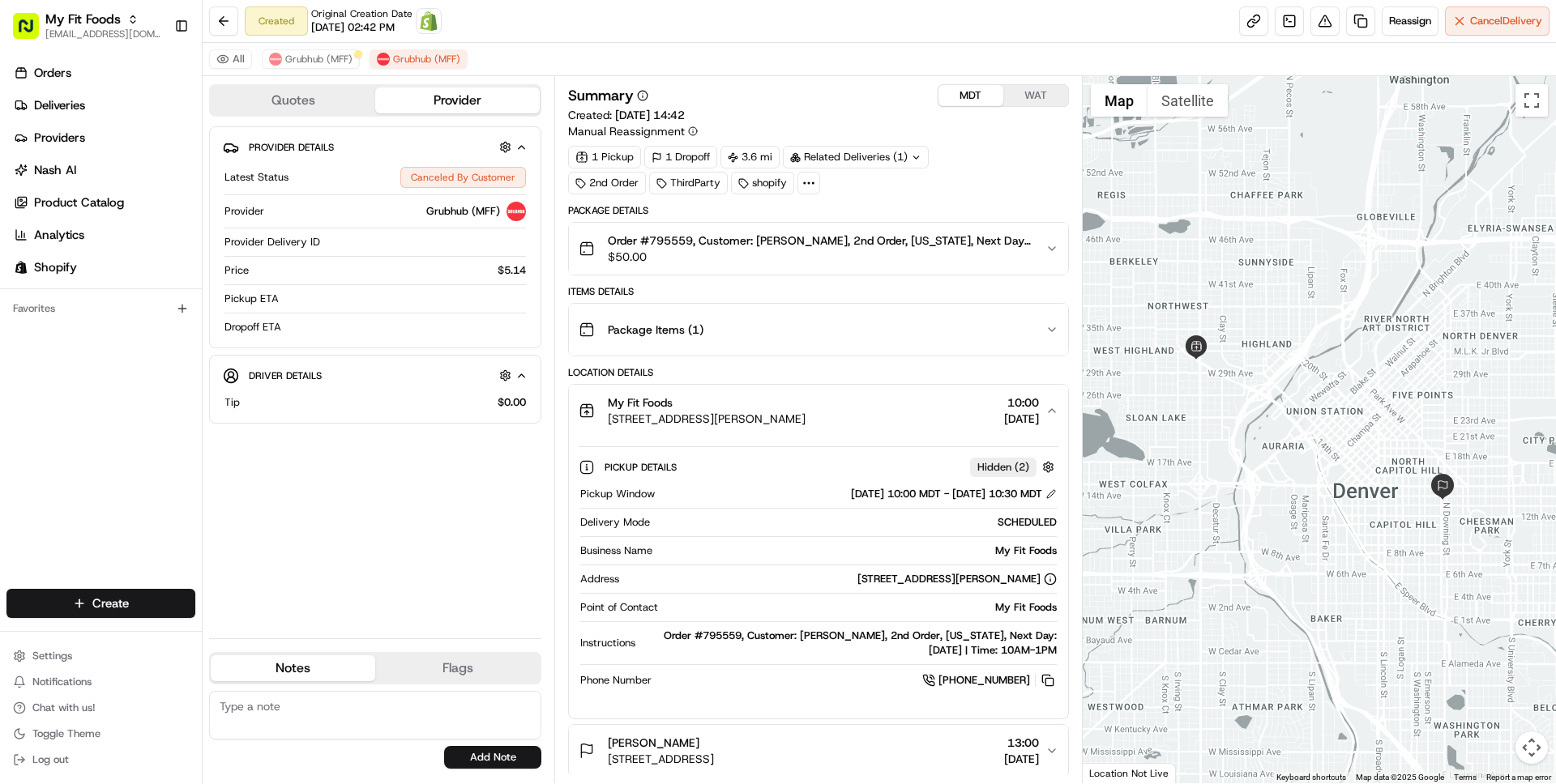 click on "3024 N Speer Blvd, Denver, CO 80211, USA" at bounding box center [707, 419] 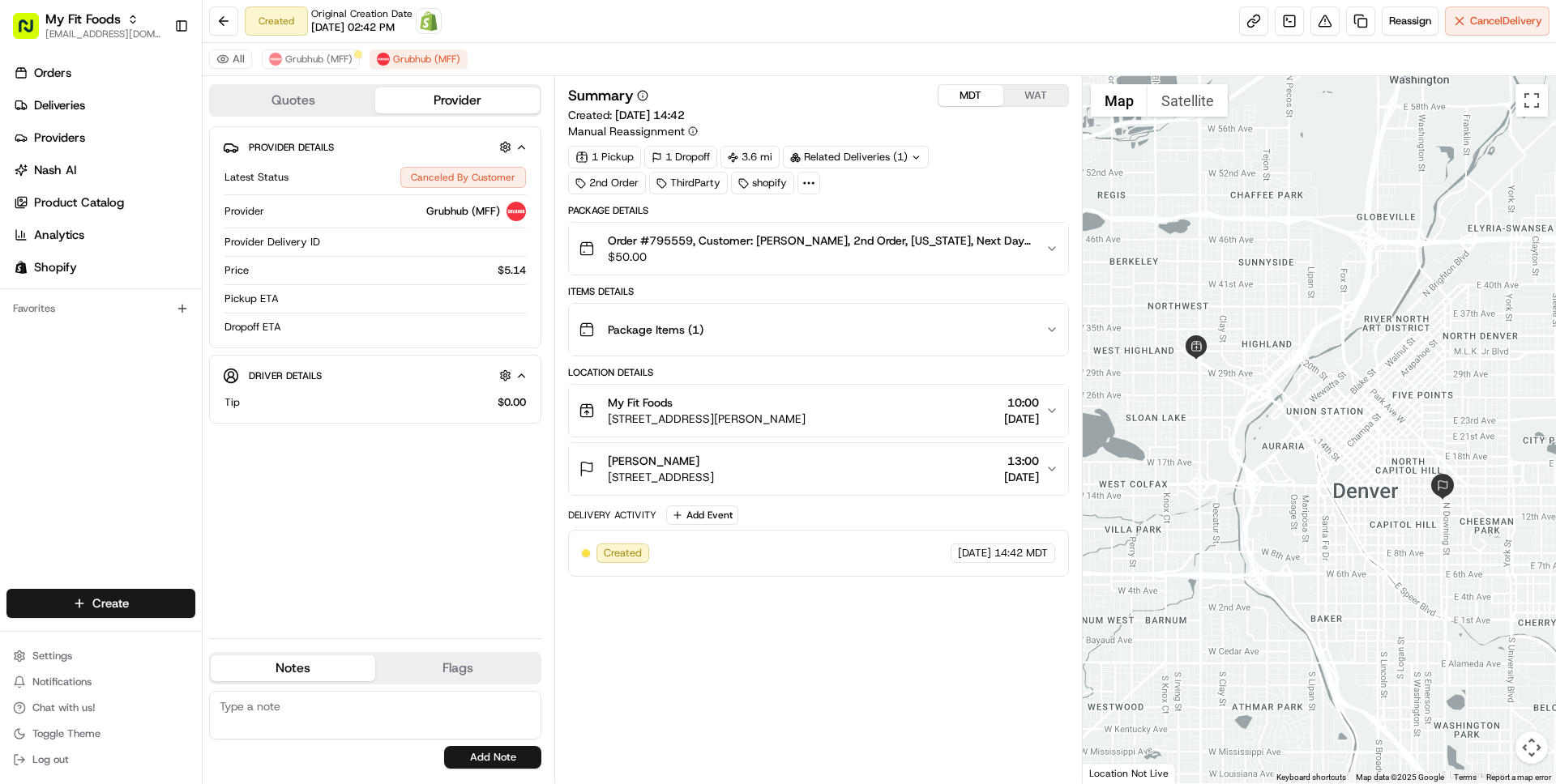 click on "Jessica Oudman" at bounding box center (660, 461) 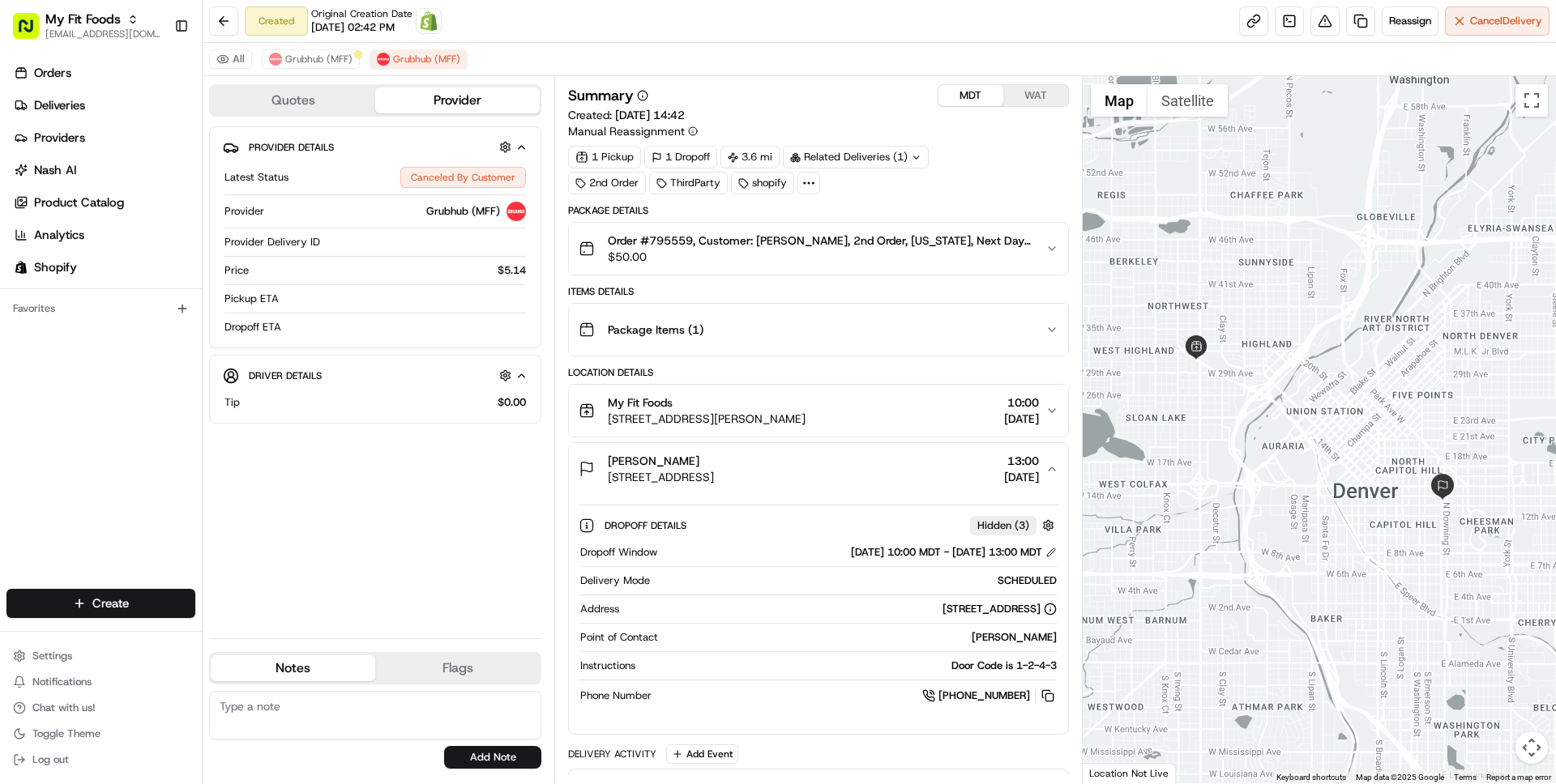 click on "Jessica Oudman" at bounding box center (660, 461) 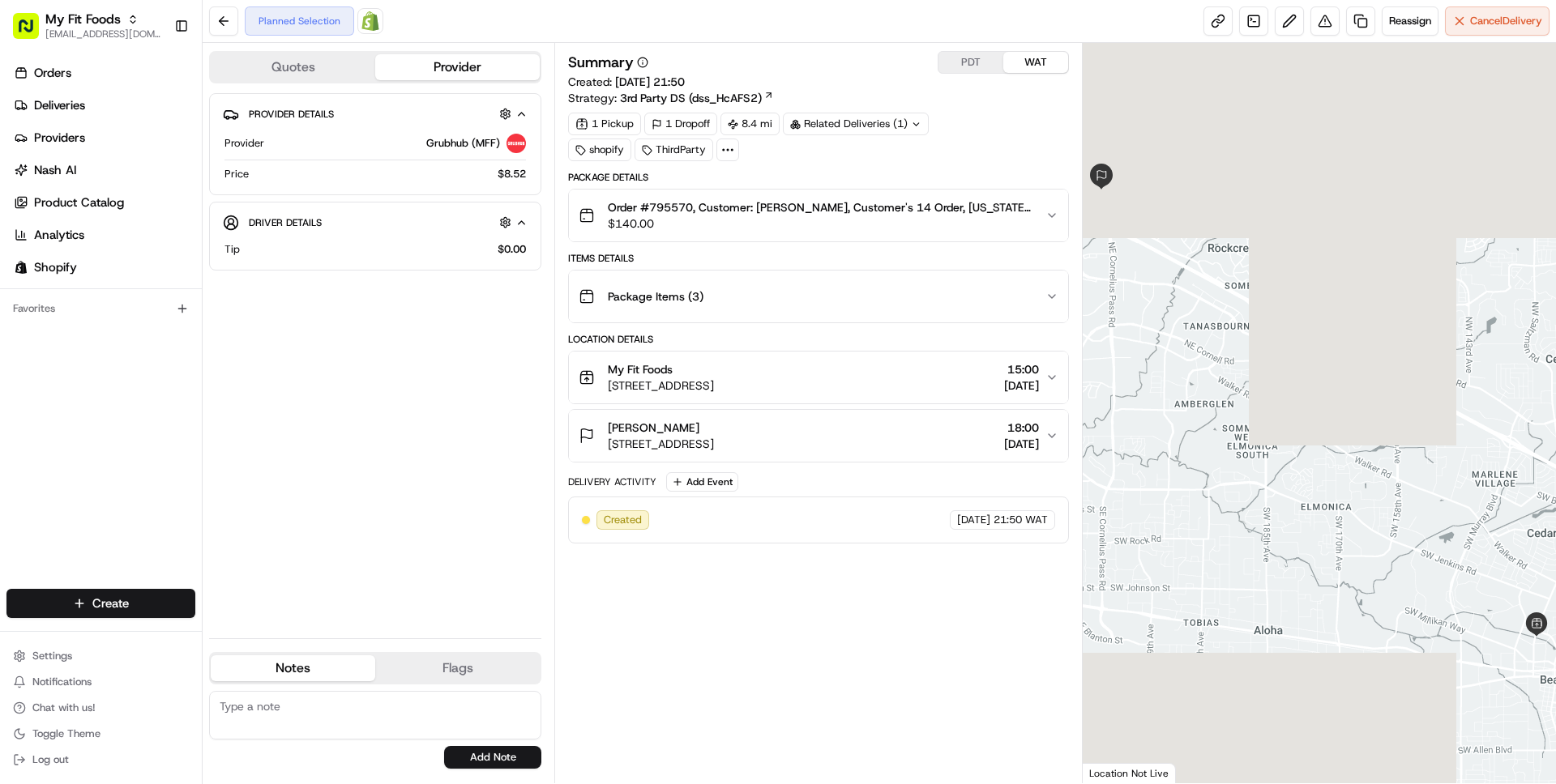 scroll, scrollTop: 0, scrollLeft: 0, axis: both 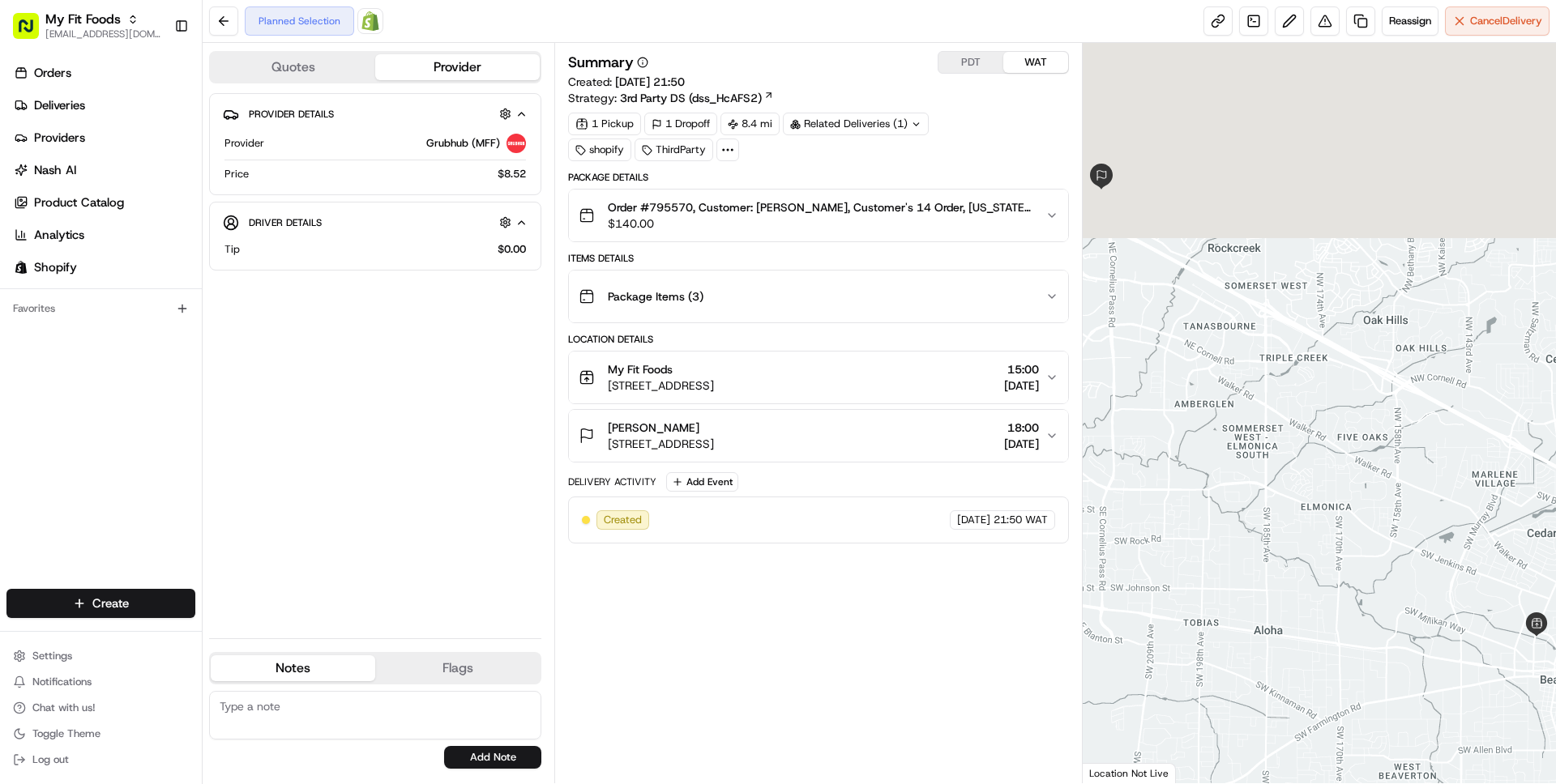 click on "PDT WAT" at bounding box center (1003, 62) 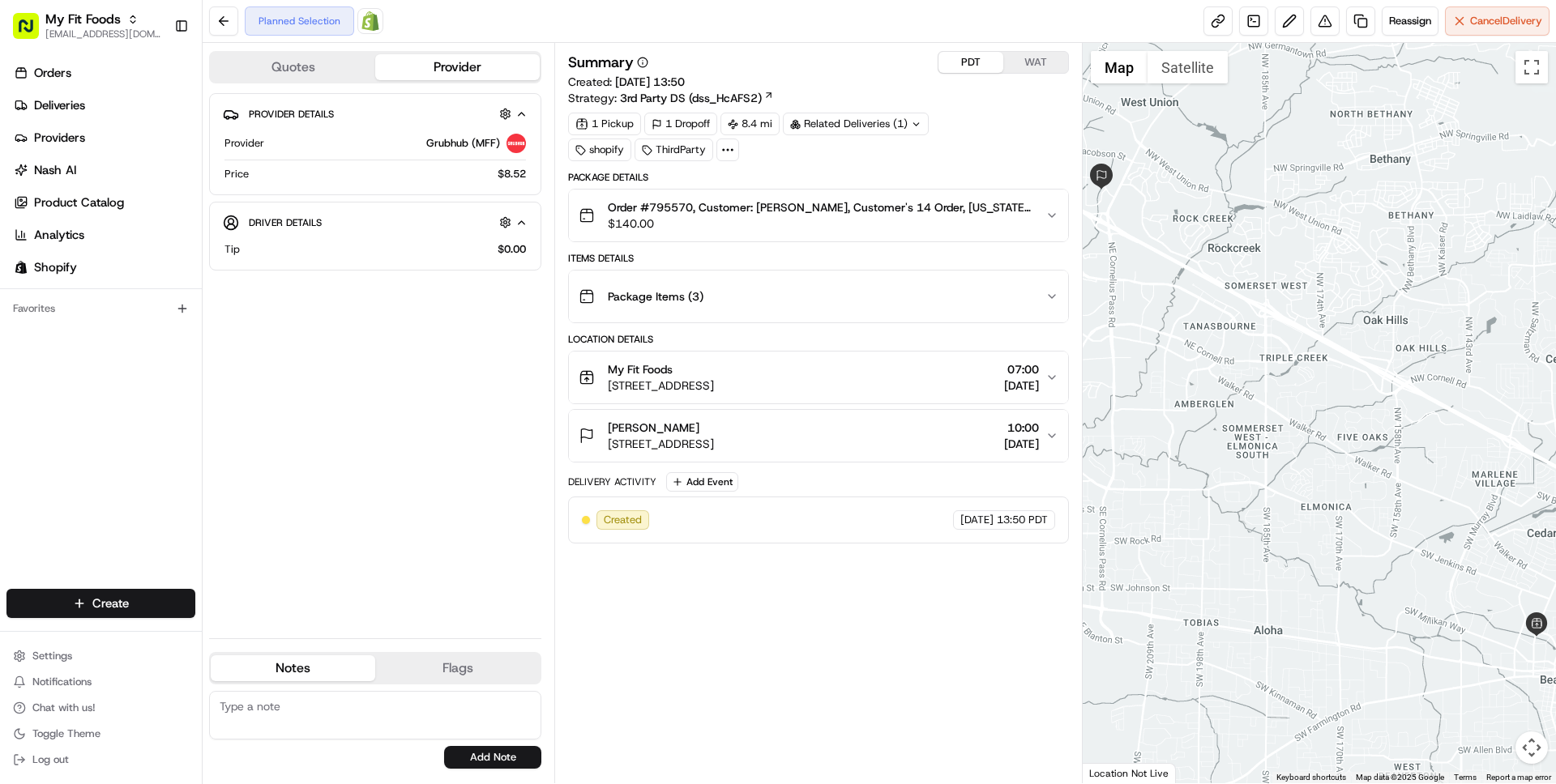 click on "PDT" at bounding box center (971, 62) 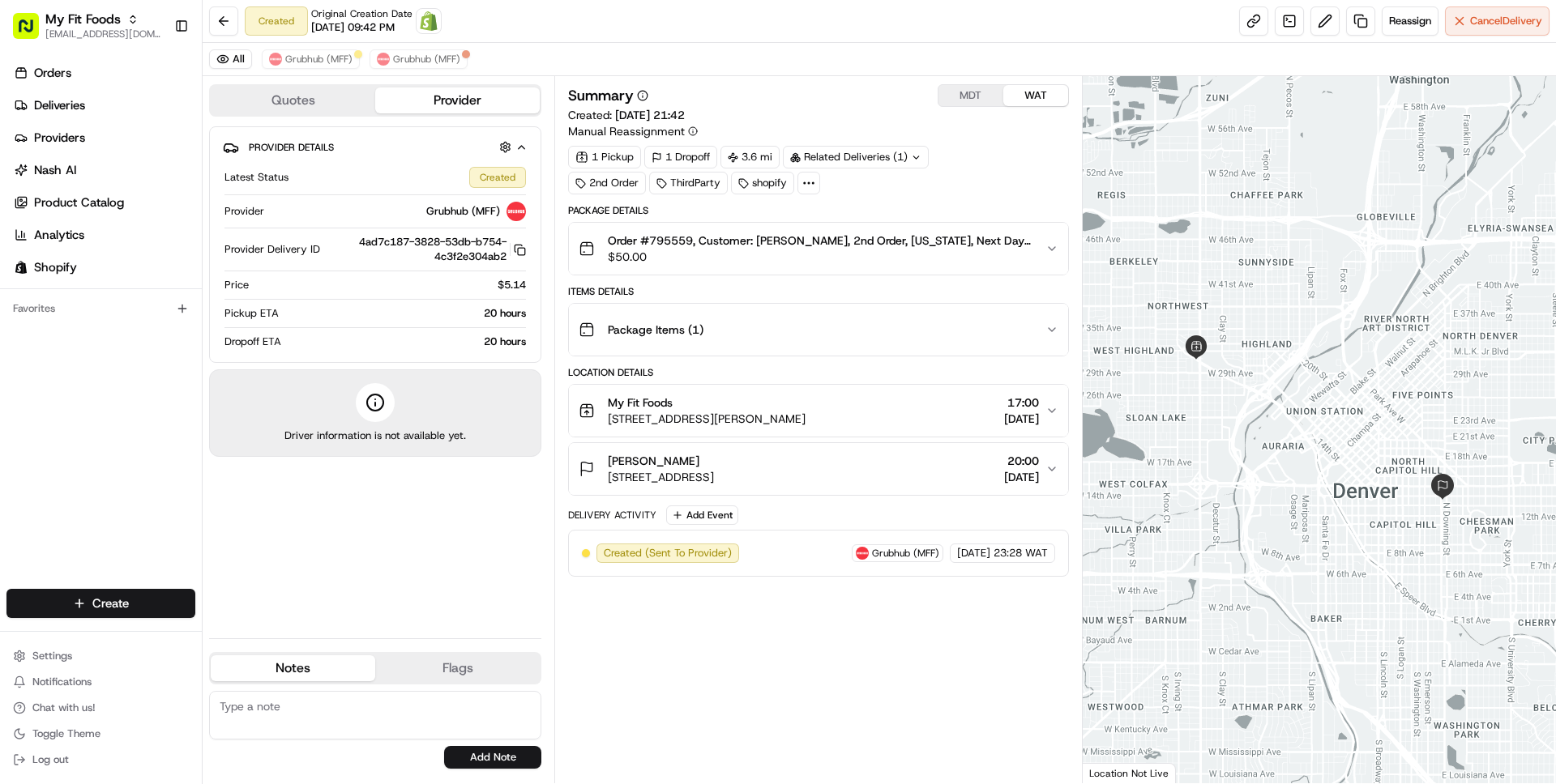 scroll, scrollTop: 0, scrollLeft: 0, axis: both 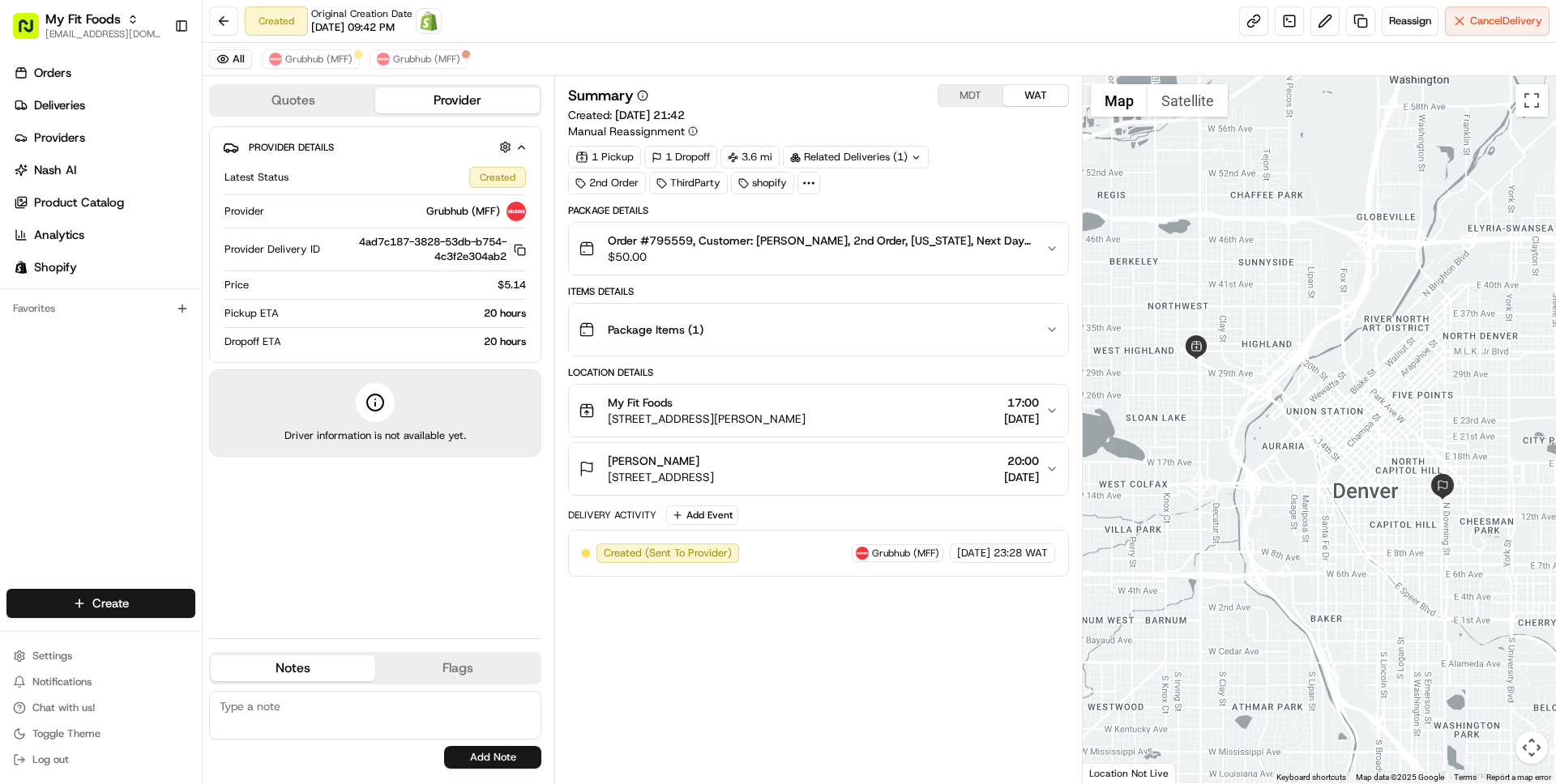 click on "MDT" at bounding box center (971, 96) 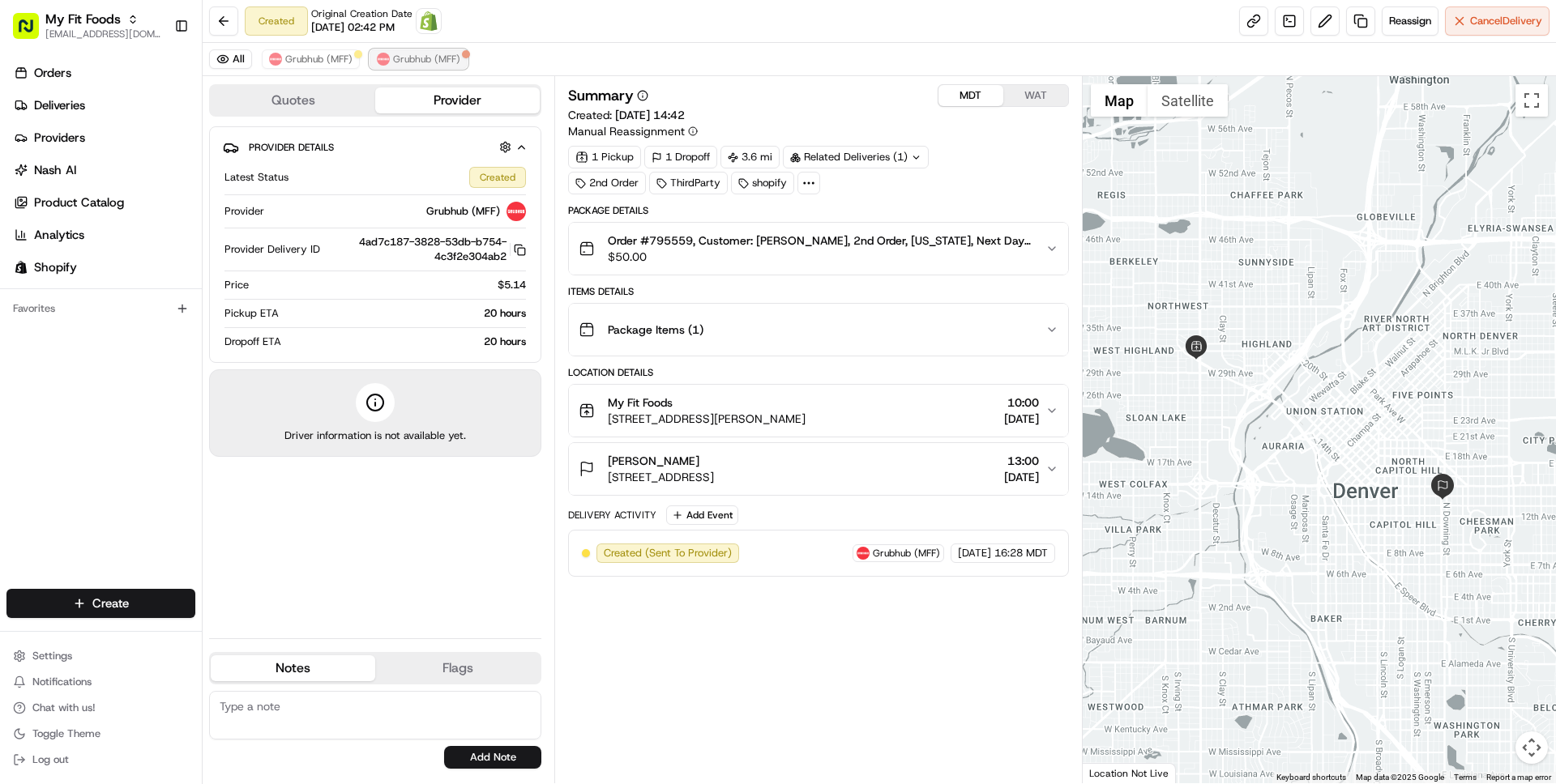 click on "Grubhub (MFF)" at bounding box center (426, 59) 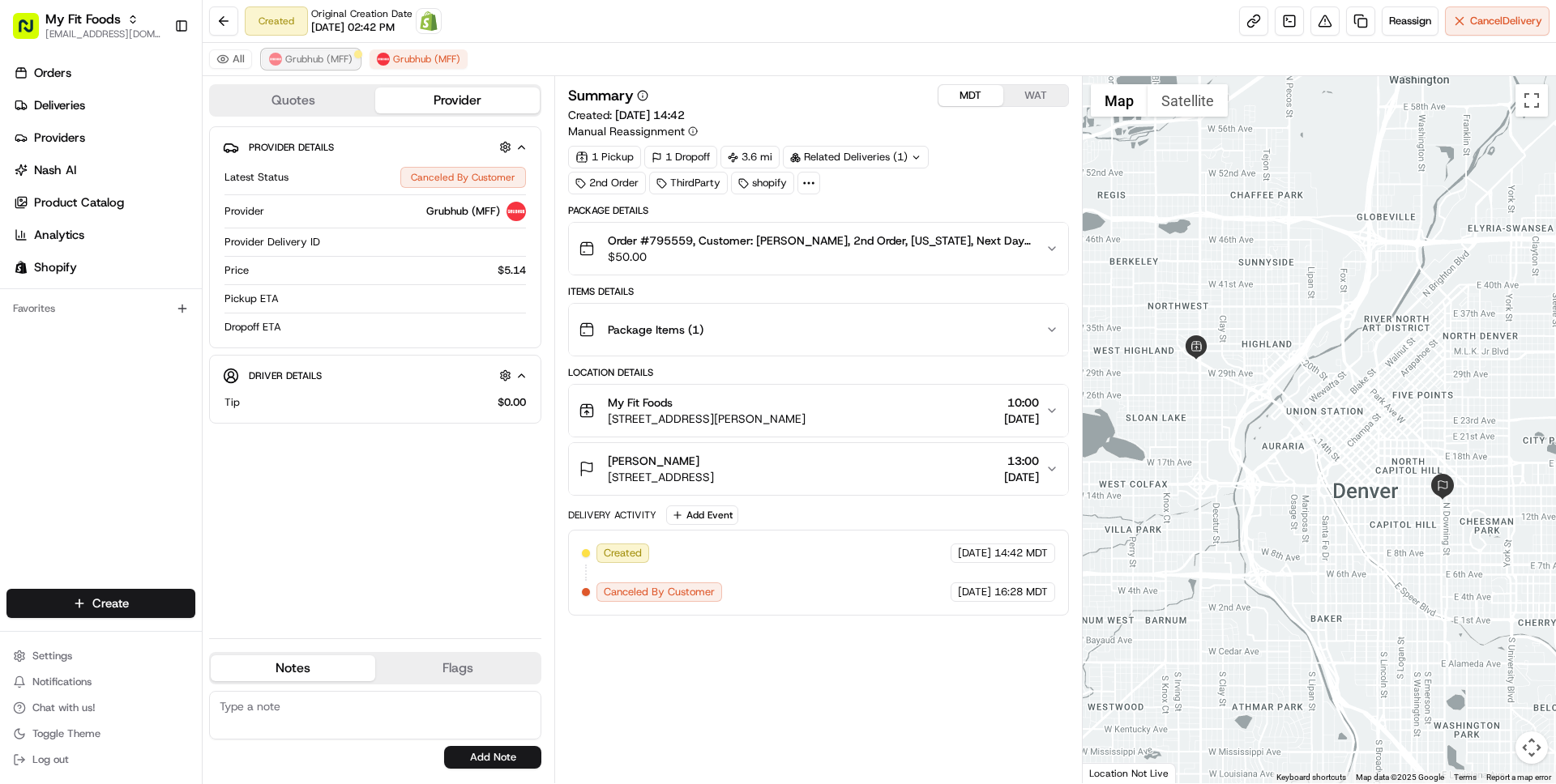 click on "Grubhub (MFF)" at bounding box center (318, 59) 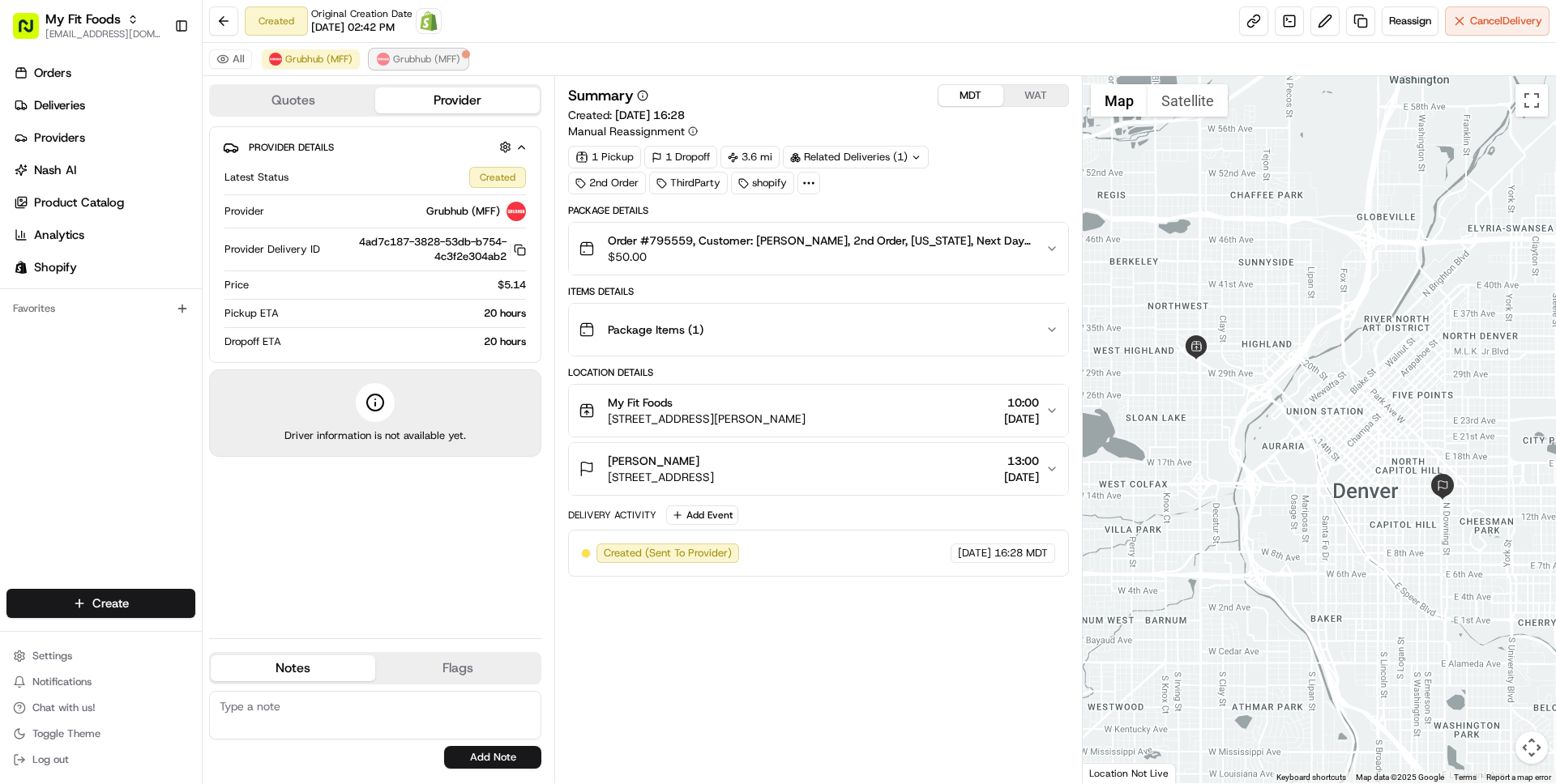 click on "Grubhub (MFF)" at bounding box center (426, 59) 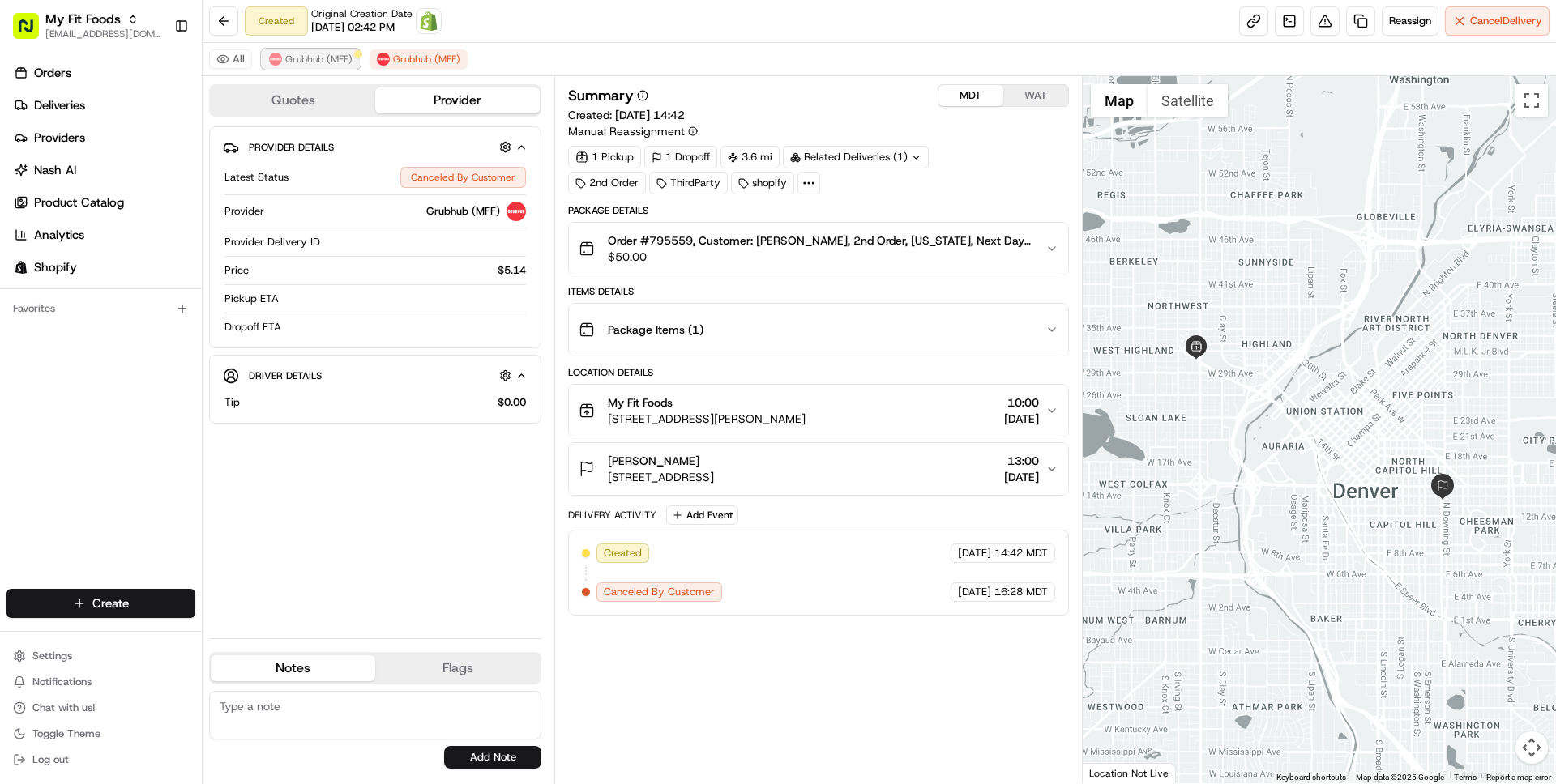 click on "Grubhub (MFF)" at bounding box center [318, 59] 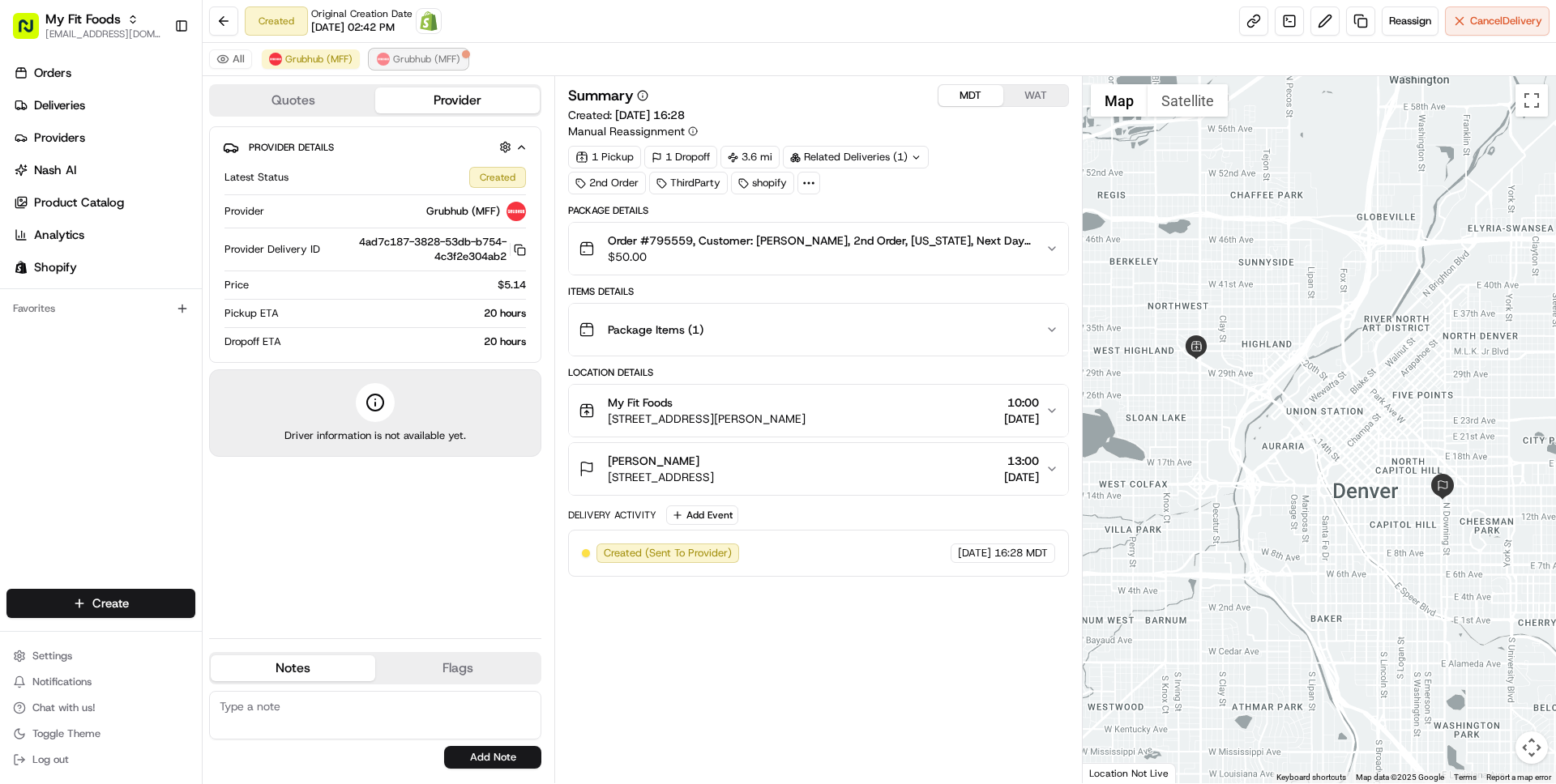 click on "Grubhub (MFF)" at bounding box center [426, 59] 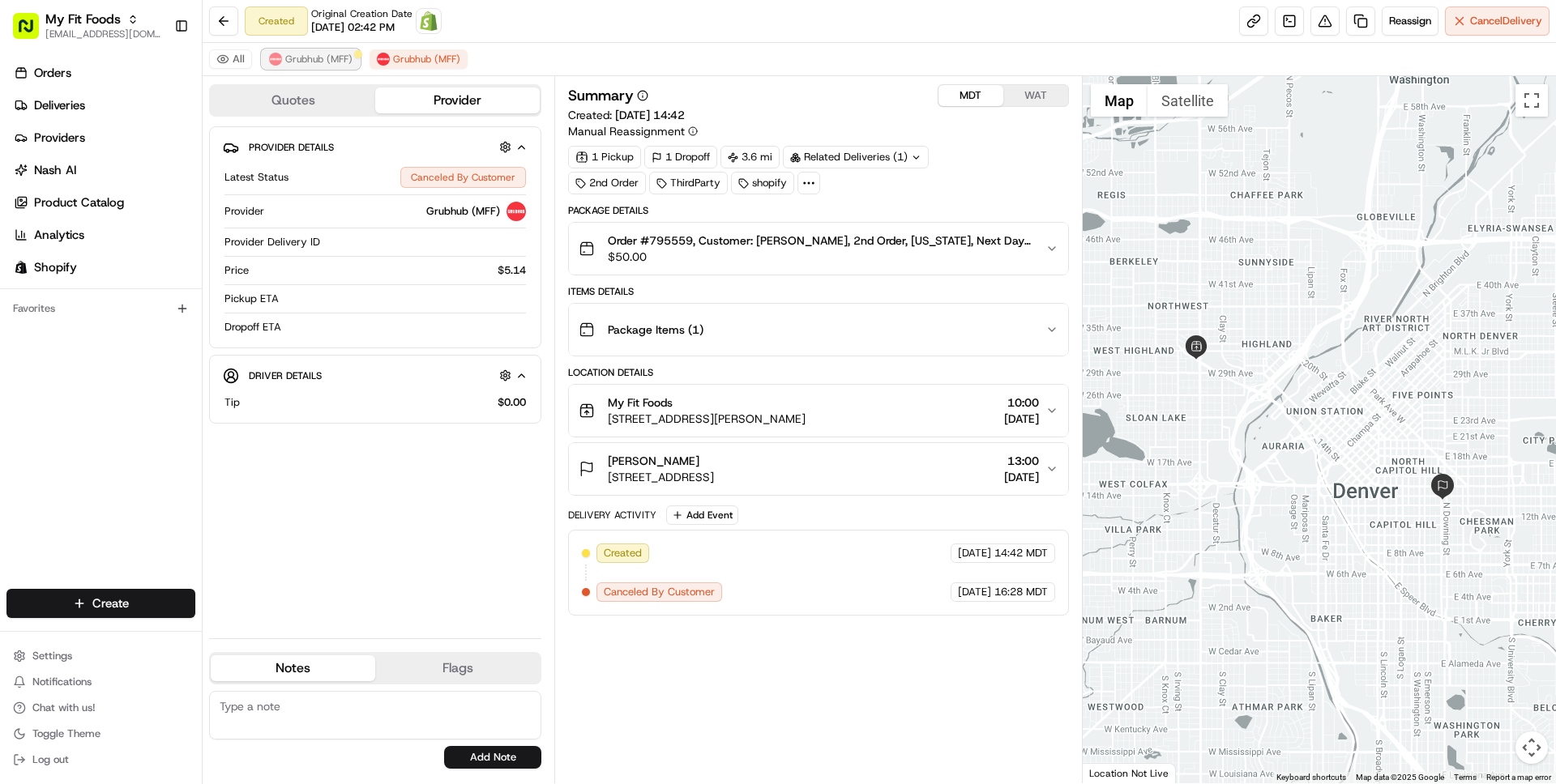 click on "Grubhub (MFF)" at bounding box center (318, 59) 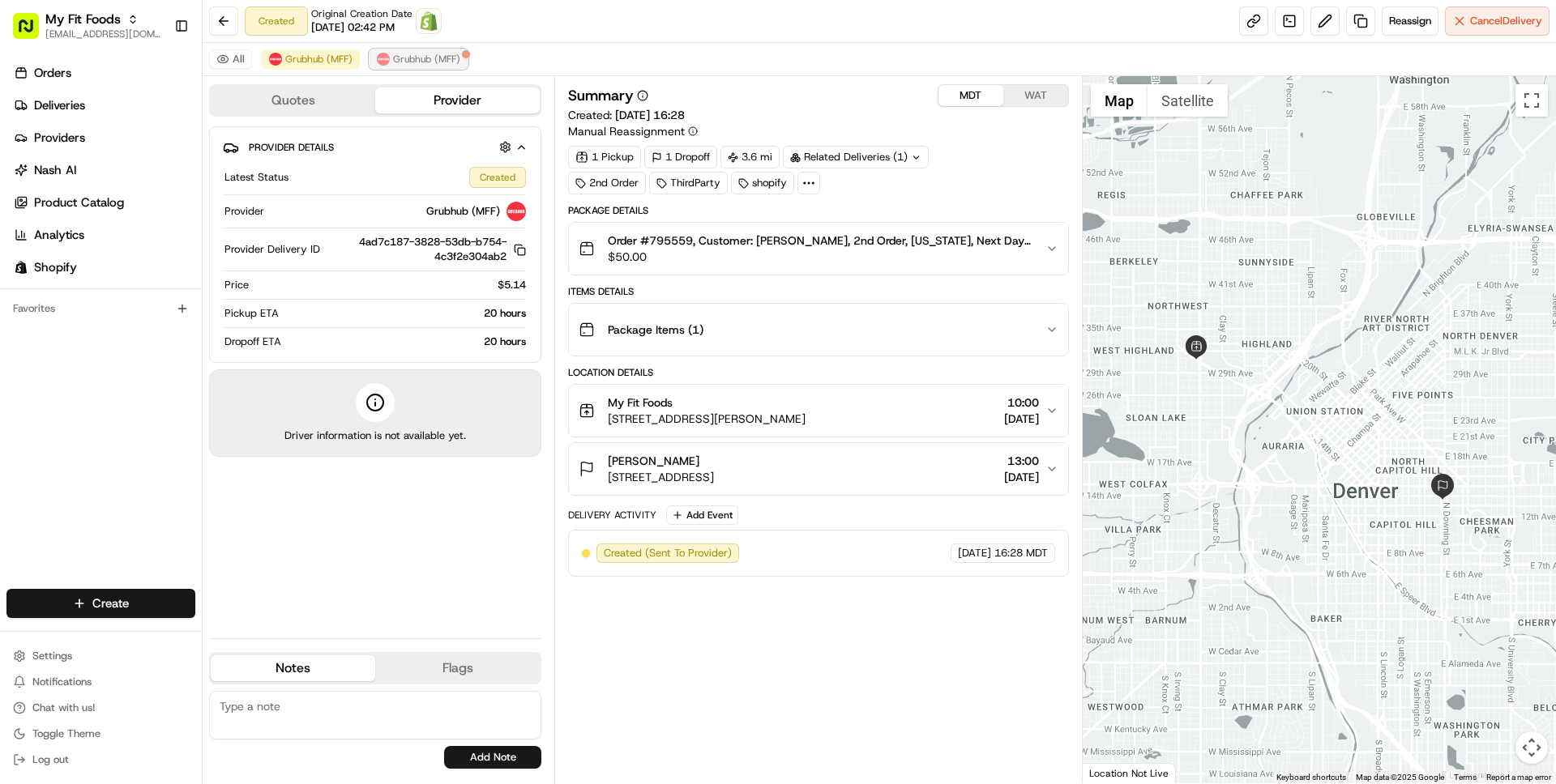 click on "Grubhub (MFF)" at bounding box center [426, 59] 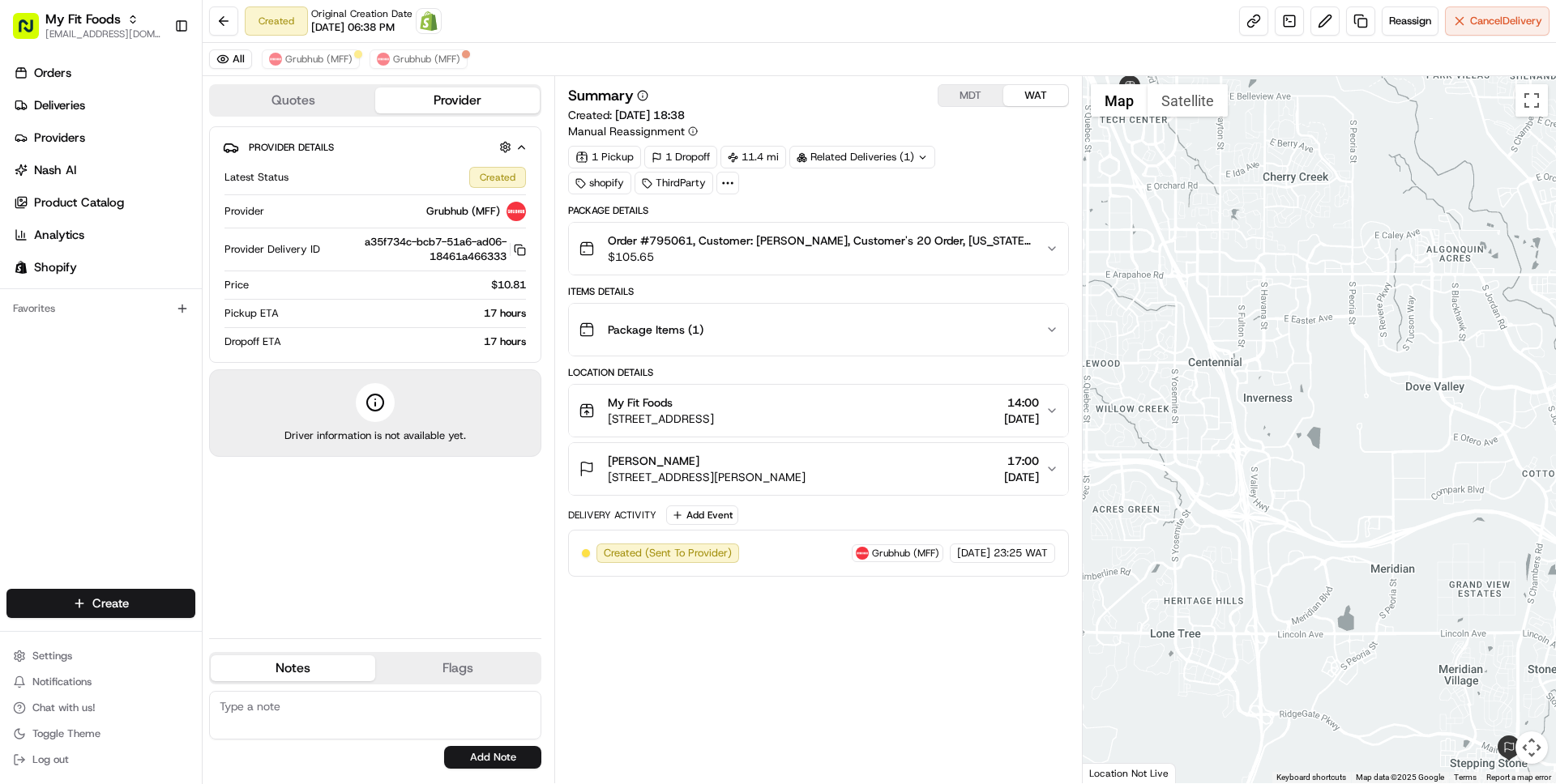scroll, scrollTop: 0, scrollLeft: 0, axis: both 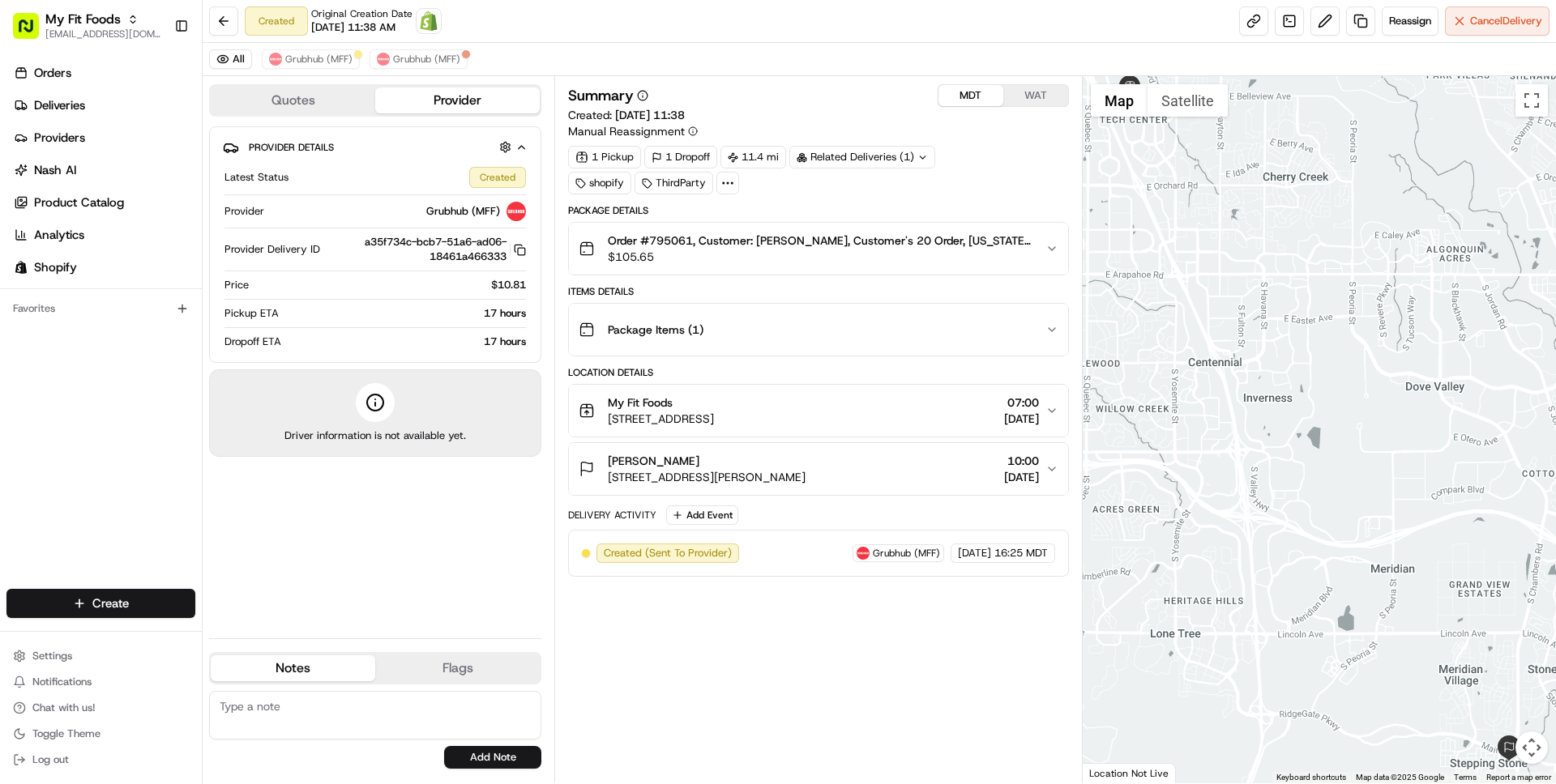 click on "MDT" at bounding box center [971, 96] 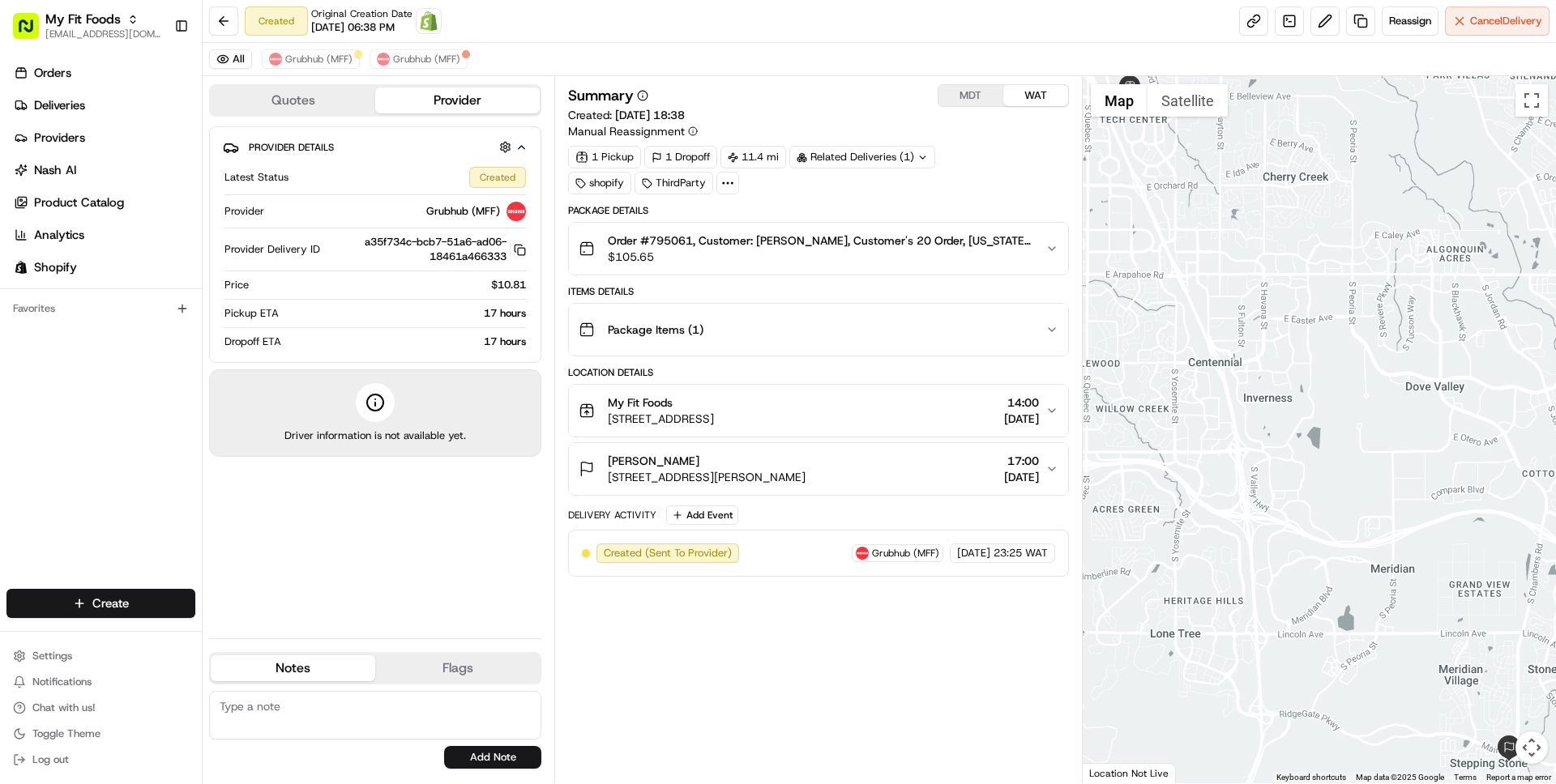 click on "MDT" at bounding box center (971, 96) 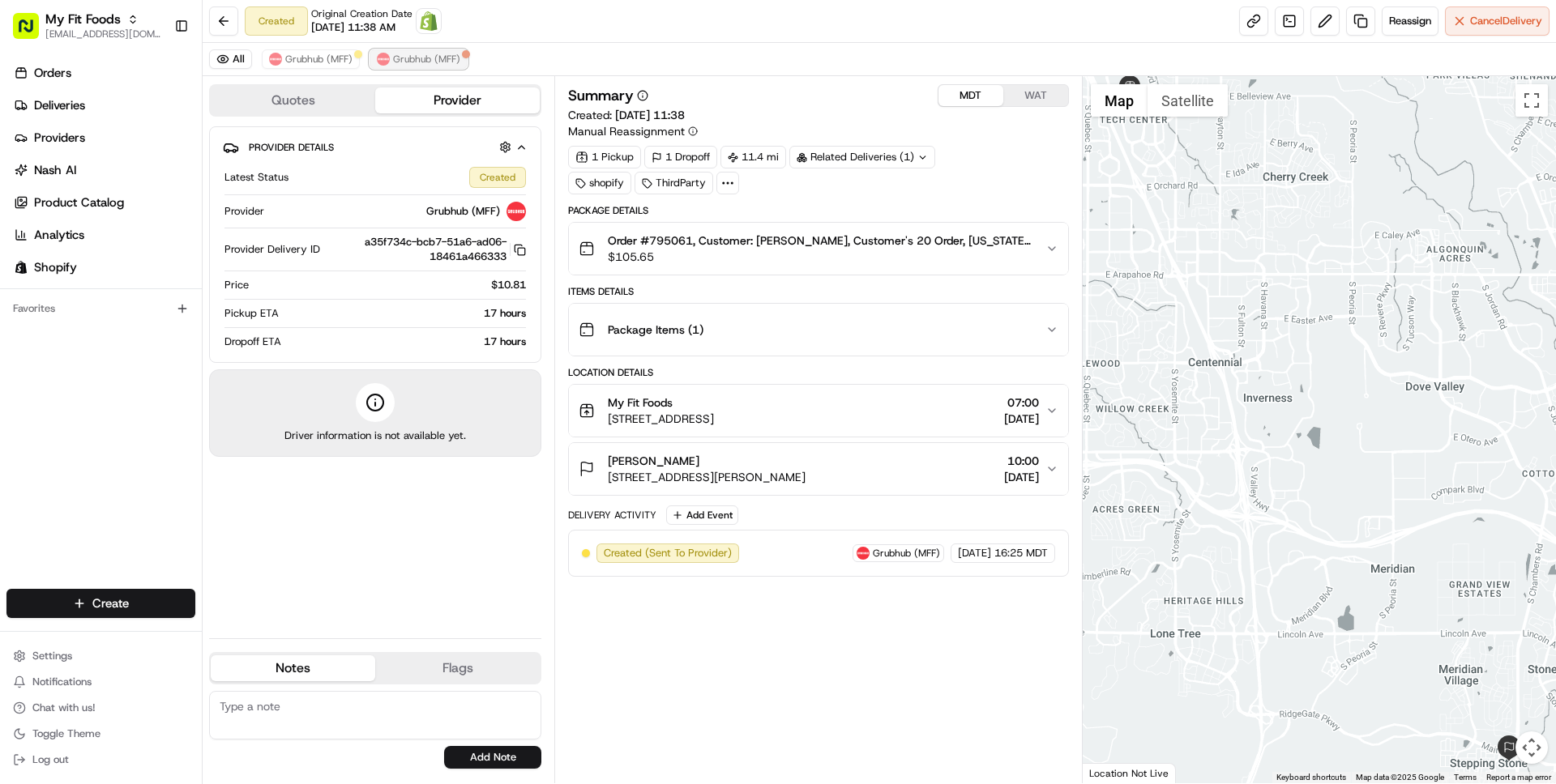 click on "Grubhub (MFF)" at bounding box center [426, 59] 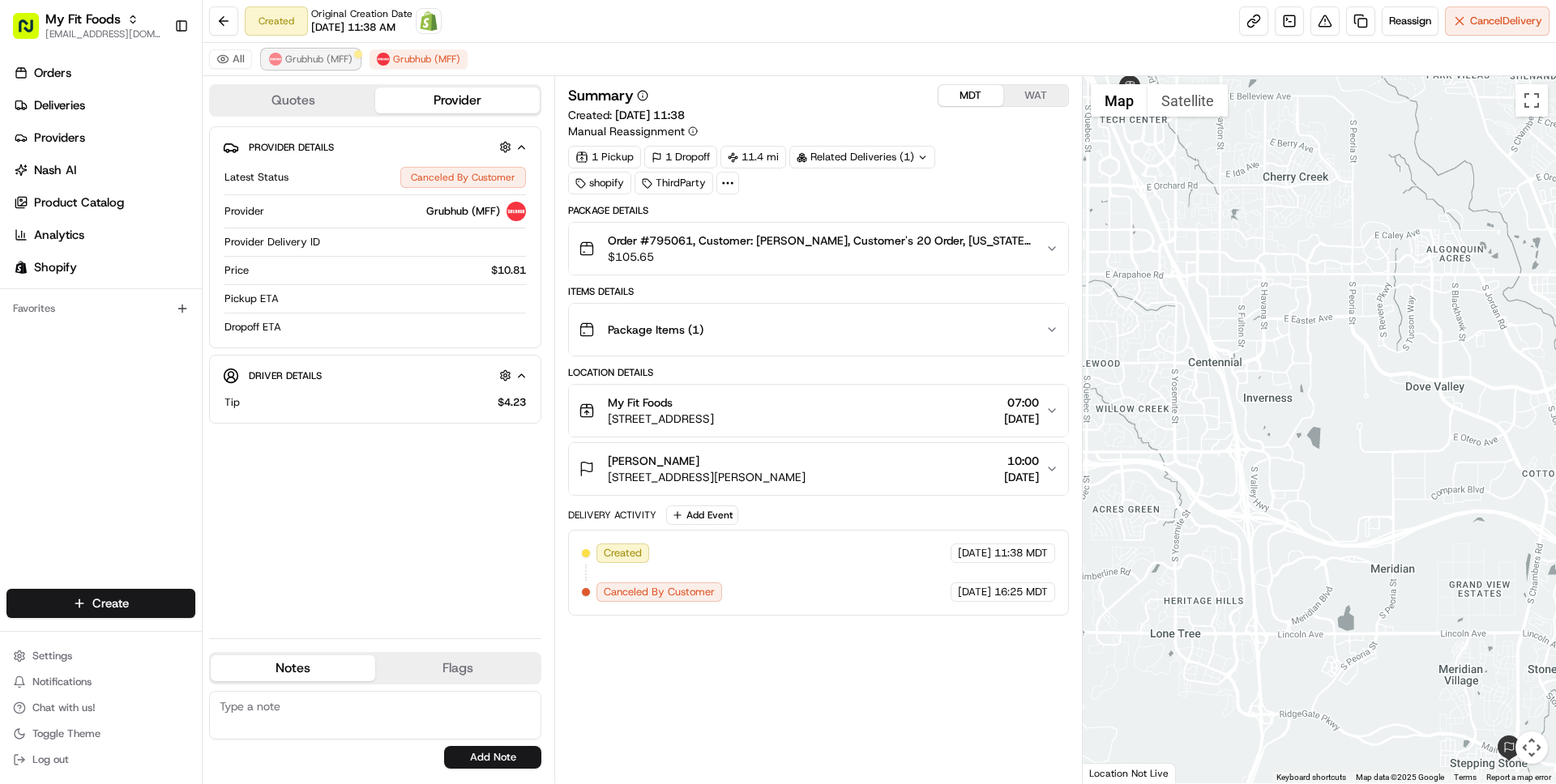 click on "Grubhub (MFF)" at bounding box center (318, 59) 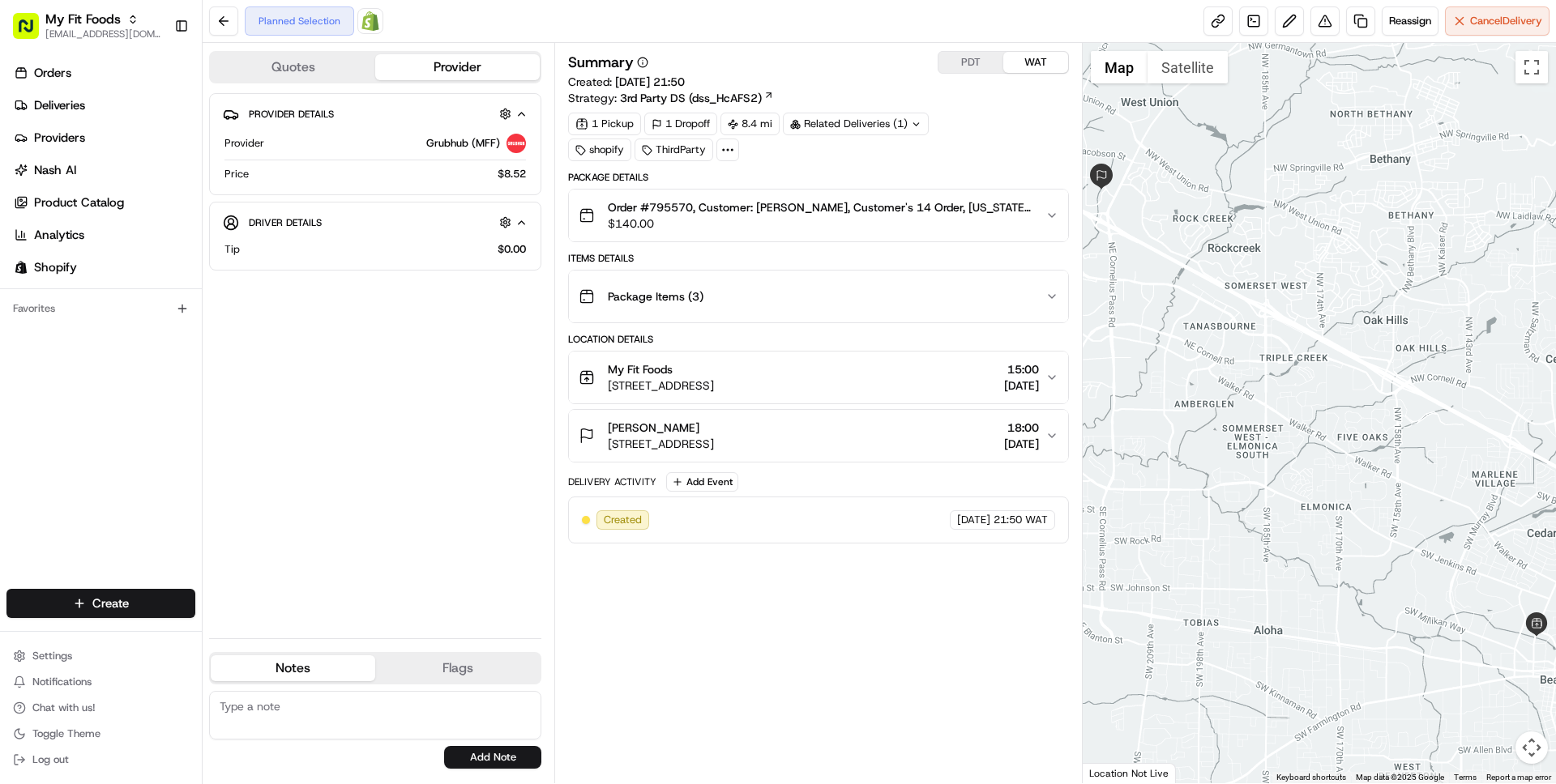 scroll, scrollTop: 0, scrollLeft: 0, axis: both 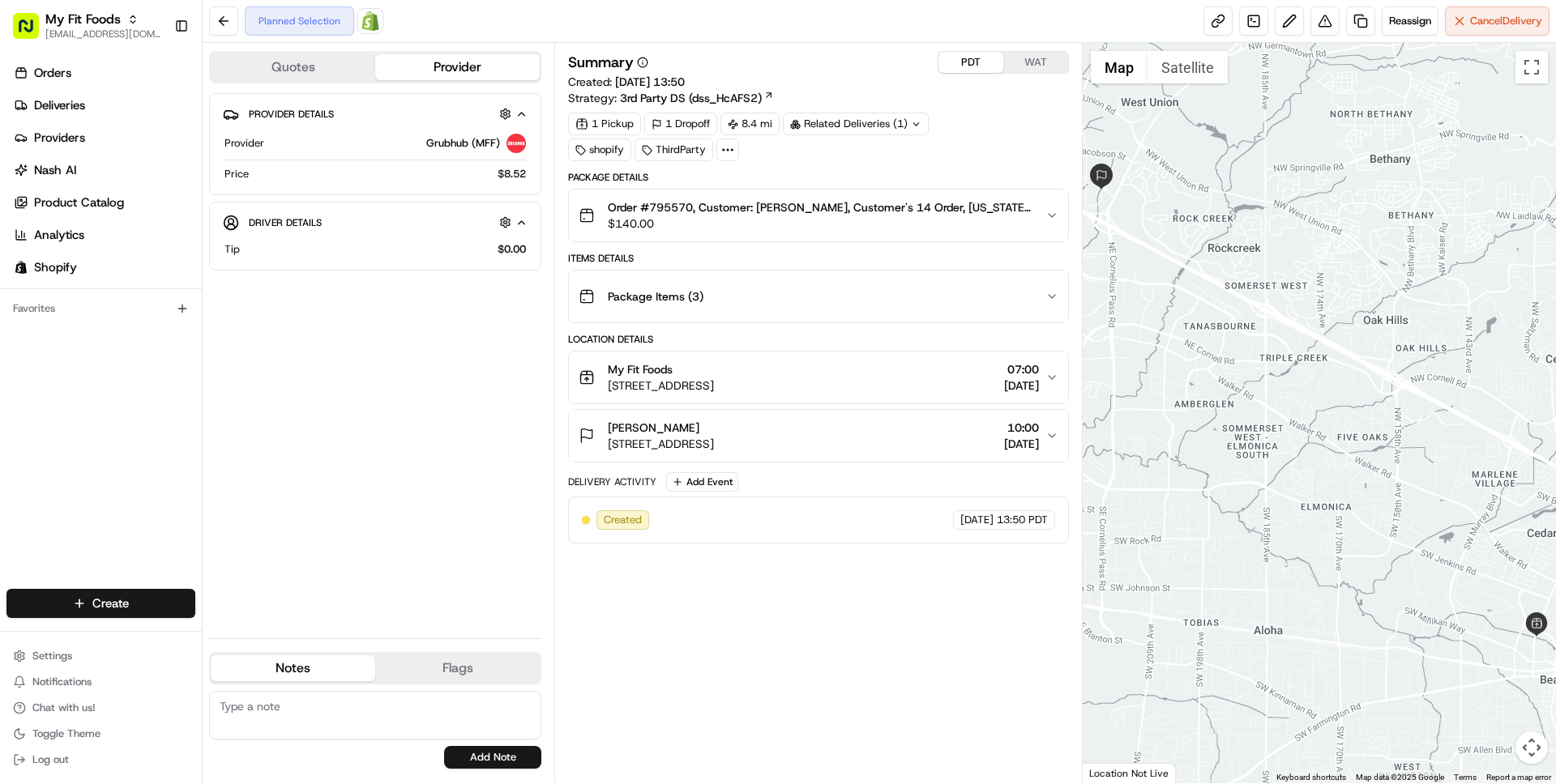click on "PDT" at bounding box center [971, 62] 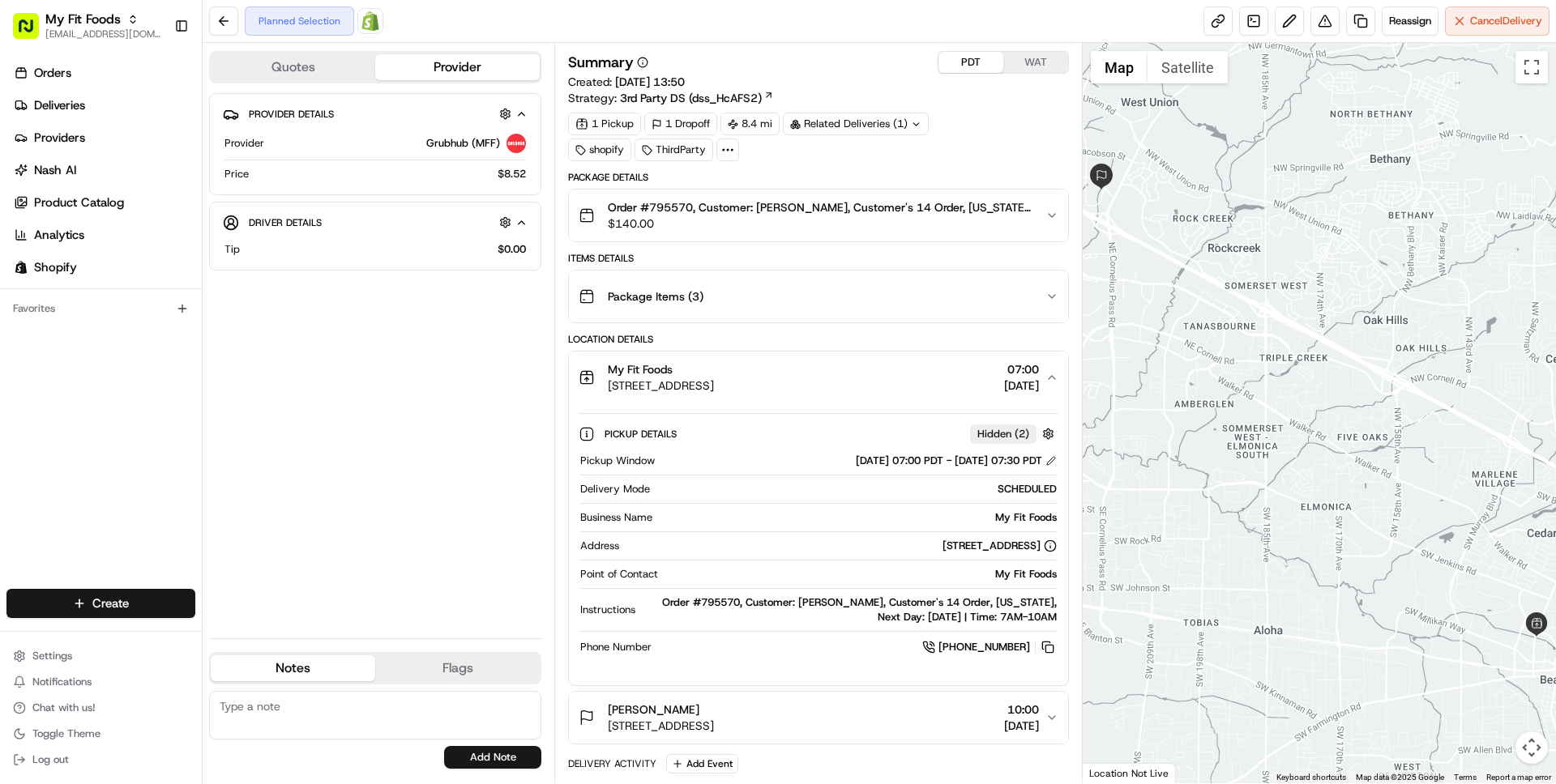 click on "My Fit Foods" at bounding box center [660, 369] 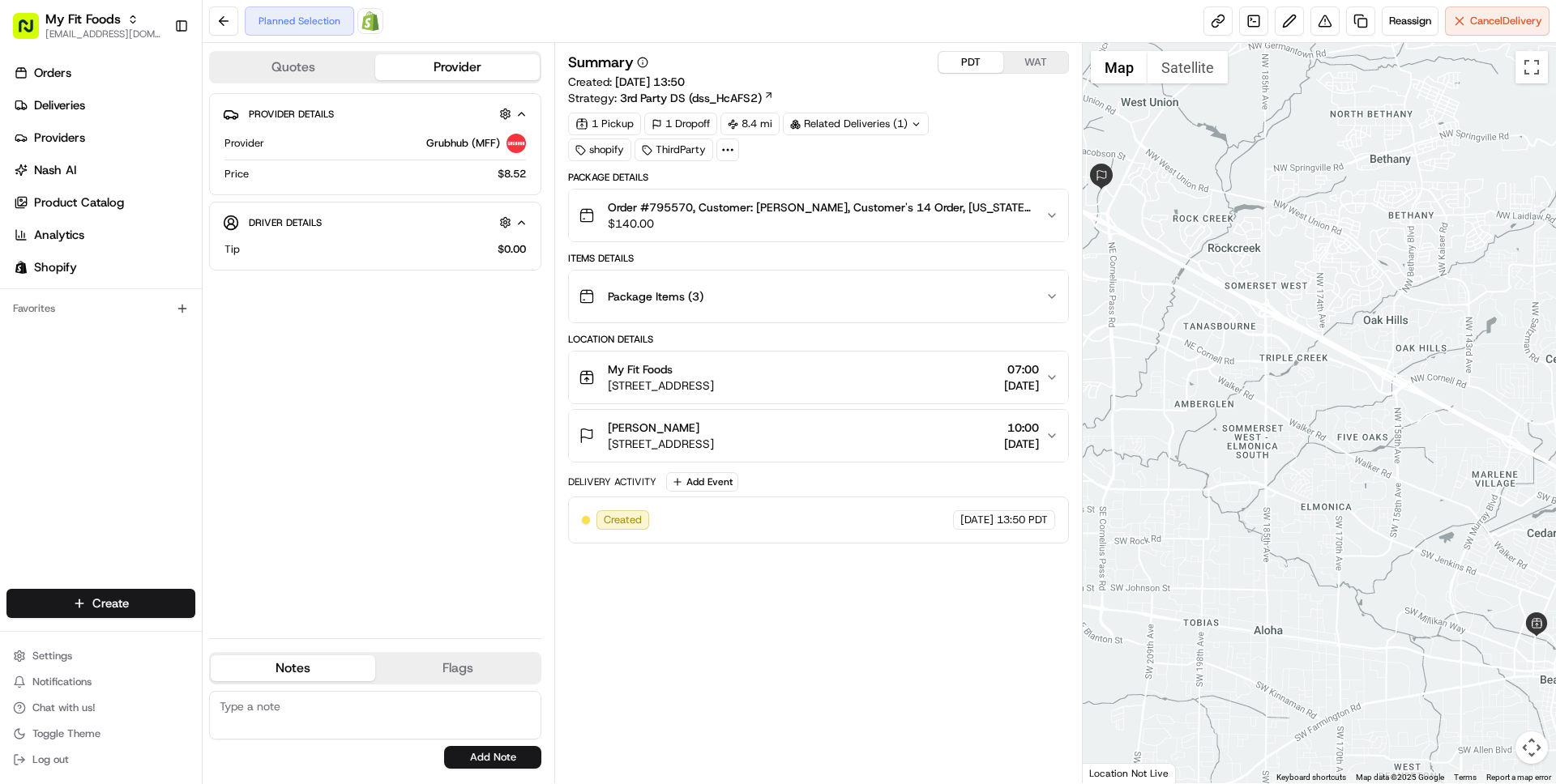 click on "4901 NE Five Oaks Dr, Hillsboro, OR 97124, USA" at bounding box center (660, 444) 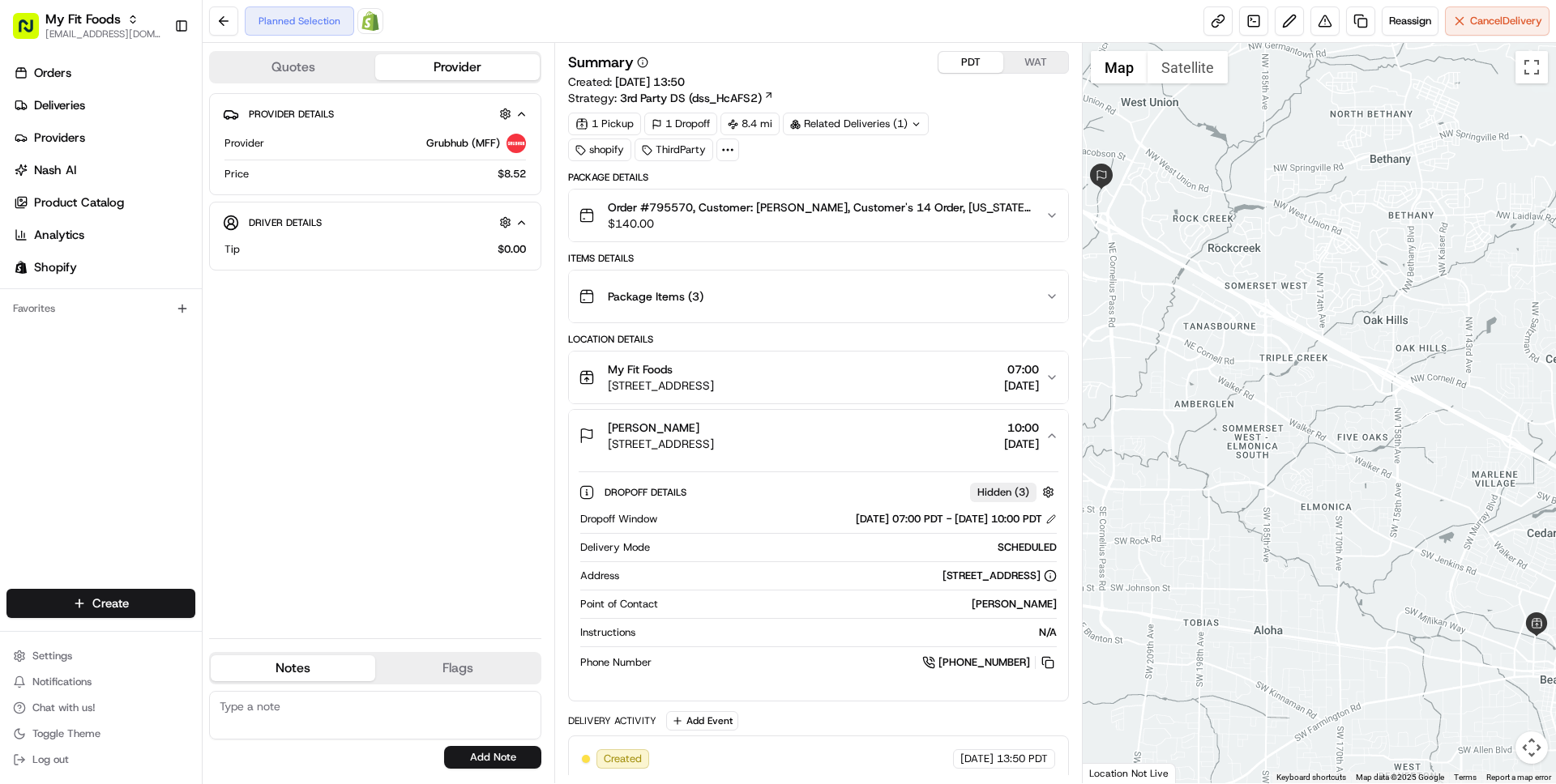 scroll, scrollTop: 7, scrollLeft: 0, axis: vertical 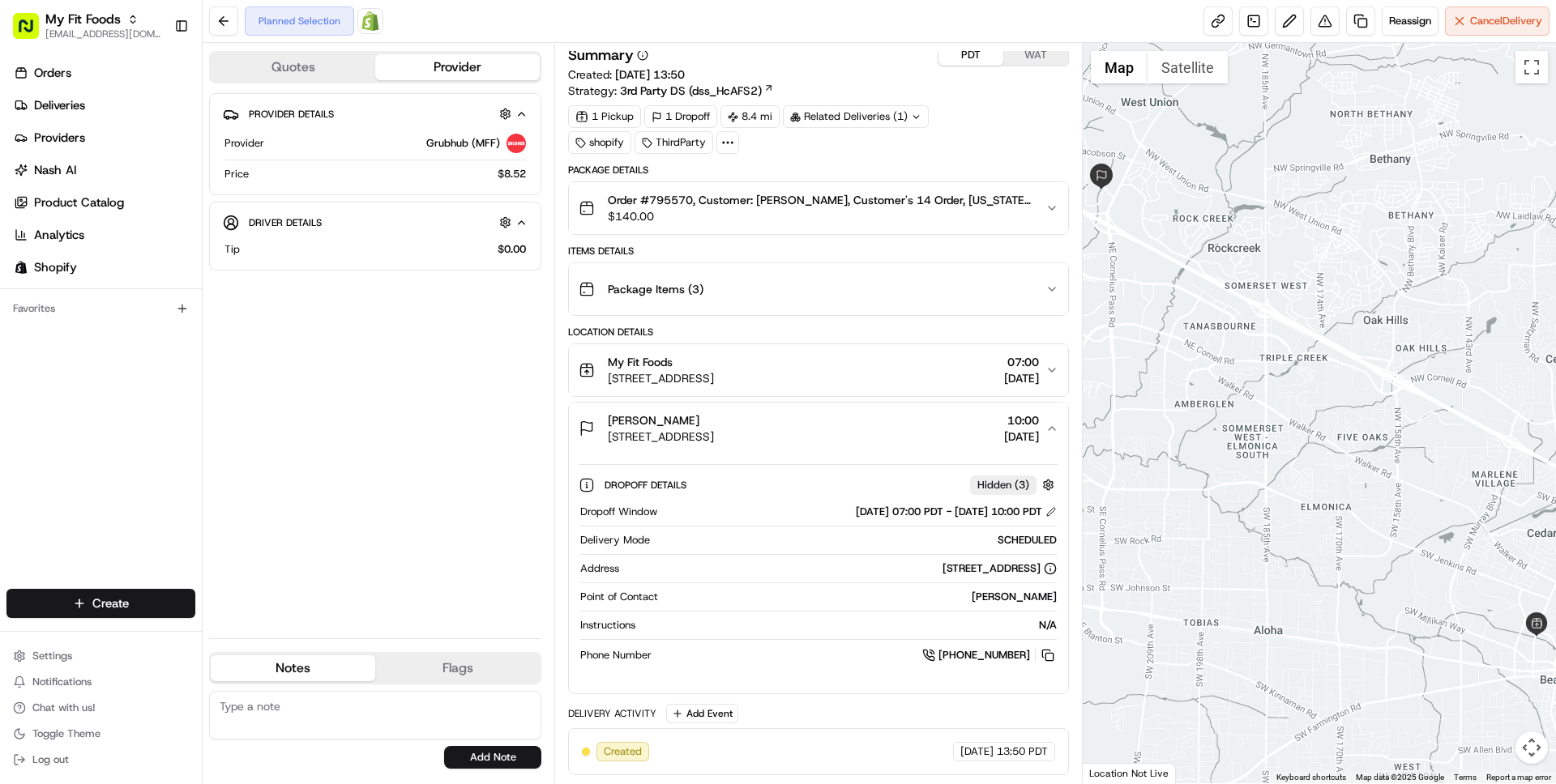 click on "4901 NE Five Oaks Dr, Hillsboro, OR 97124, USA" at bounding box center (660, 437) 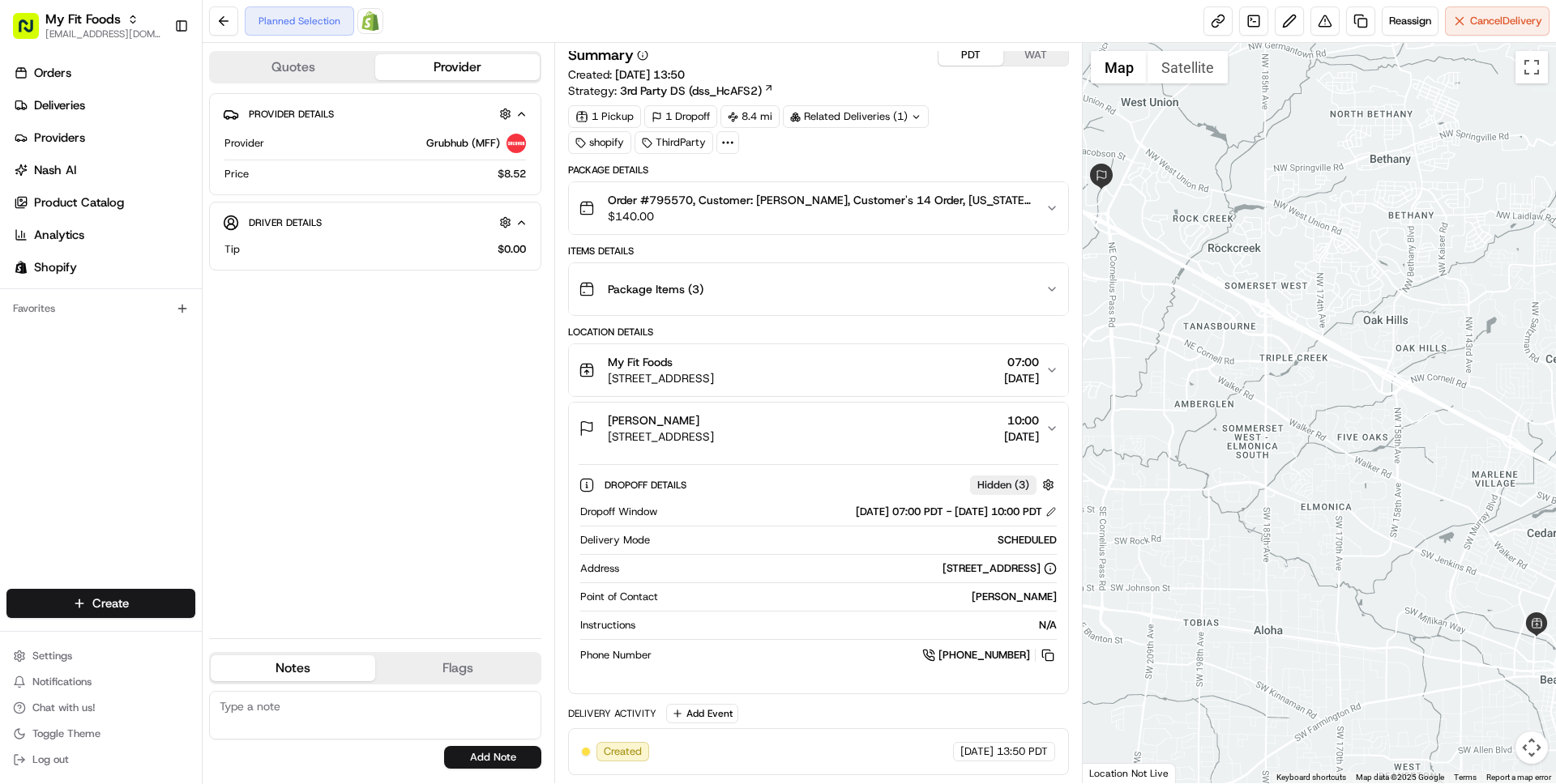 scroll, scrollTop: 0, scrollLeft: 0, axis: both 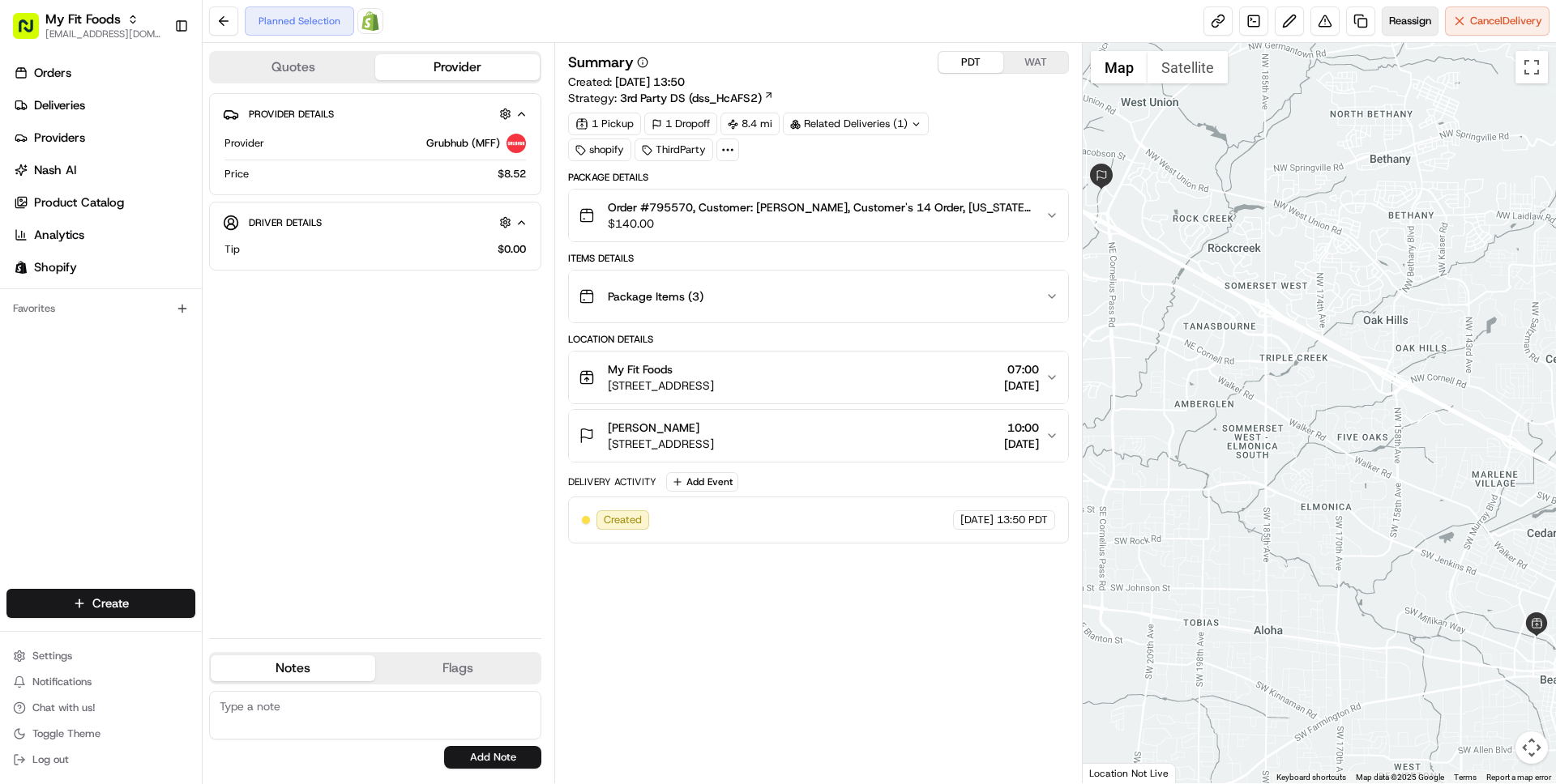 click on "Reassign" at bounding box center (1410, 21) 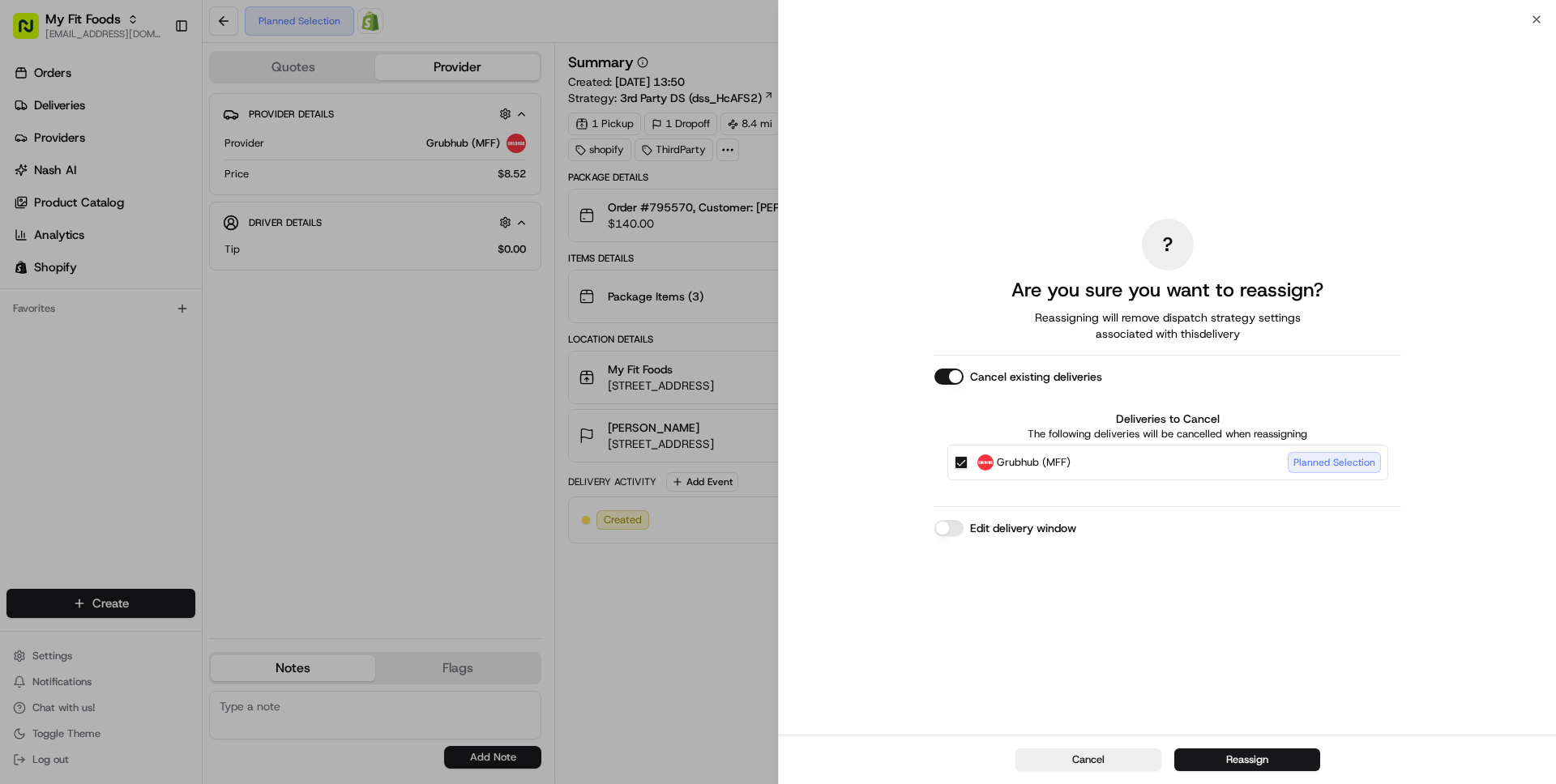 click on "Edit delivery window" at bounding box center [949, 528] 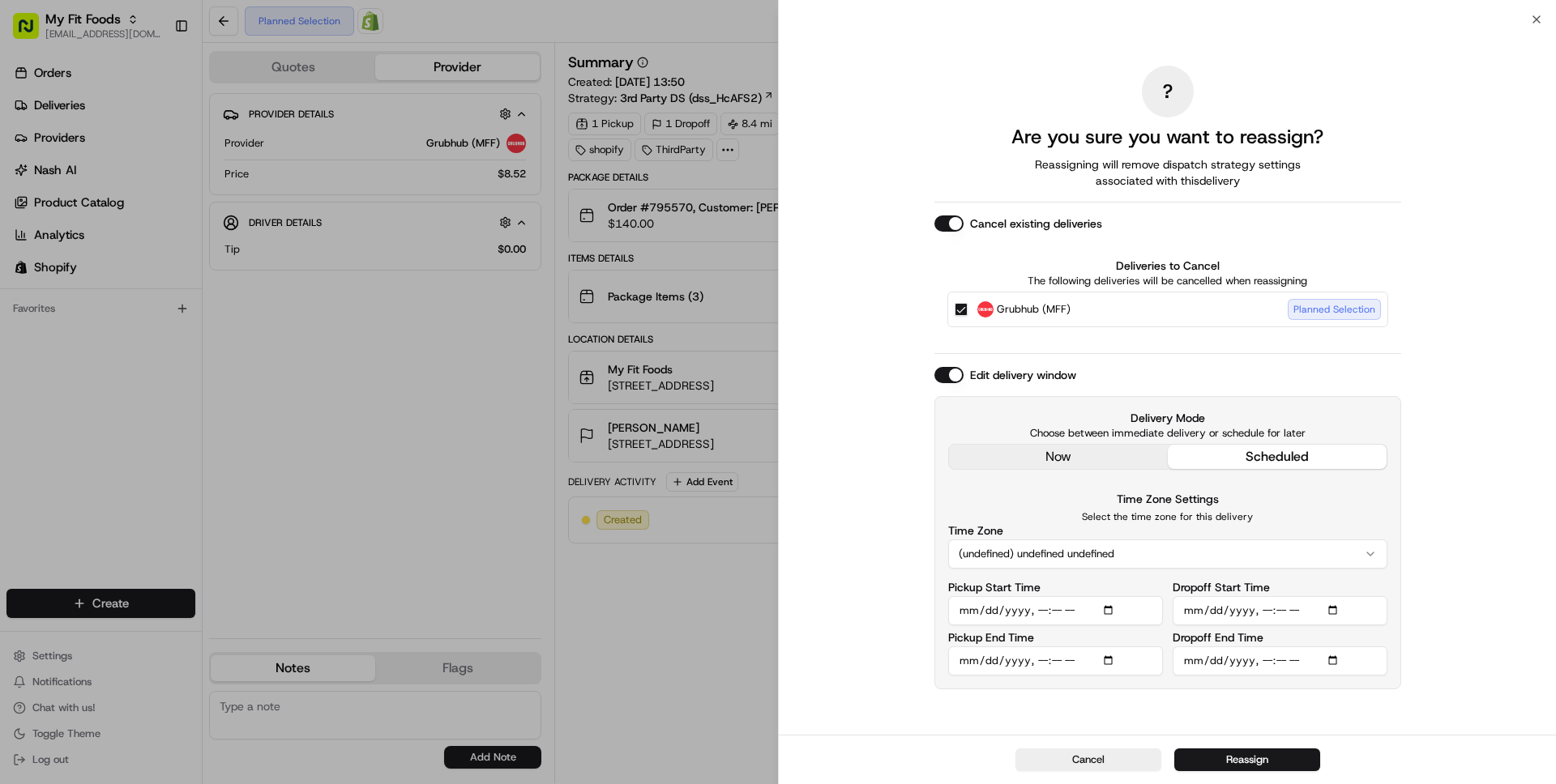 click on "(undefined) undefined undefined" at bounding box center (1168, 554) 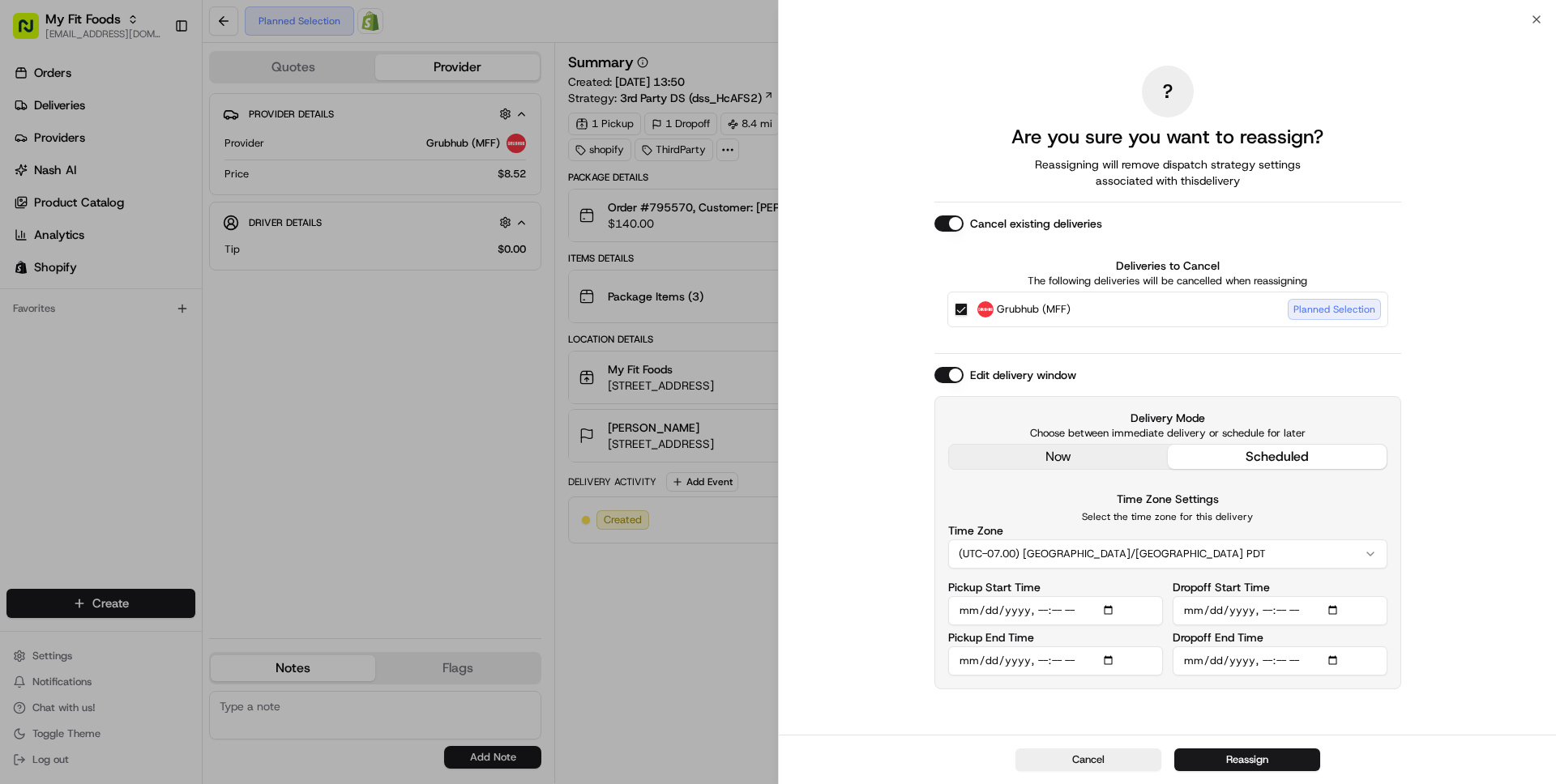 click on "Pickup Start Time" at bounding box center (1055, 611) 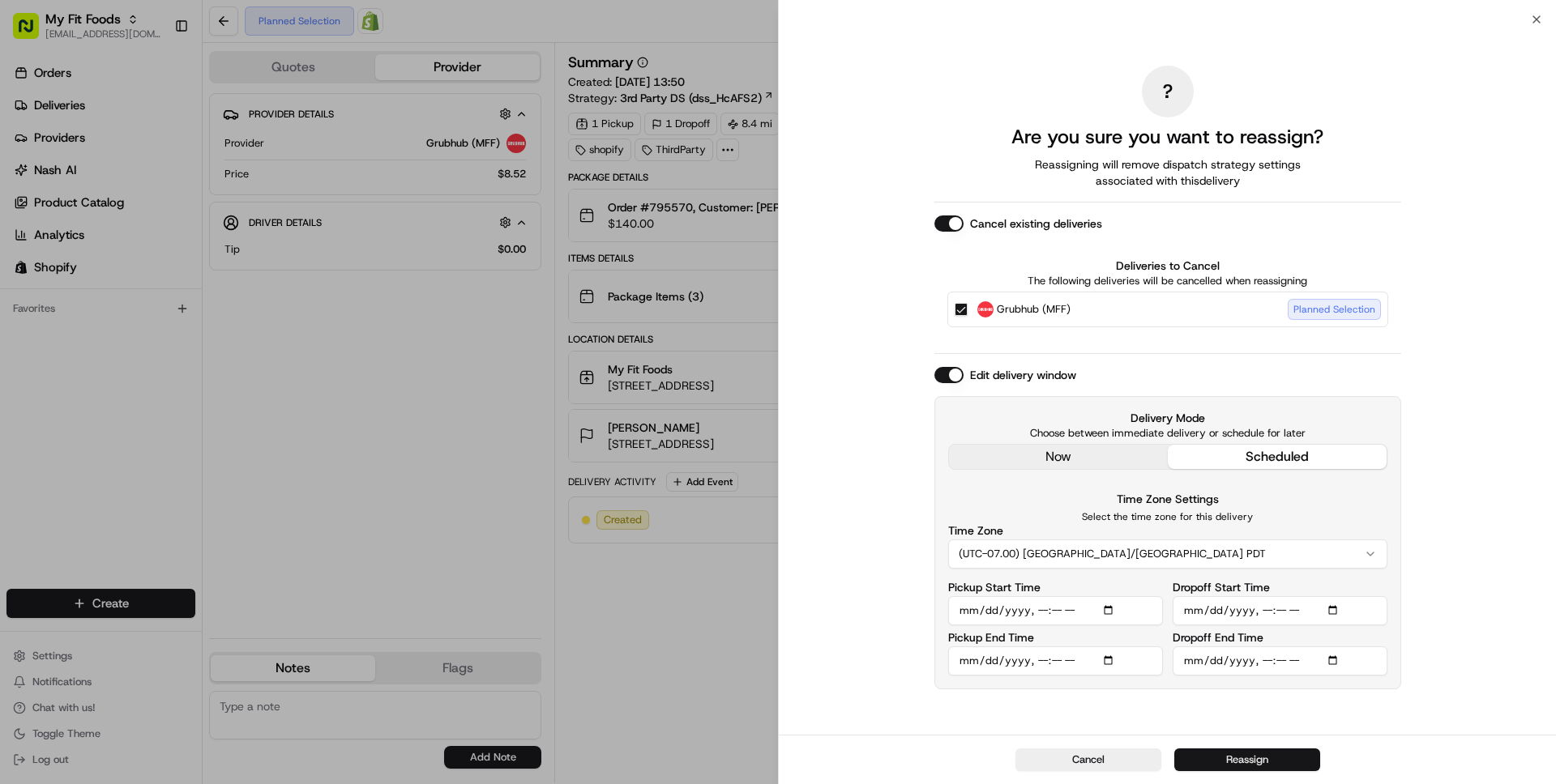 click on "Reassign" at bounding box center [1247, 760] 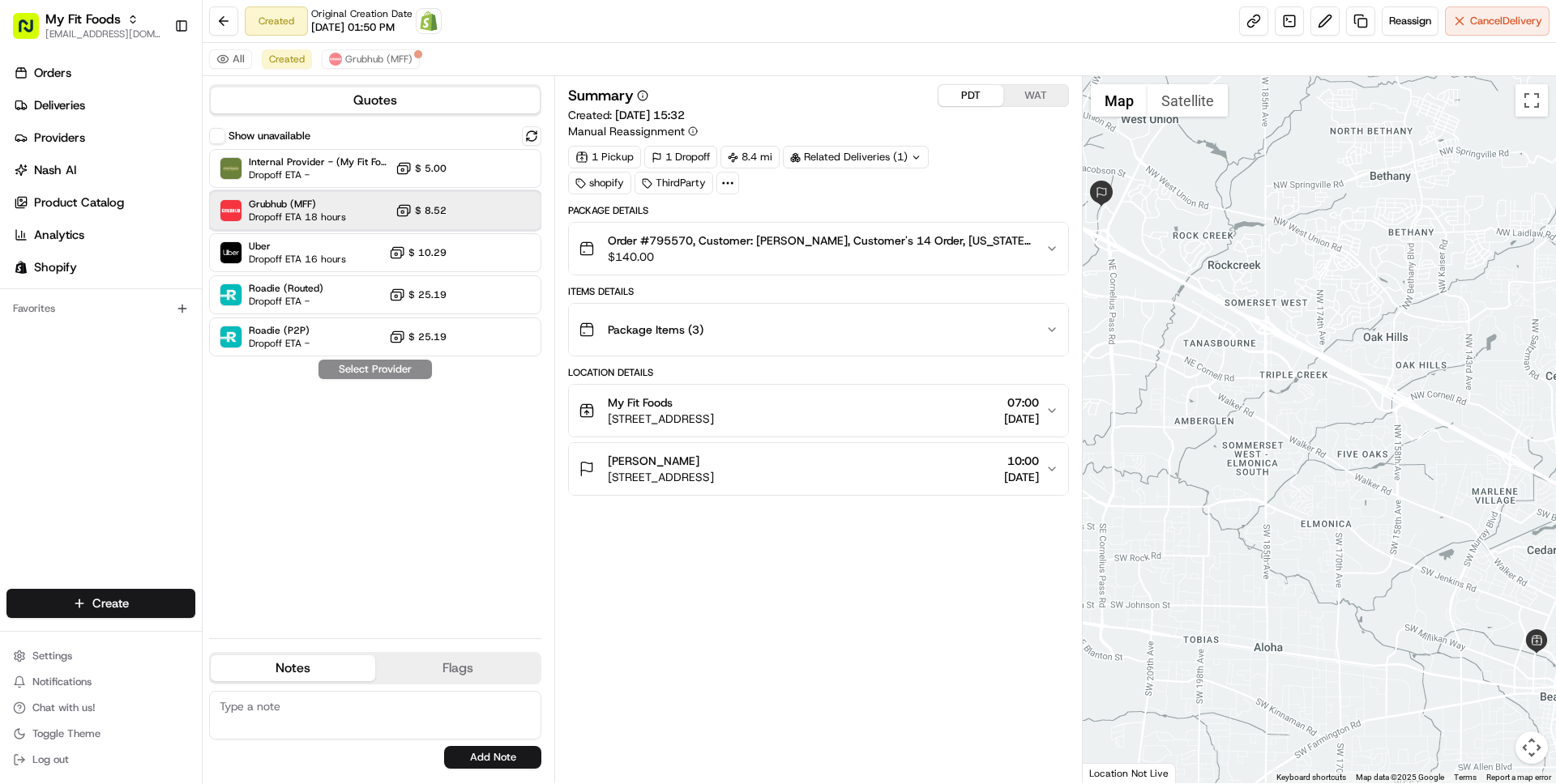 click on "Grubhub (MFF)" at bounding box center [297, 204] 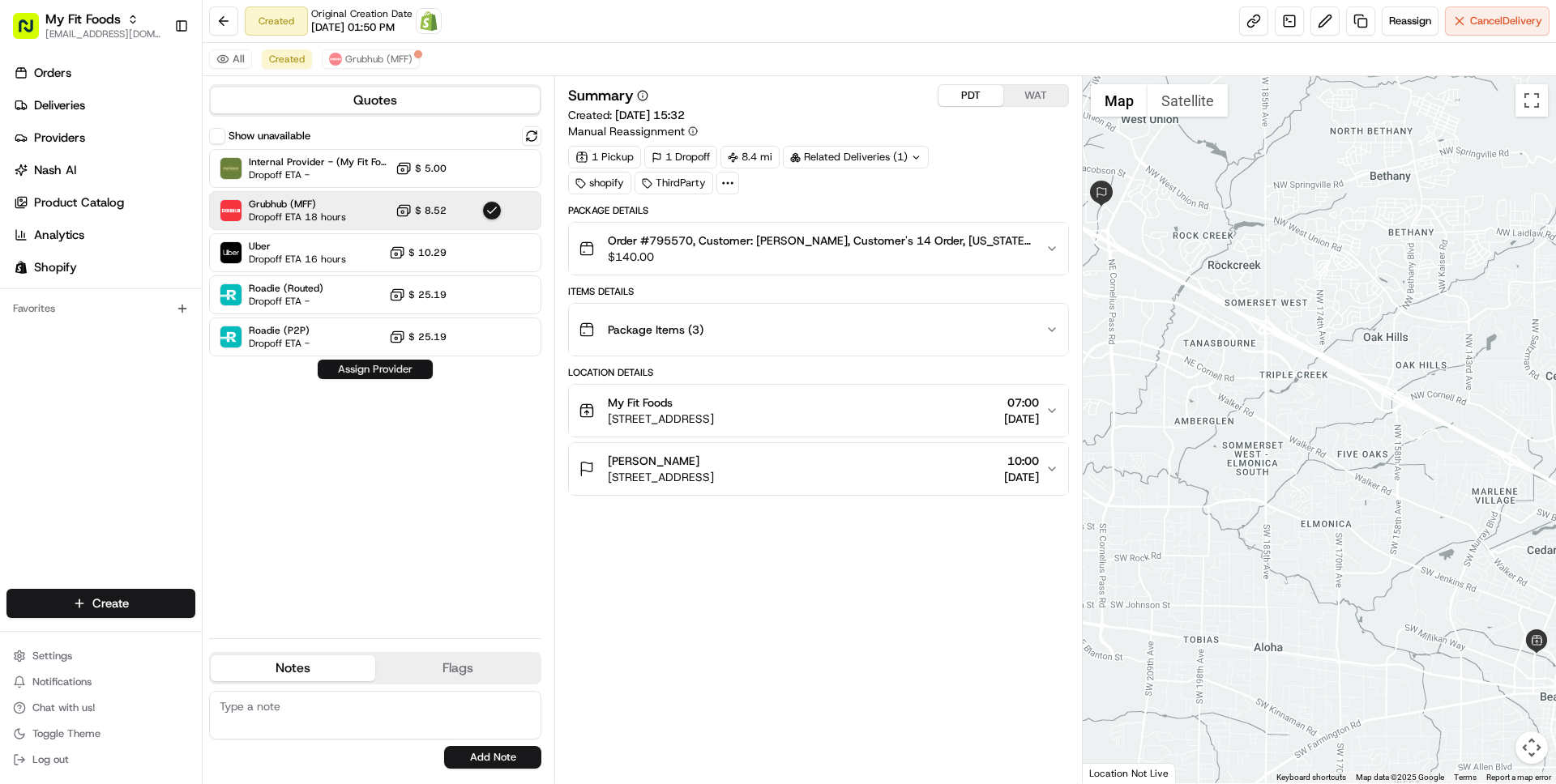 click on "Assign Provider" at bounding box center [375, 369] 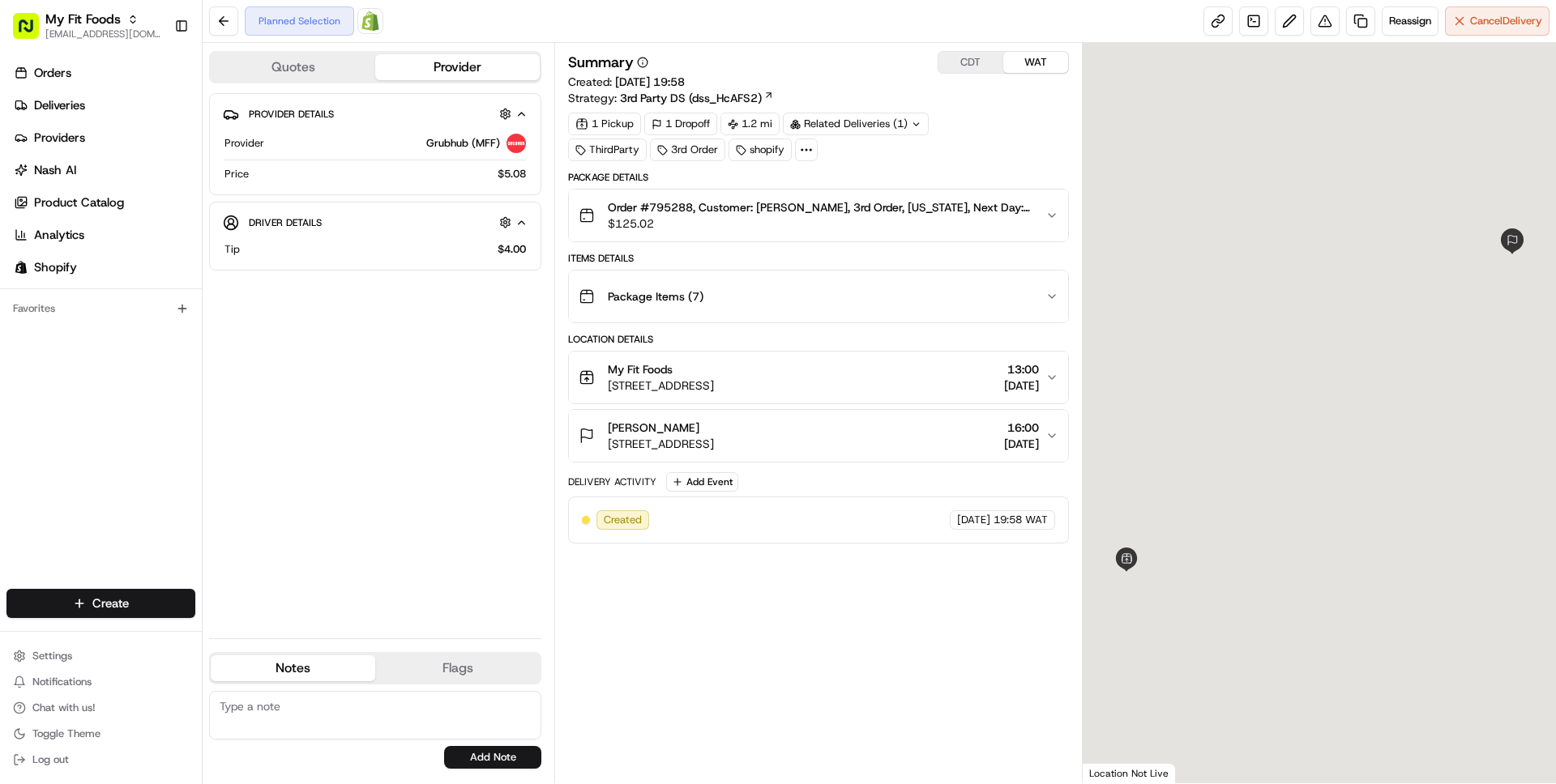 scroll, scrollTop: 0, scrollLeft: 0, axis: both 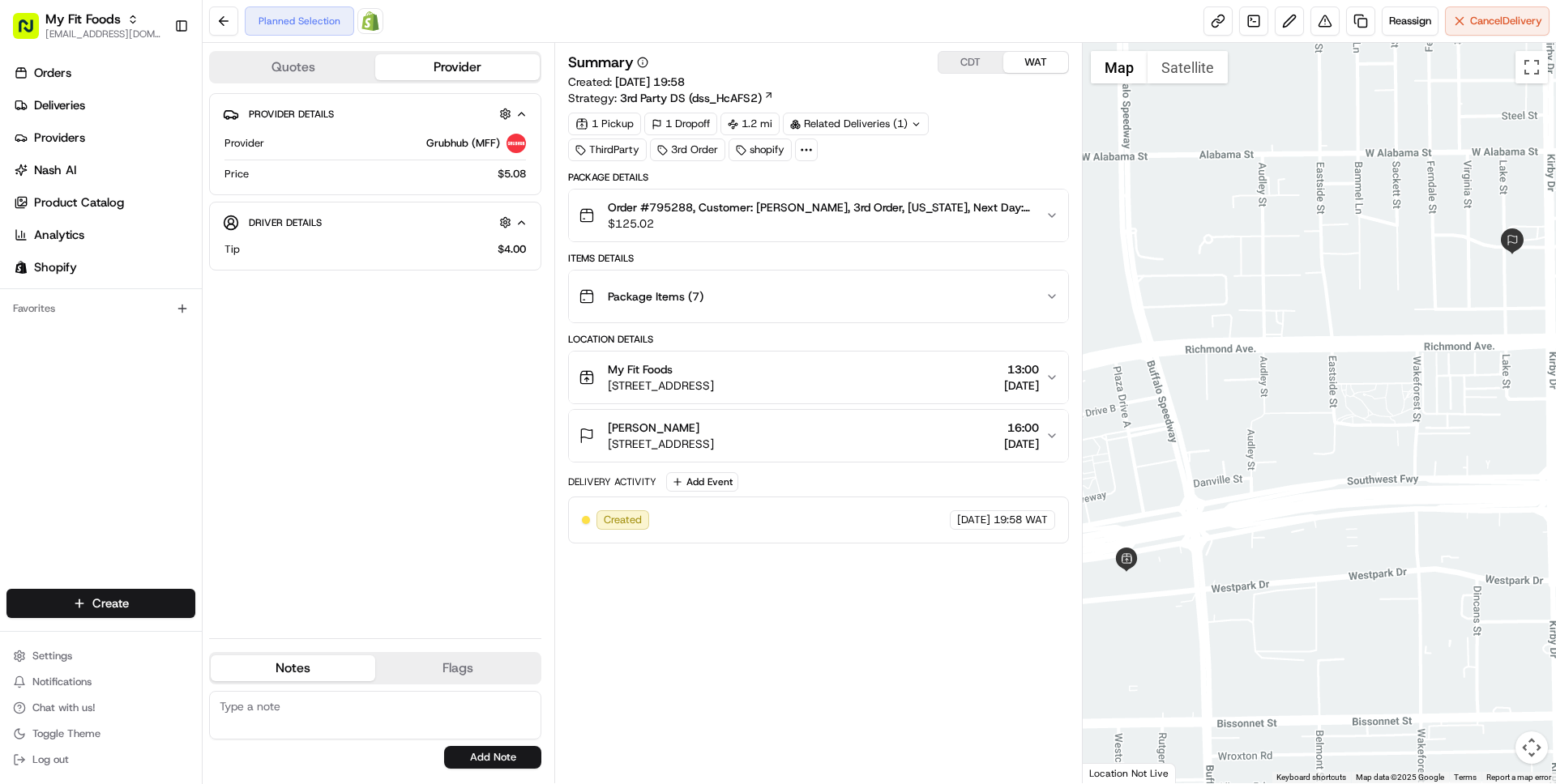 click on "Summary CDT WAT Created:   16/07/2025 19:58 Strategy:   3rd Party DS (dss_HcAFS2) 1   Pickup 1   Dropoff 1.2 mi Related Deliveries   (1) ThirdParty 3rd Order shopify Package Details Order #795288, Customer: David Nunez, 3rd Order, Texas, Next Day: 2025-07-17 | Time: 7AM-10AM $ 125.02 Items Details Package Items ( 7 ) Location Details My Fit Foods 3239 Southwest Fwy, Houston, TX 77027, USA 13:00 17/07/2025  David Nunez 3333 Lake St Suite 16B, Houston, TX 77098, USA 16:00 17/07/2025 Delivery Activity Add Event Created Grubhub (MFF) 16/07/2025 19:58 WAT" at bounding box center (818, 413) 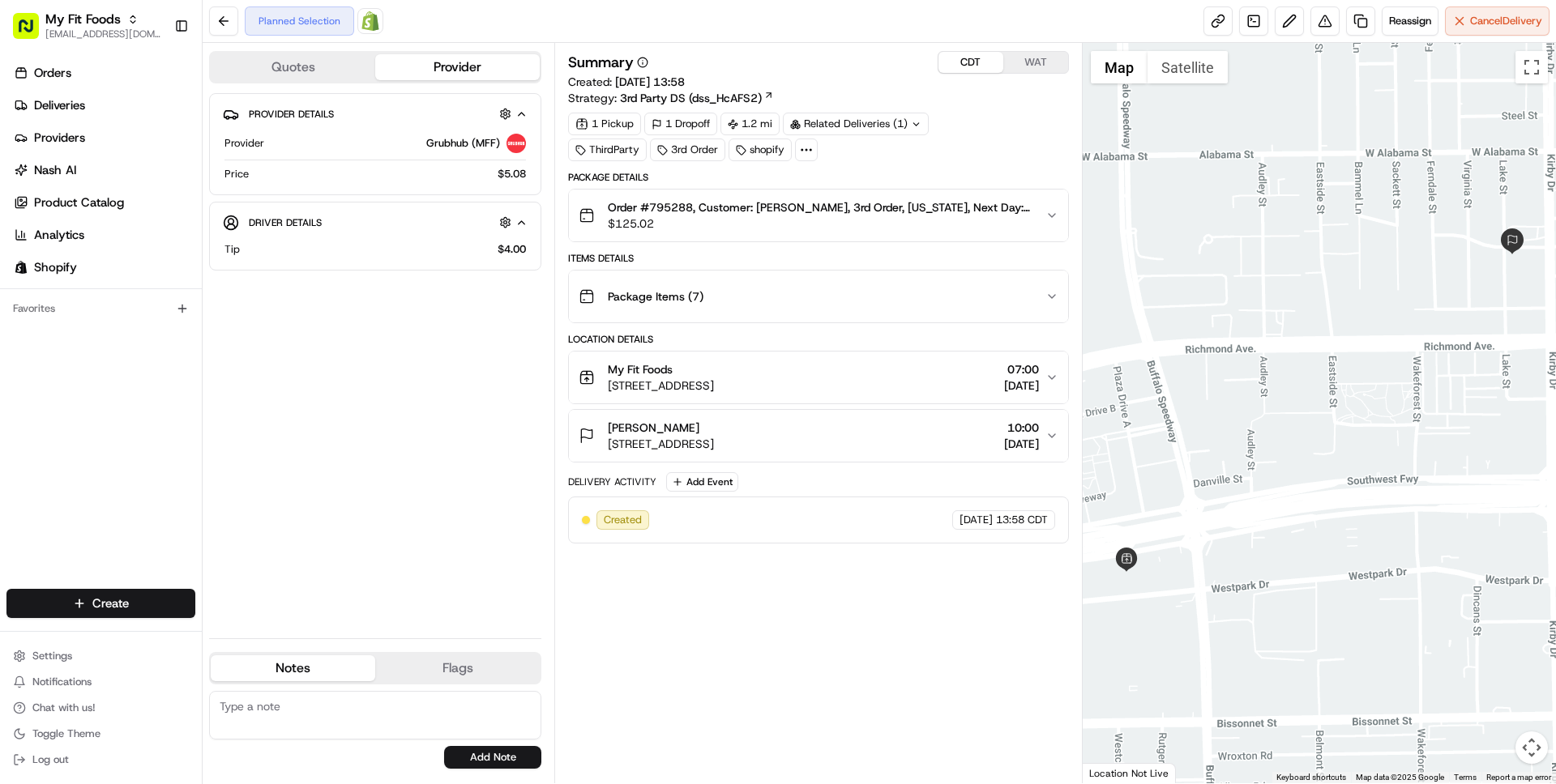 click on "My Fit Foods 3239 Southwest Fwy, Houston, TX 77027, USA 07:00 17/07/2025" at bounding box center [818, 377] 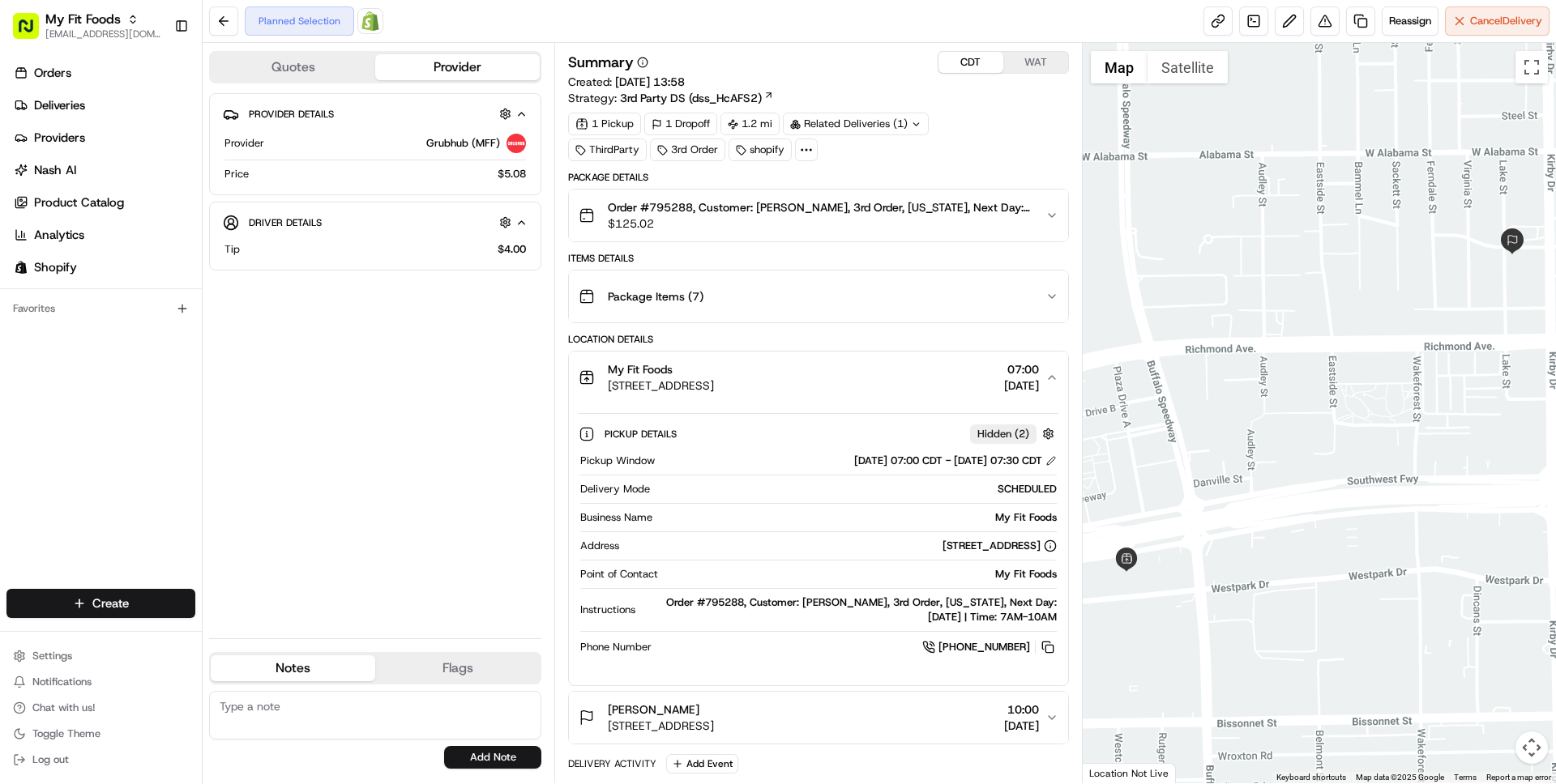 click on "My Fit Foods 3239 Southwest Fwy, Houston, TX 77027, USA 07:00 17/07/2025" at bounding box center [818, 377] 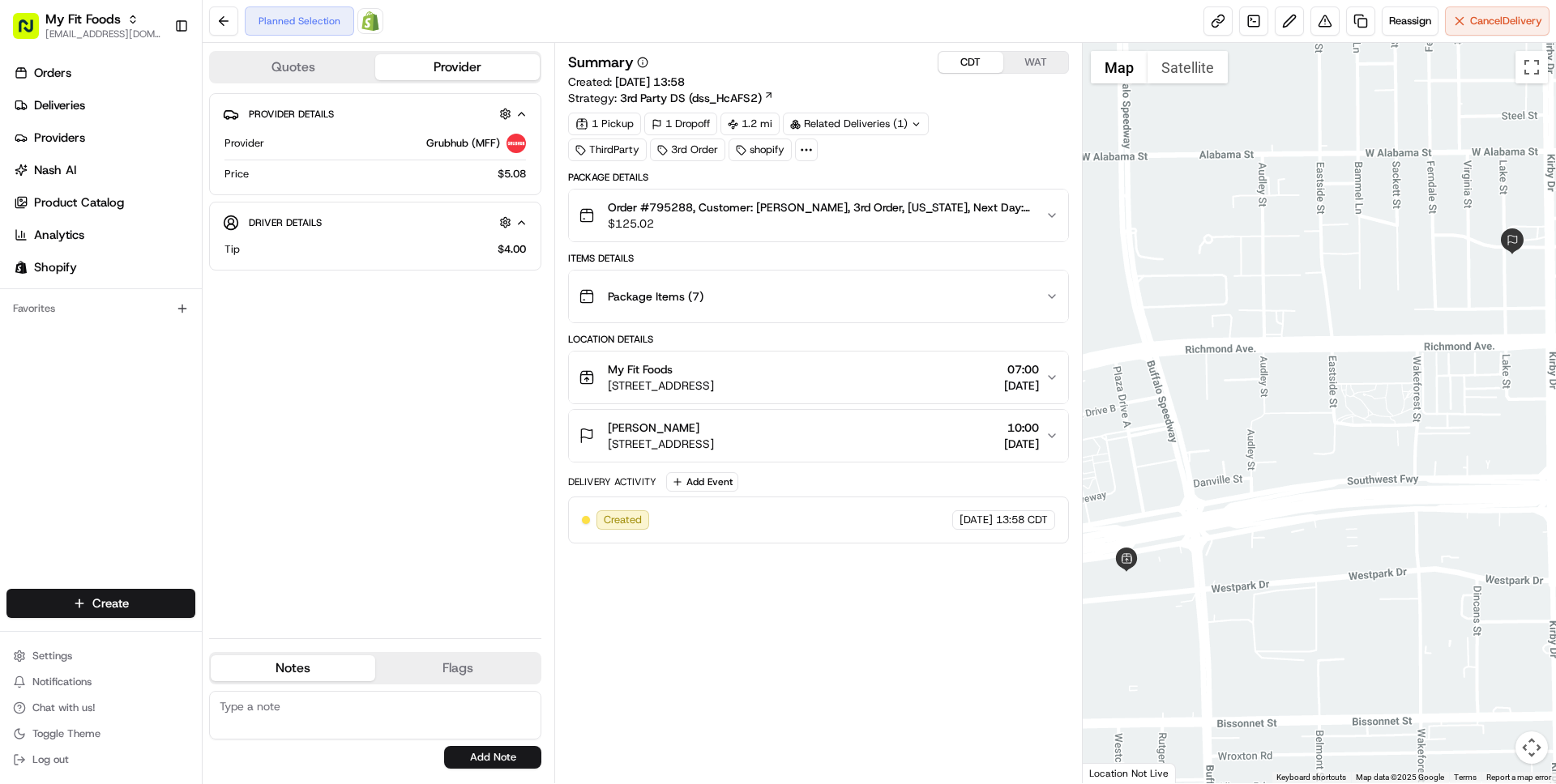 click on "David Nunez 3333 Lake St Suite 16B, Houston, TX 77098, USA 10:00 17/07/2025" at bounding box center [811, 436] 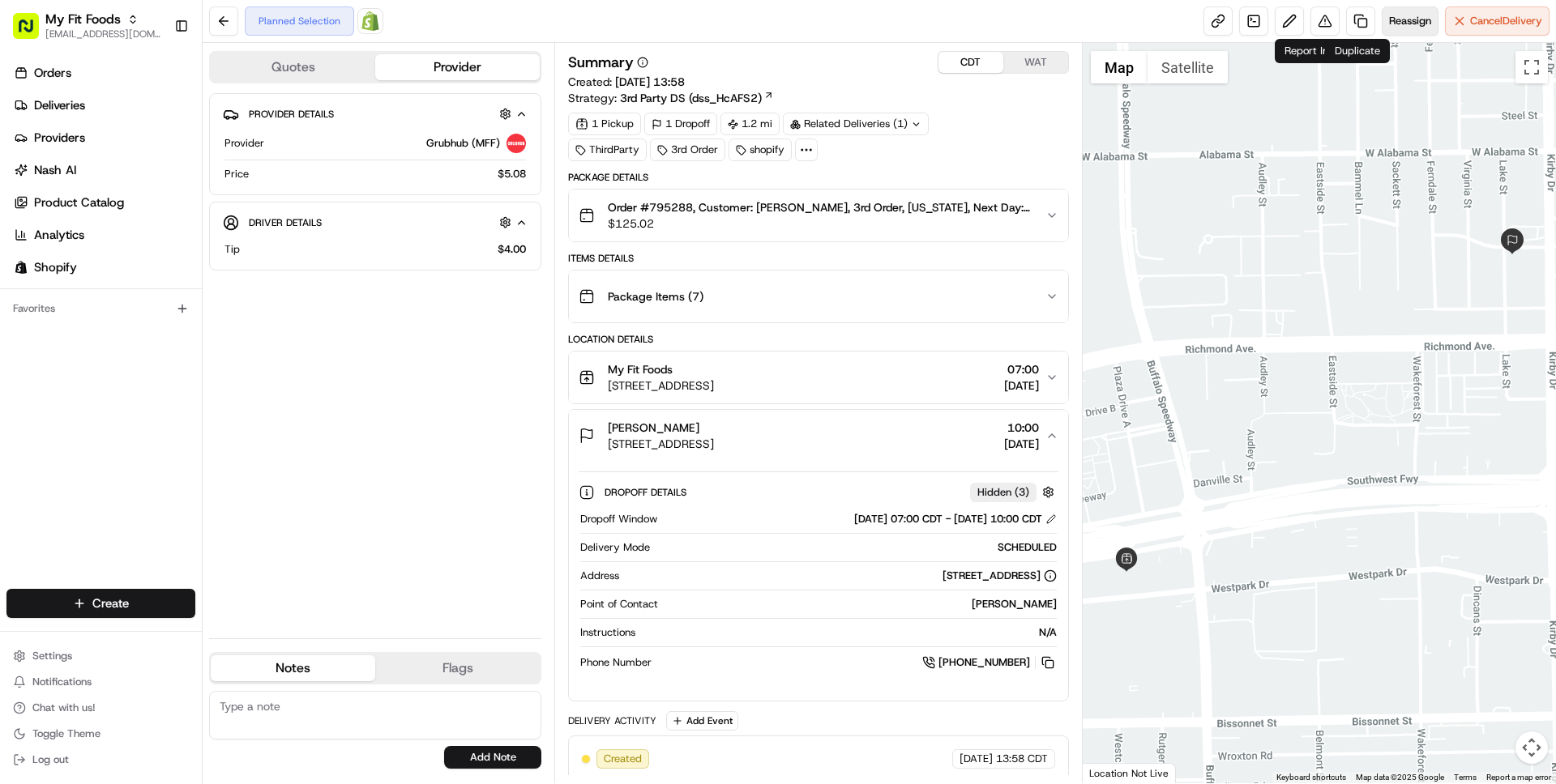 click on "Reassign" at bounding box center [1410, 21] 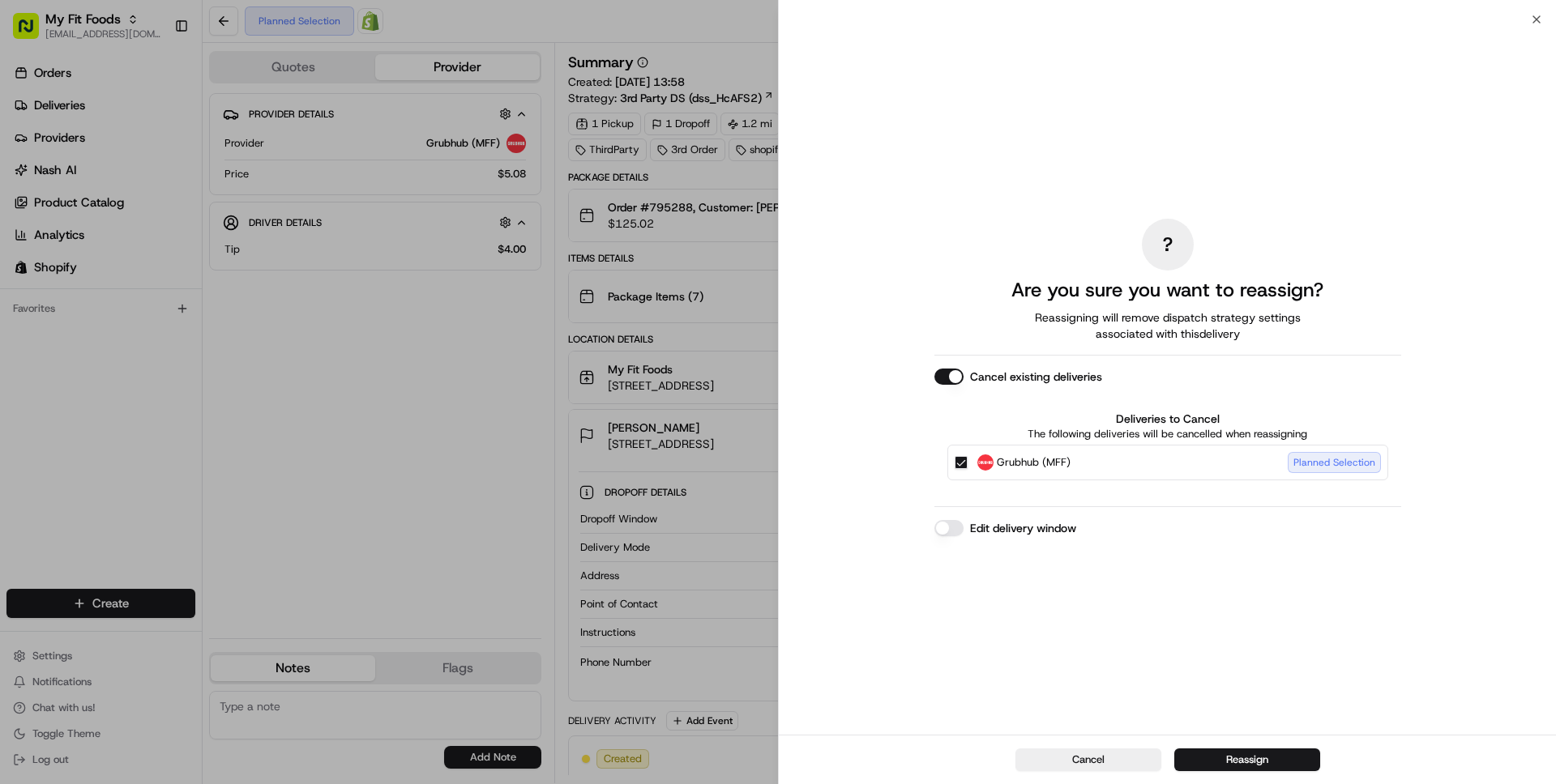 click on "Edit delivery window" at bounding box center [949, 528] 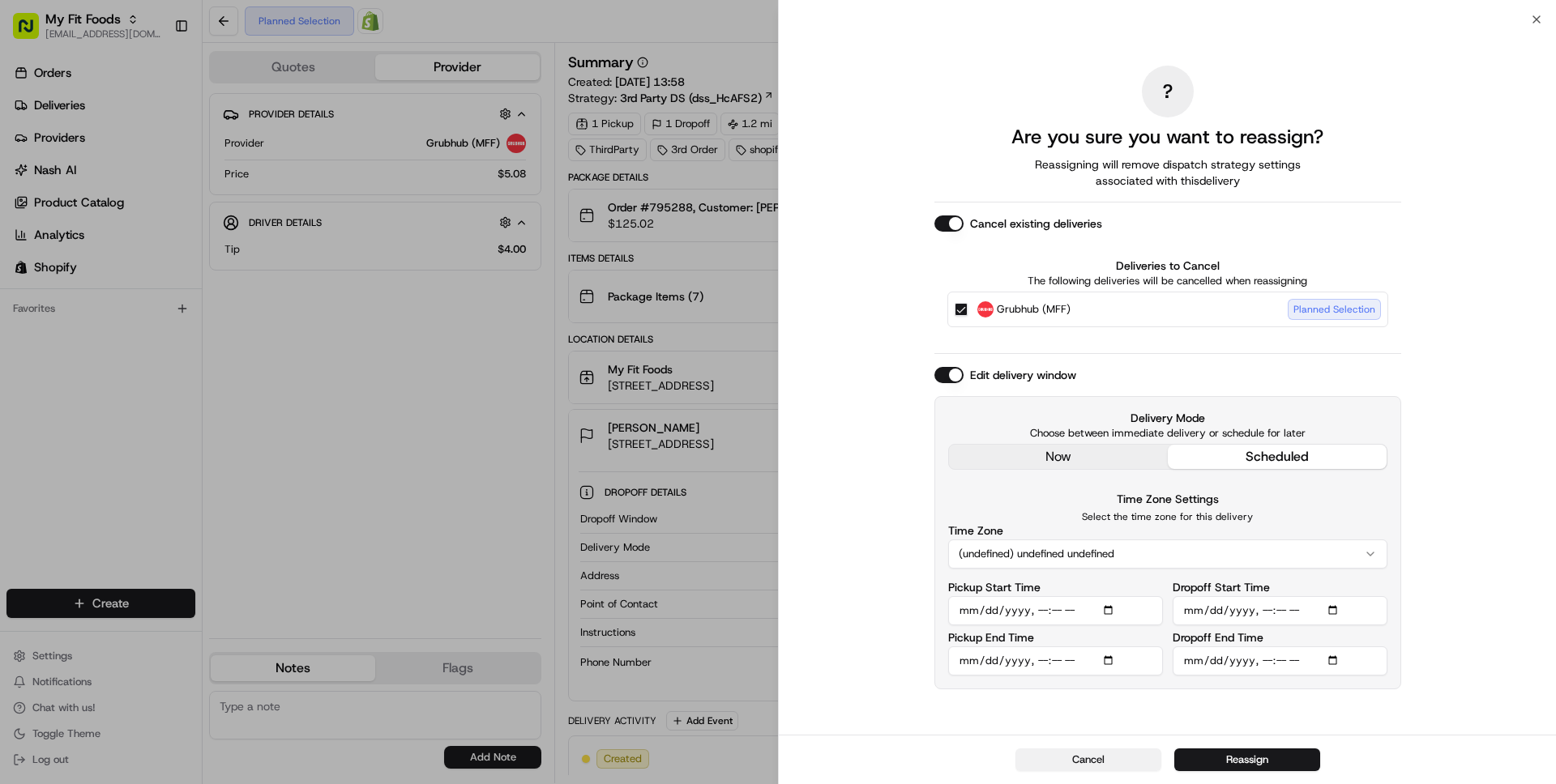 click on "Cancel" at bounding box center (1088, 760) 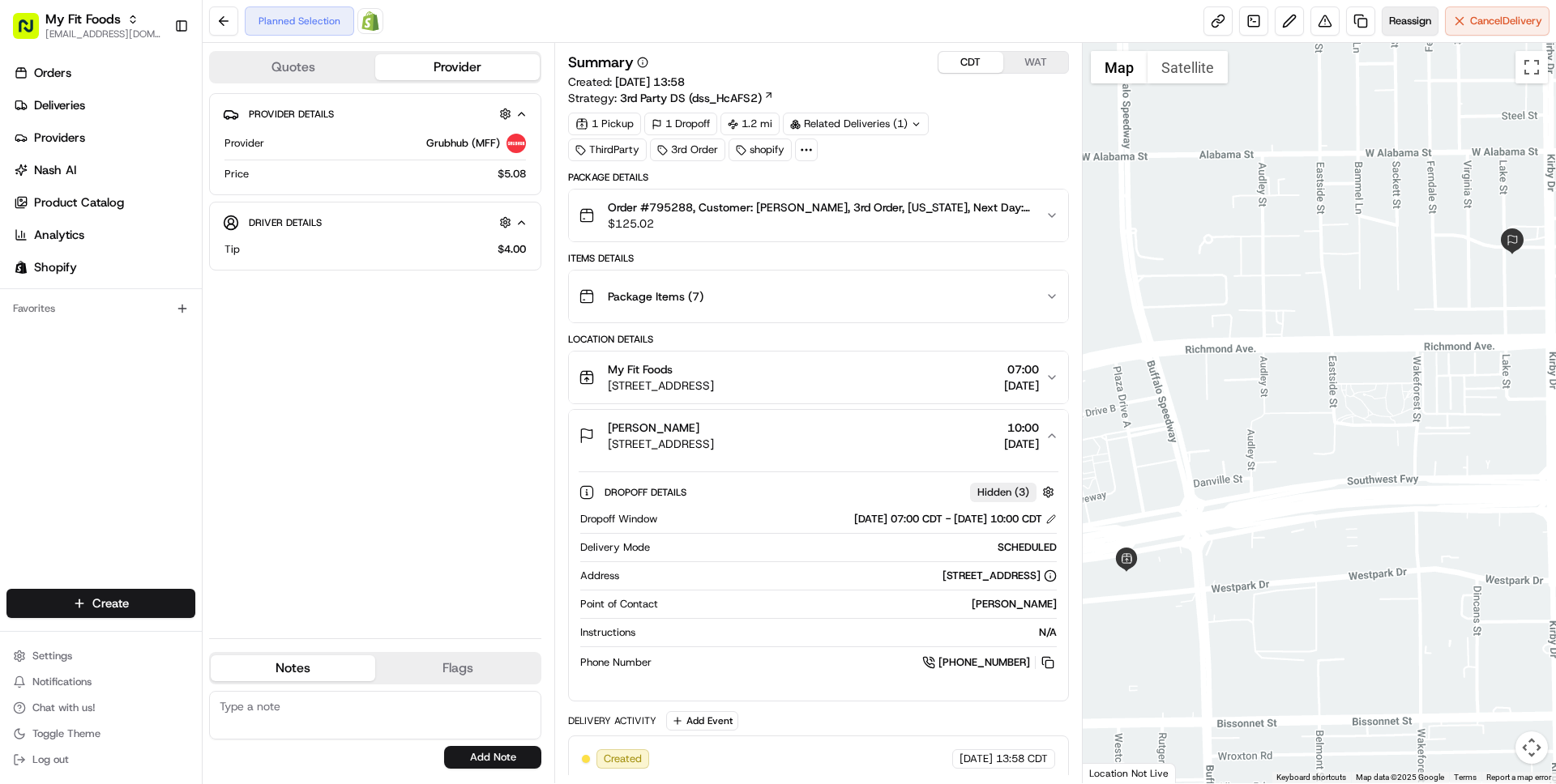 click on "Reassign" at bounding box center (1410, 21) 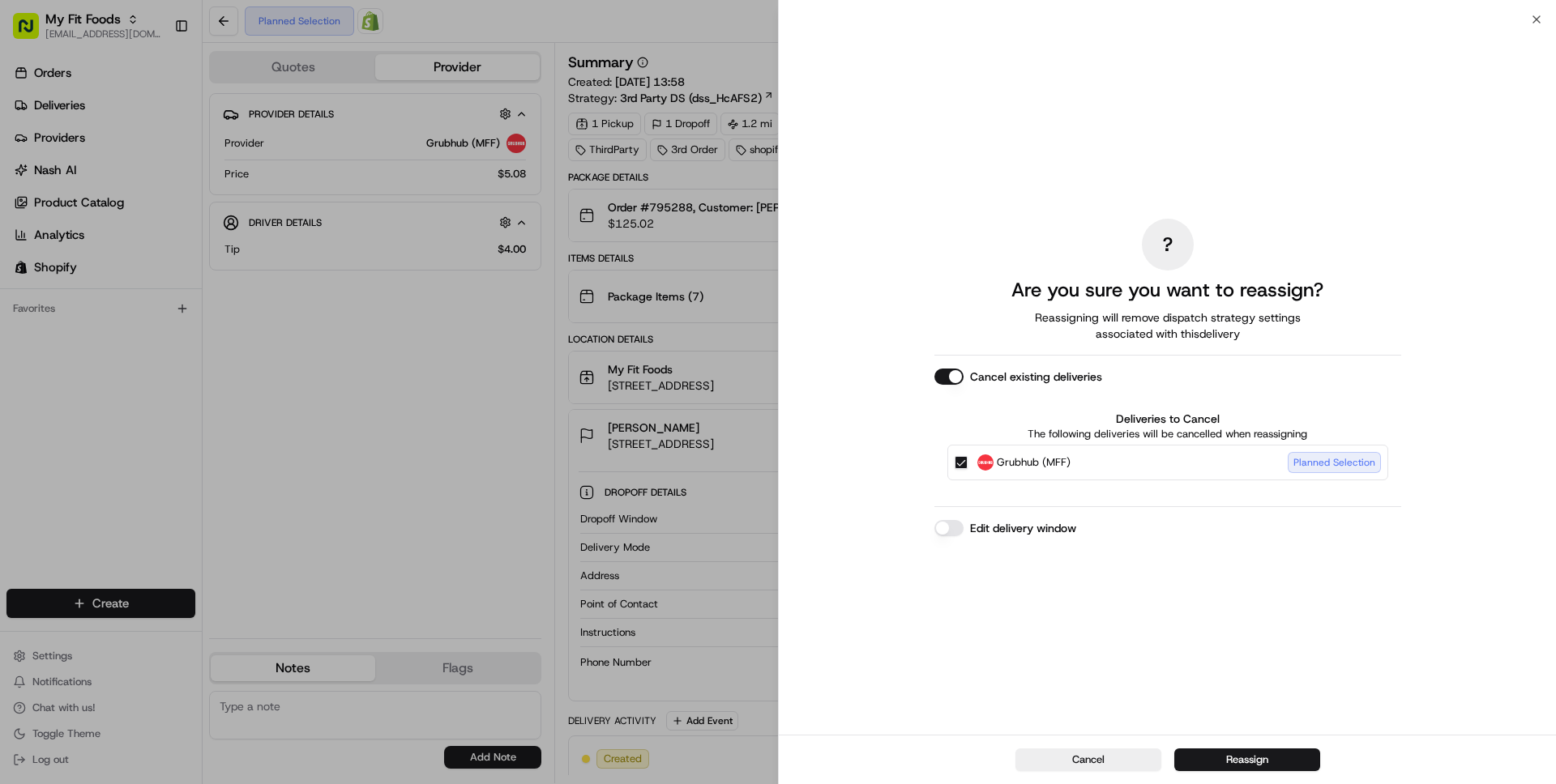 click on "Edit delivery window" at bounding box center (949, 528) 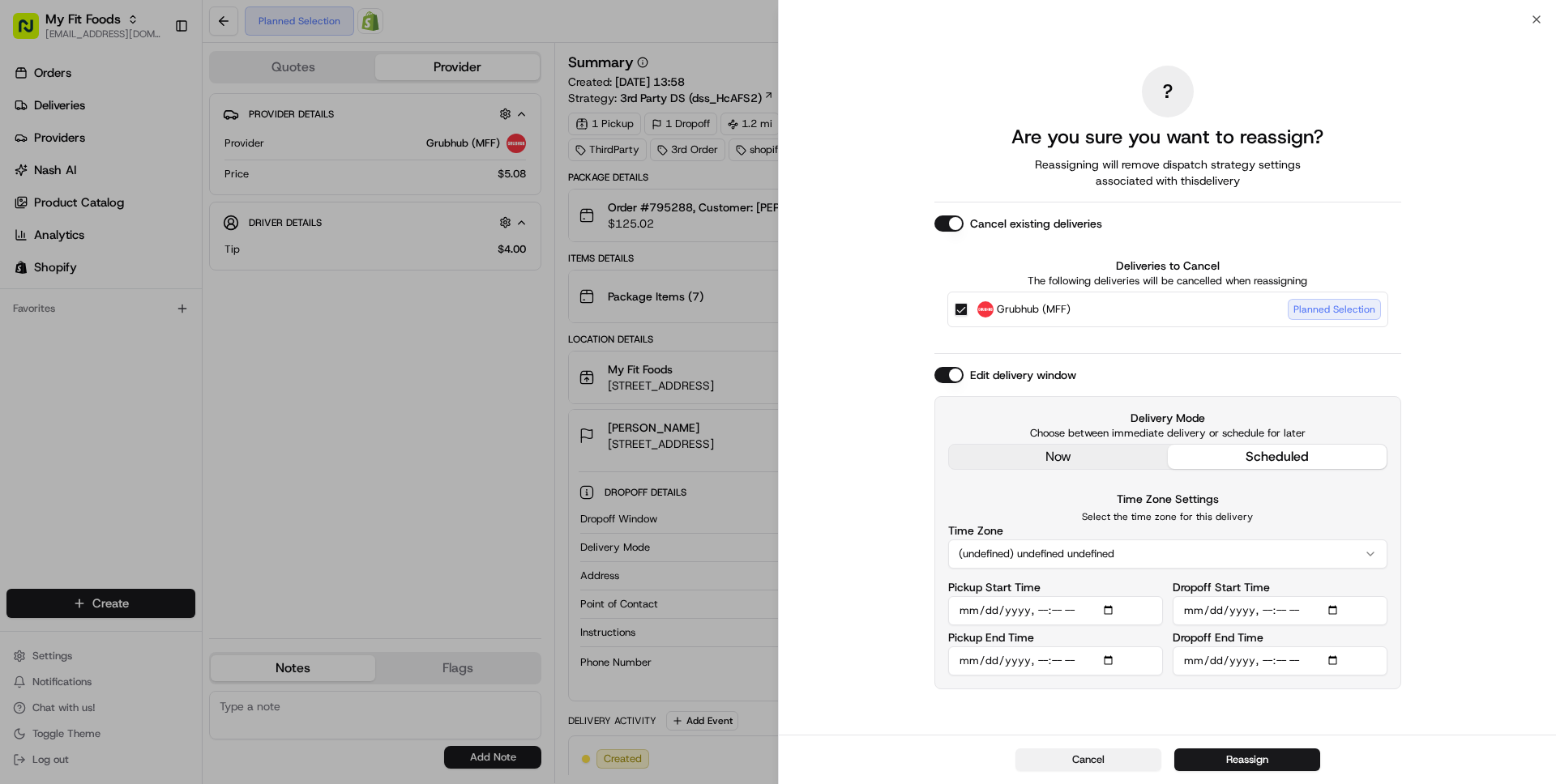 click on "Cancel" at bounding box center (1088, 760) 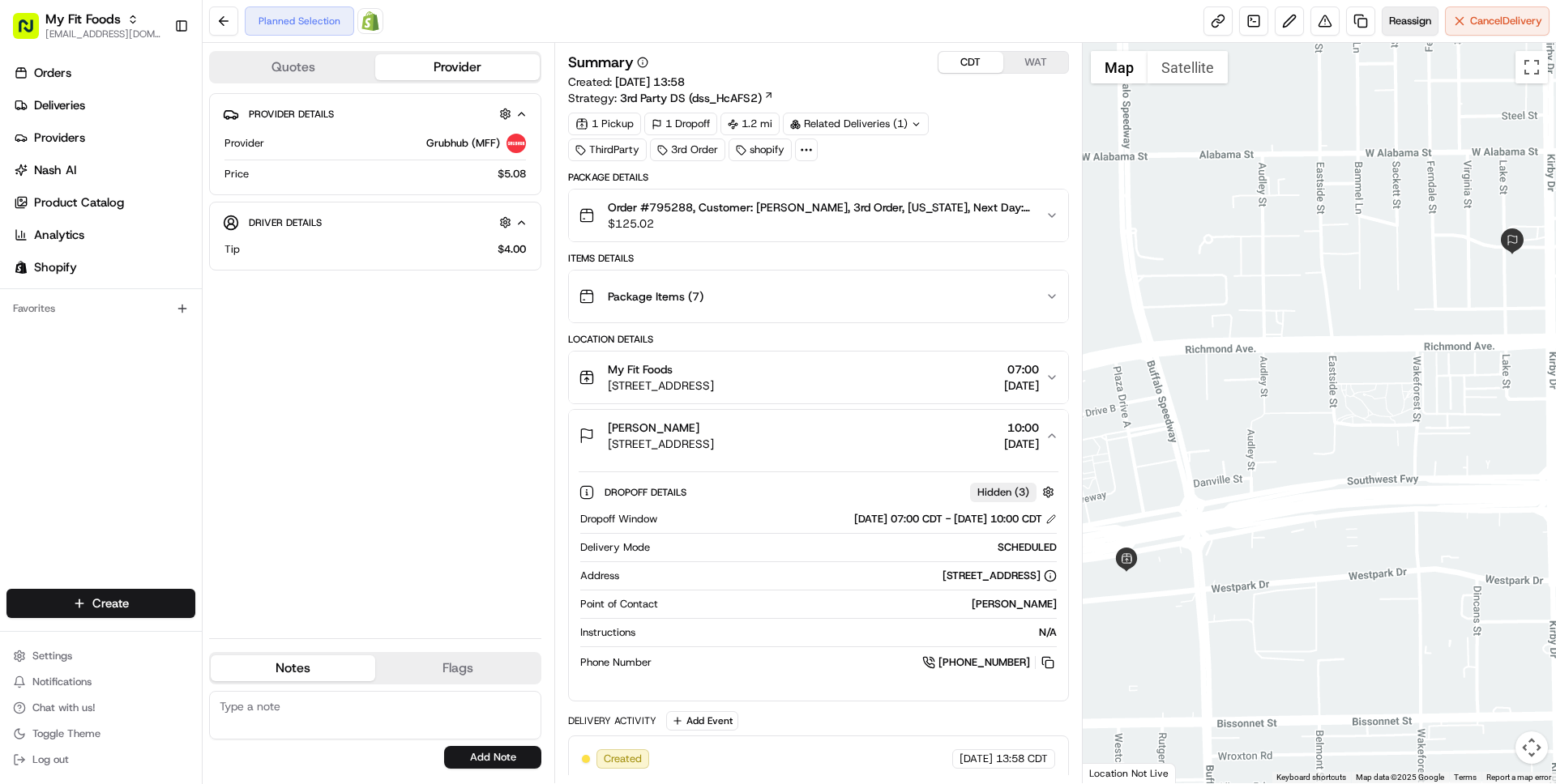 click on "Reassign" at bounding box center (1410, 21) 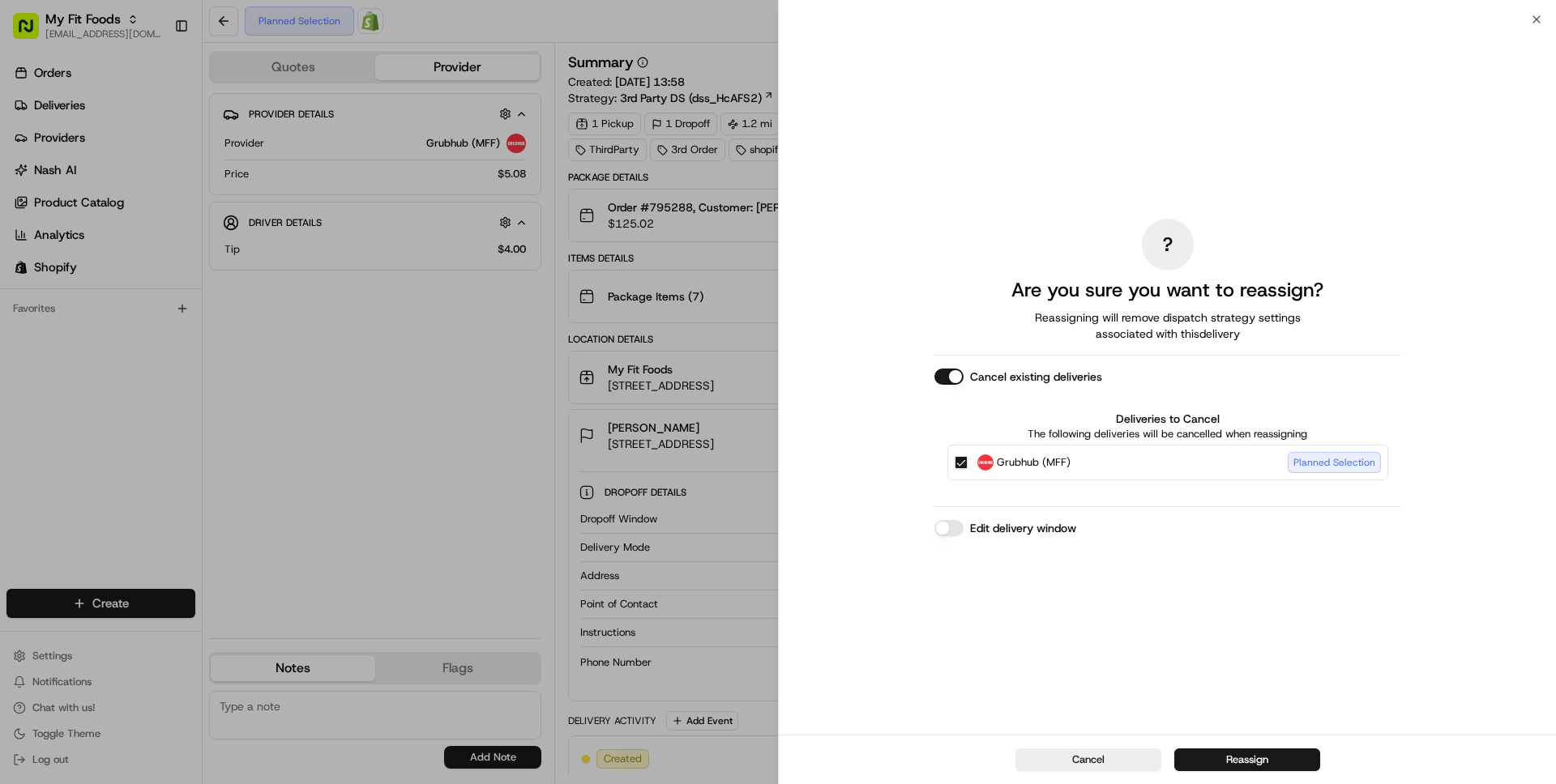 click on "Edit delivery window" at bounding box center [949, 528] 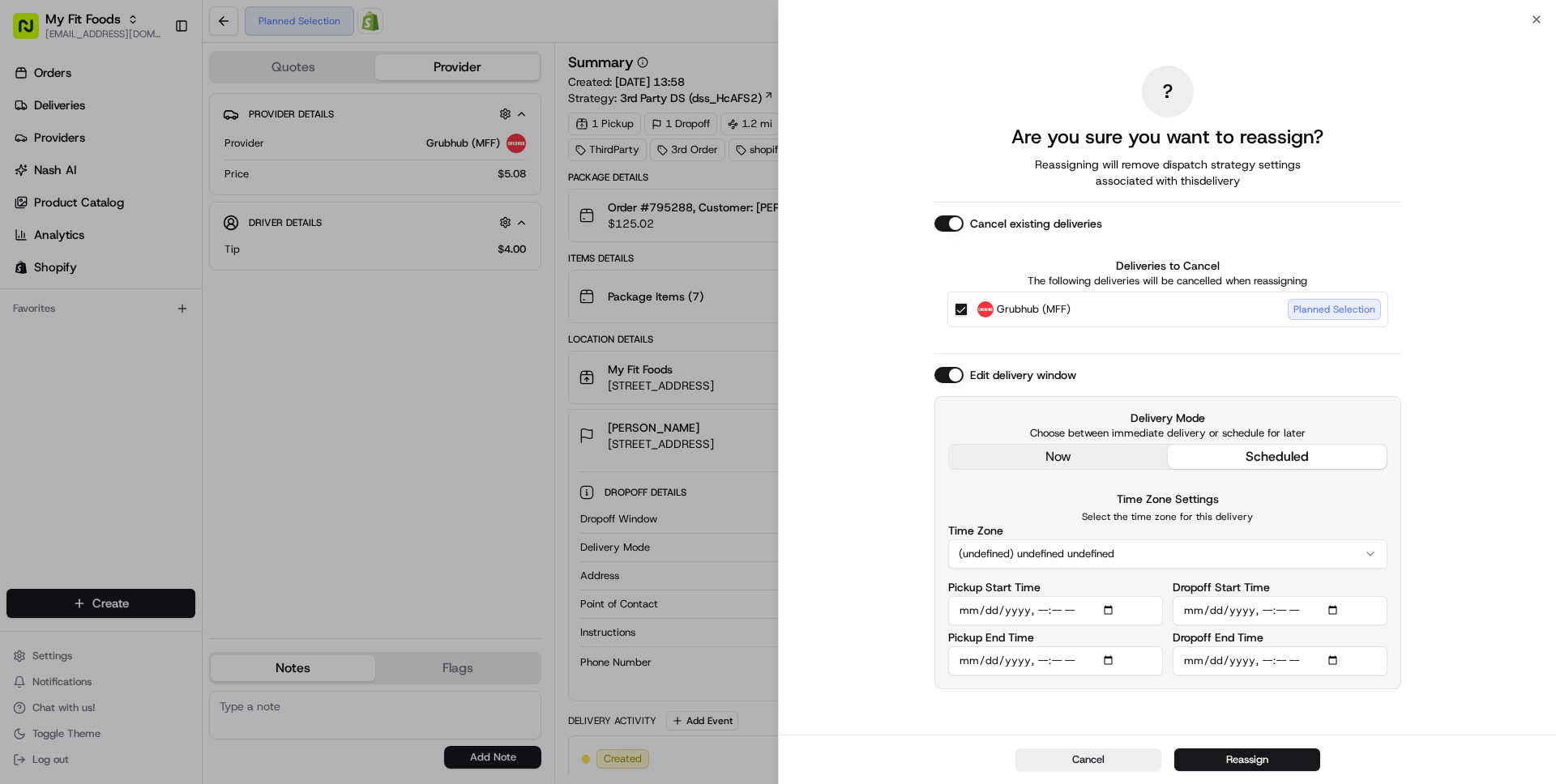 click on "(undefined) undefined undefined" at bounding box center [1168, 554] 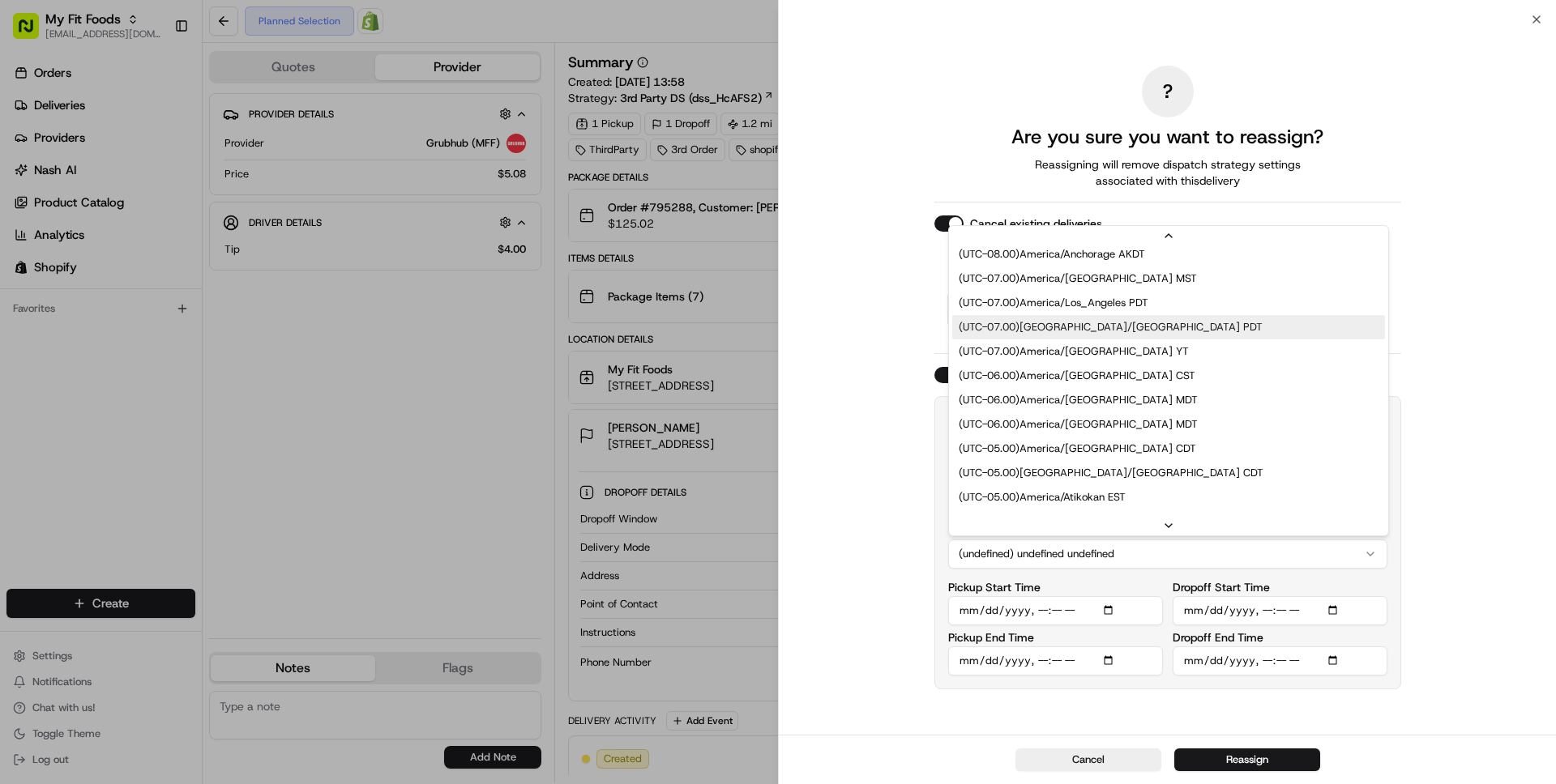 scroll, scrollTop: 59, scrollLeft: 0, axis: vertical 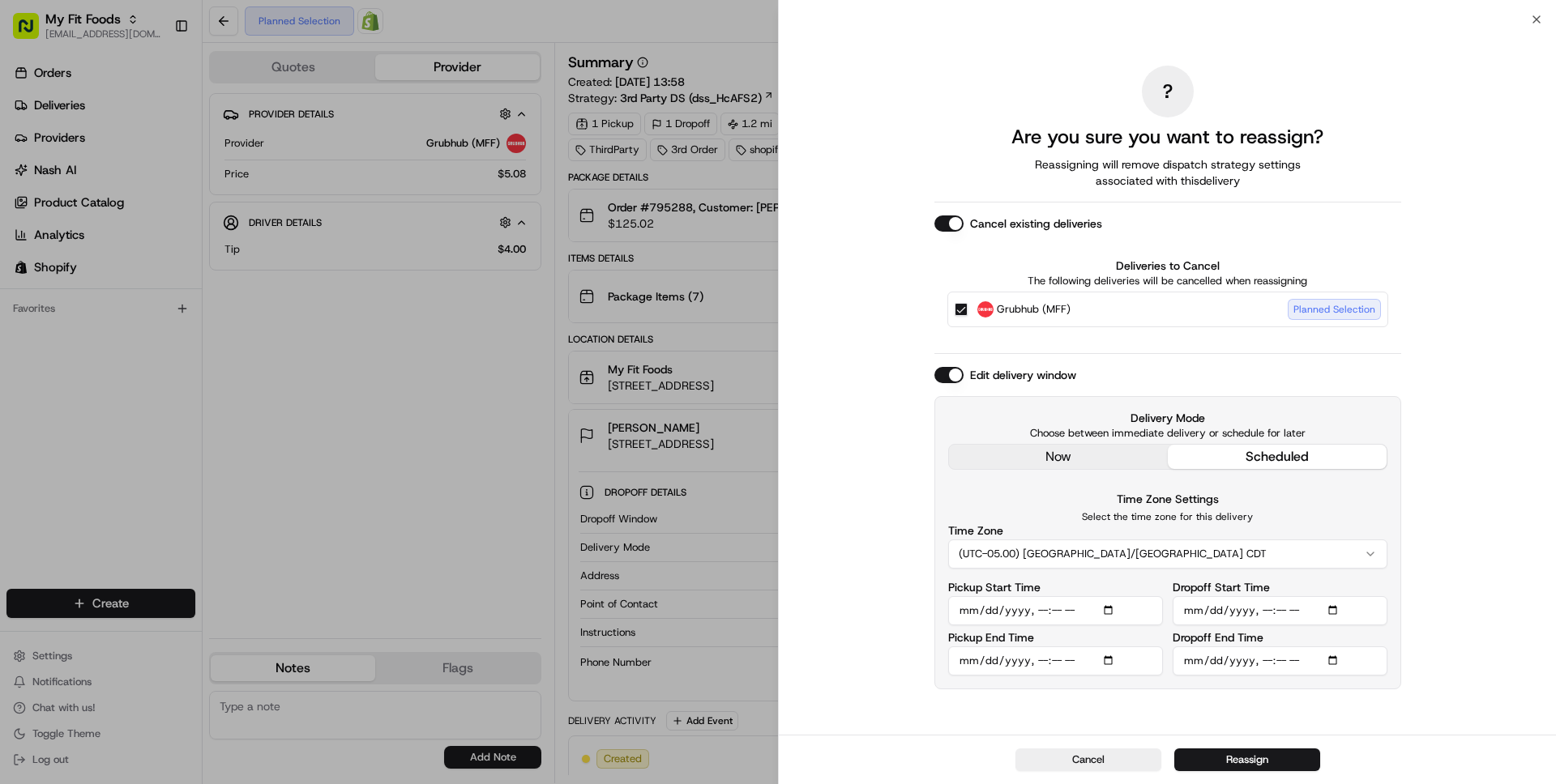 click on "Pickup Start Time" at bounding box center [1055, 611] 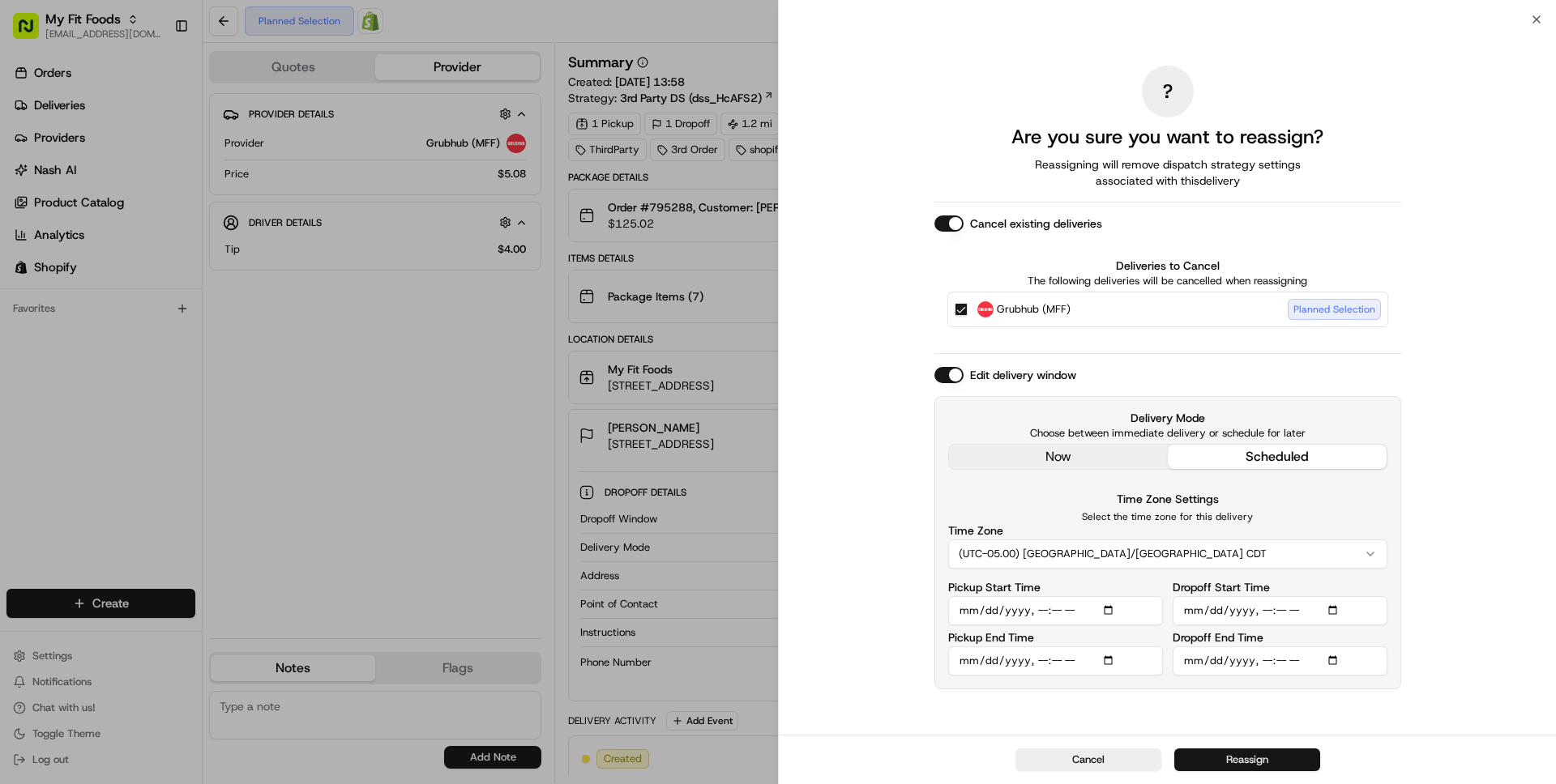 click on "Reassign" at bounding box center [1247, 760] 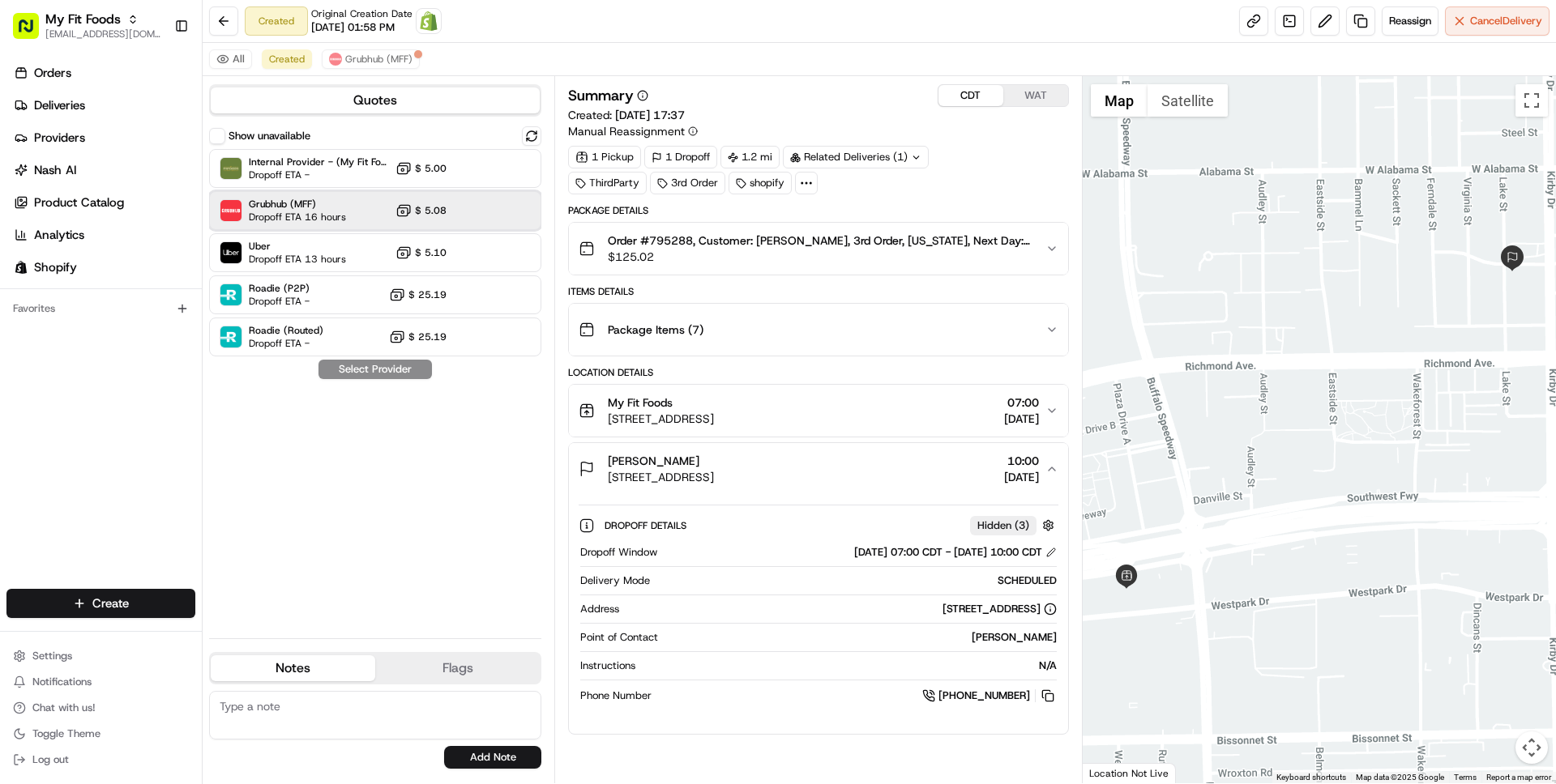click on "Grubhub (MFF)" at bounding box center [297, 204] 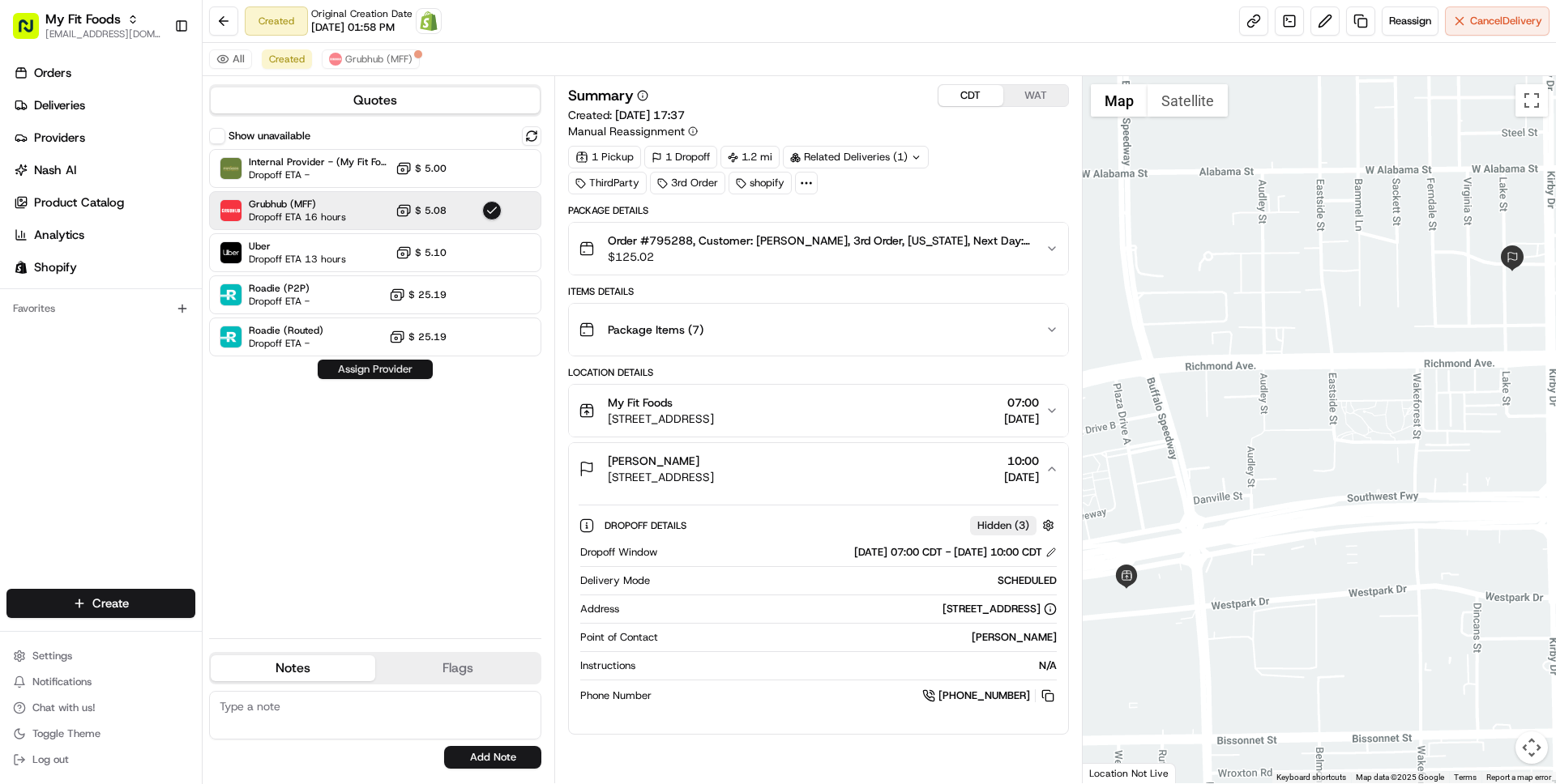 click on "Assign Provider" at bounding box center (375, 369) 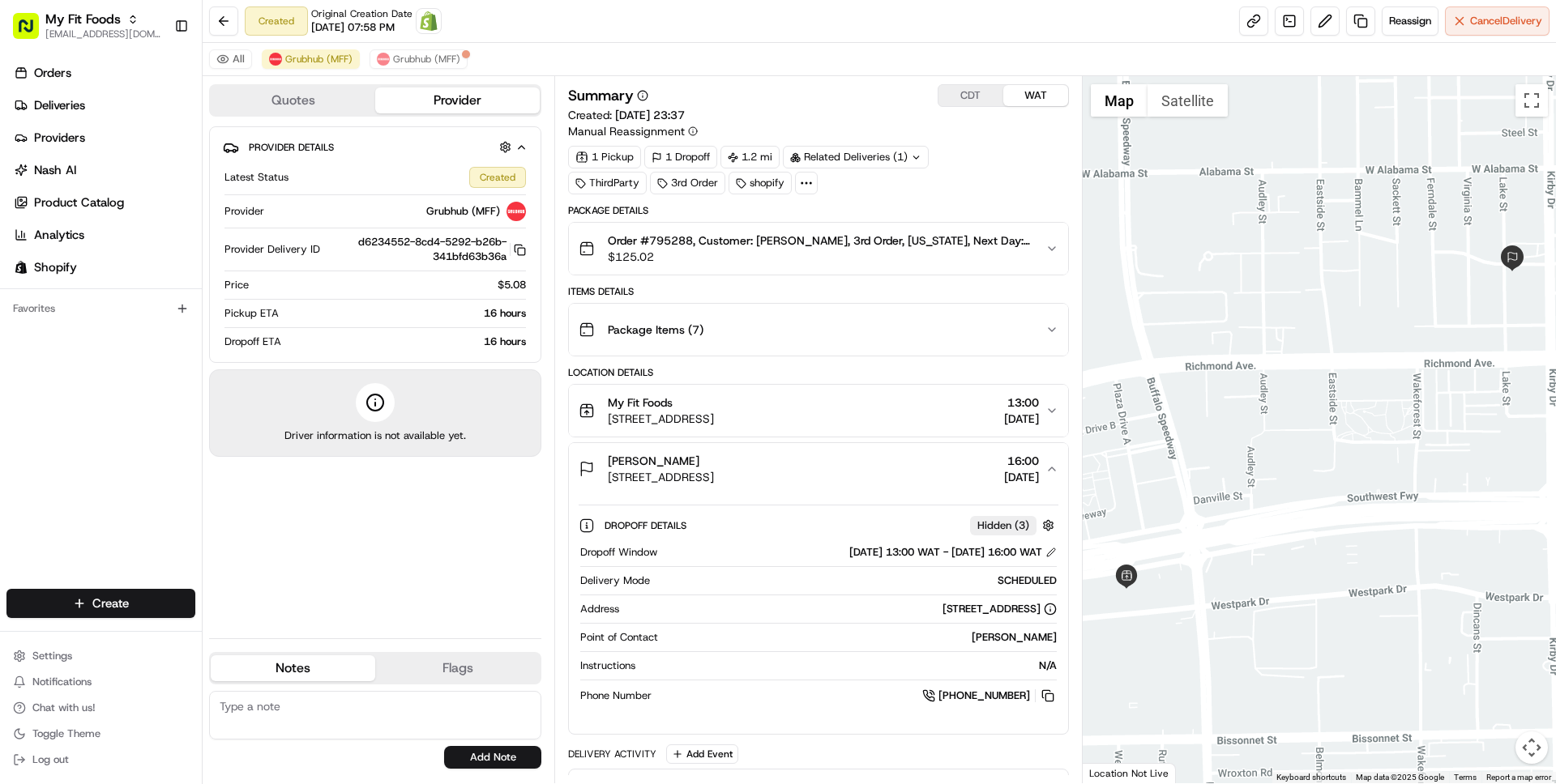 click on "WAT" at bounding box center (1036, 96) 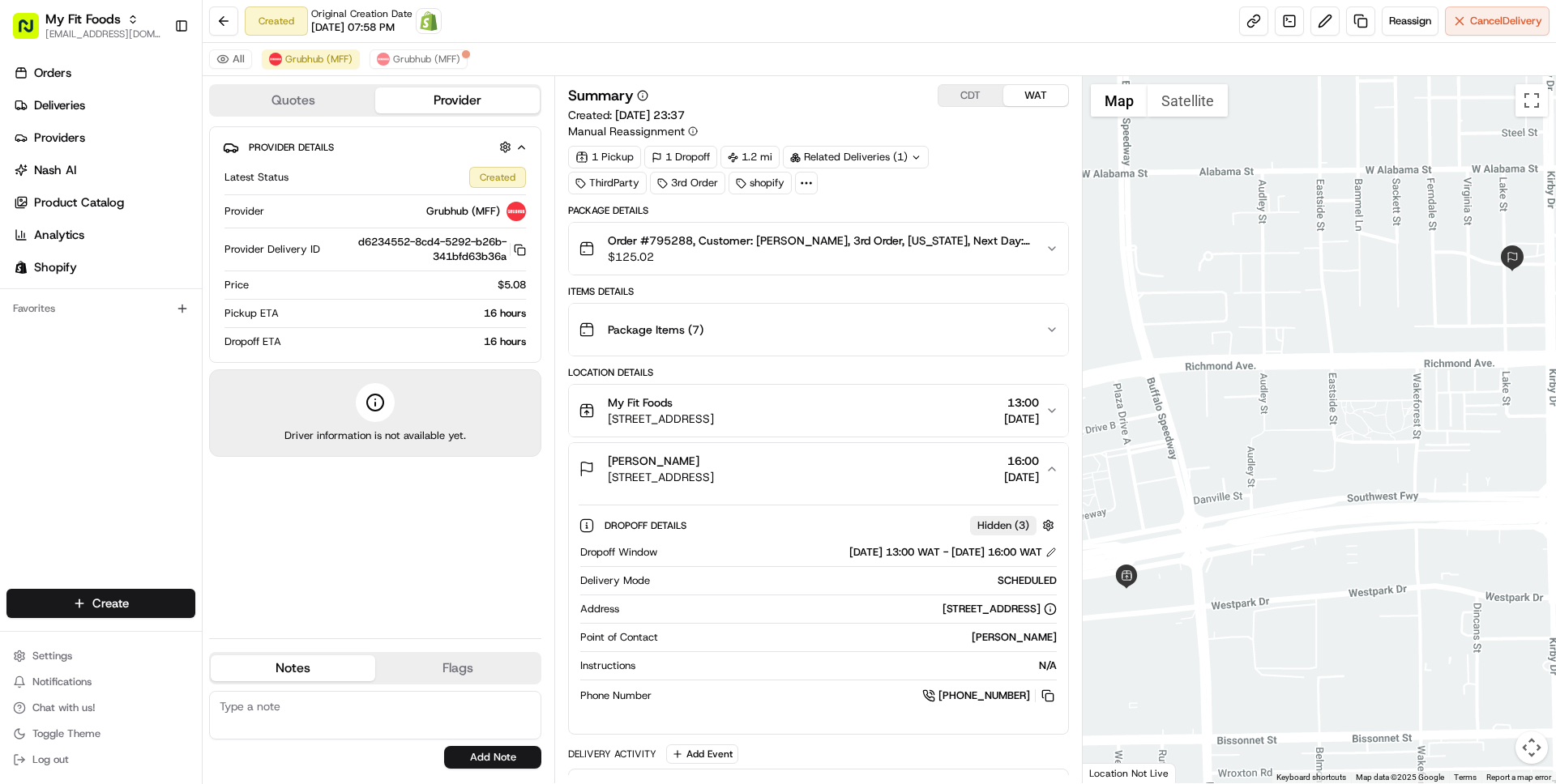 click on "CDT" at bounding box center (971, 96) 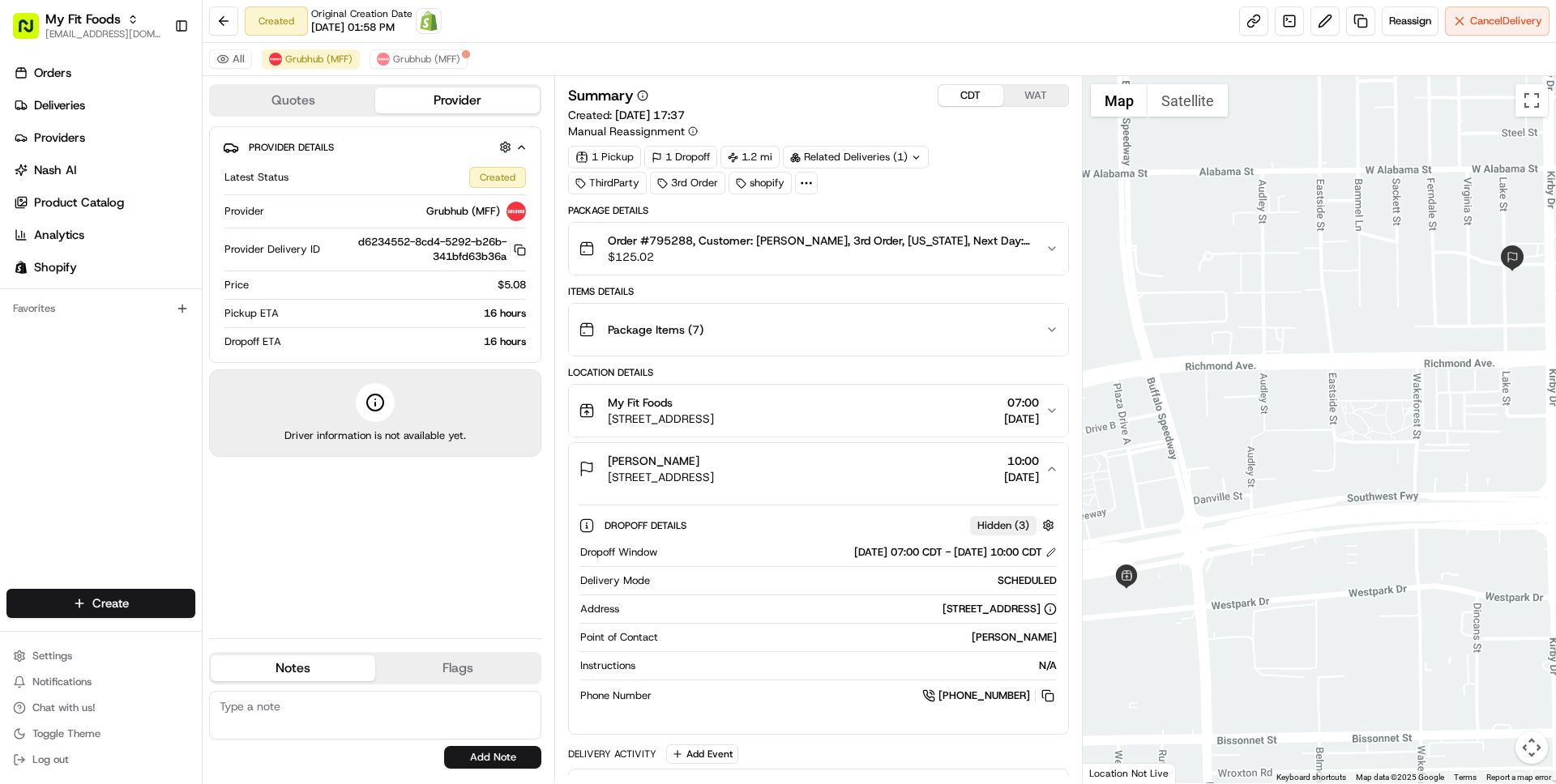 click on "My Fit Foods 3239 Southwest Fwy, Houston, TX 77027, USA 07:00 17/07/2025" at bounding box center [811, 411] 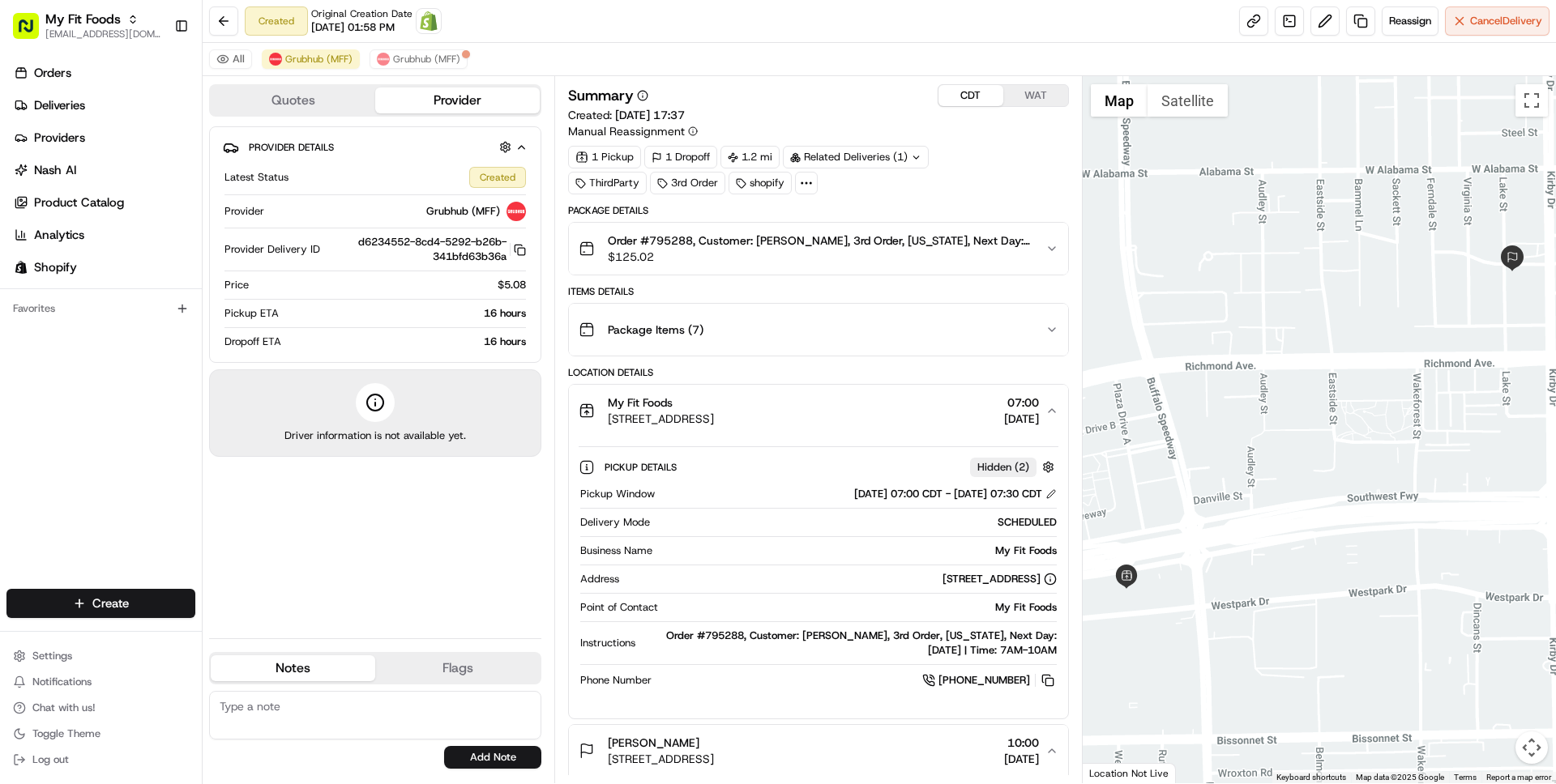 click on "My Fit Foods 3239 Southwest Fwy, Houston, TX 77027, USA 07:00 17/07/2025" at bounding box center (811, 411) 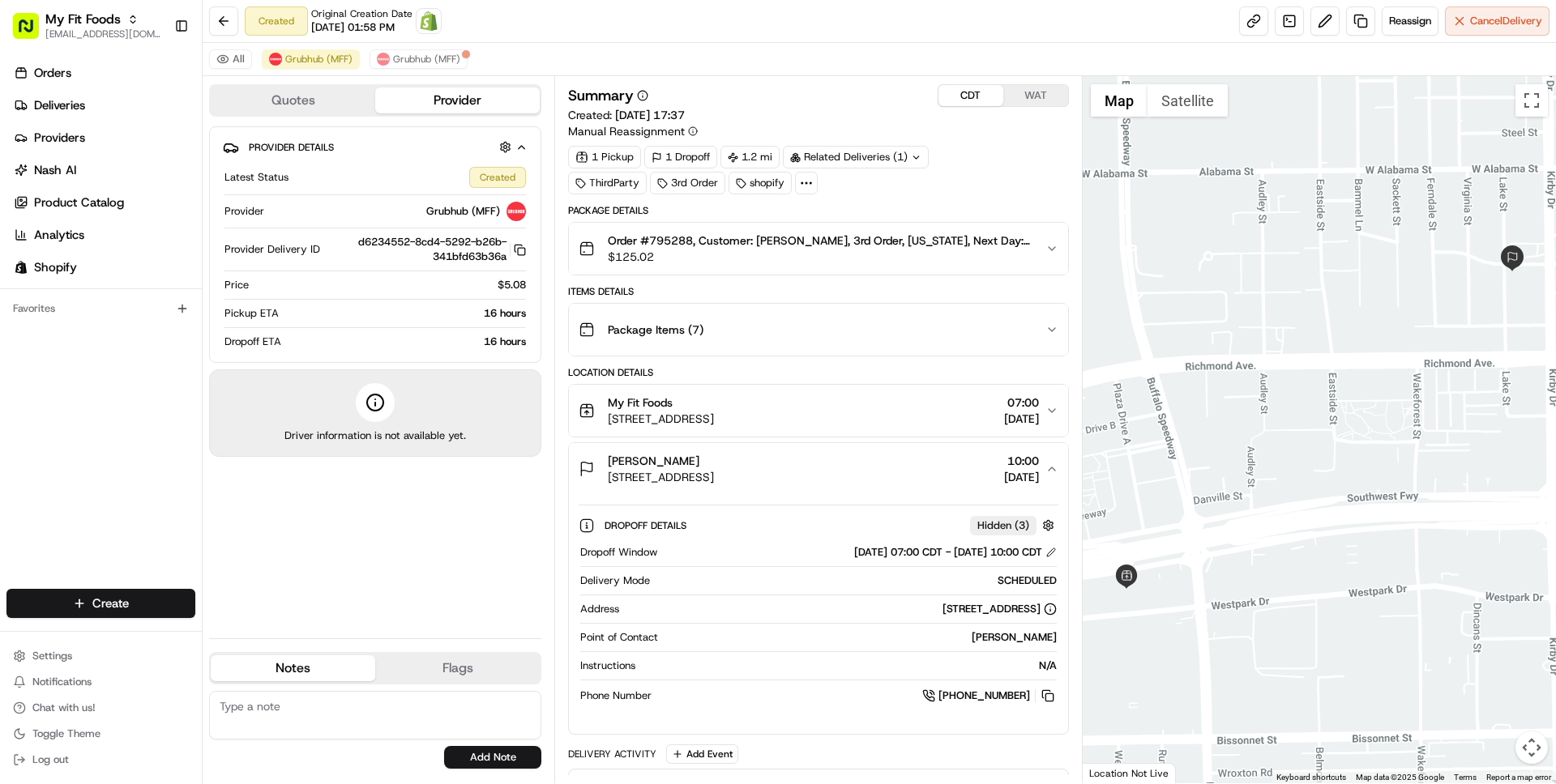 click on "My Fit Foods 3239 Southwest Fwy, Houston, TX 77027, USA 07:00 17/07/2025" at bounding box center [811, 411] 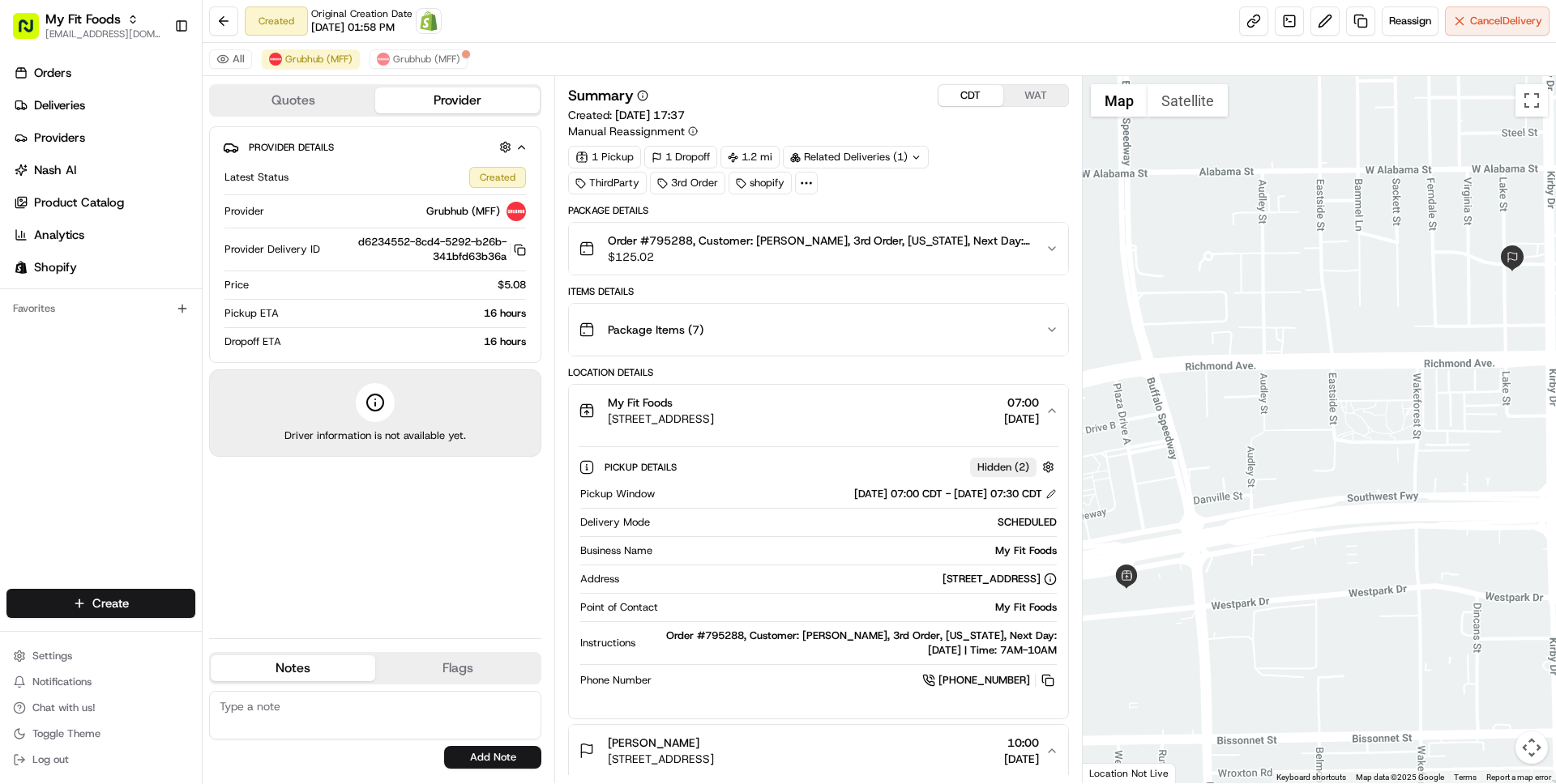 click on "My Fit Foods 3239 Southwest Fwy, Houston, TX 77027, USA 07:00 17/07/2025" at bounding box center (811, 411) 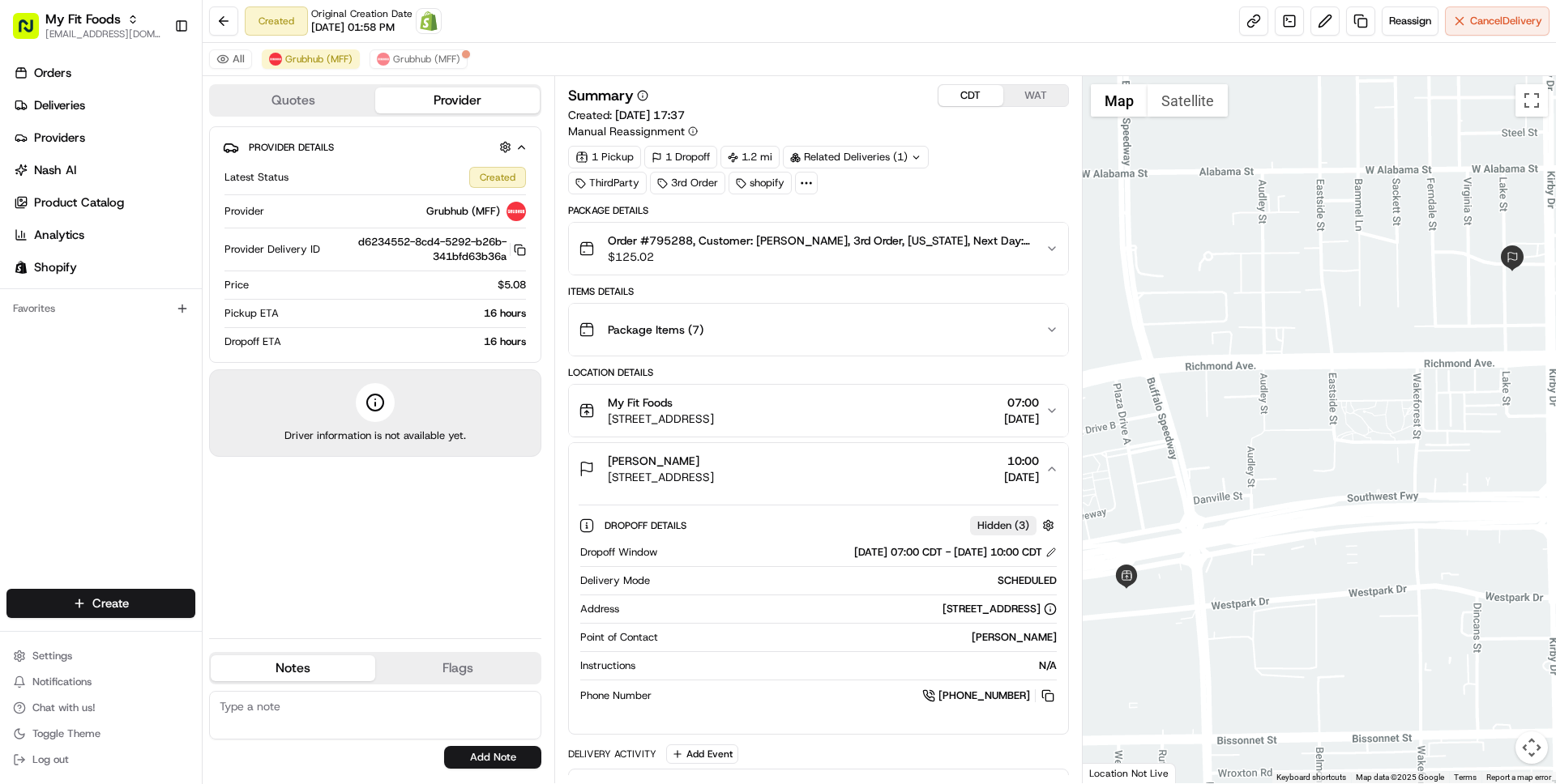 click on "3333 Lake St Suite 16B, Houston, TX 77098, USA" at bounding box center [660, 477] 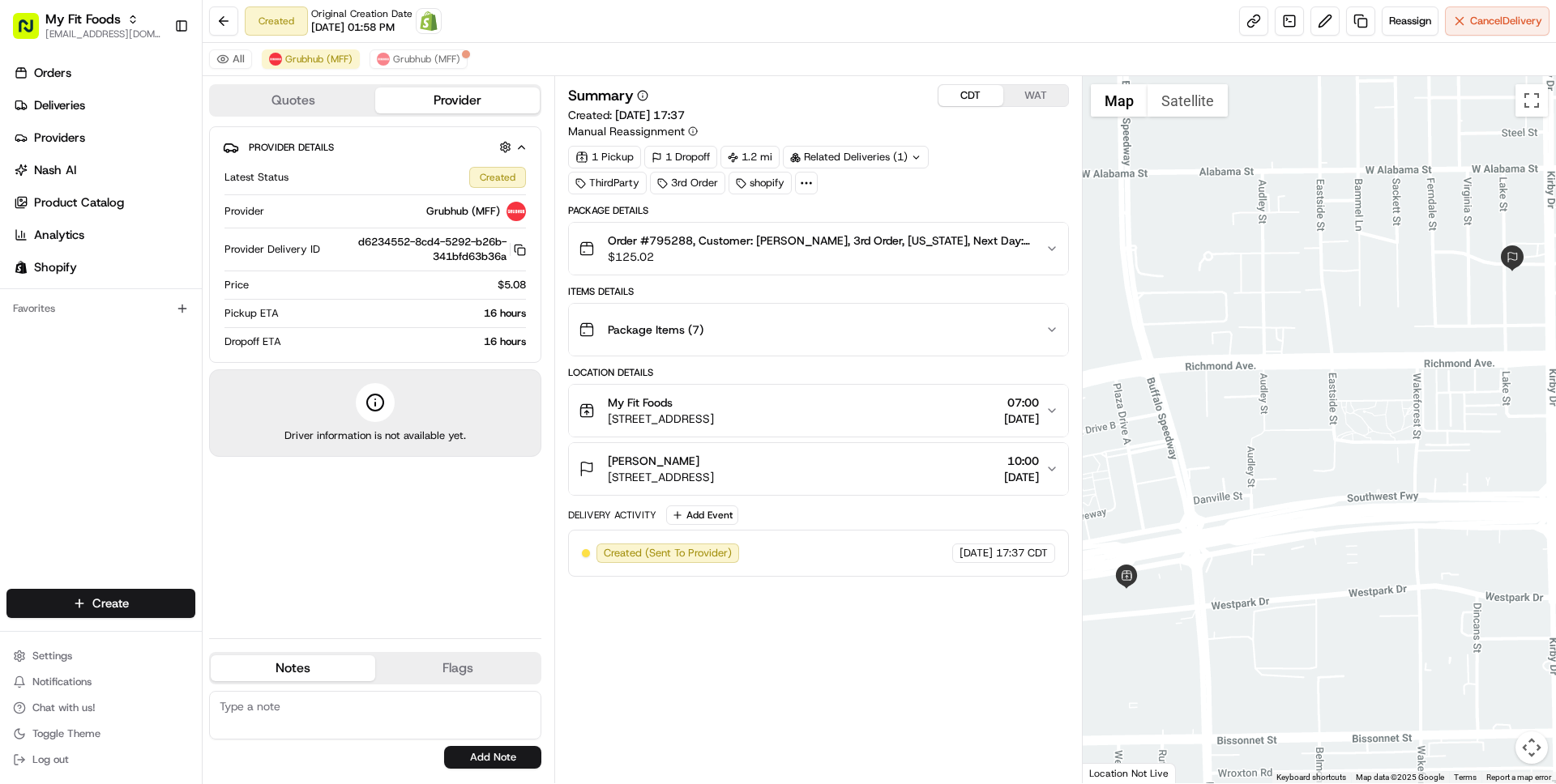 click on "3333 Lake St Suite 16B, Houston, TX 77098, USA" at bounding box center (660, 477) 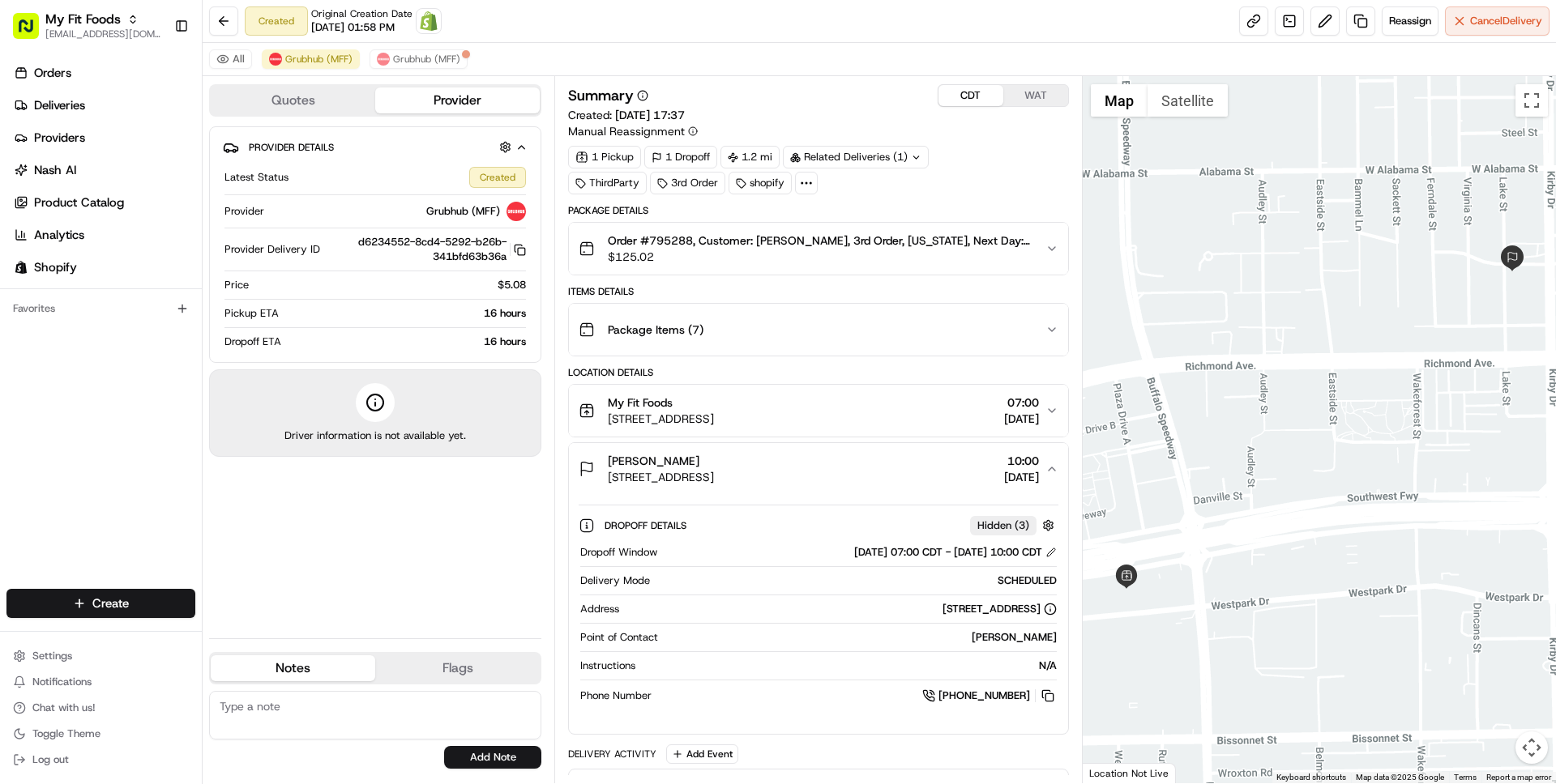 click on "3333 Lake St Suite 16B, Houston, TX 77098, USA" at bounding box center (660, 477) 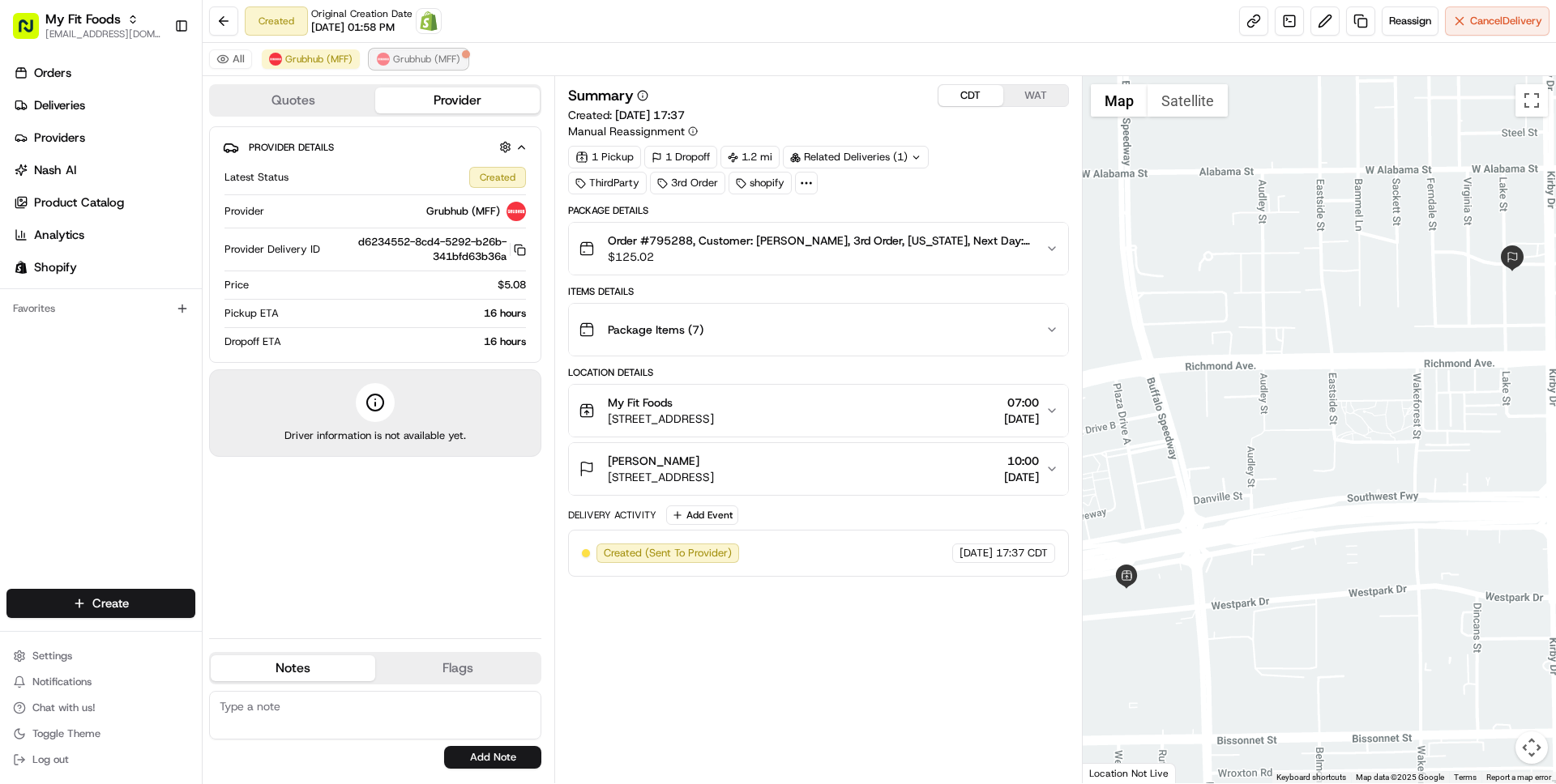 click on "Grubhub (MFF)" at bounding box center [426, 59] 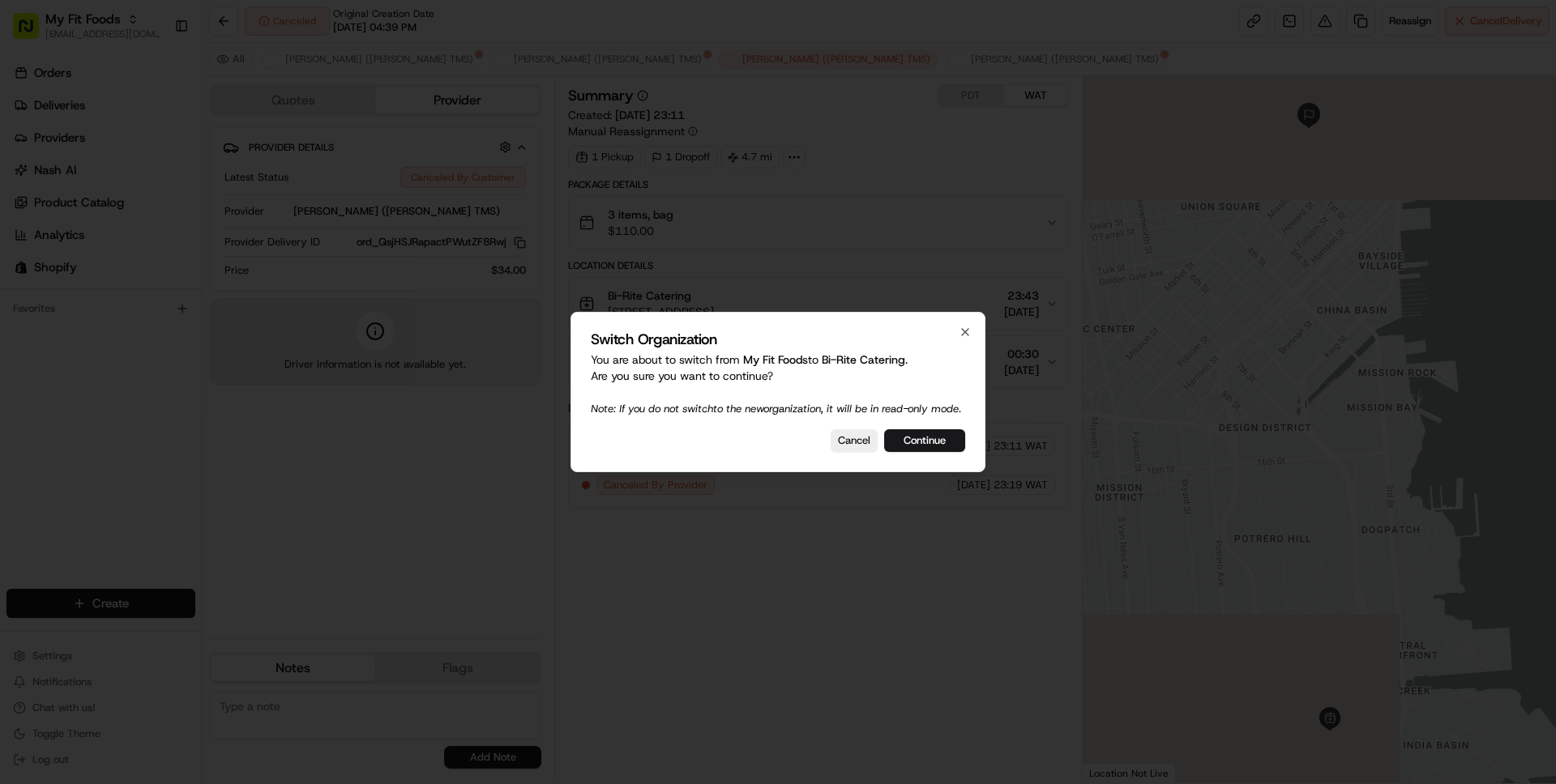 scroll, scrollTop: 0, scrollLeft: 0, axis: both 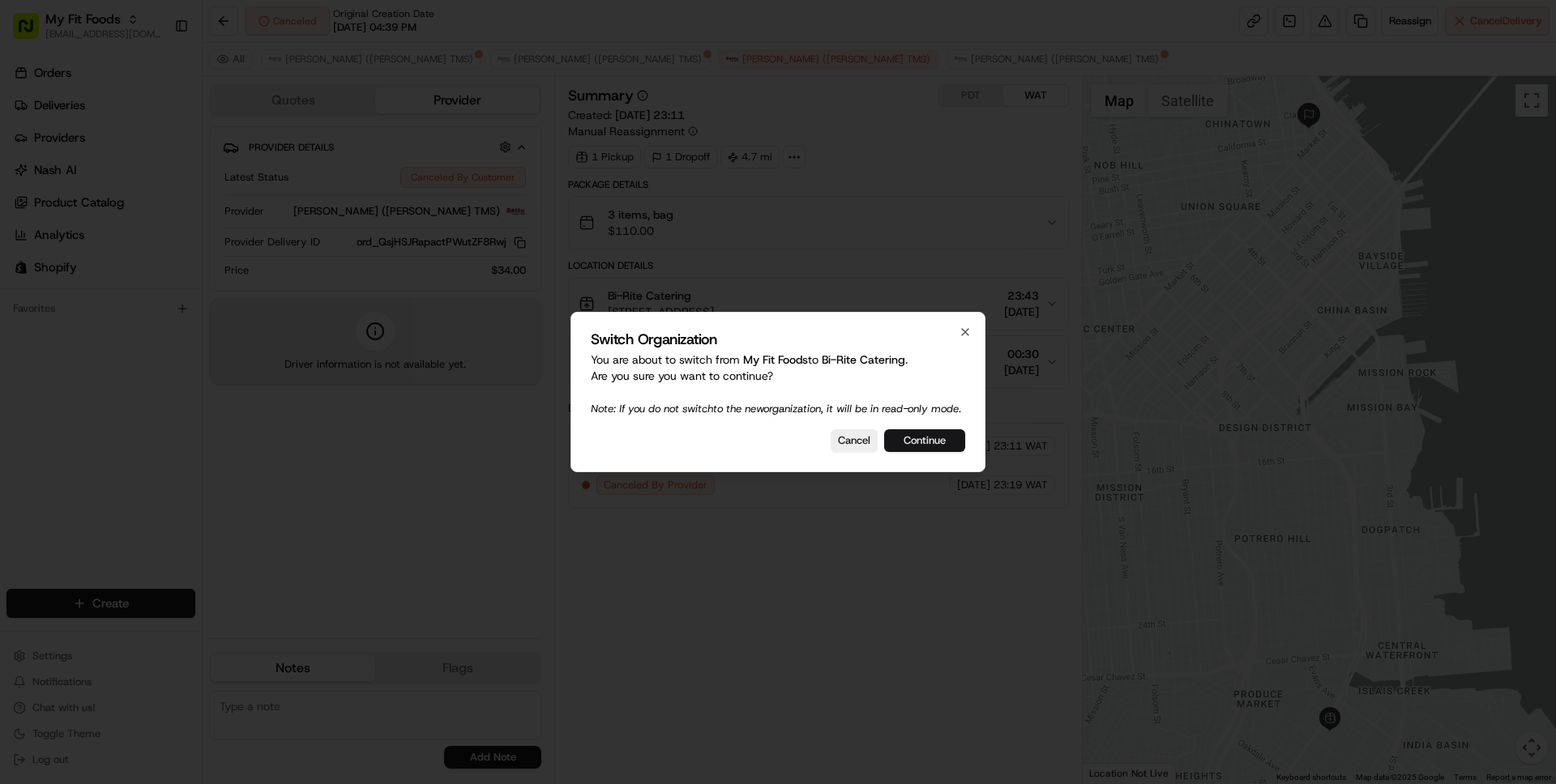 click on "Continue" at bounding box center [925, 441] 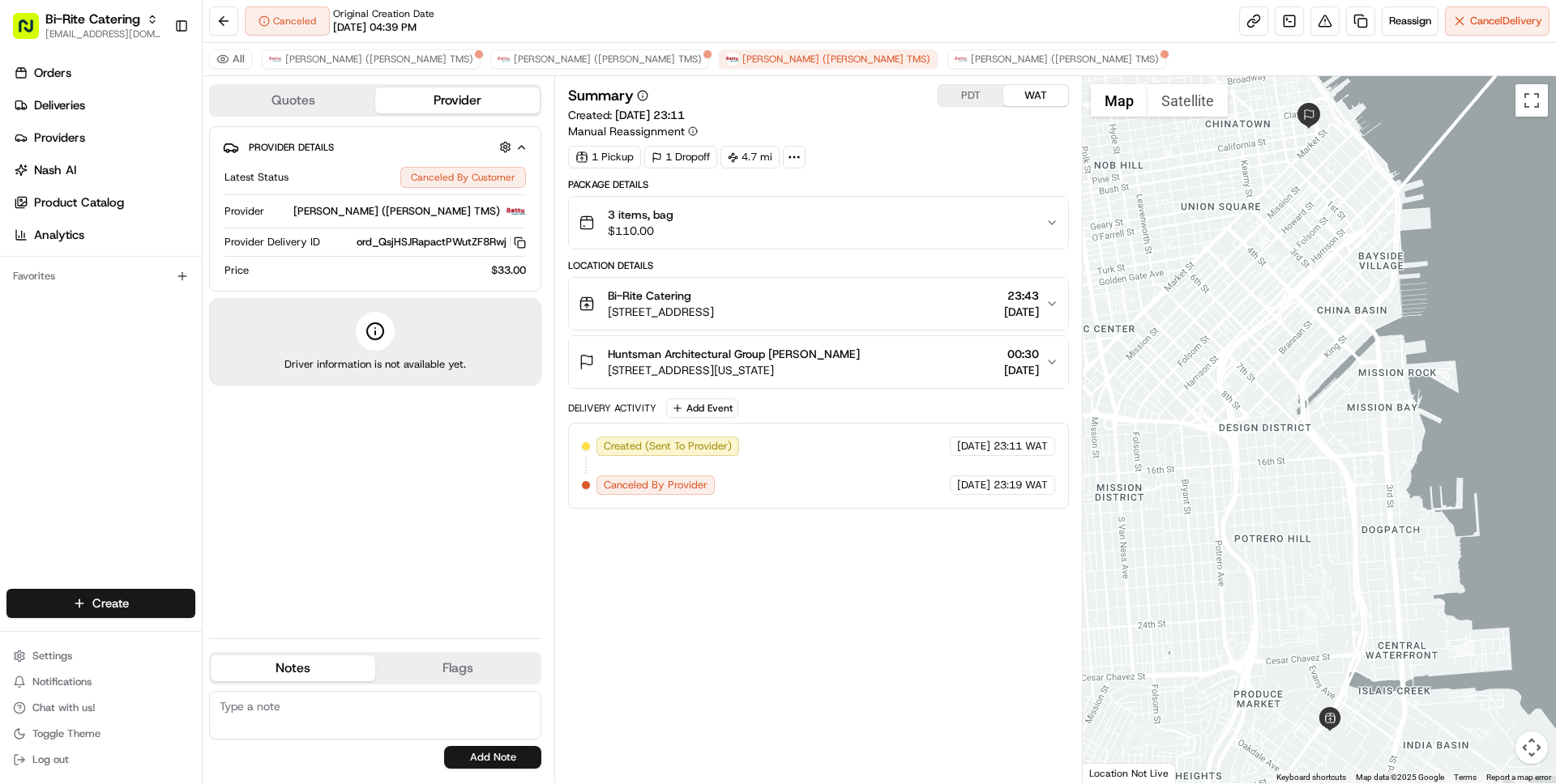 click on "Huntsman Architectural Group [PERSON_NAME]" at bounding box center [733, 354] 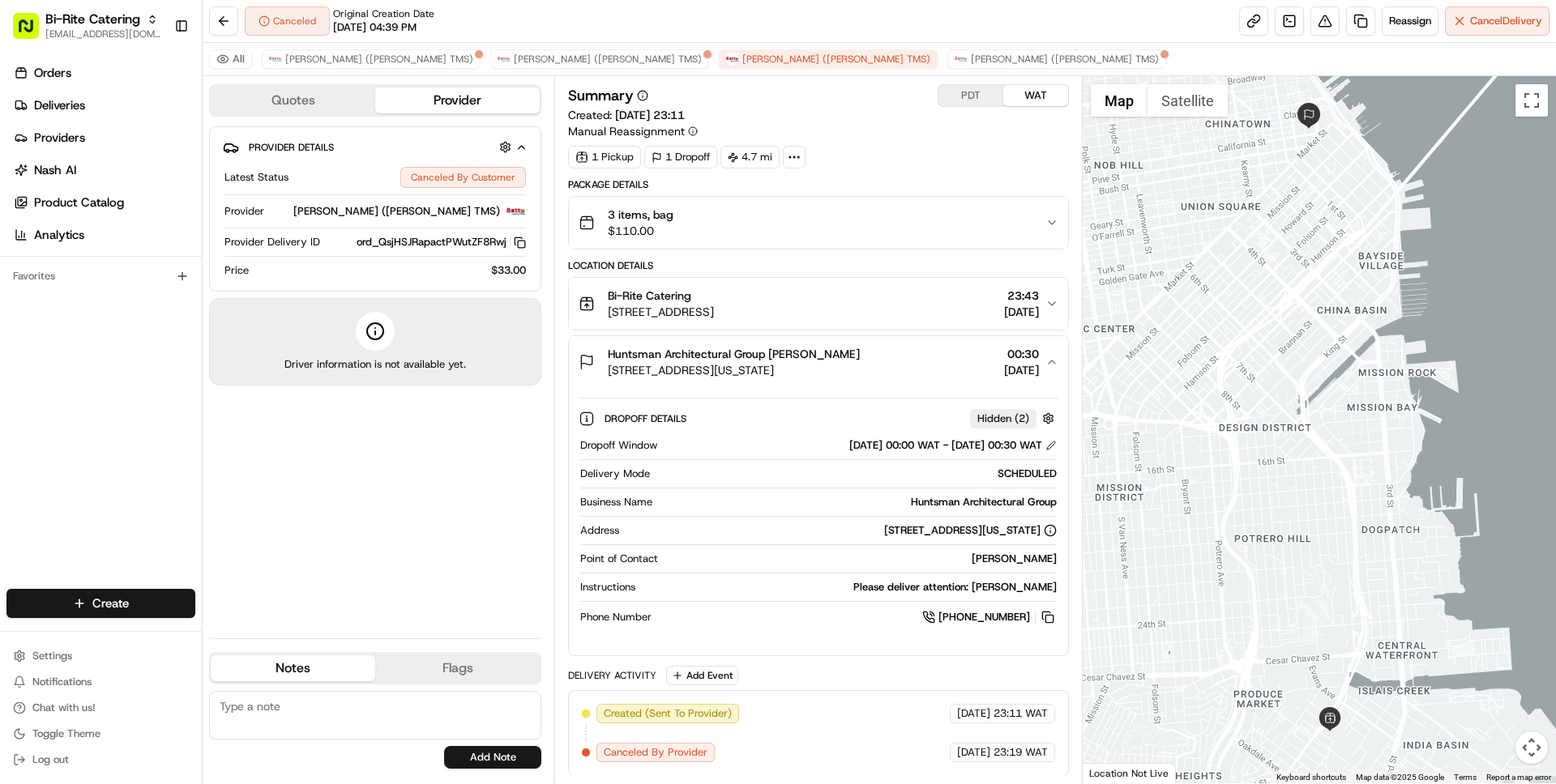 scroll, scrollTop: 1, scrollLeft: 0, axis: vertical 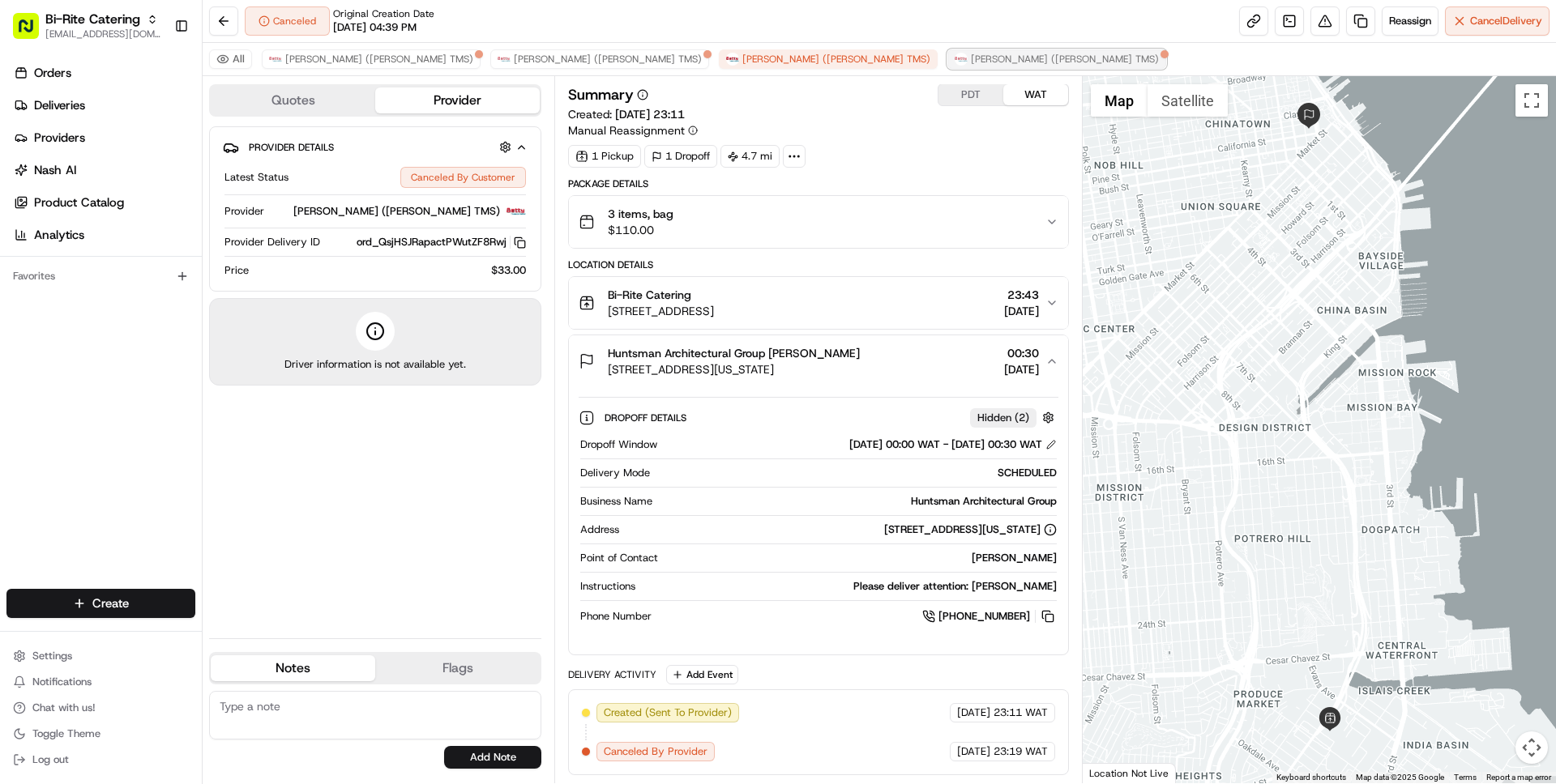 click on "[PERSON_NAME] ([PERSON_NAME] TMS)" at bounding box center [1065, 59] 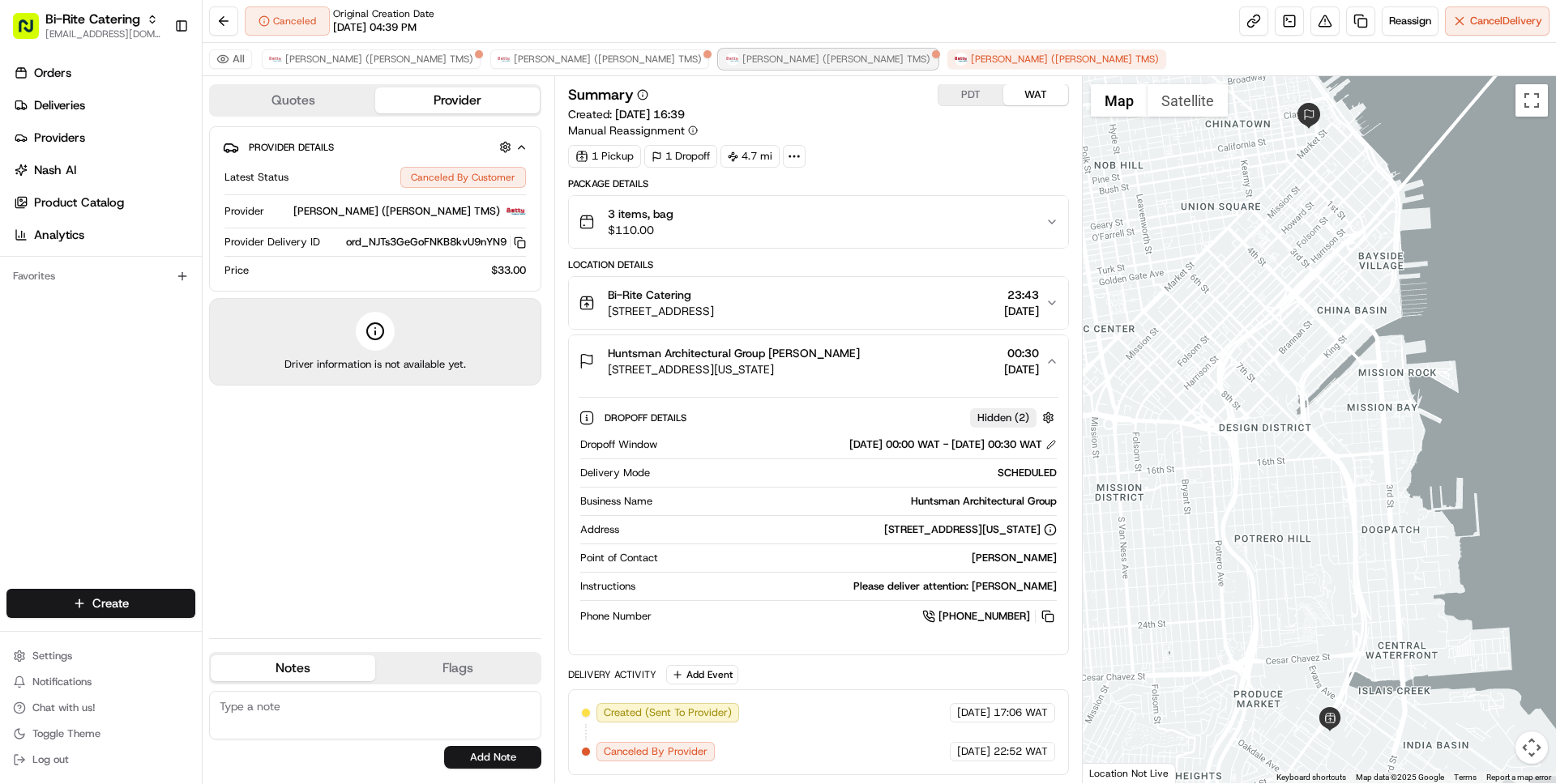 click on "[PERSON_NAME] ([PERSON_NAME] TMS)" at bounding box center (836, 59) 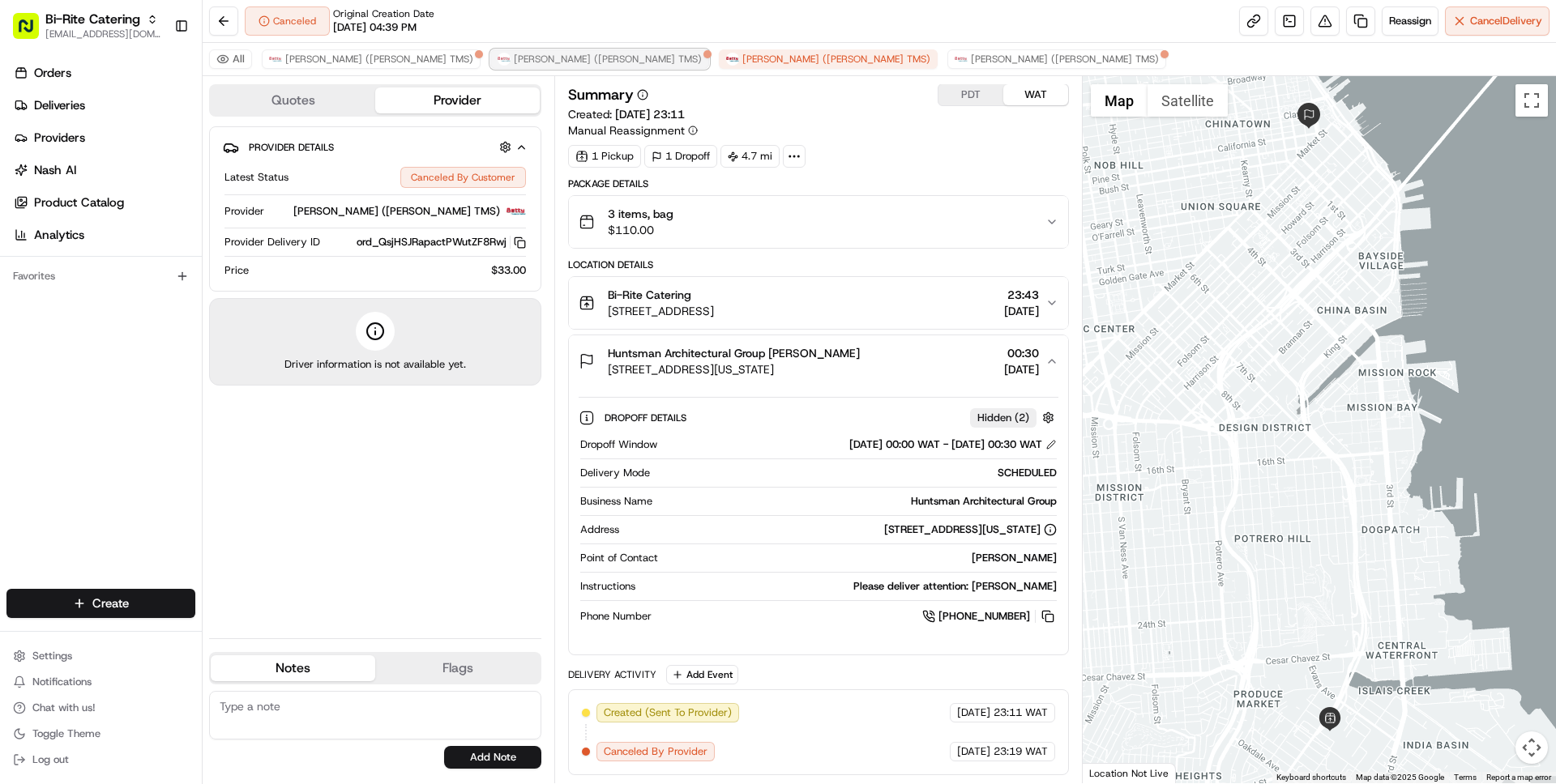 click on "[PERSON_NAME] ([PERSON_NAME] TMS)" at bounding box center (608, 59) 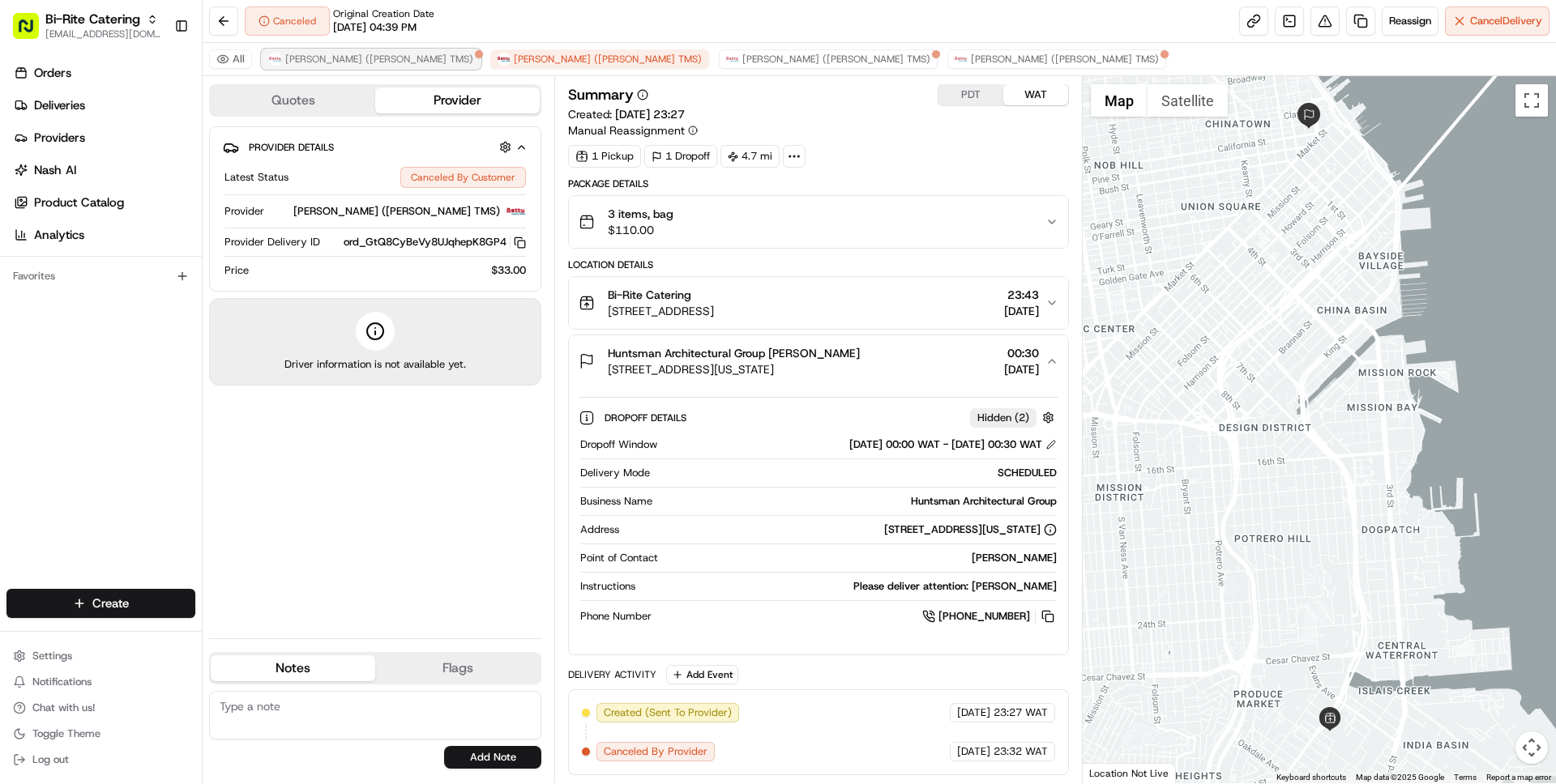 click on "[PERSON_NAME] ([PERSON_NAME] TMS)" at bounding box center [379, 59] 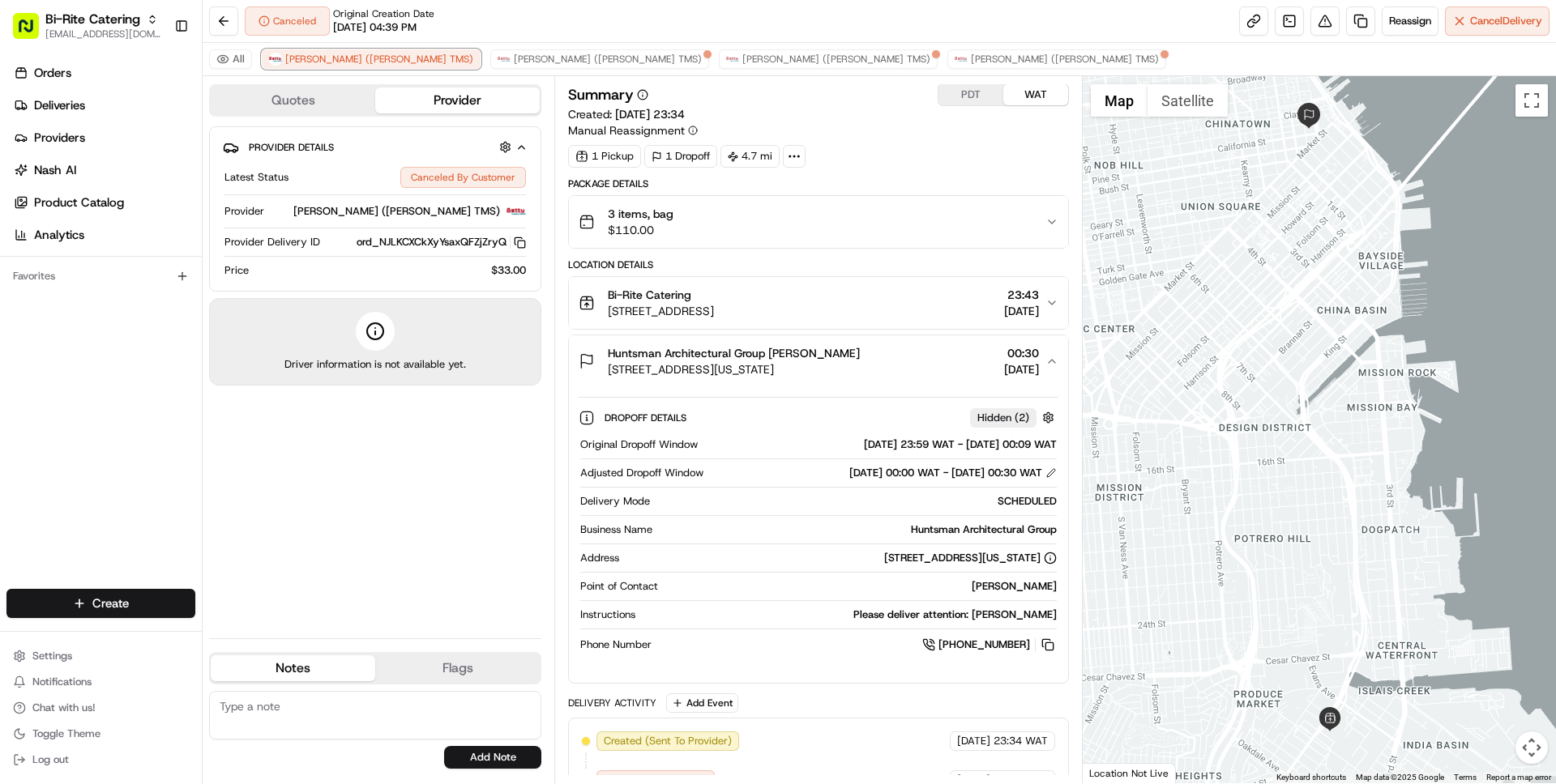 scroll, scrollTop: 29, scrollLeft: 0, axis: vertical 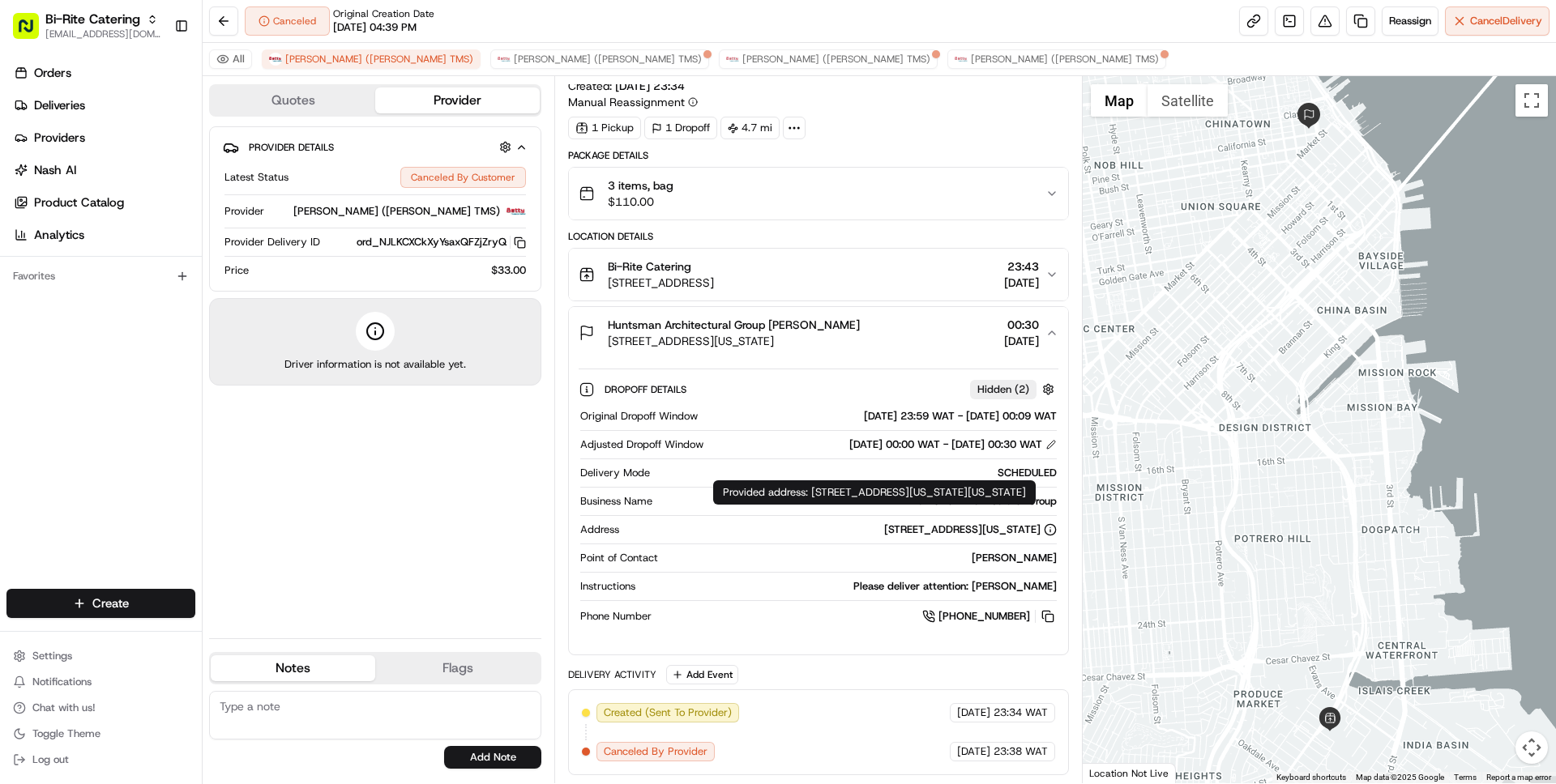 click on "Provided address: 50 California Street, , Seventh Floor, San Francisco, California, 94111 Provided address: 50 California Street, , Seventh Floor, San Francisco, California, 94111" at bounding box center (874, 492) 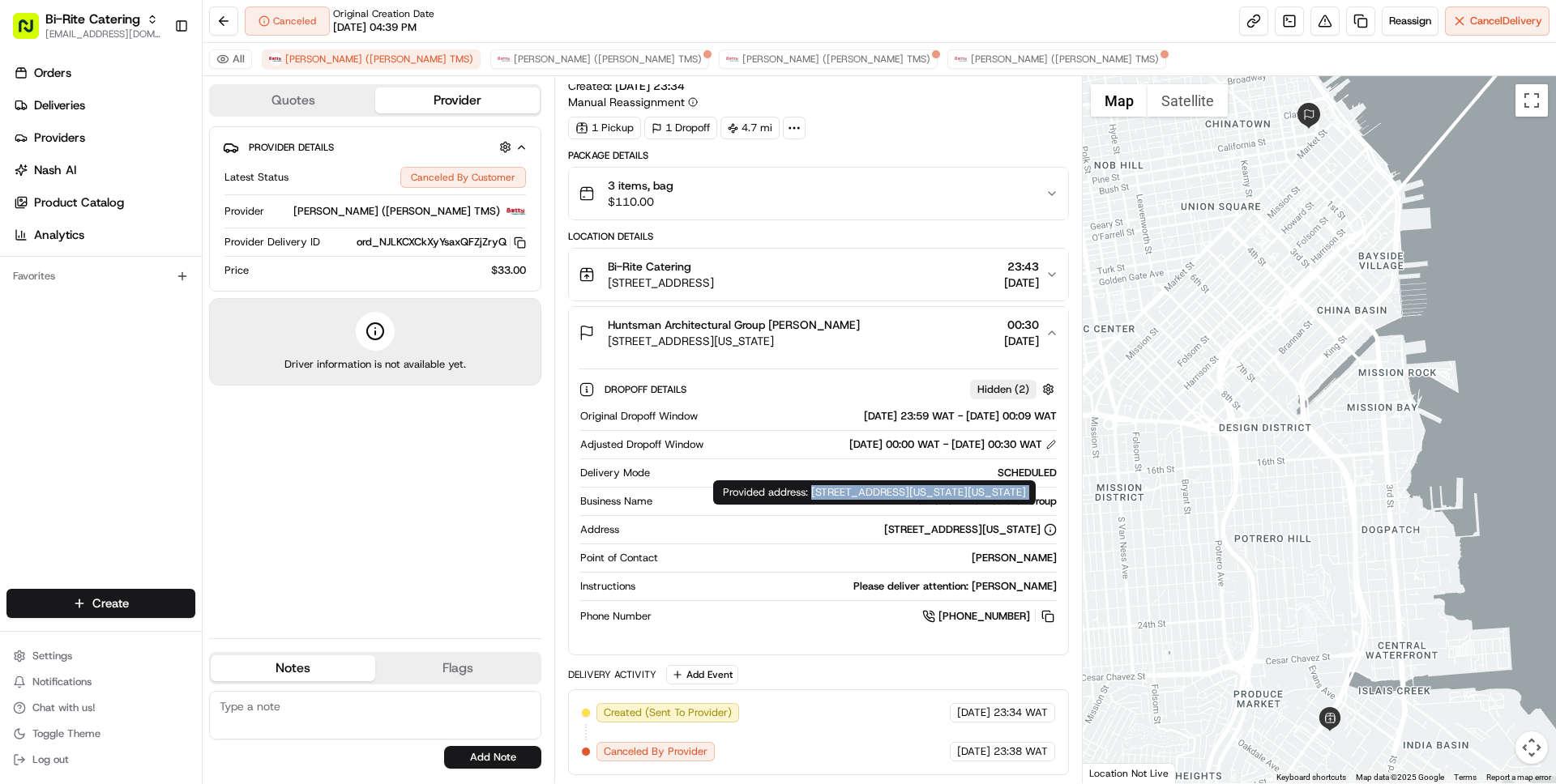 drag, startPoint x: 816, startPoint y: 492, endPoint x: 817, endPoint y: 505, distance: 13.038405 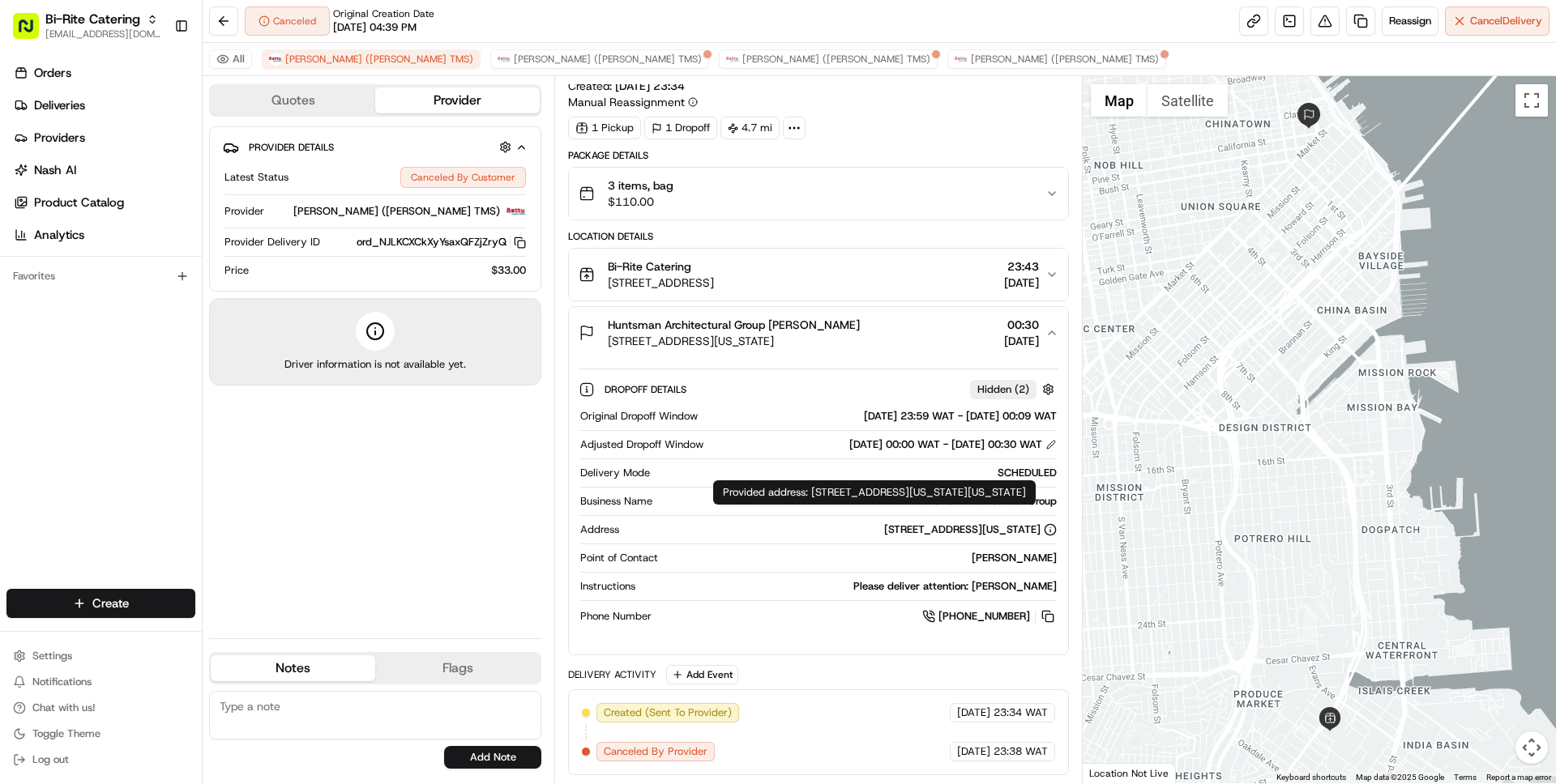 click on "Provided address: 50 California Street, , Seventh Floor, San Francisco, California, 94111 Provided address: 50 California Street, , Seventh Floor, San Francisco, California, 94111" at bounding box center [874, 492] 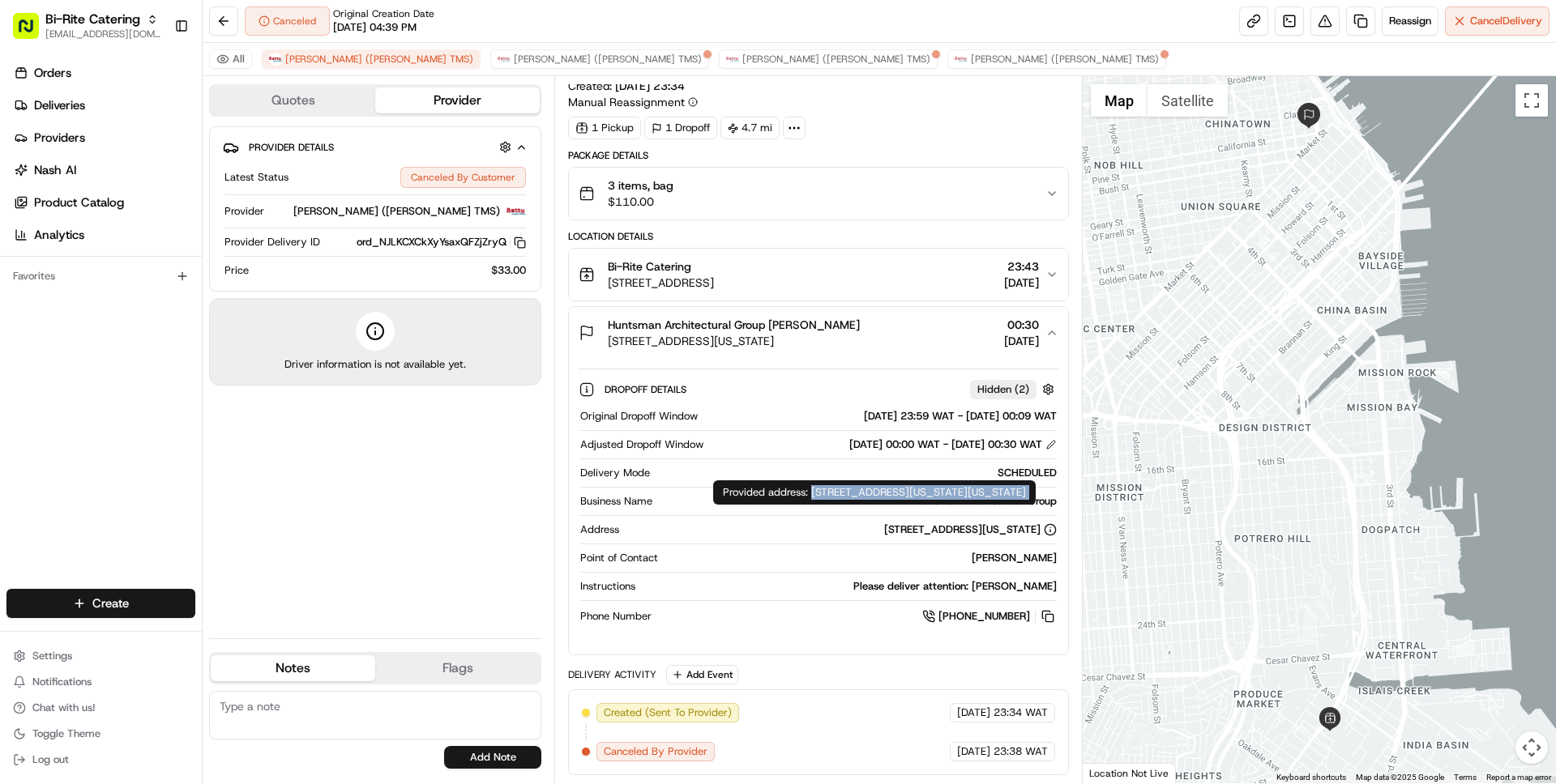 drag, startPoint x: 814, startPoint y: 492, endPoint x: 814, endPoint y: 501, distance: 9 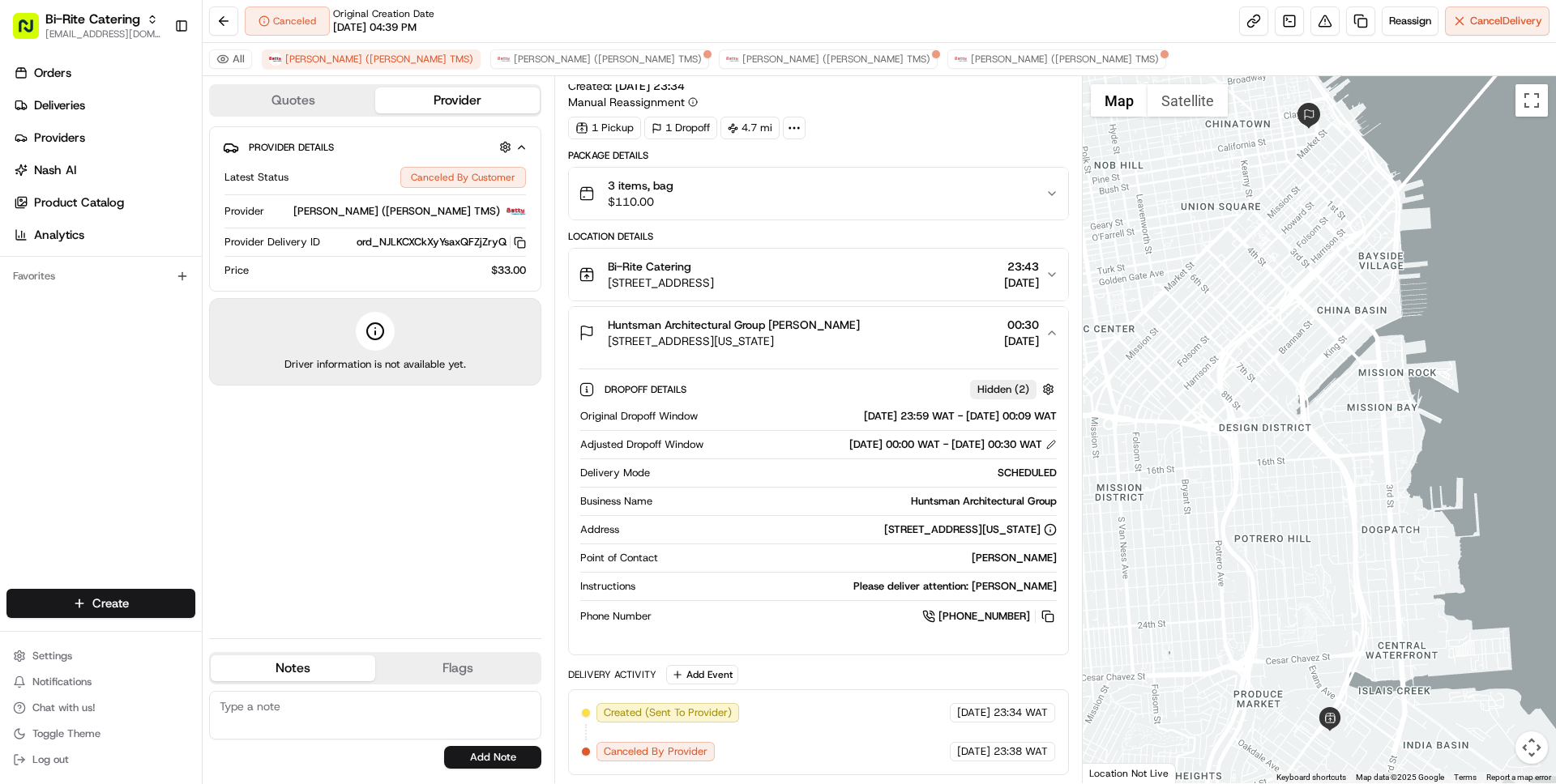click on "50 California St, San Francisco, CA 94111-4600, United States" at bounding box center [733, 341] 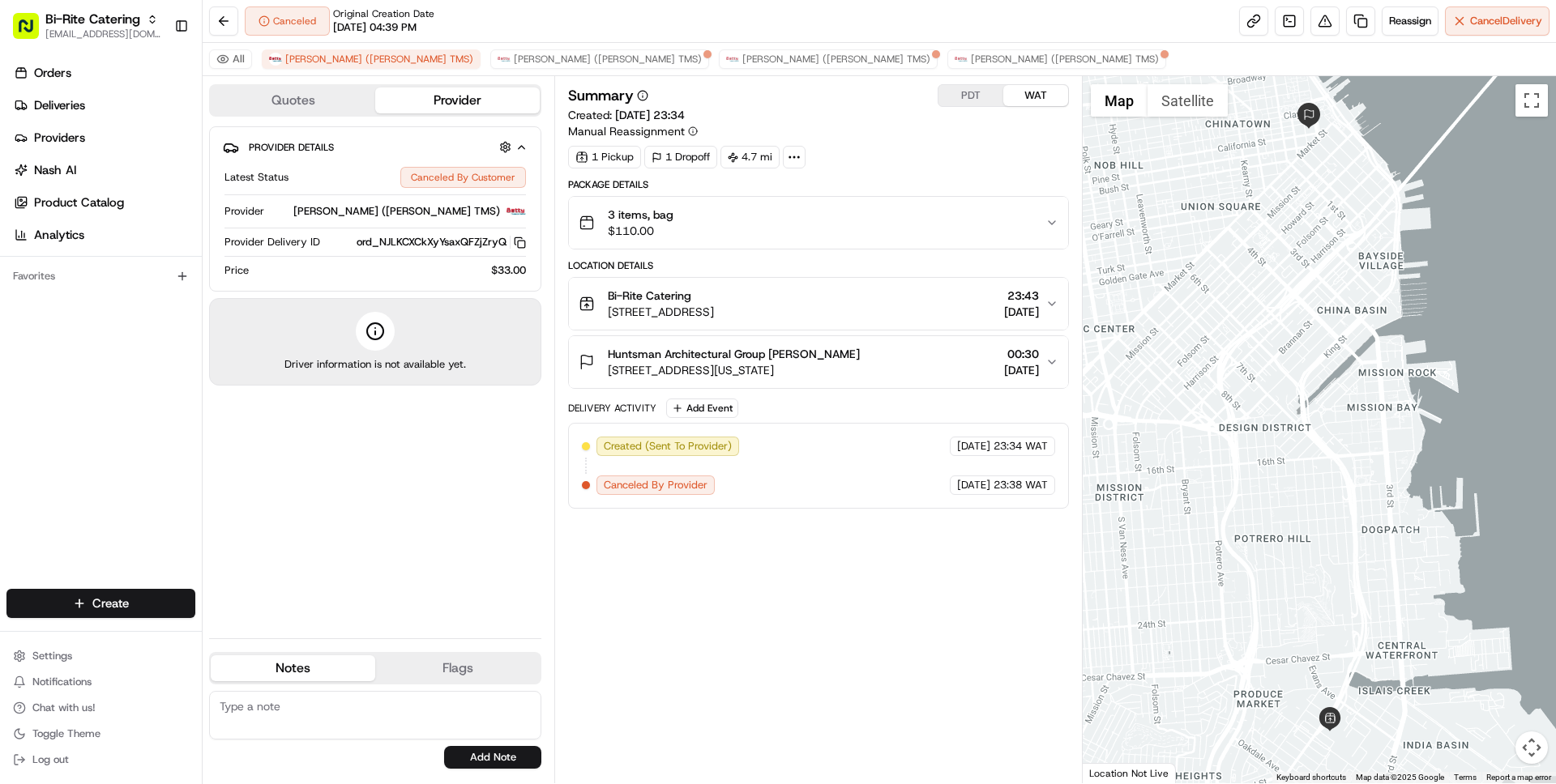 click on "Huntsman Architectural Group [PERSON_NAME]" at bounding box center (733, 354) 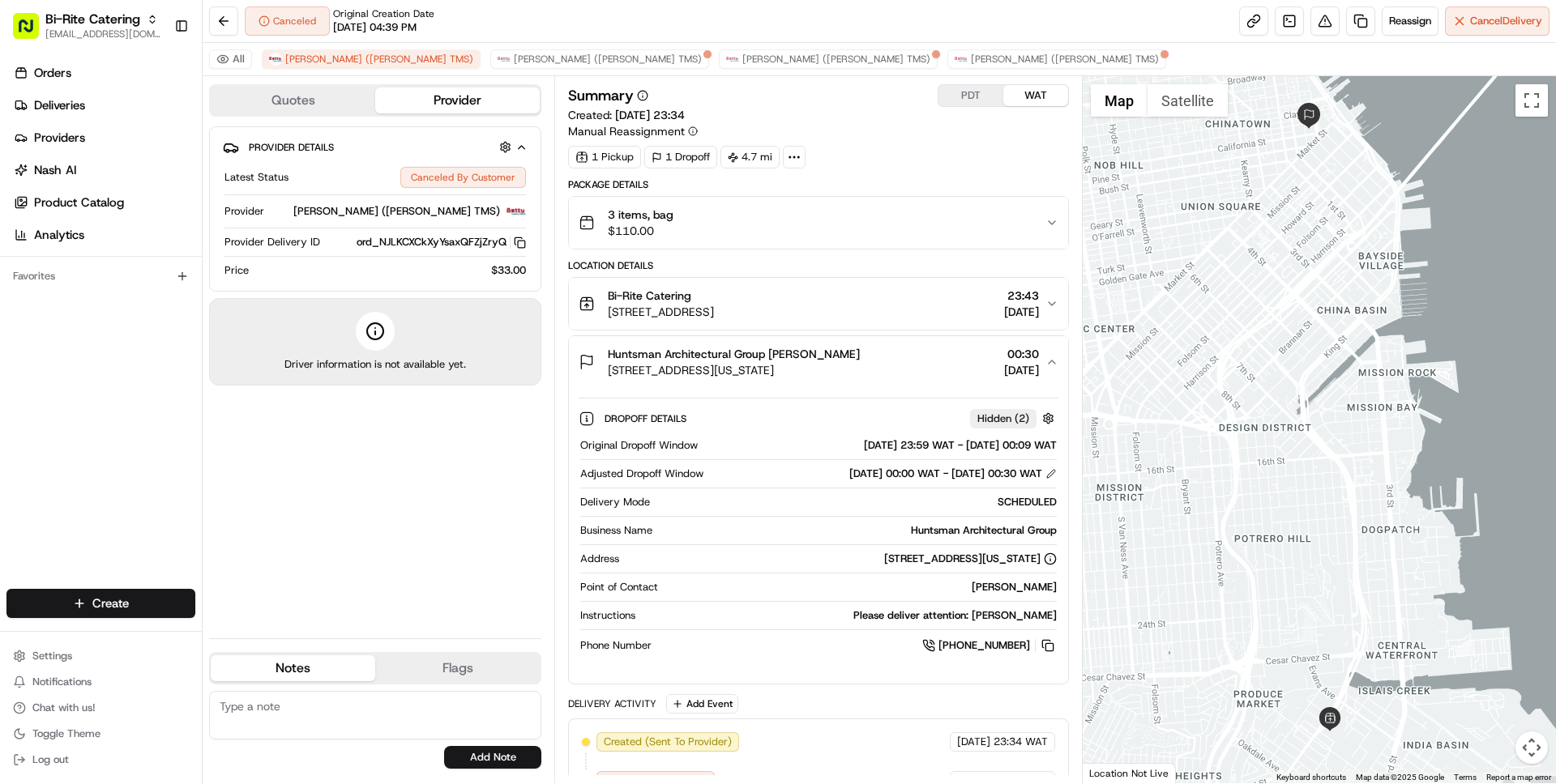 click on "Huntsman Architectural Group" at bounding box center (857, 530) 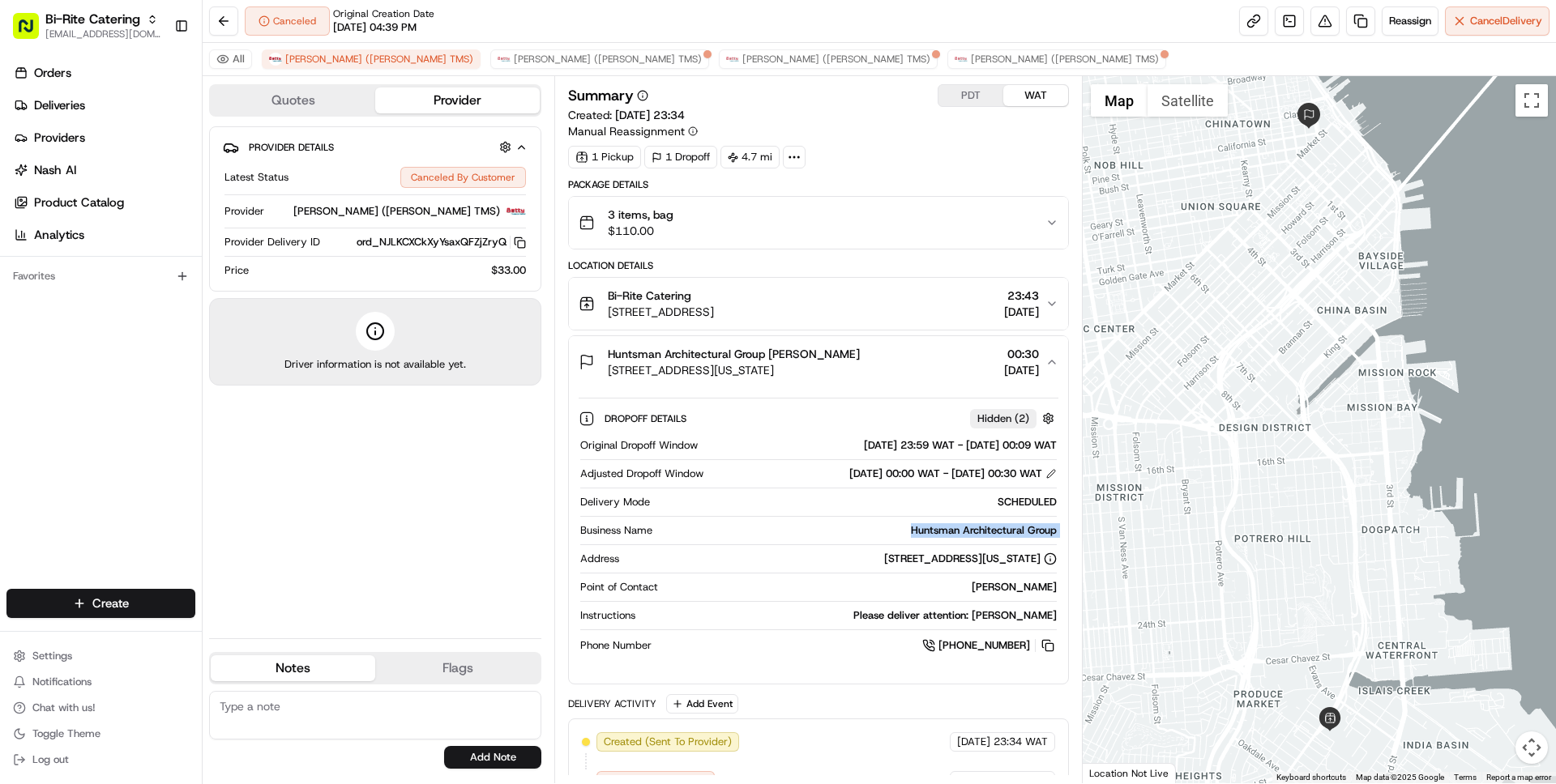 drag, startPoint x: 927, startPoint y: 529, endPoint x: 1043, endPoint y: 548, distance: 117.54574 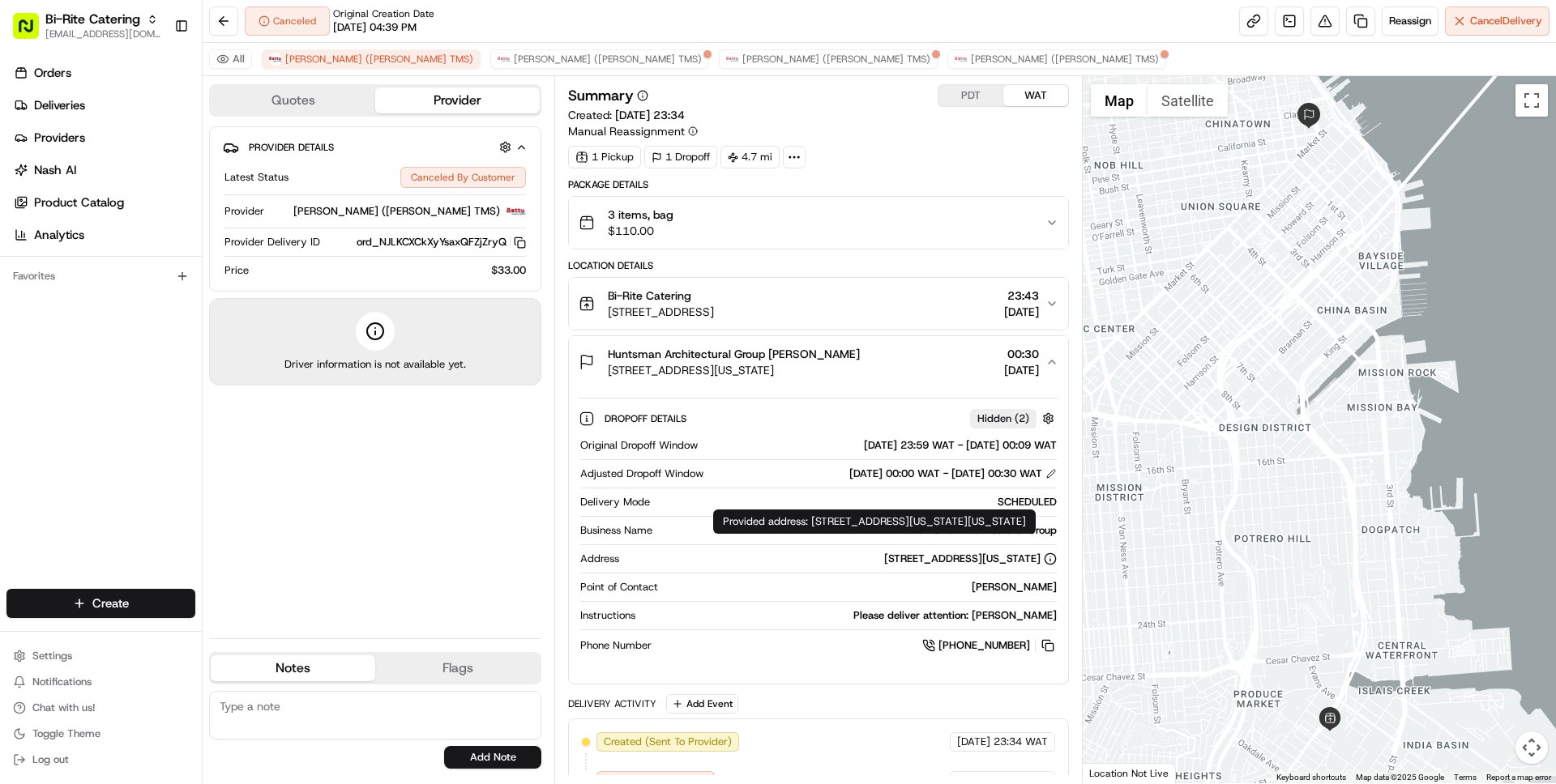 click on "Provided address: 50 California Street, , Seventh Floor, San Francisco, California, 94111 Provided address: 50 California Street, , Seventh Floor, San Francisco, California, 94111" at bounding box center (874, 522) 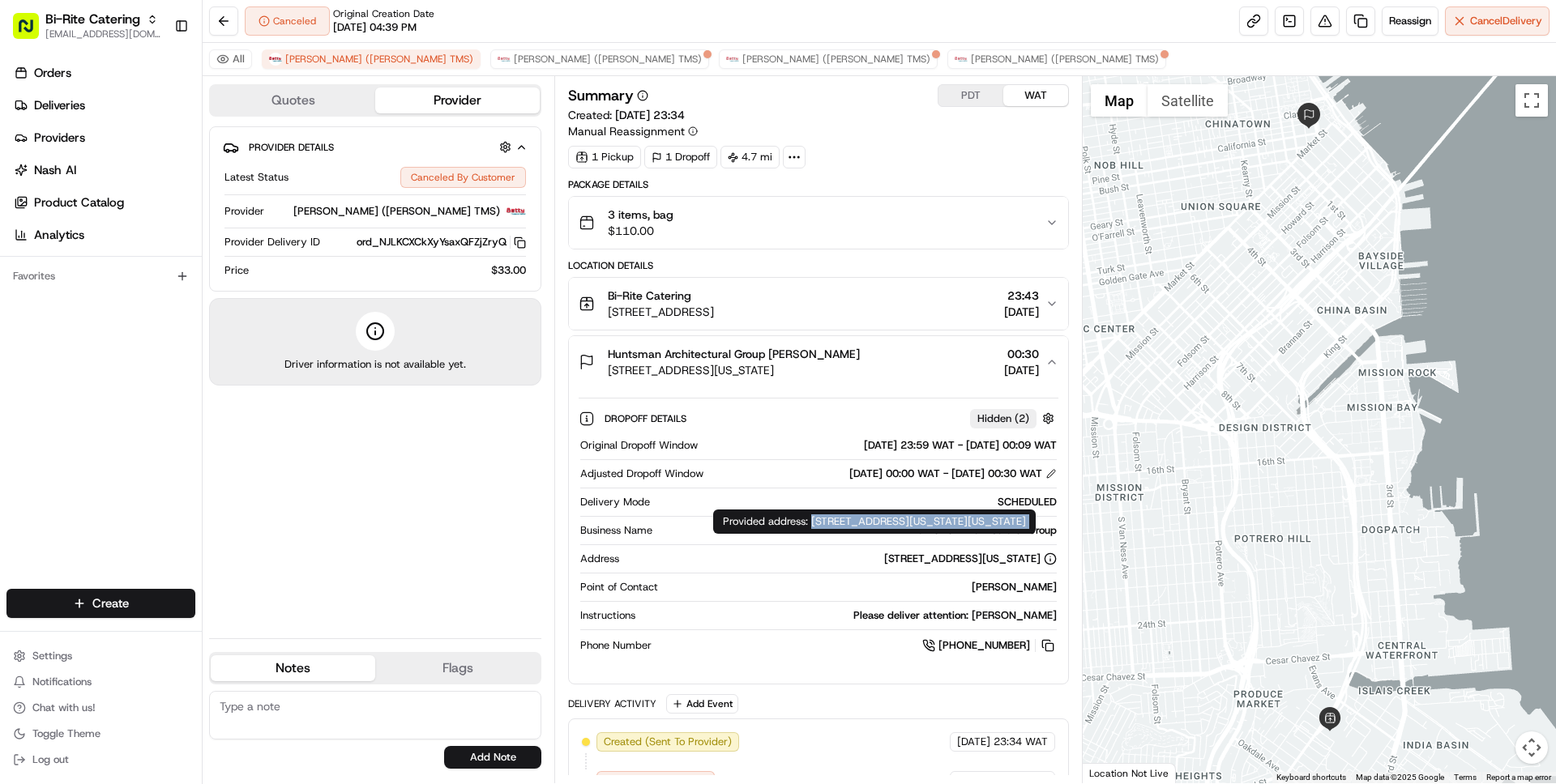click on "Provided address: 50 California Street, , Seventh Floor, San Francisco, California, 94111 Provided address: 50 California Street, , Seventh Floor, San Francisco, California, 94111" at bounding box center [874, 522] 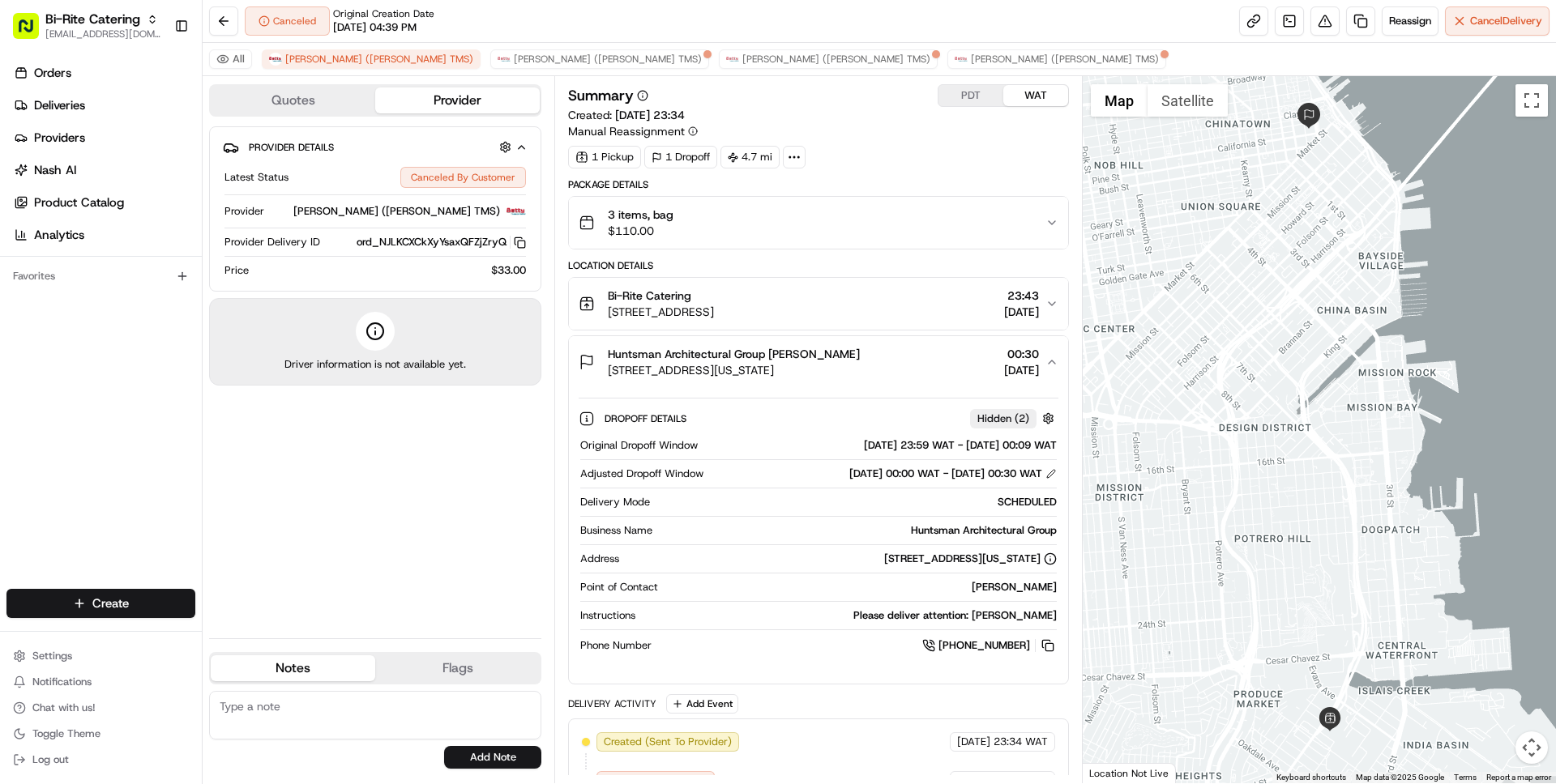 click on "Huntsman Architectural Group [PERSON_NAME]" at bounding box center [733, 354] 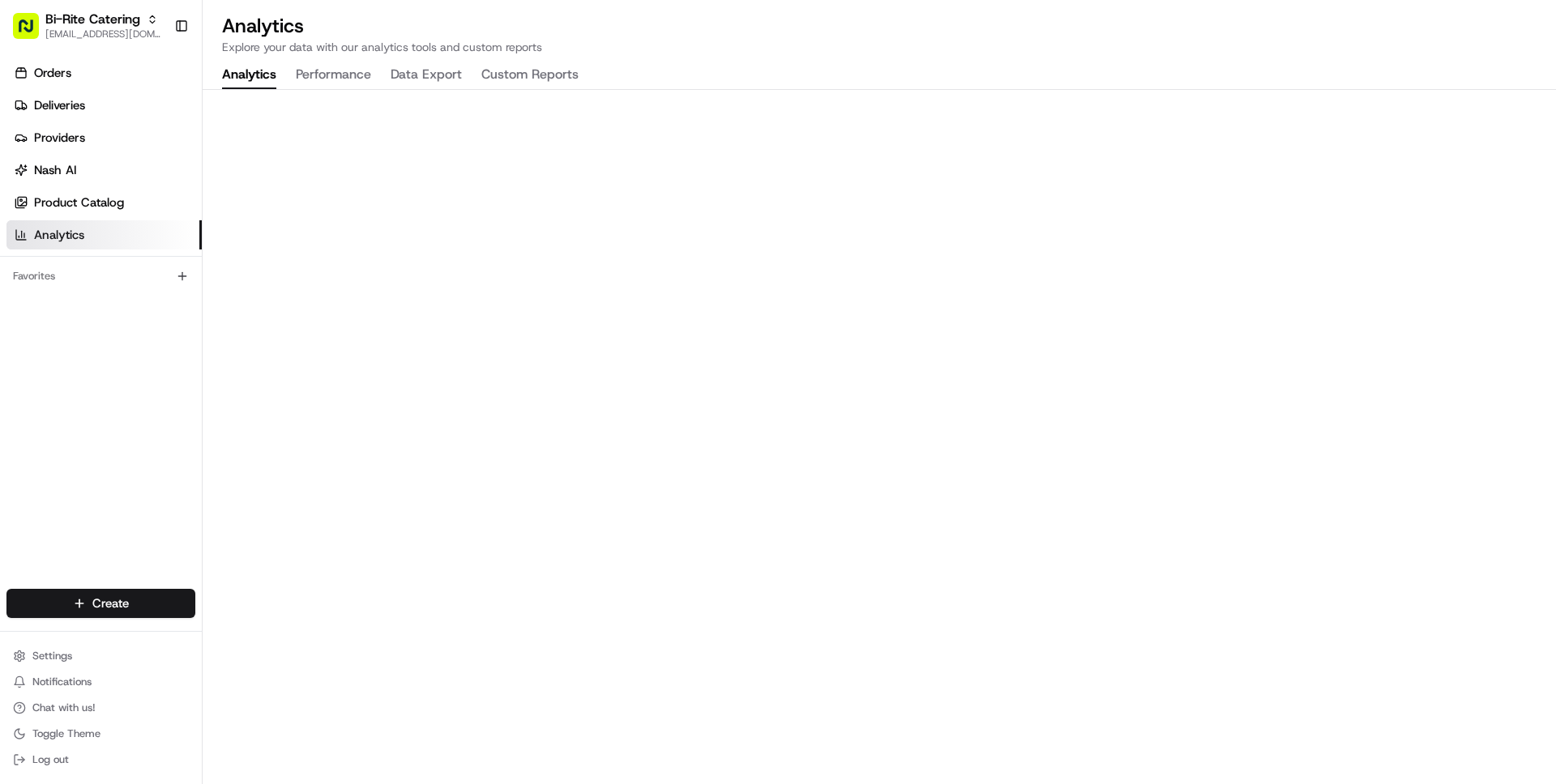 scroll, scrollTop: 0, scrollLeft: 0, axis: both 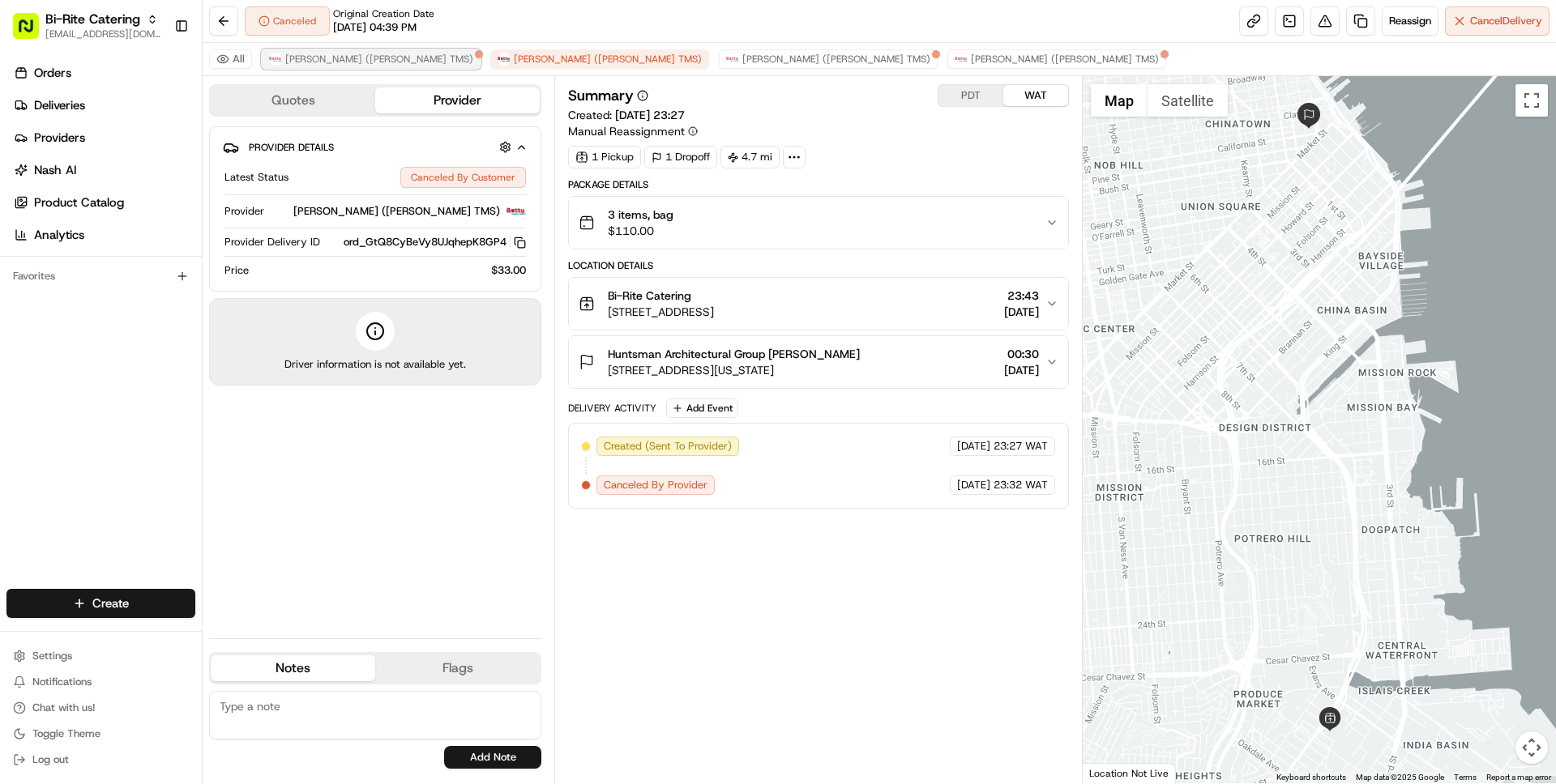 click on "[PERSON_NAME] ([PERSON_NAME] TMS)" at bounding box center [379, 59] 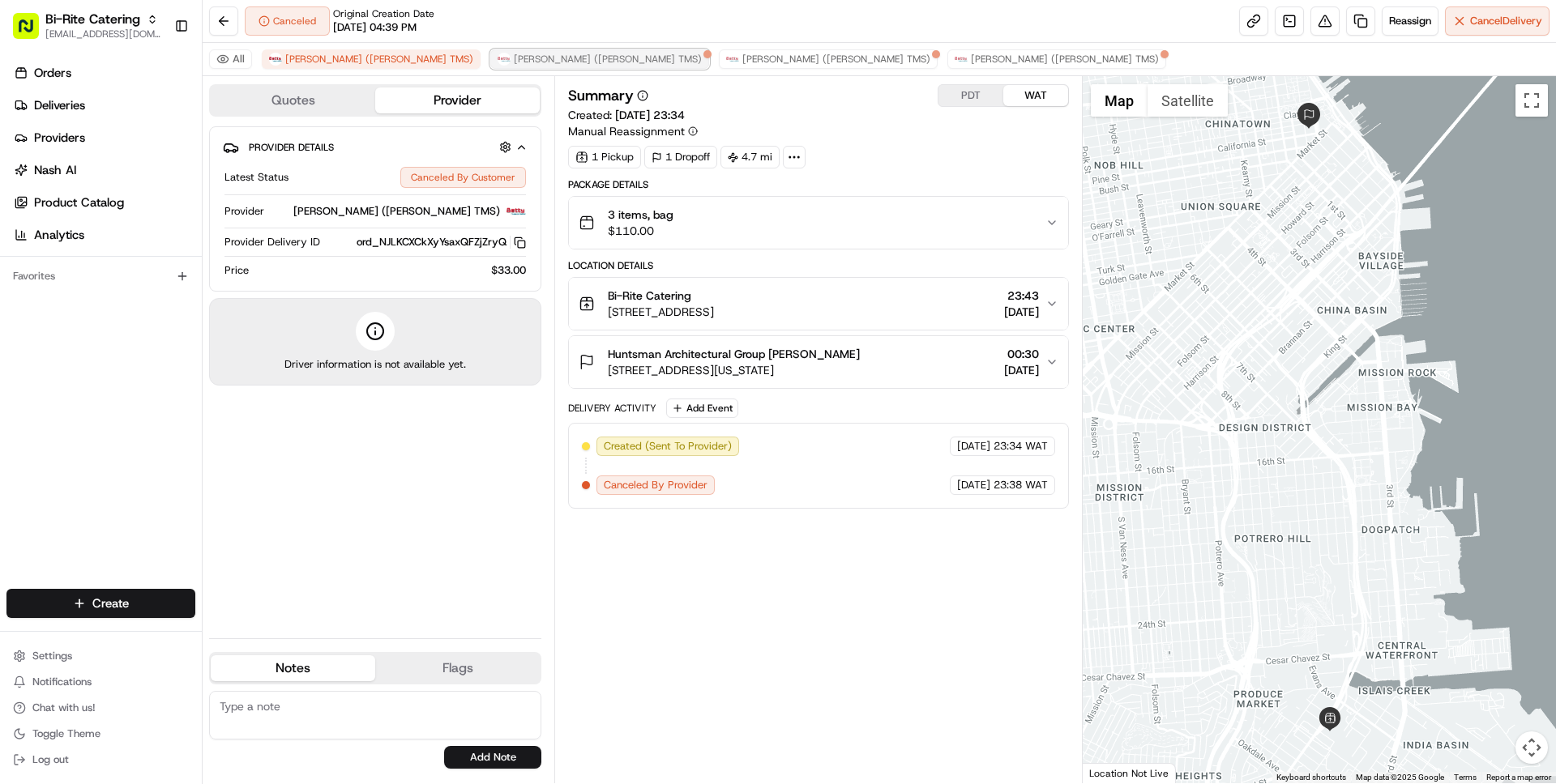 click on "[PERSON_NAME] ([PERSON_NAME] TMS)" at bounding box center [600, 59] 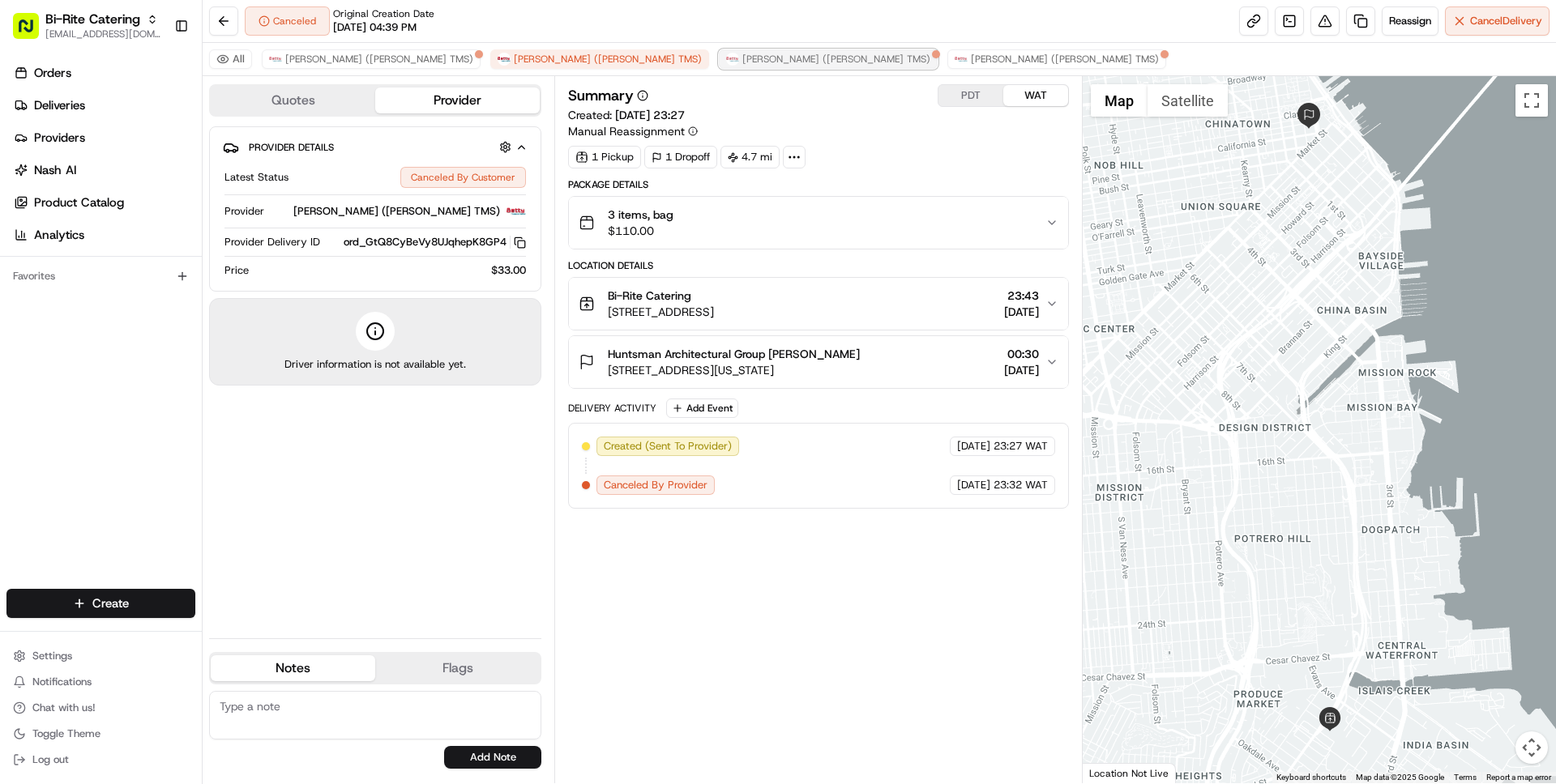 click on "[PERSON_NAME] ([PERSON_NAME] TMS)" at bounding box center [836, 59] 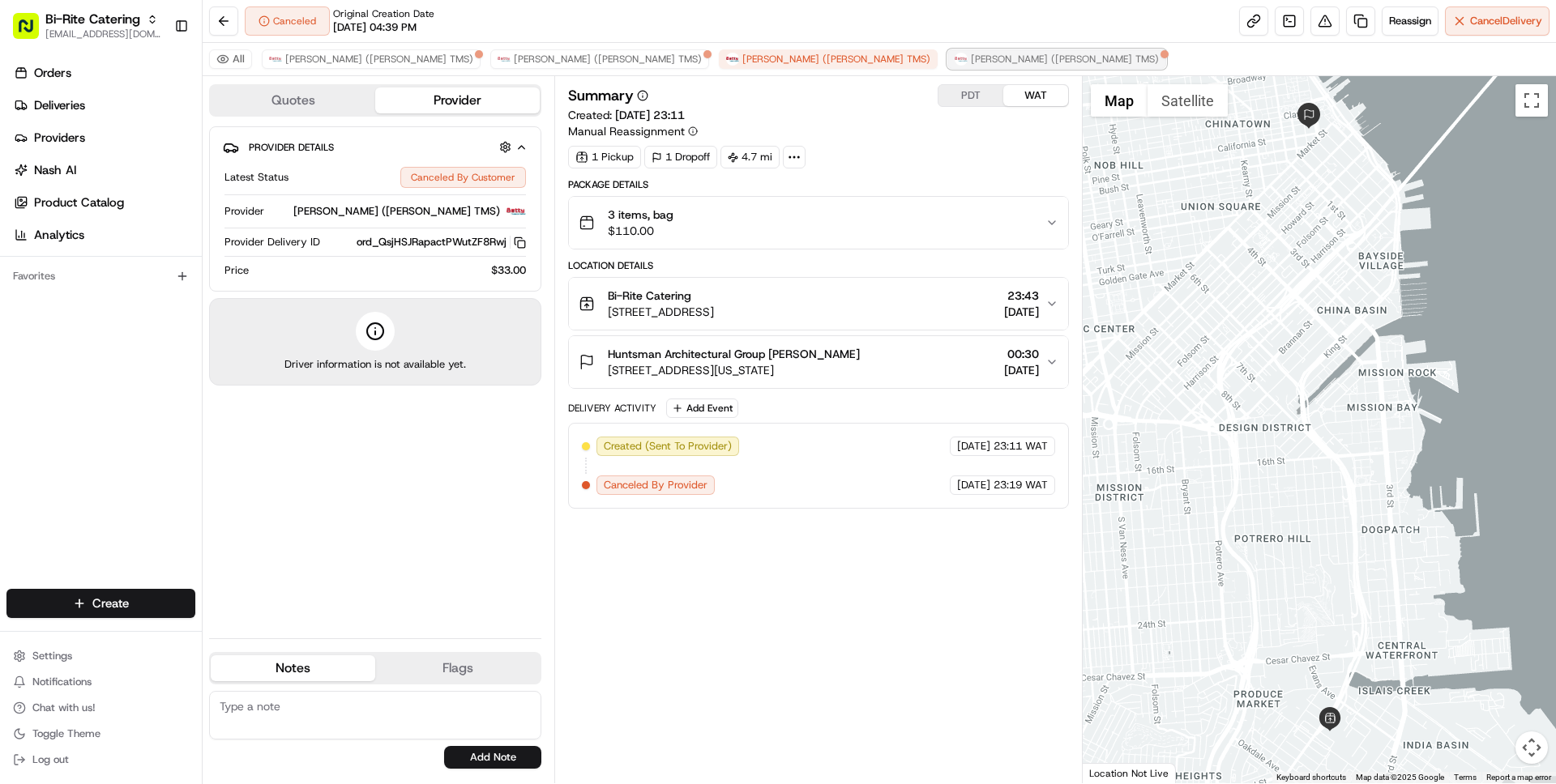 click on "[PERSON_NAME] ([PERSON_NAME] TMS)" at bounding box center (1065, 59) 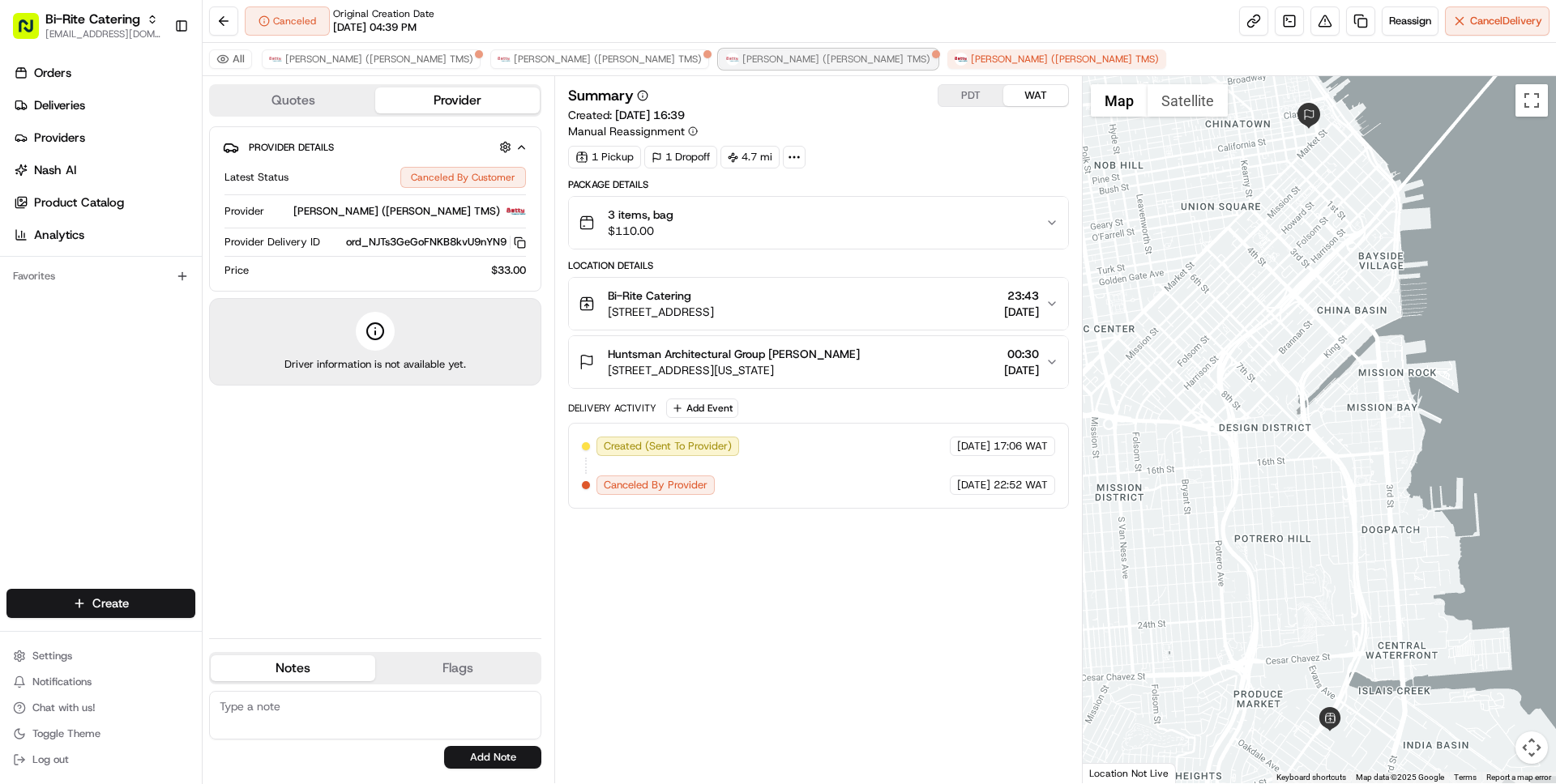 click on "[PERSON_NAME] ([PERSON_NAME] TMS)" at bounding box center [836, 59] 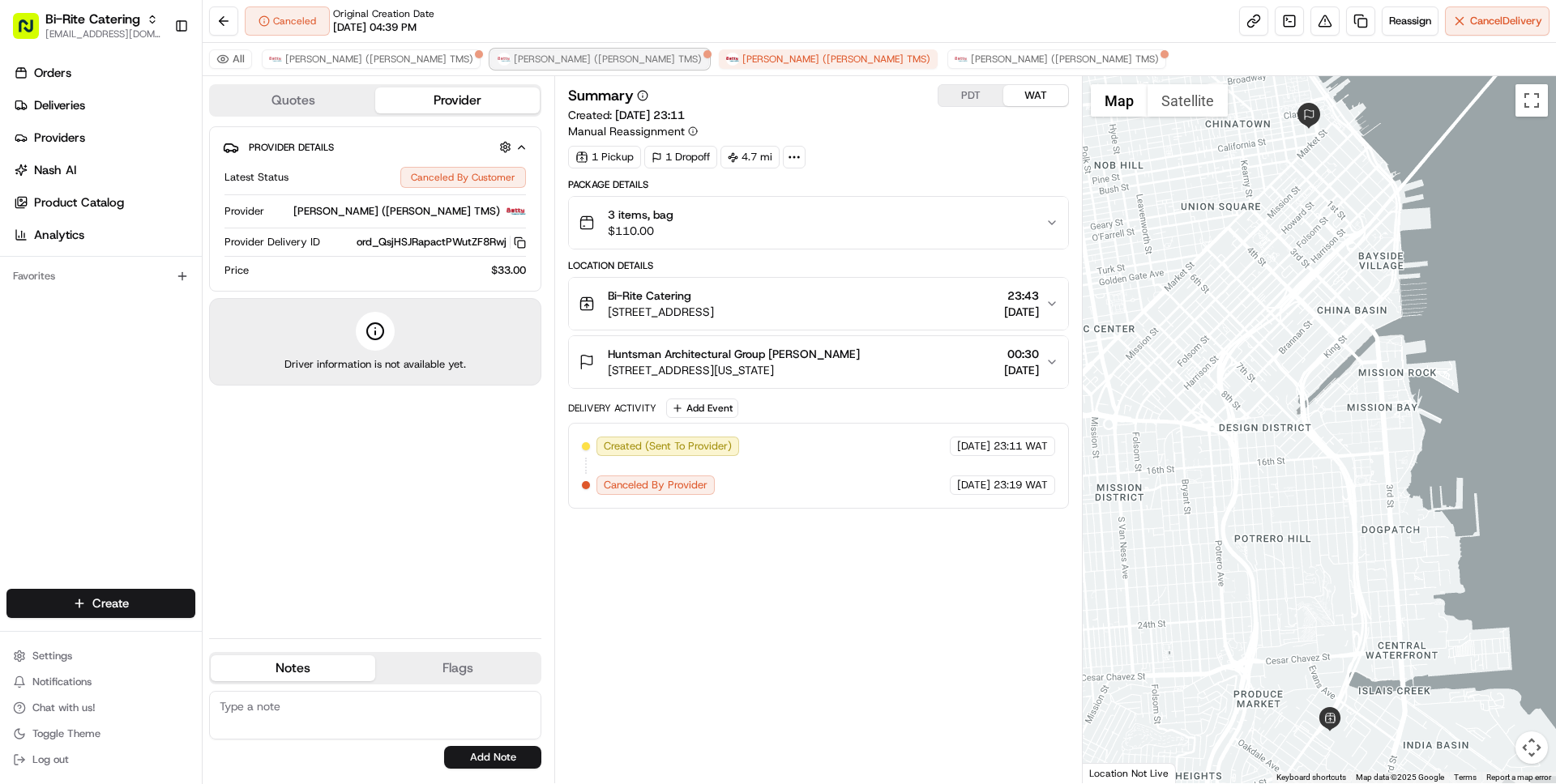 click on "[PERSON_NAME] ([PERSON_NAME] TMS)" at bounding box center (608, 59) 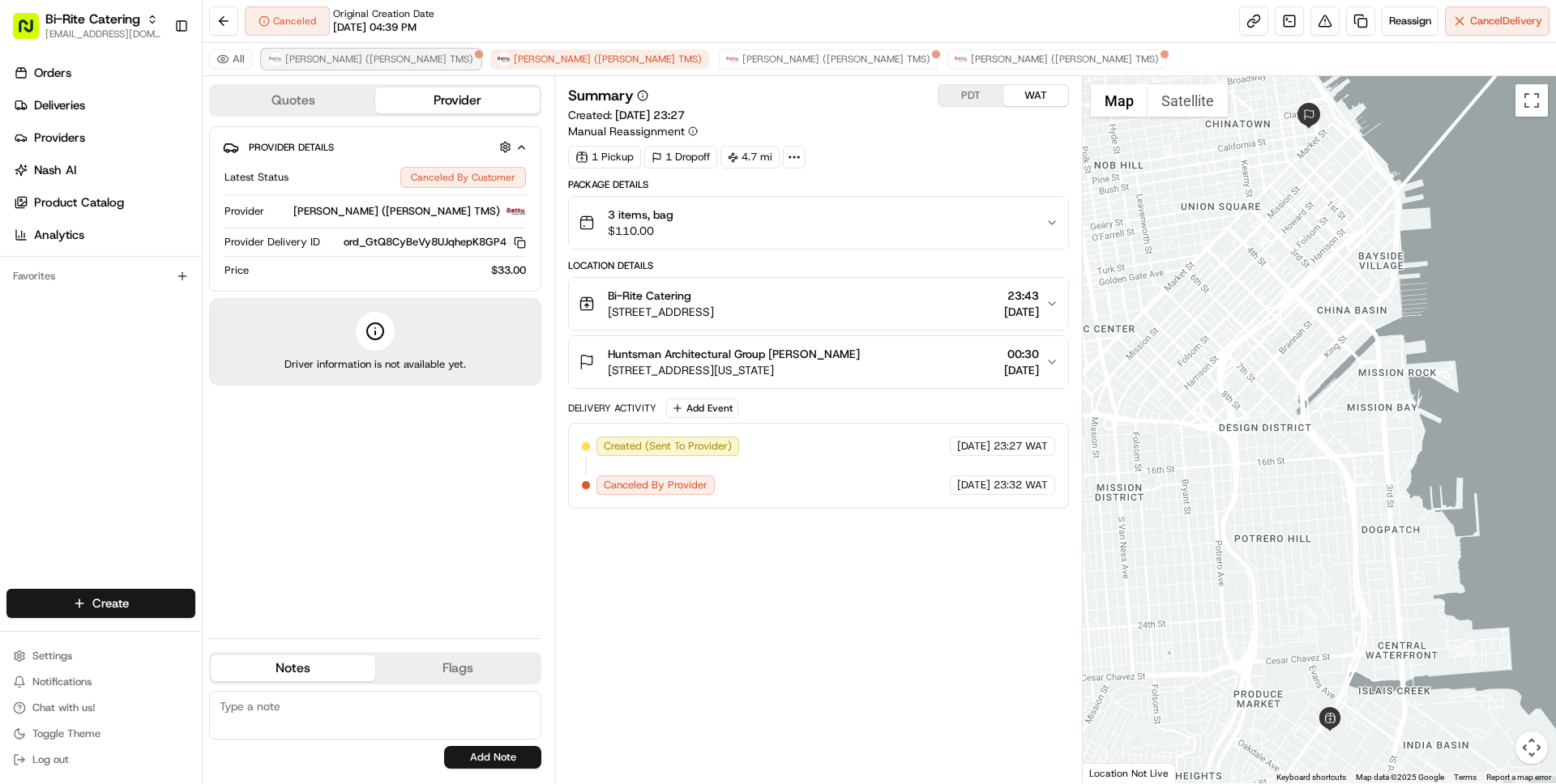 click on "[PERSON_NAME] ([PERSON_NAME] TMS)" at bounding box center [379, 59] 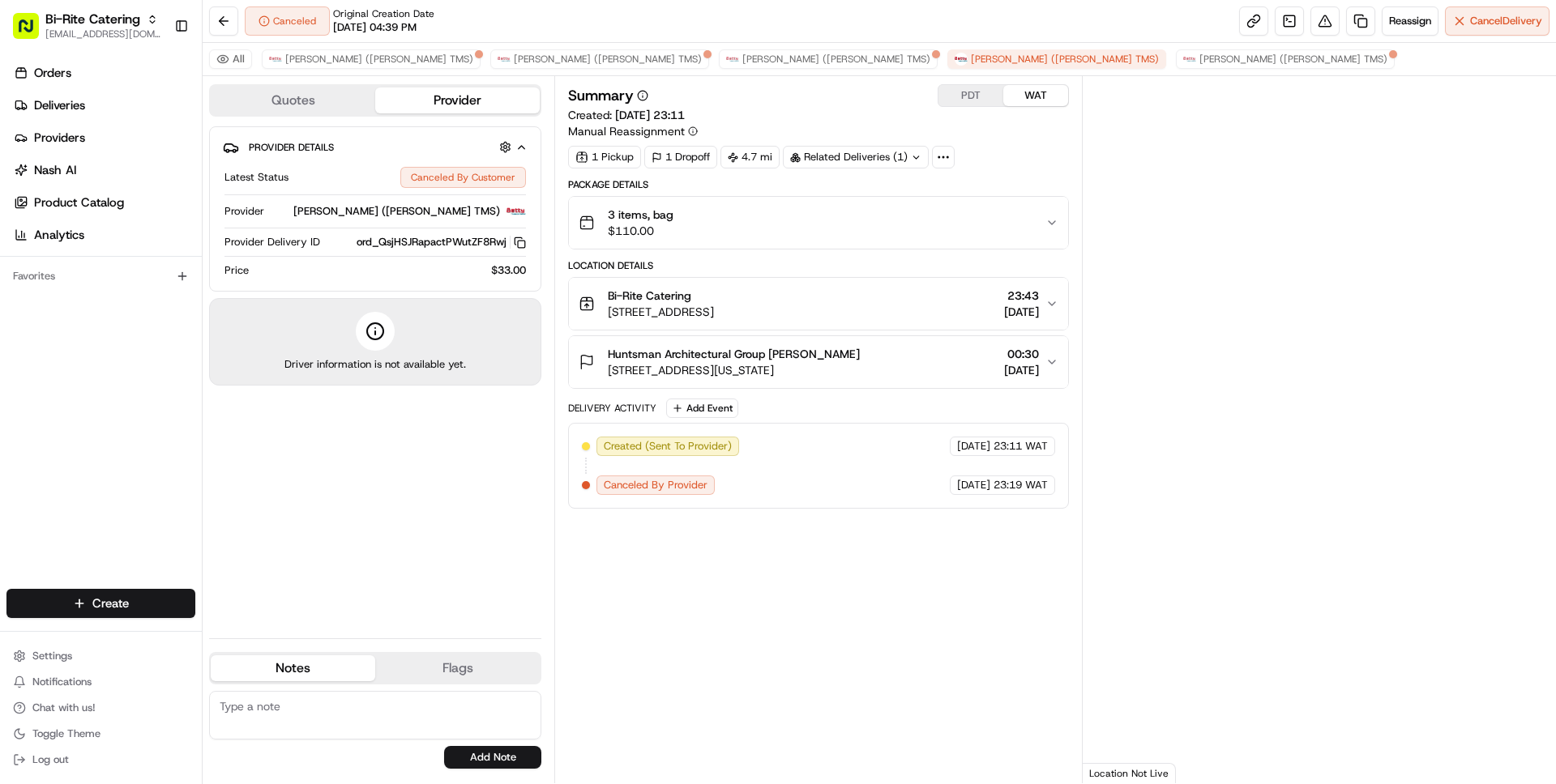 scroll, scrollTop: 0, scrollLeft: 0, axis: both 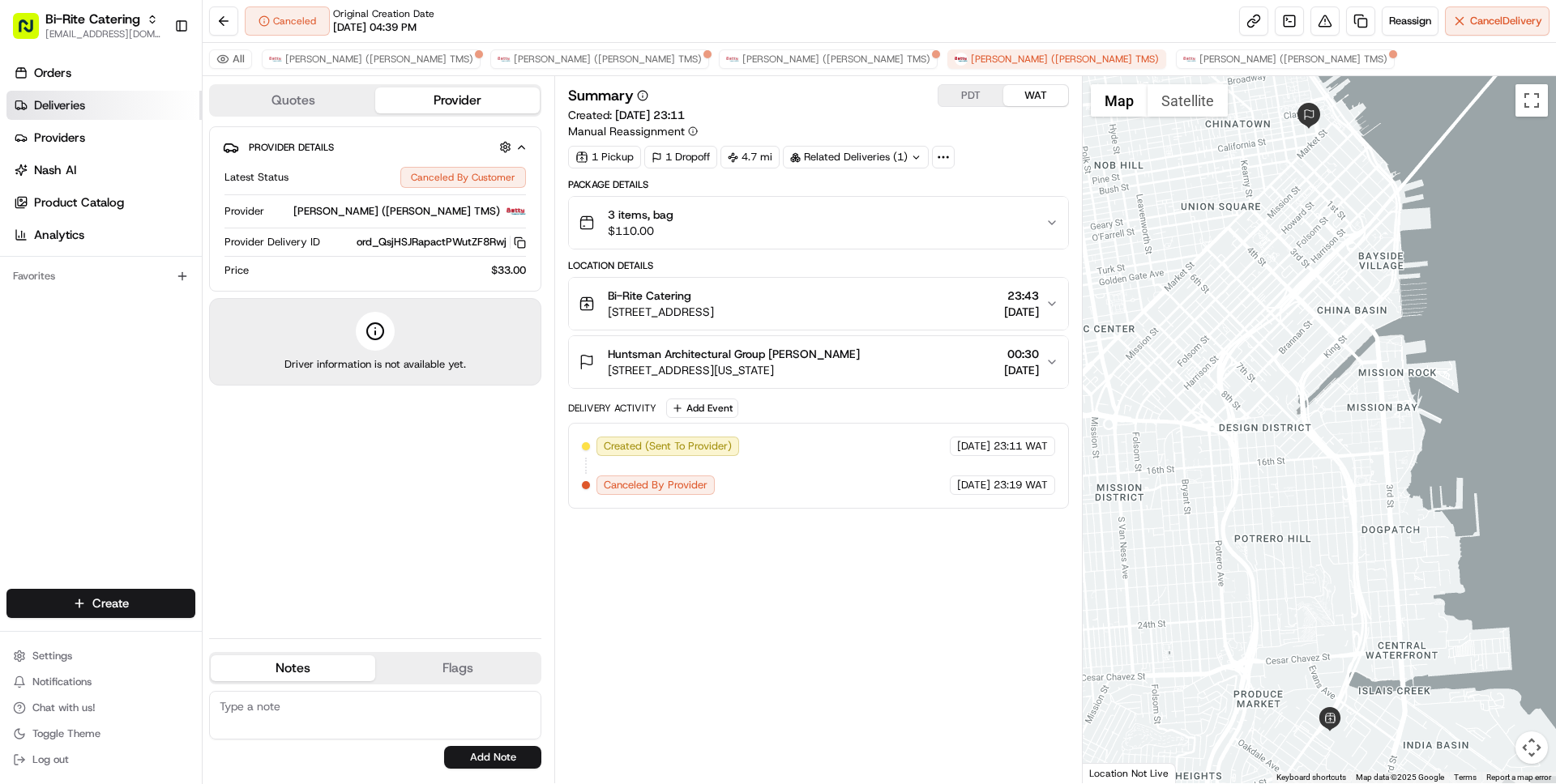 click on "Deliveries" at bounding box center (59, 105) 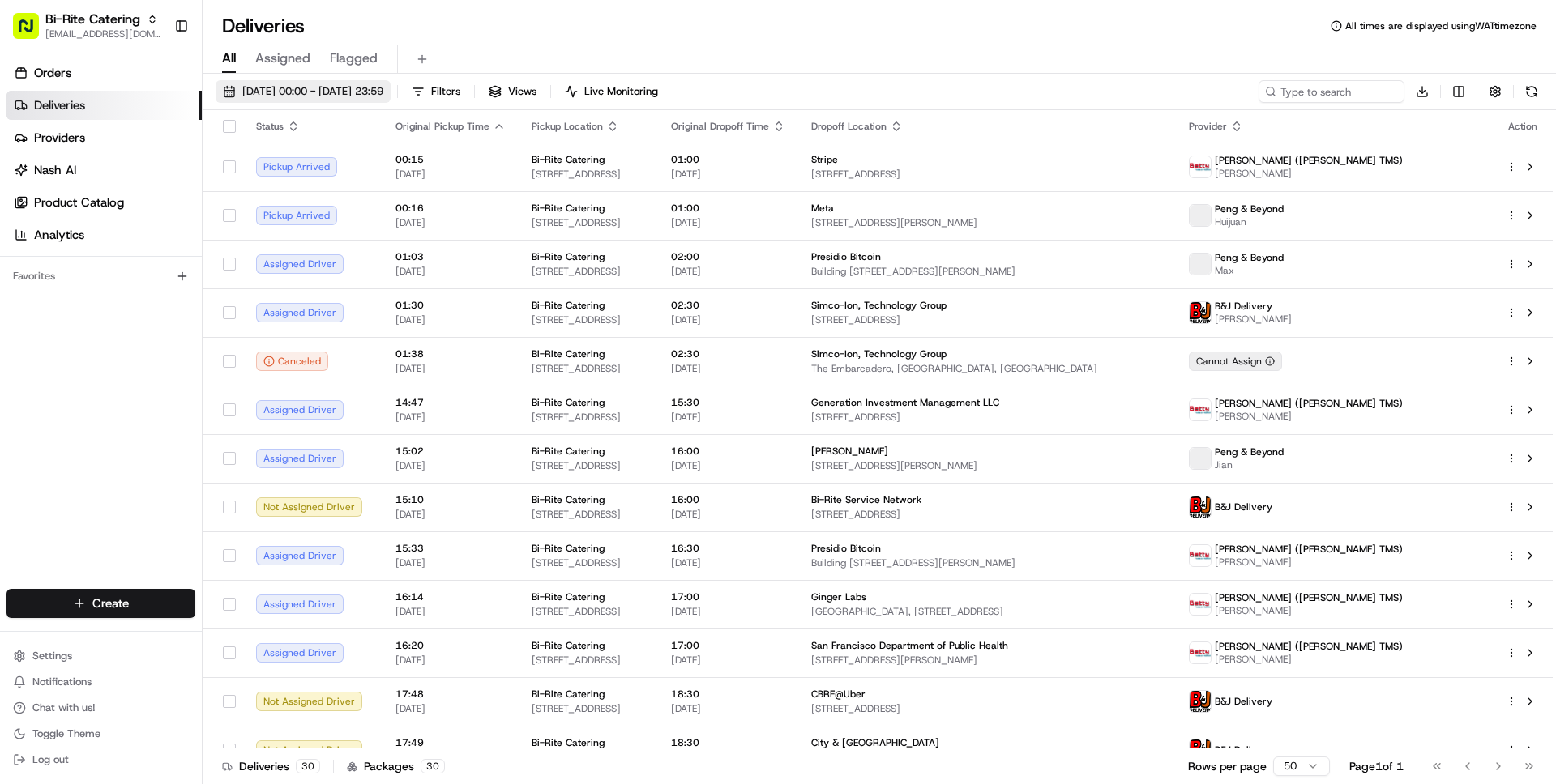 click on "[DATE] 00:00 - [DATE] 23:59" at bounding box center (313, 92) 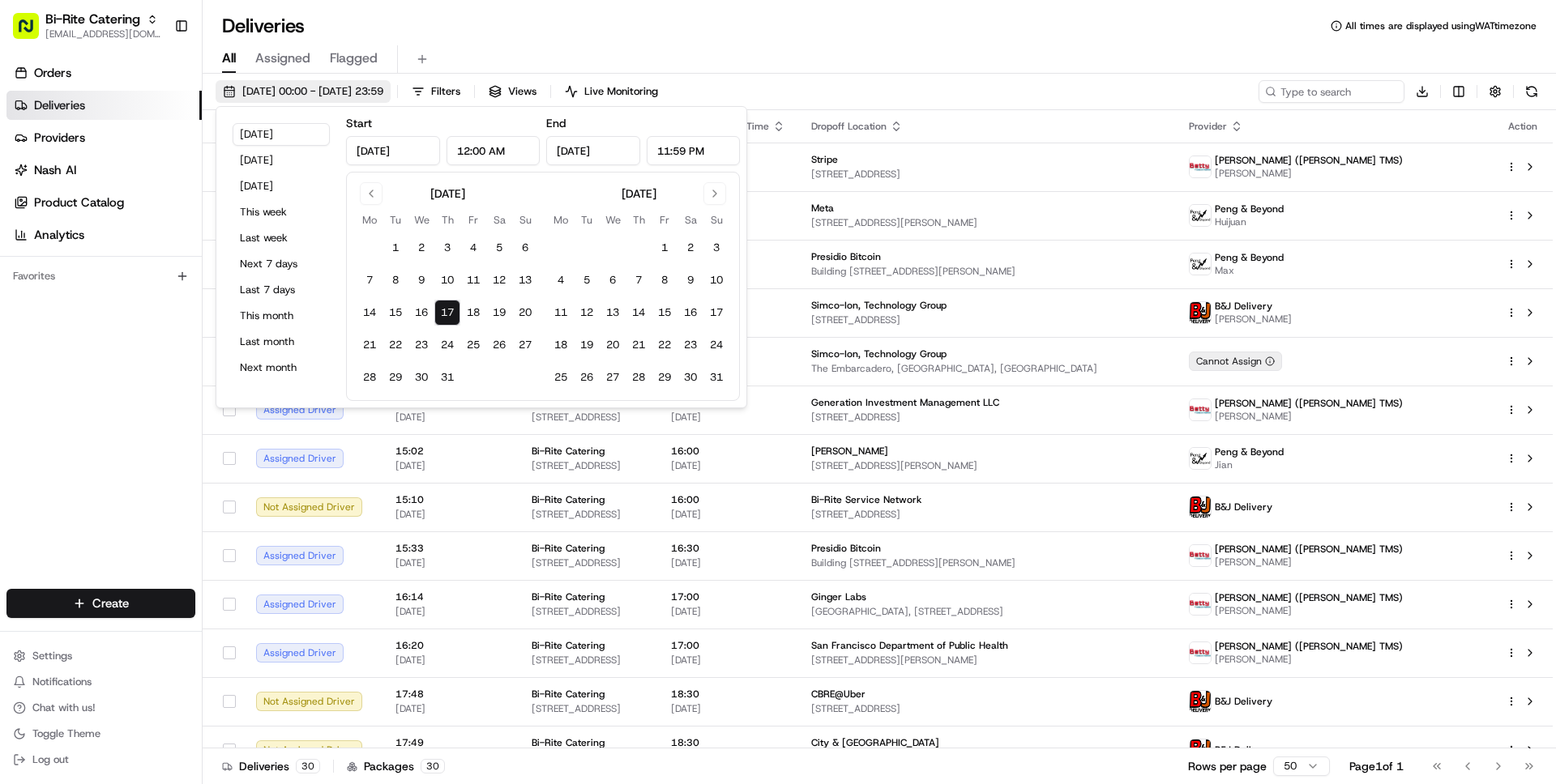 click on "17/07/2025 00:00 - 17/07/2025 23:59" at bounding box center (313, 92) 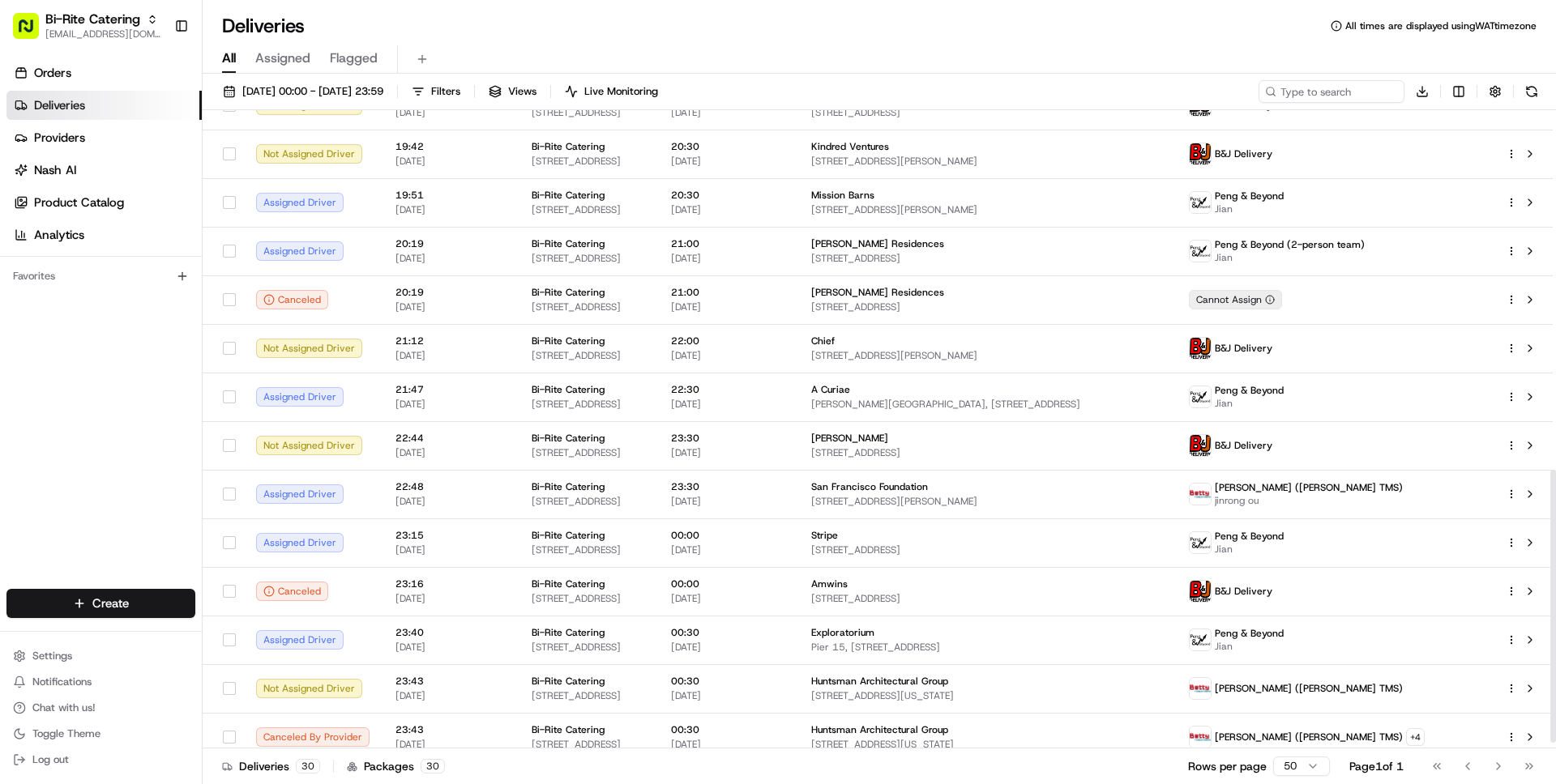 scroll, scrollTop: 852, scrollLeft: 0, axis: vertical 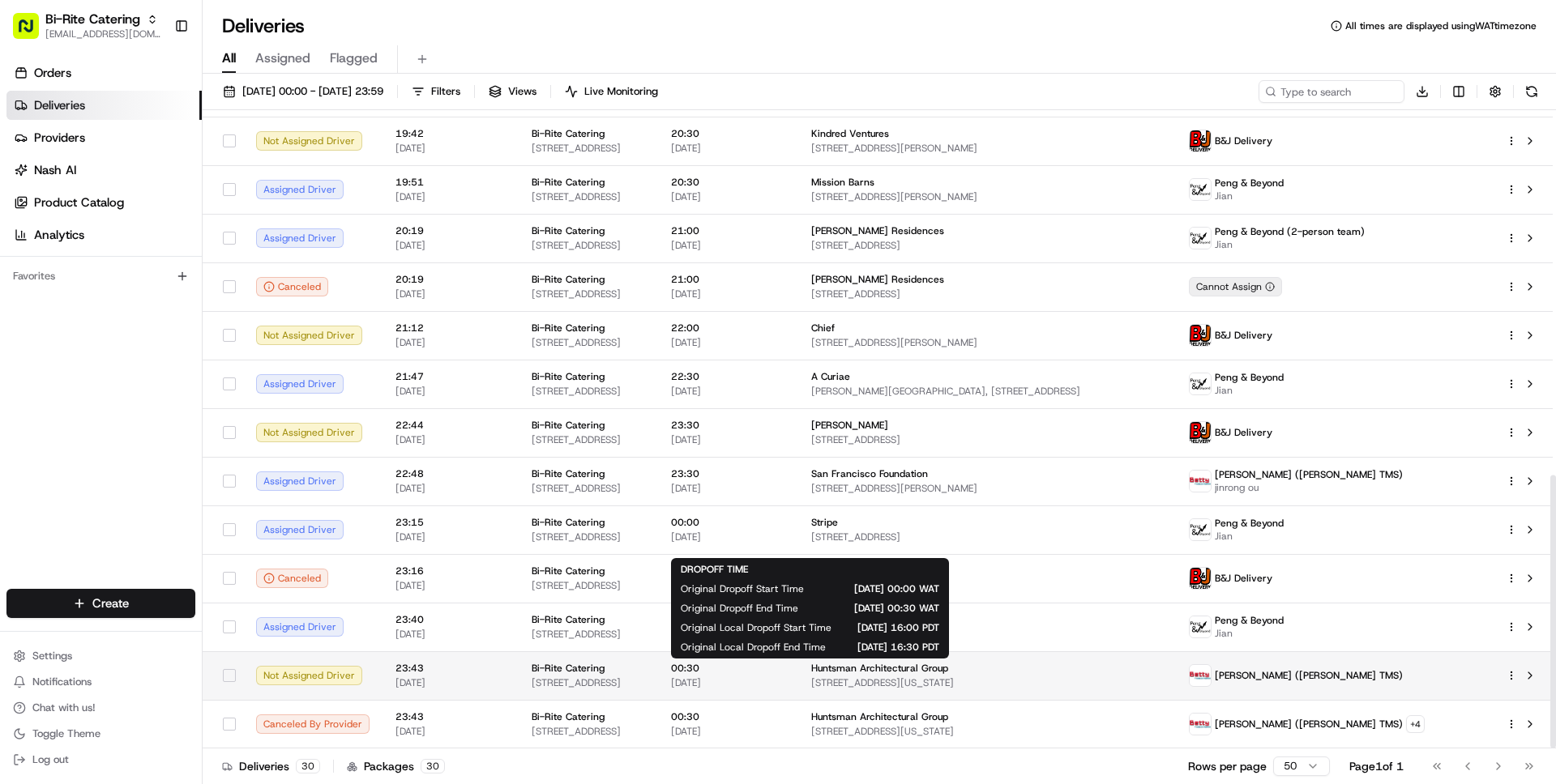 click on "[DATE]" at bounding box center (728, 683) 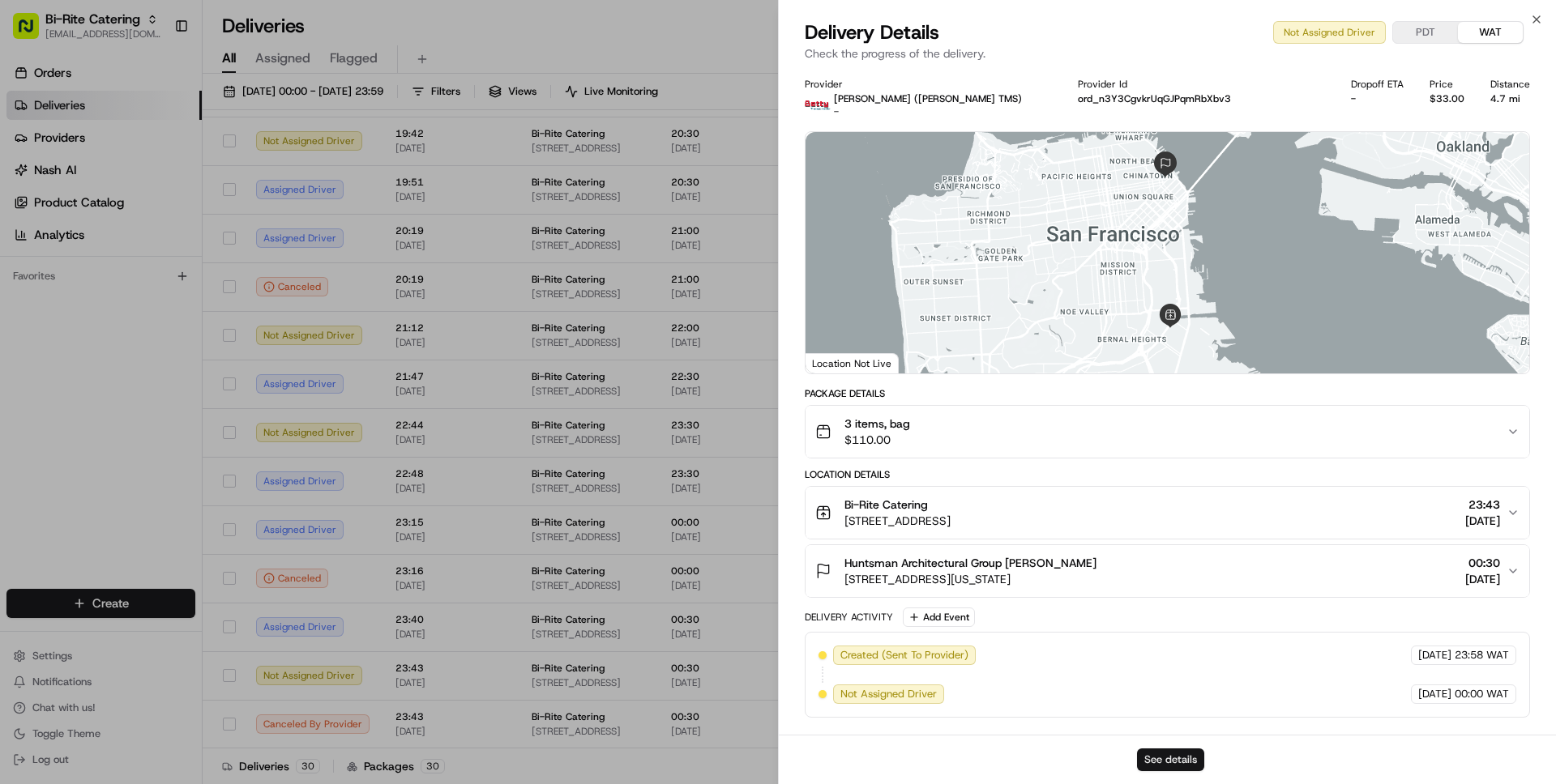 click on "See details" at bounding box center (1170, 760) 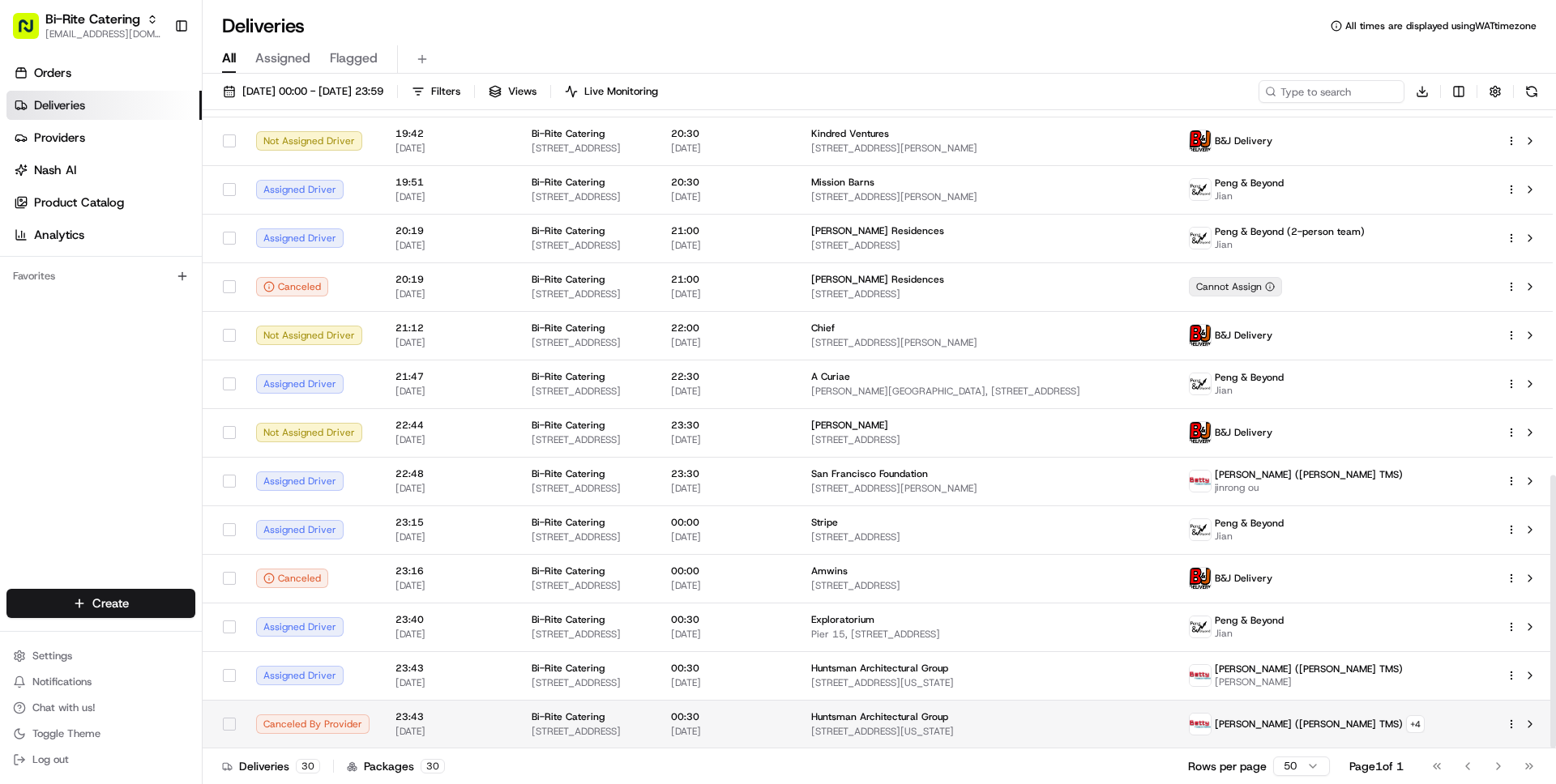 click on "23:43 17/07/2025" at bounding box center (451, 724) 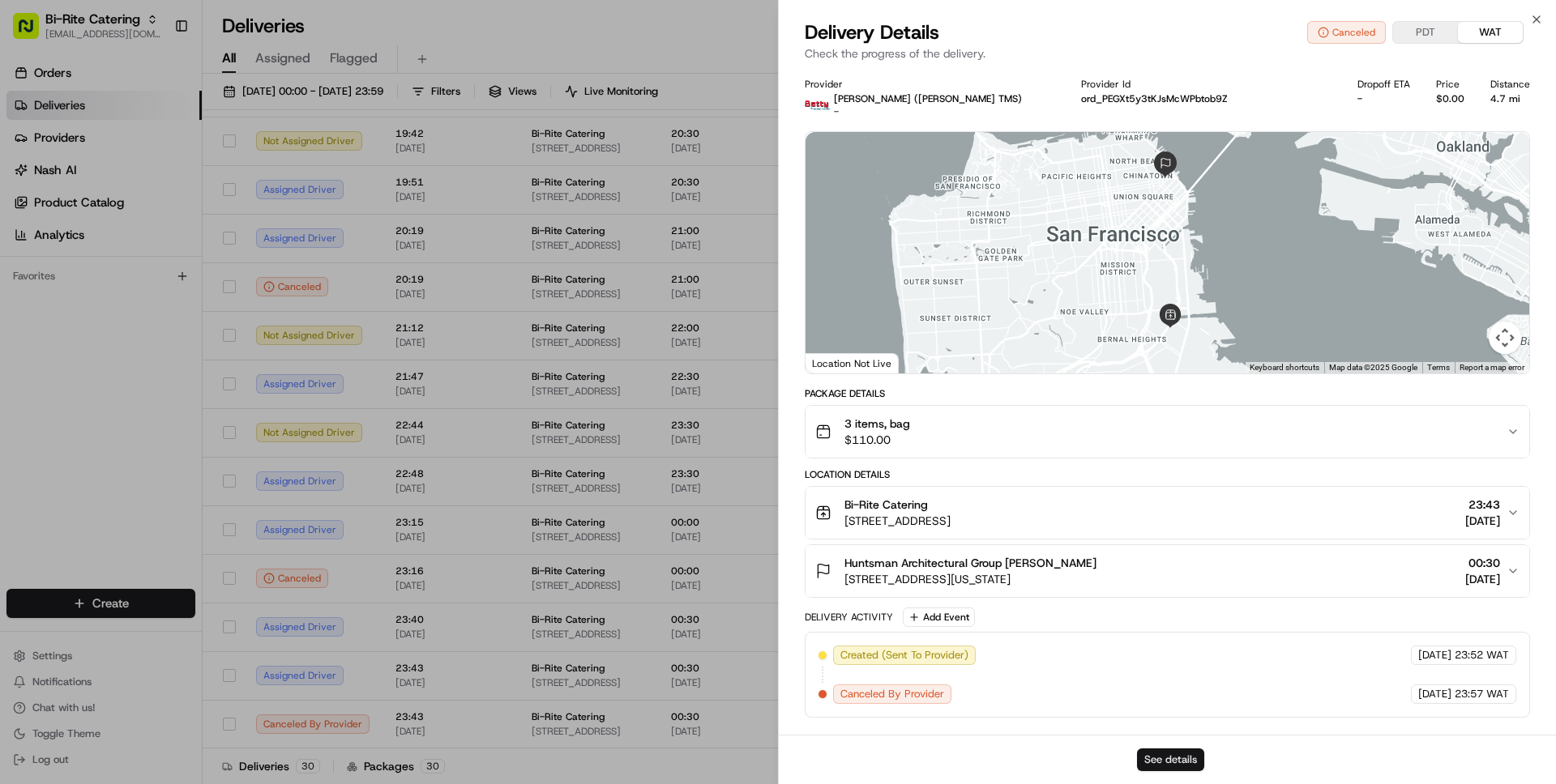 click on "See details" at bounding box center (1170, 760) 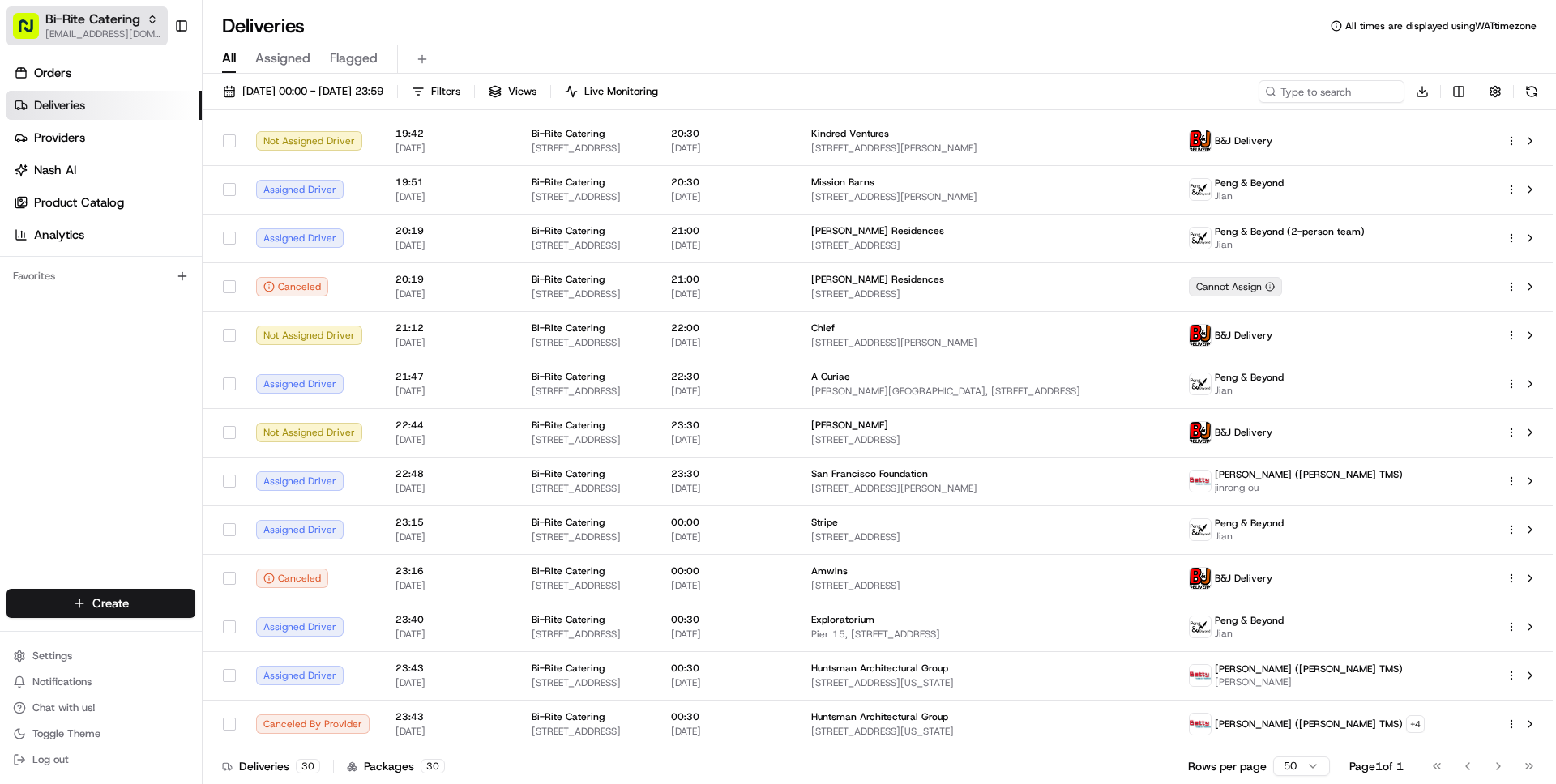 click on "Bi-Rite Catering" at bounding box center [92, 19] 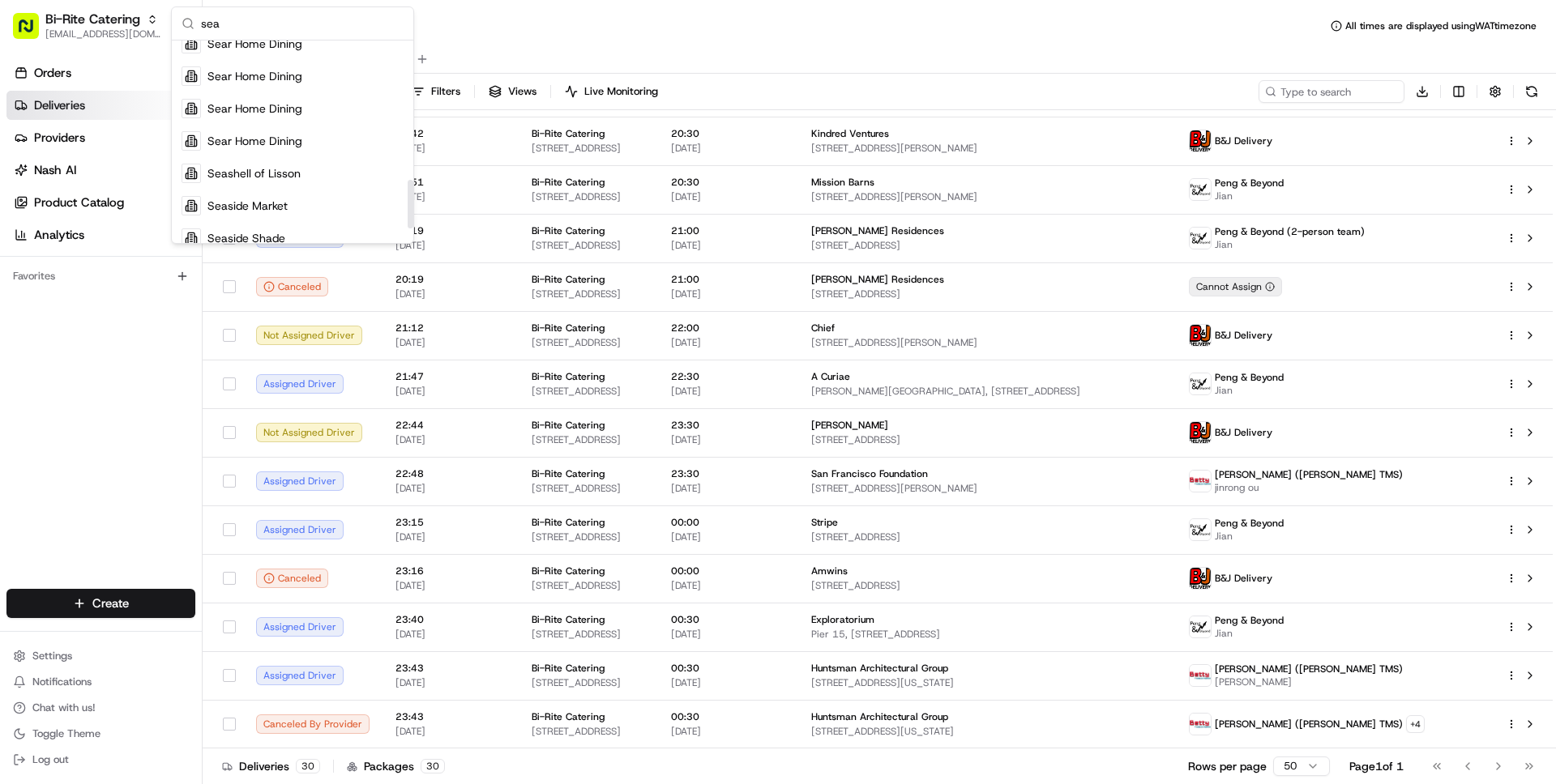 scroll, scrollTop: 640, scrollLeft: 0, axis: vertical 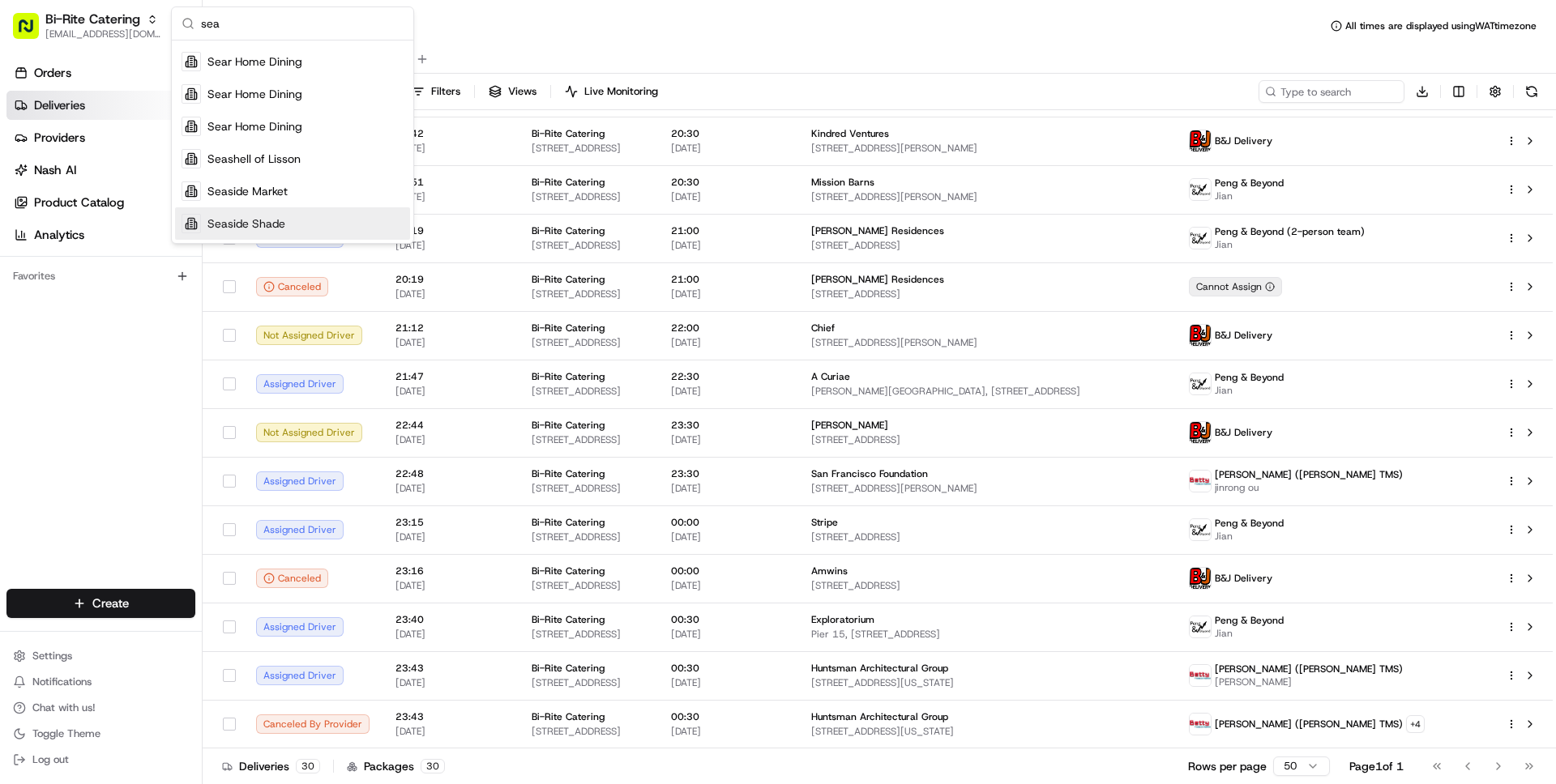 type on "sea" 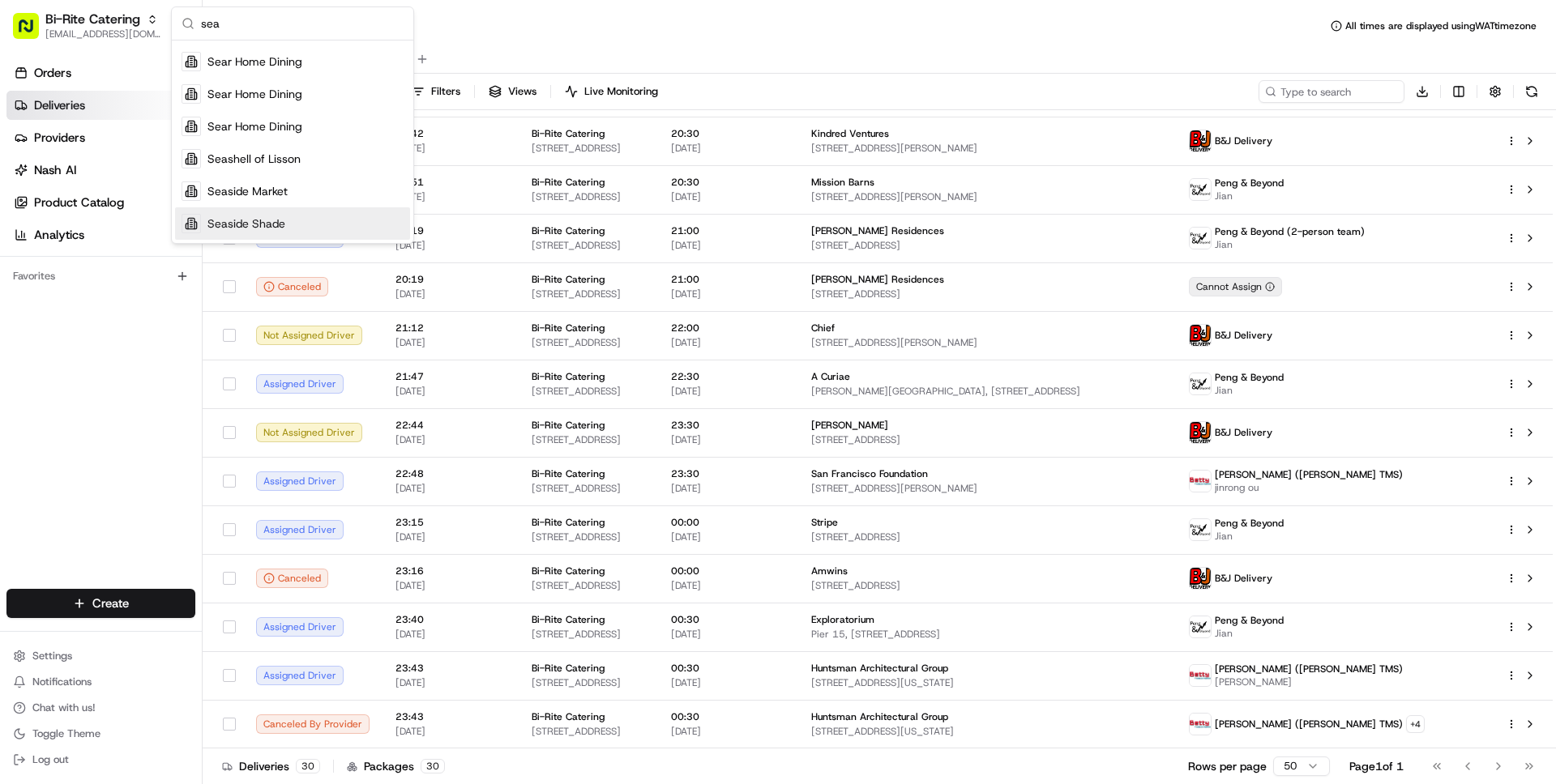 type 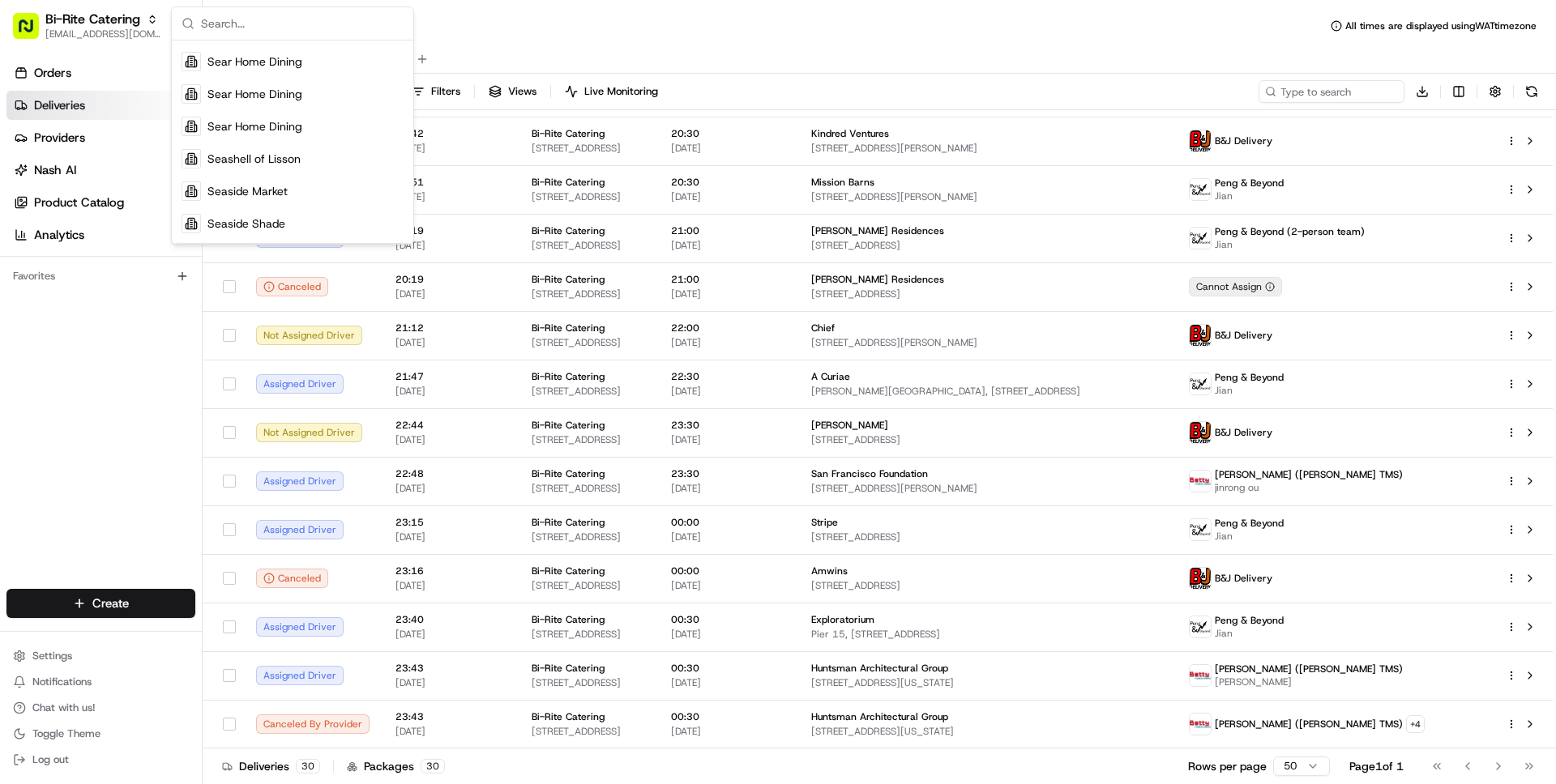 click on "All Assigned Flagged" at bounding box center (879, 59) 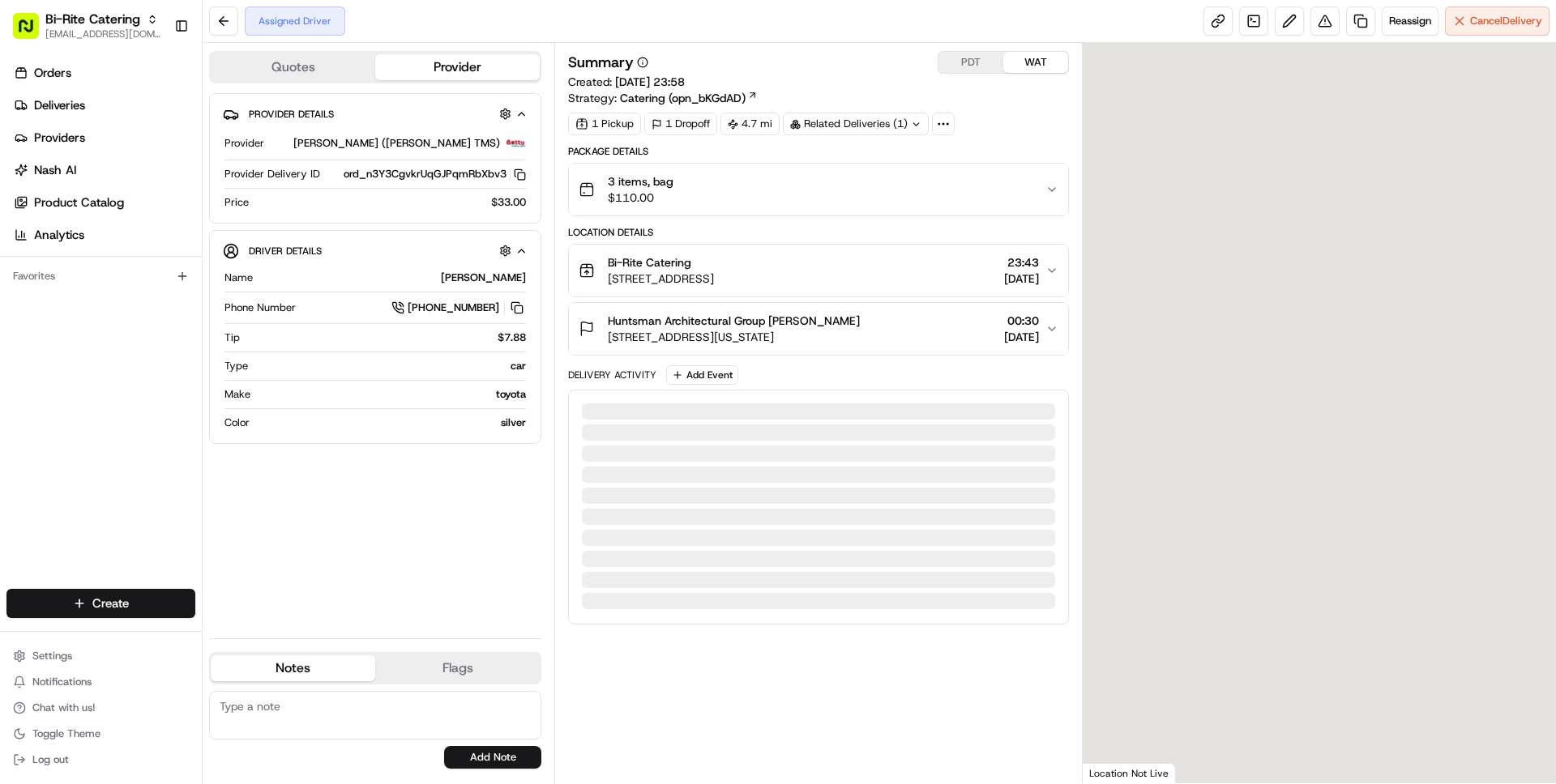 scroll, scrollTop: 0, scrollLeft: 0, axis: both 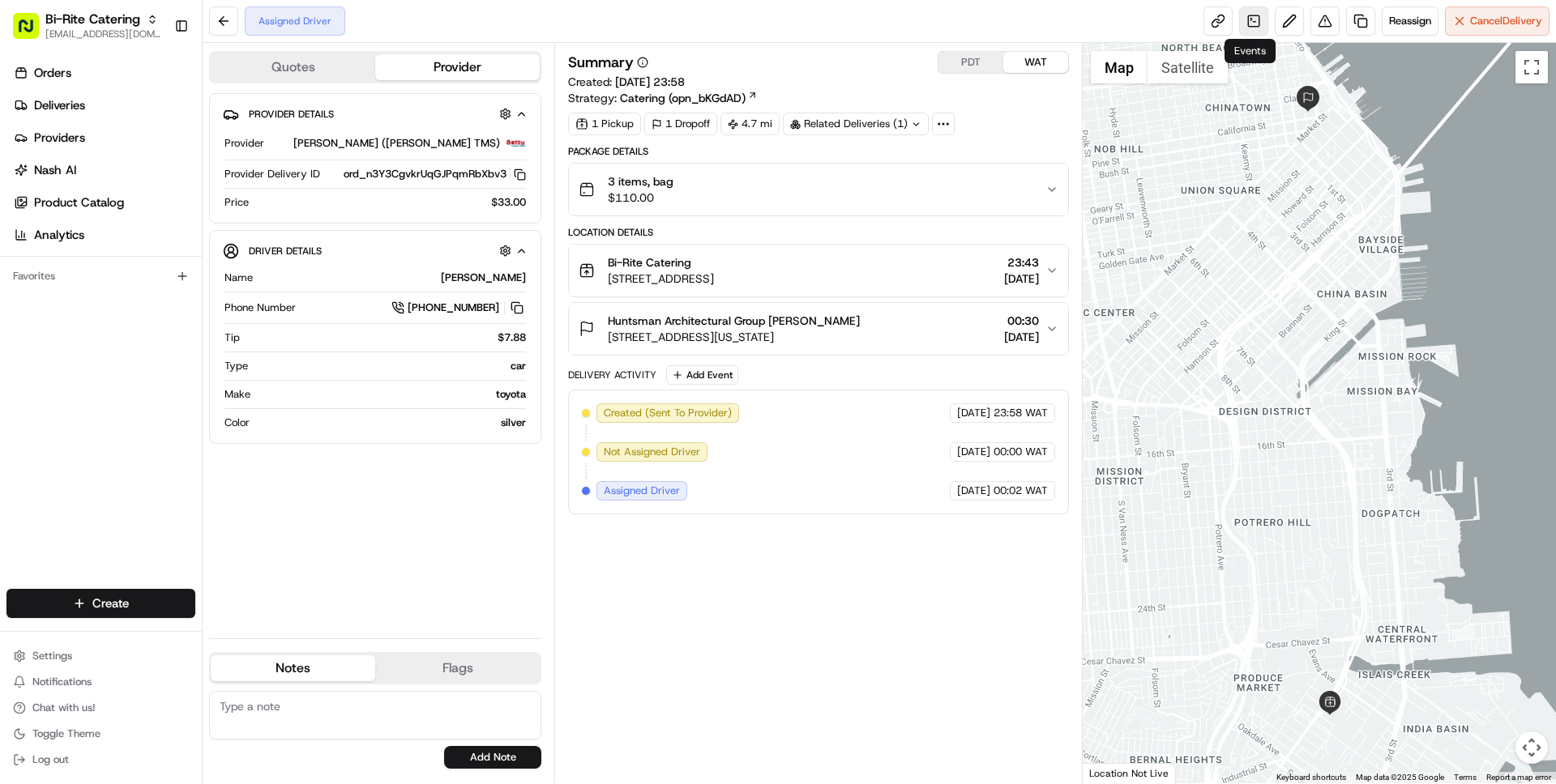 click at bounding box center (1254, 21) 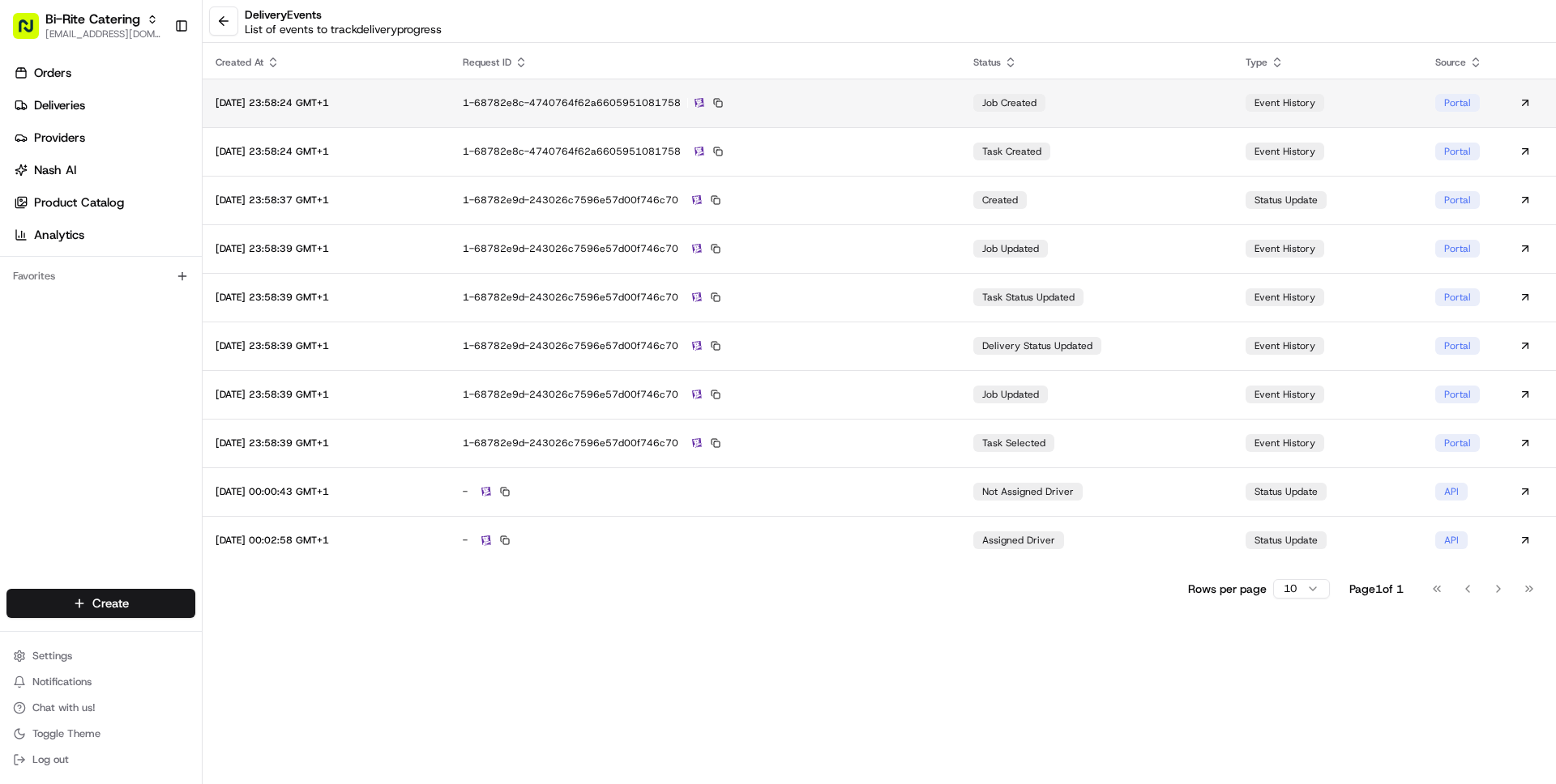 click on "1-68782e8c-4740764f62a6605951081758" at bounding box center [705, 103] 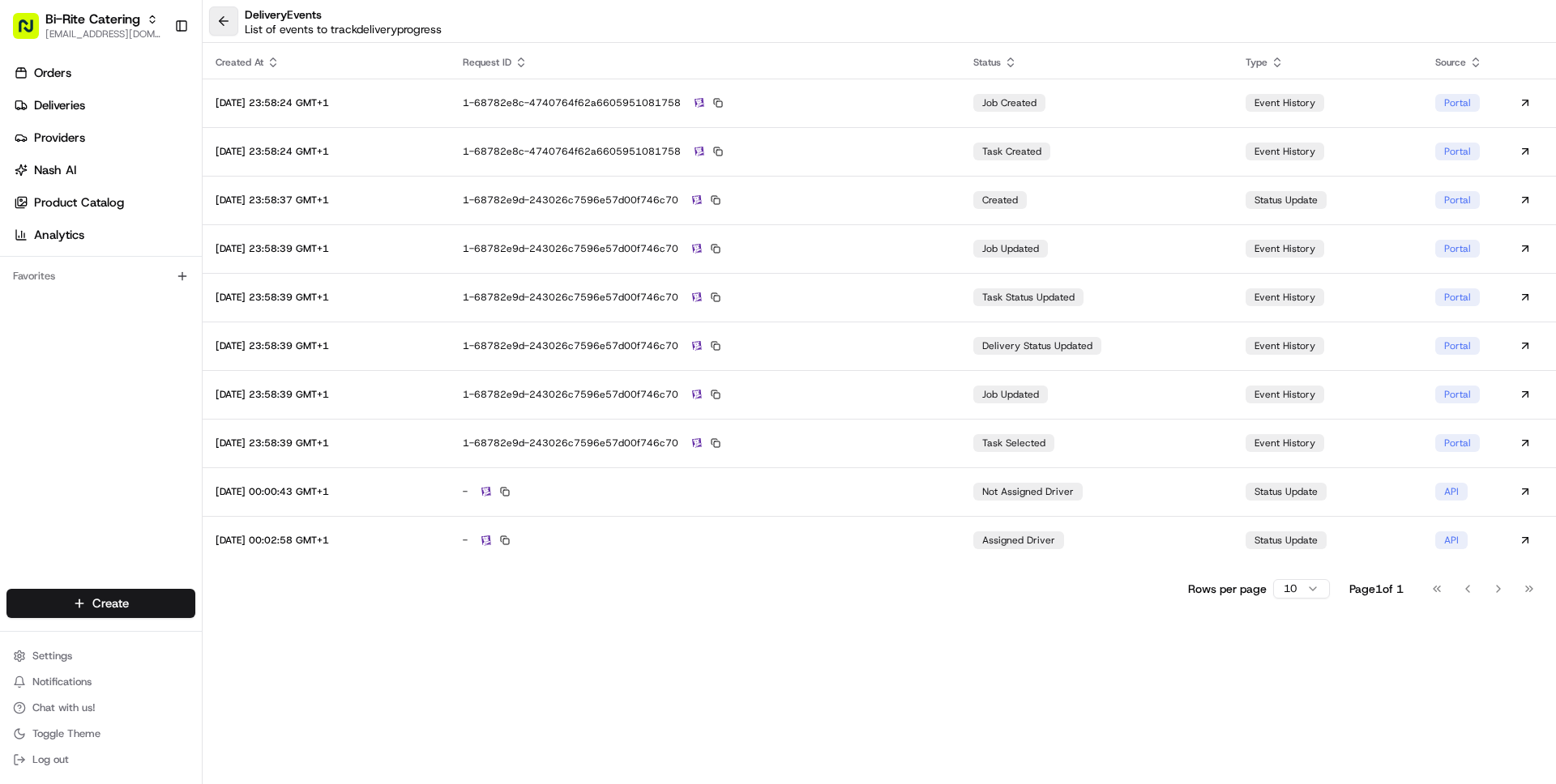 click at bounding box center [224, 21] 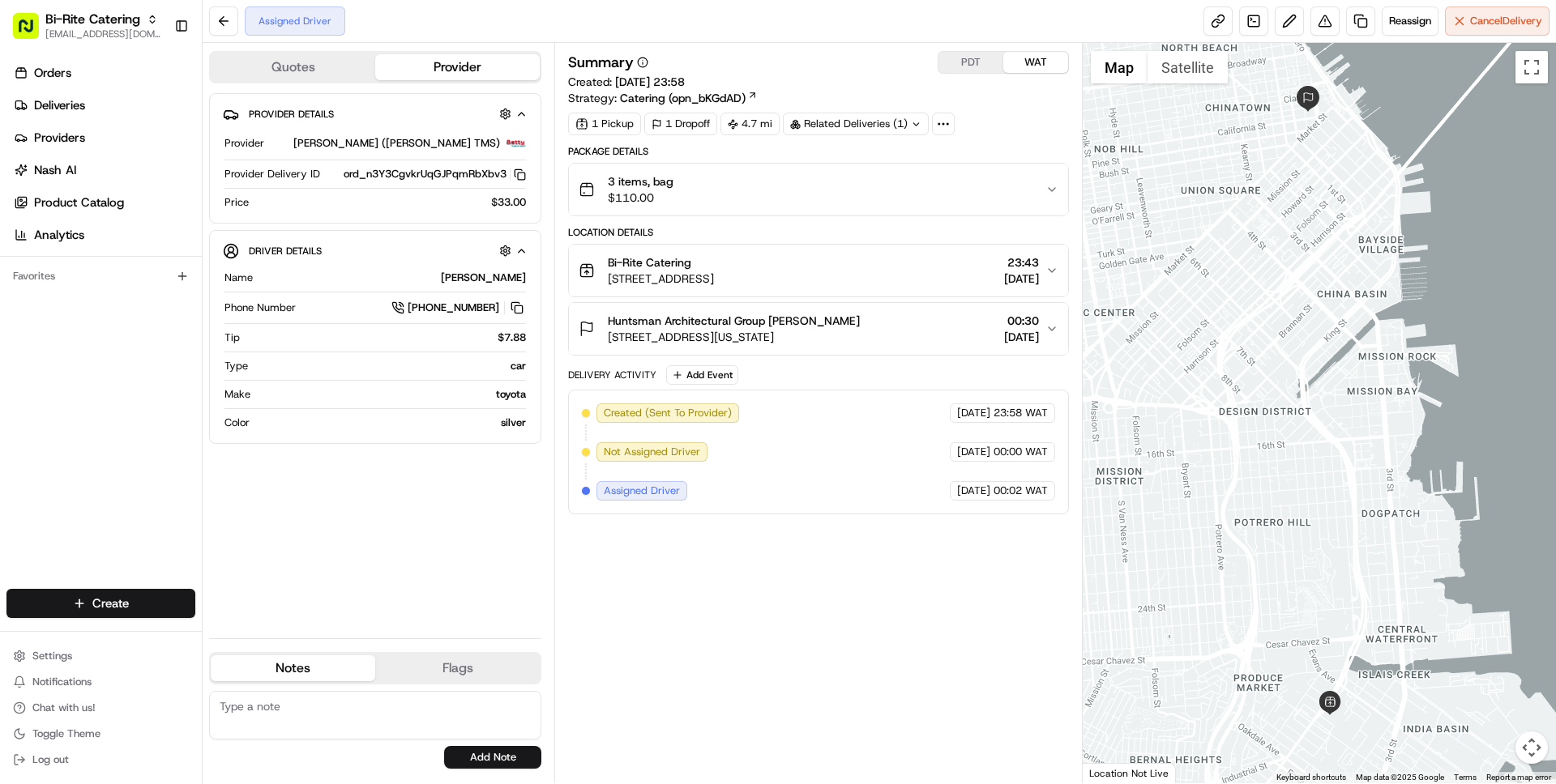 click on "[STREET_ADDRESS][US_STATE]" at bounding box center [733, 337] 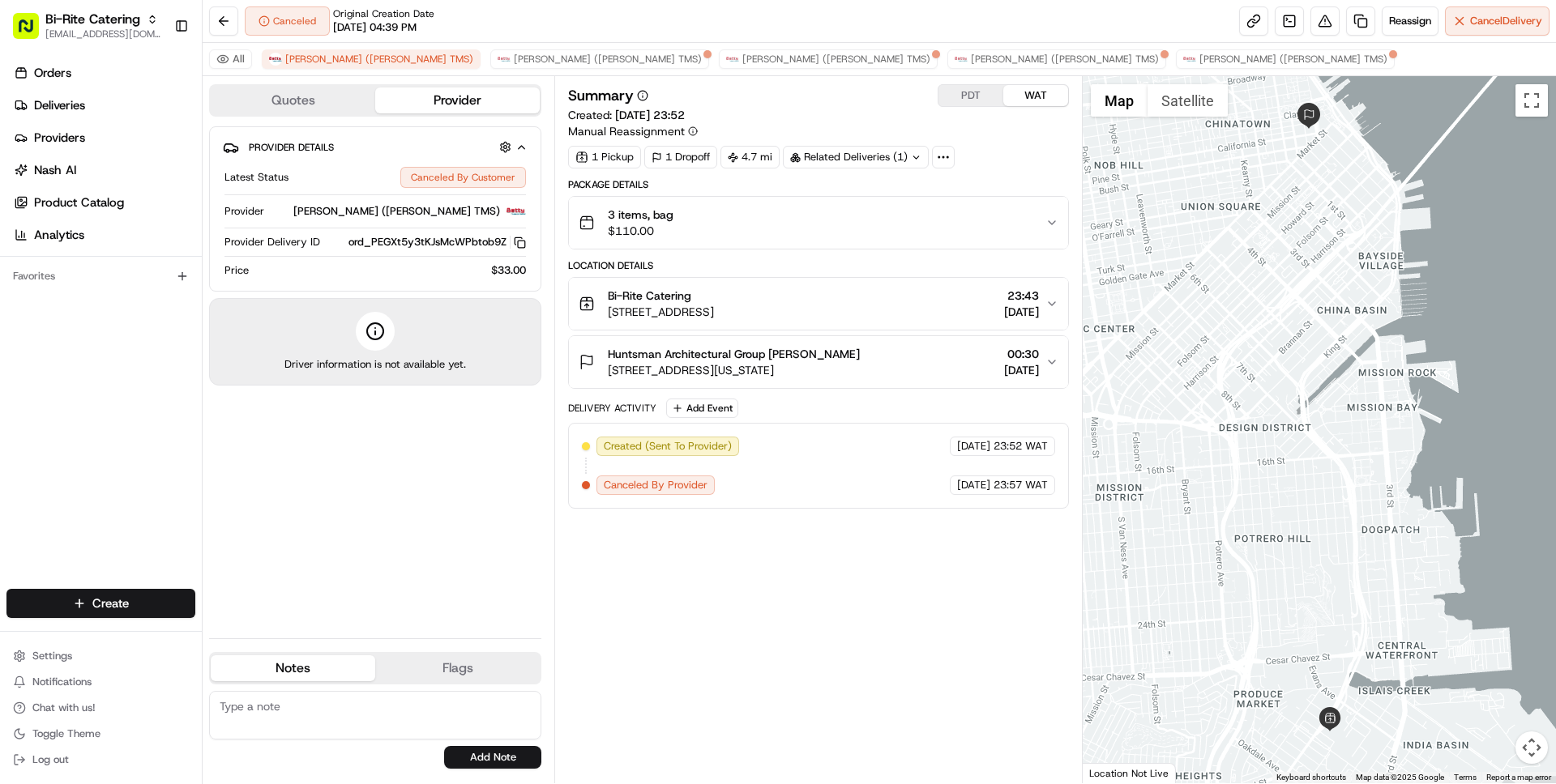 scroll, scrollTop: 0, scrollLeft: 0, axis: both 